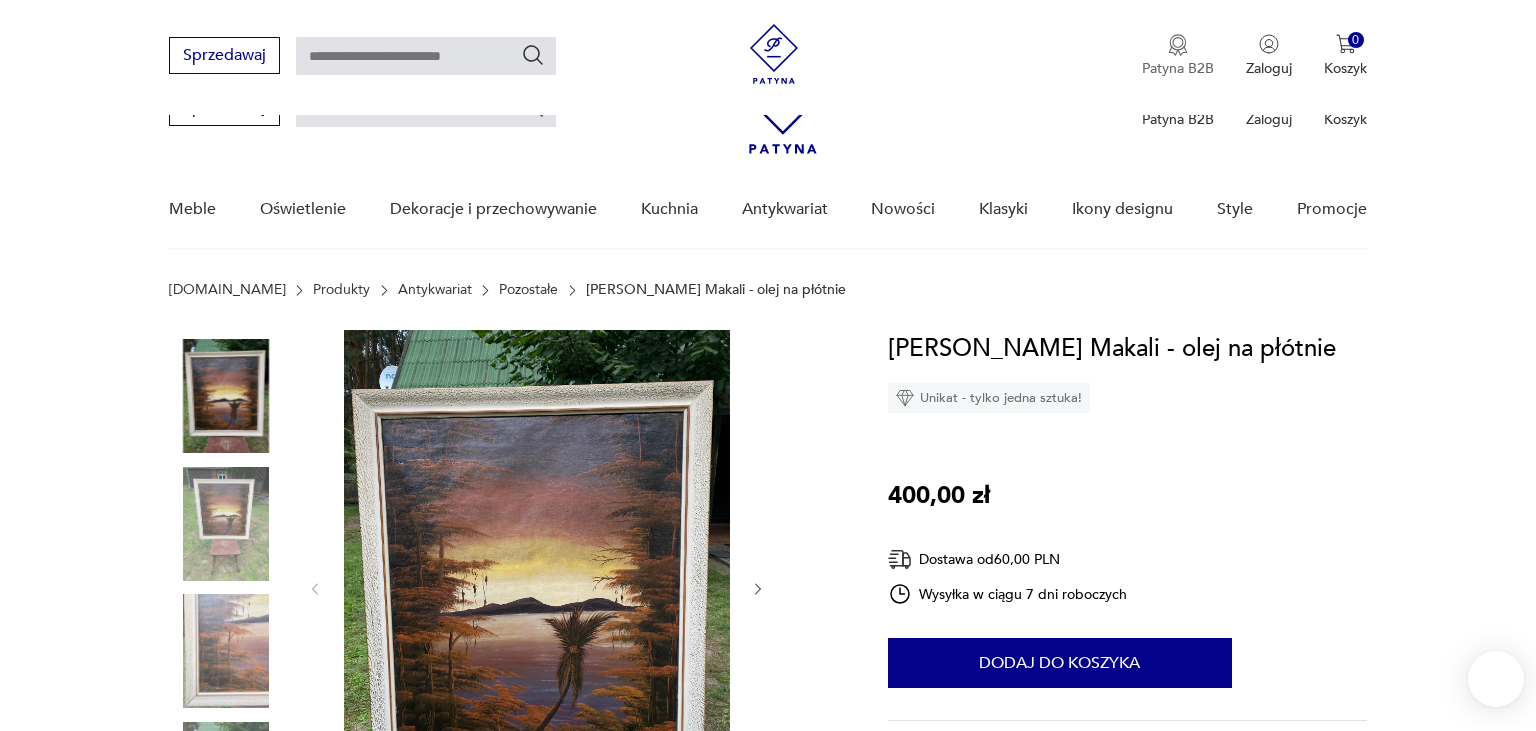 scroll, scrollTop: 317, scrollLeft: 0, axis: vertical 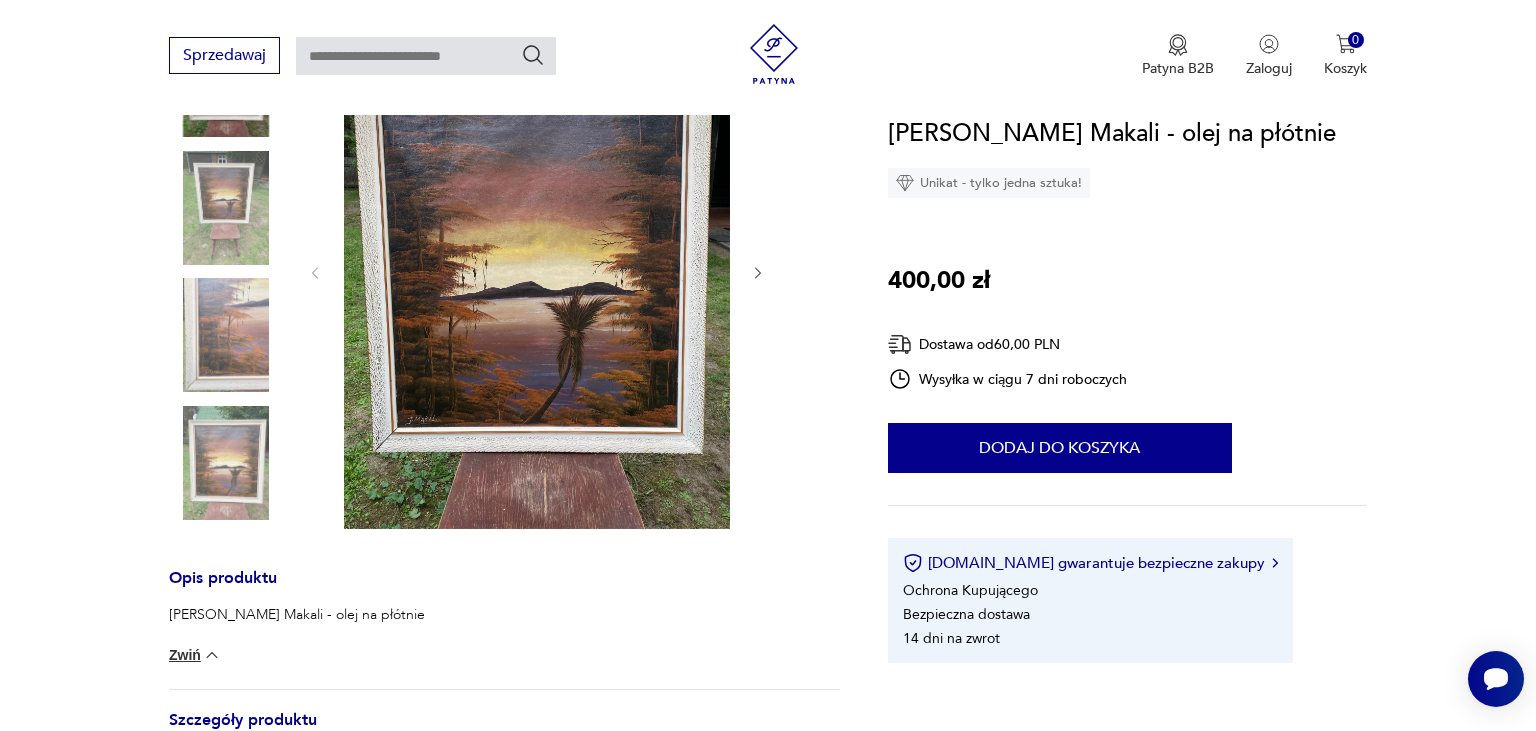 click at bounding box center (537, 271) 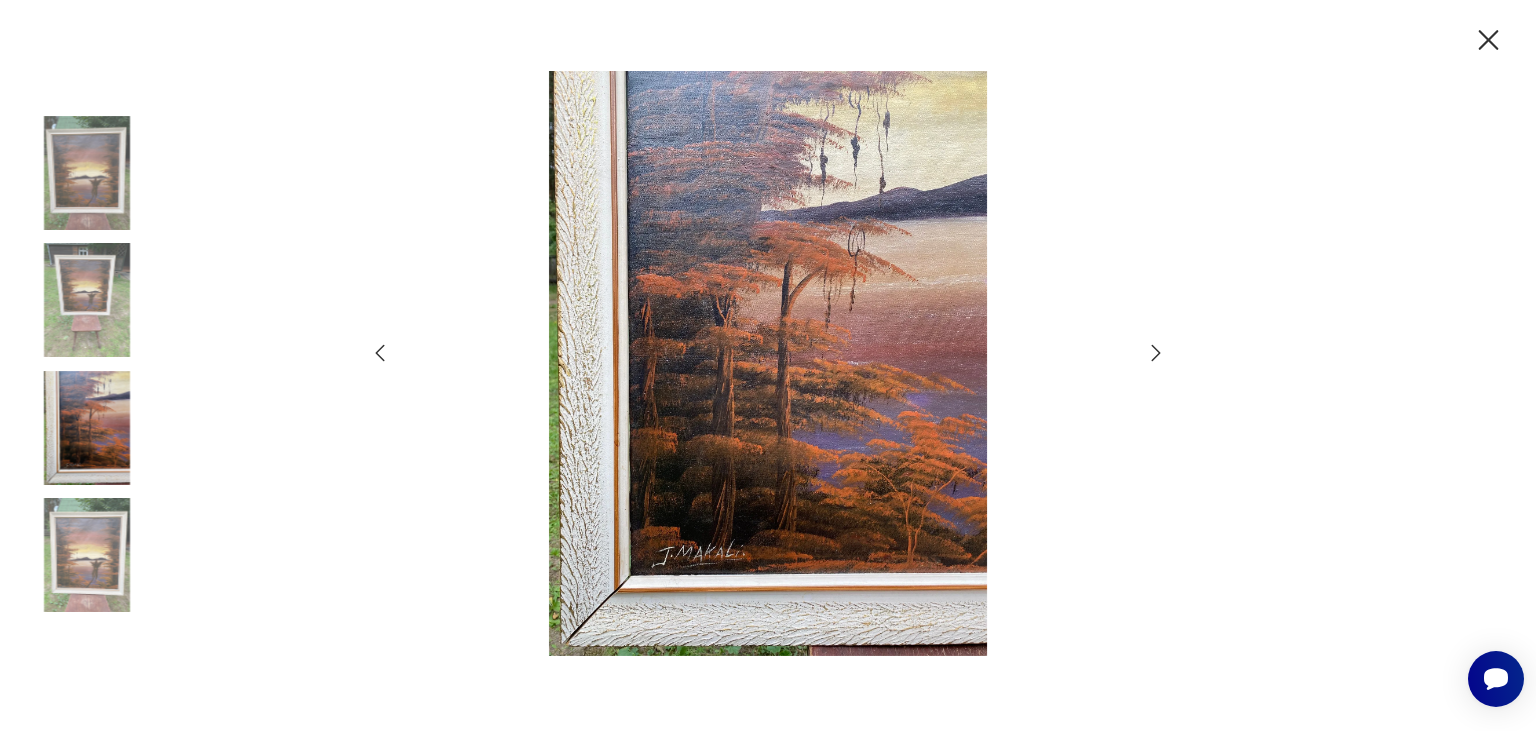 click at bounding box center [87, 300] 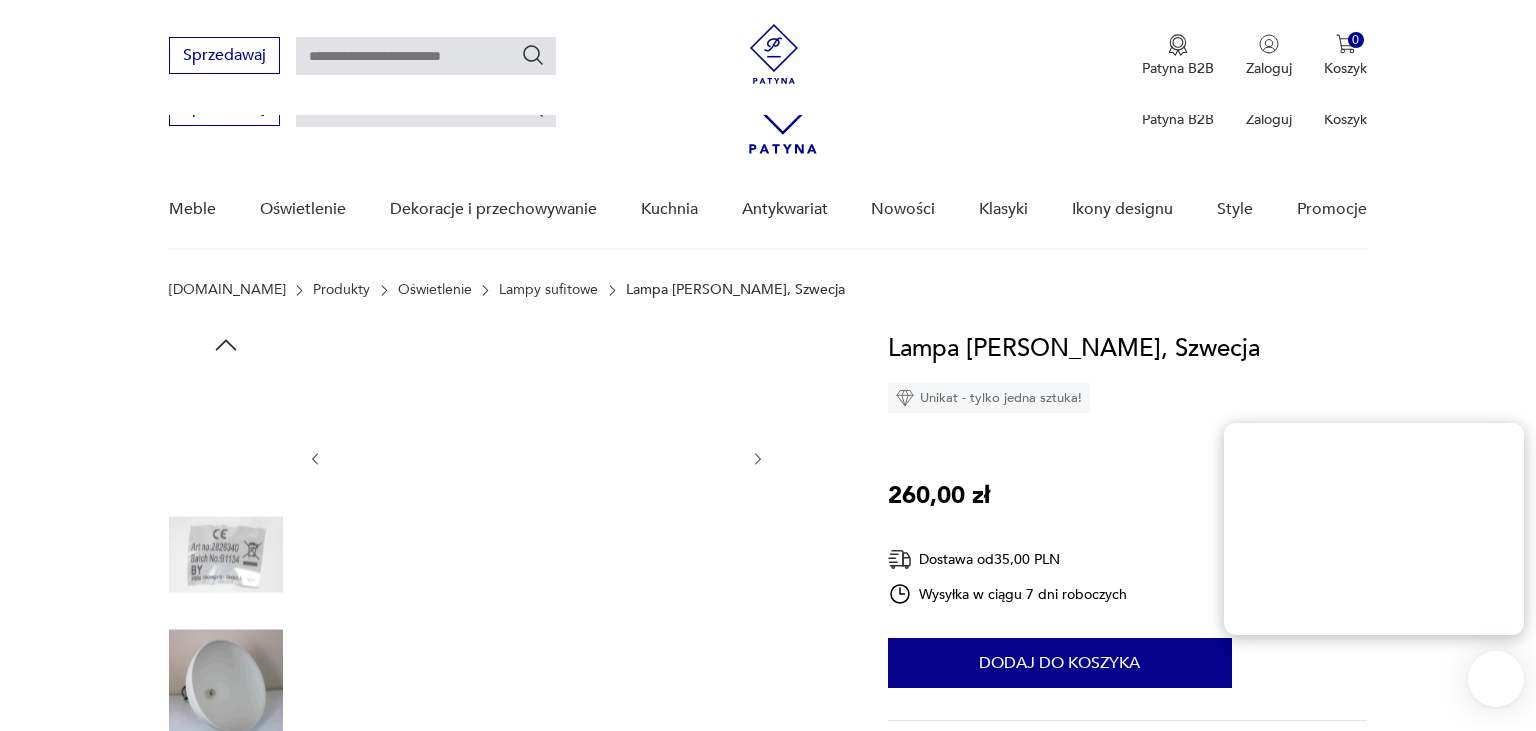 scroll, scrollTop: 306, scrollLeft: 0, axis: vertical 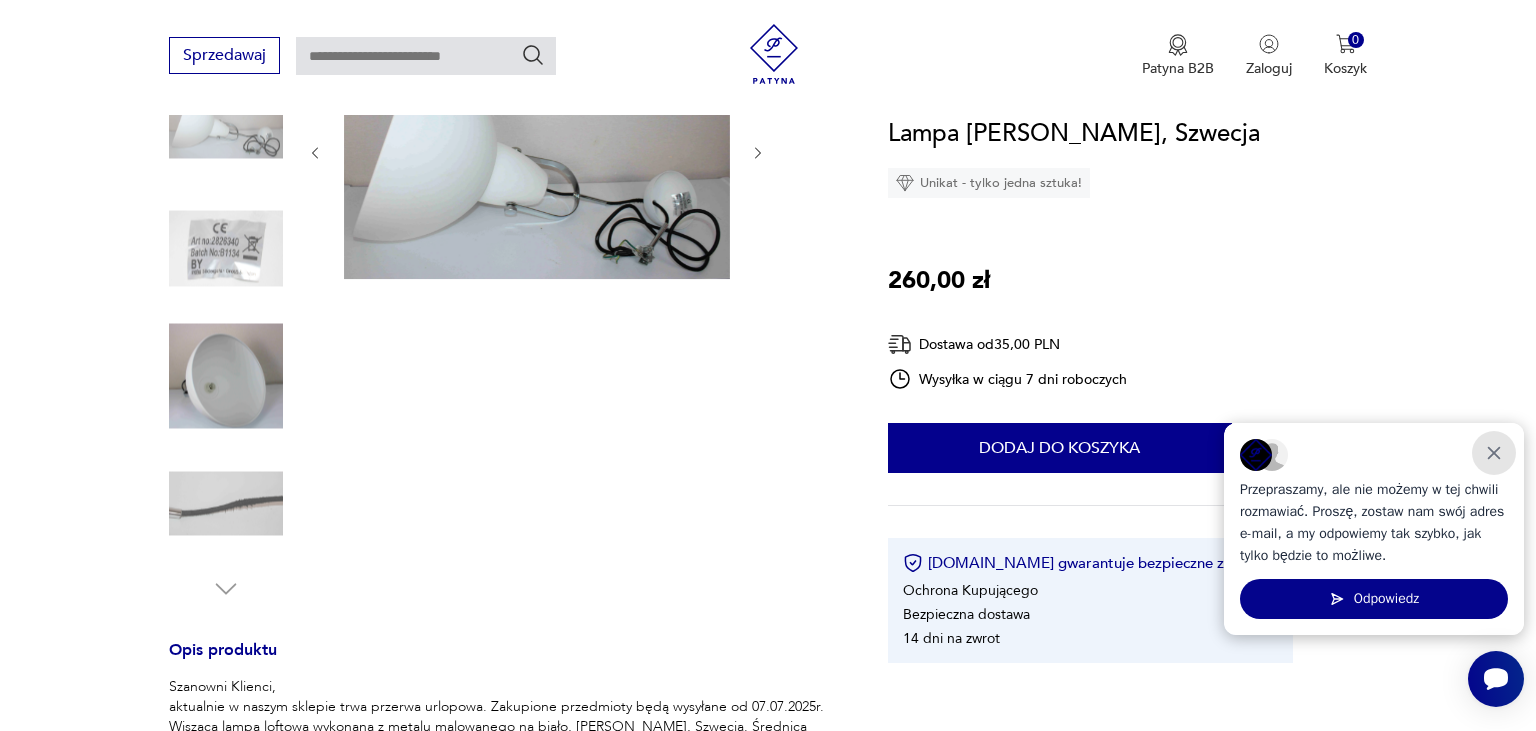 click 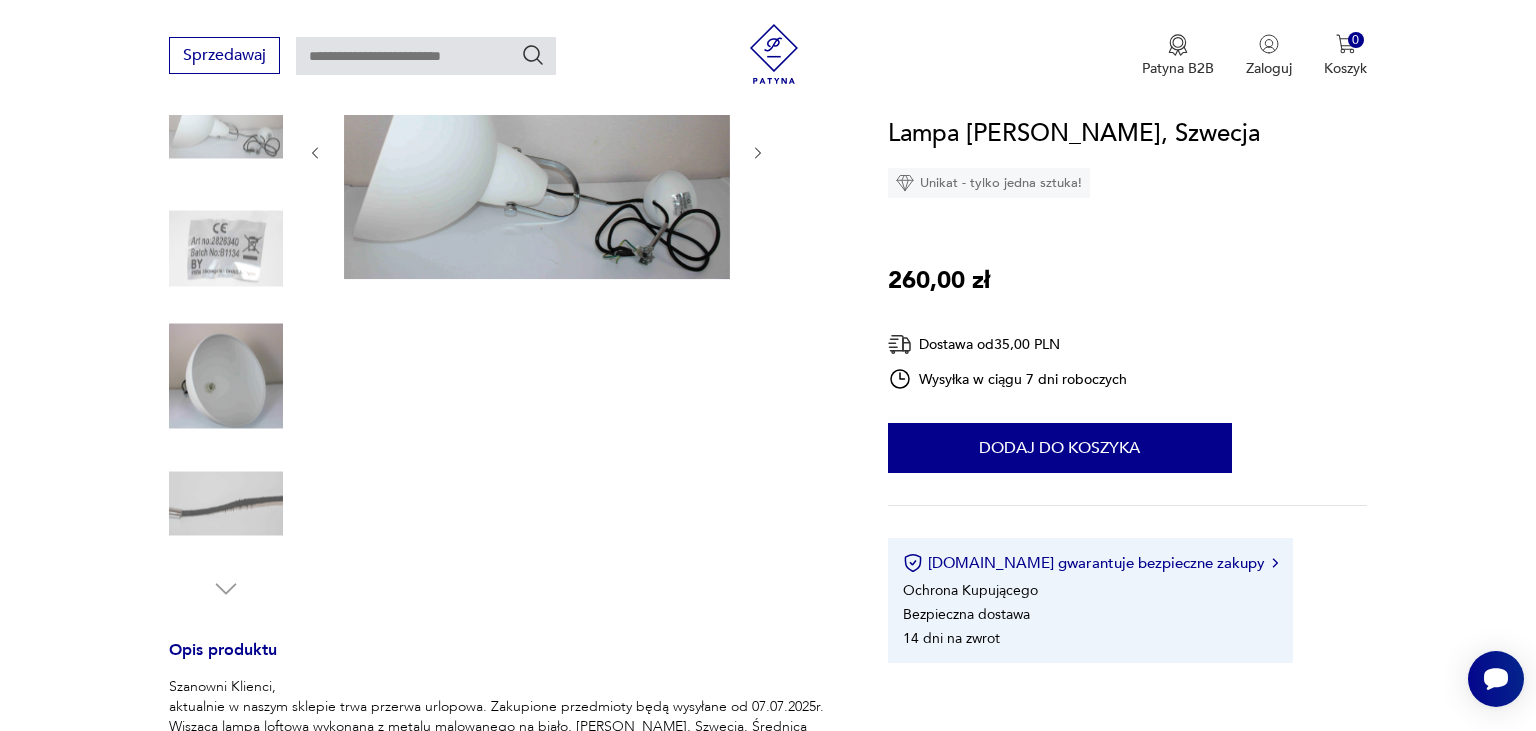 scroll, scrollTop: 0, scrollLeft: 0, axis: both 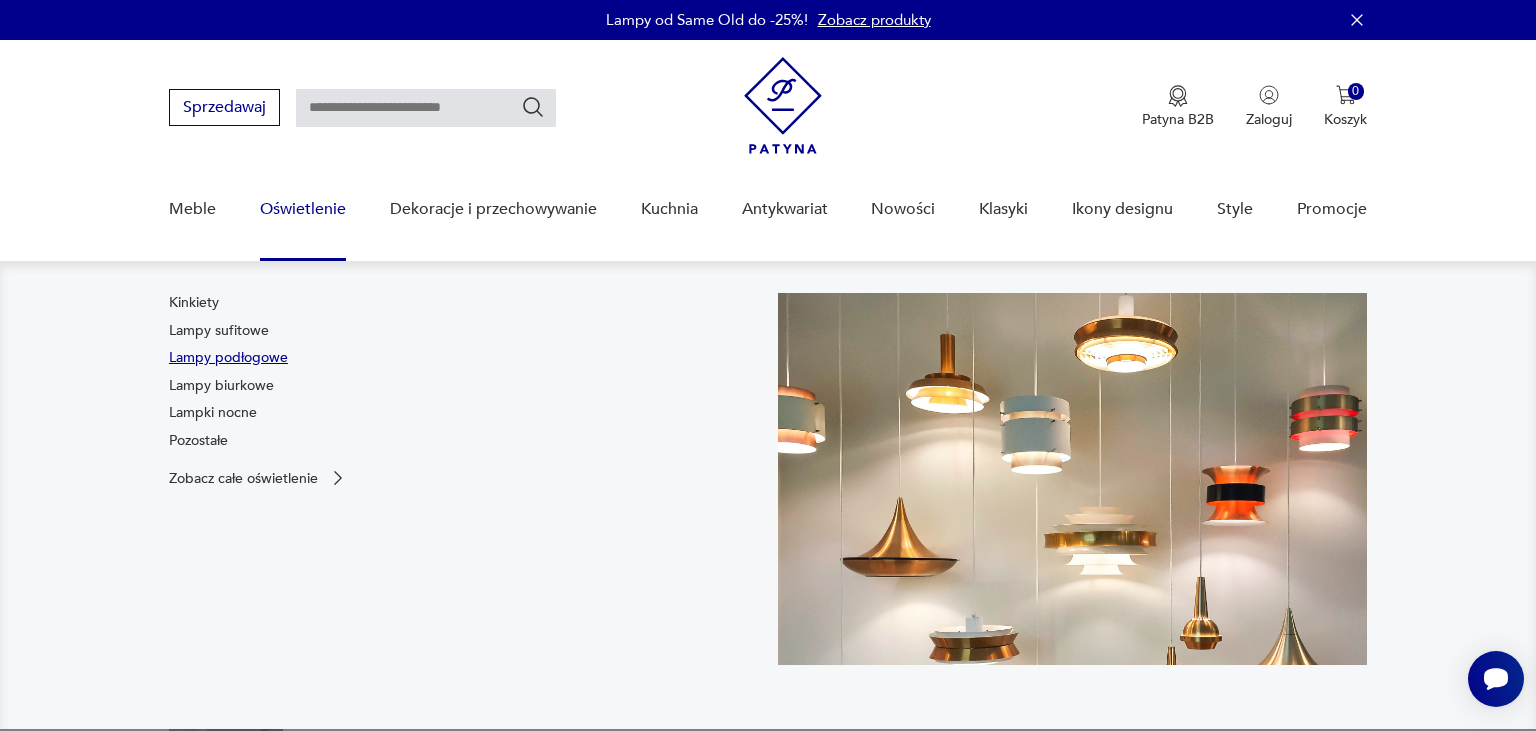 click on "Lampy podłogowe" at bounding box center (228, 358) 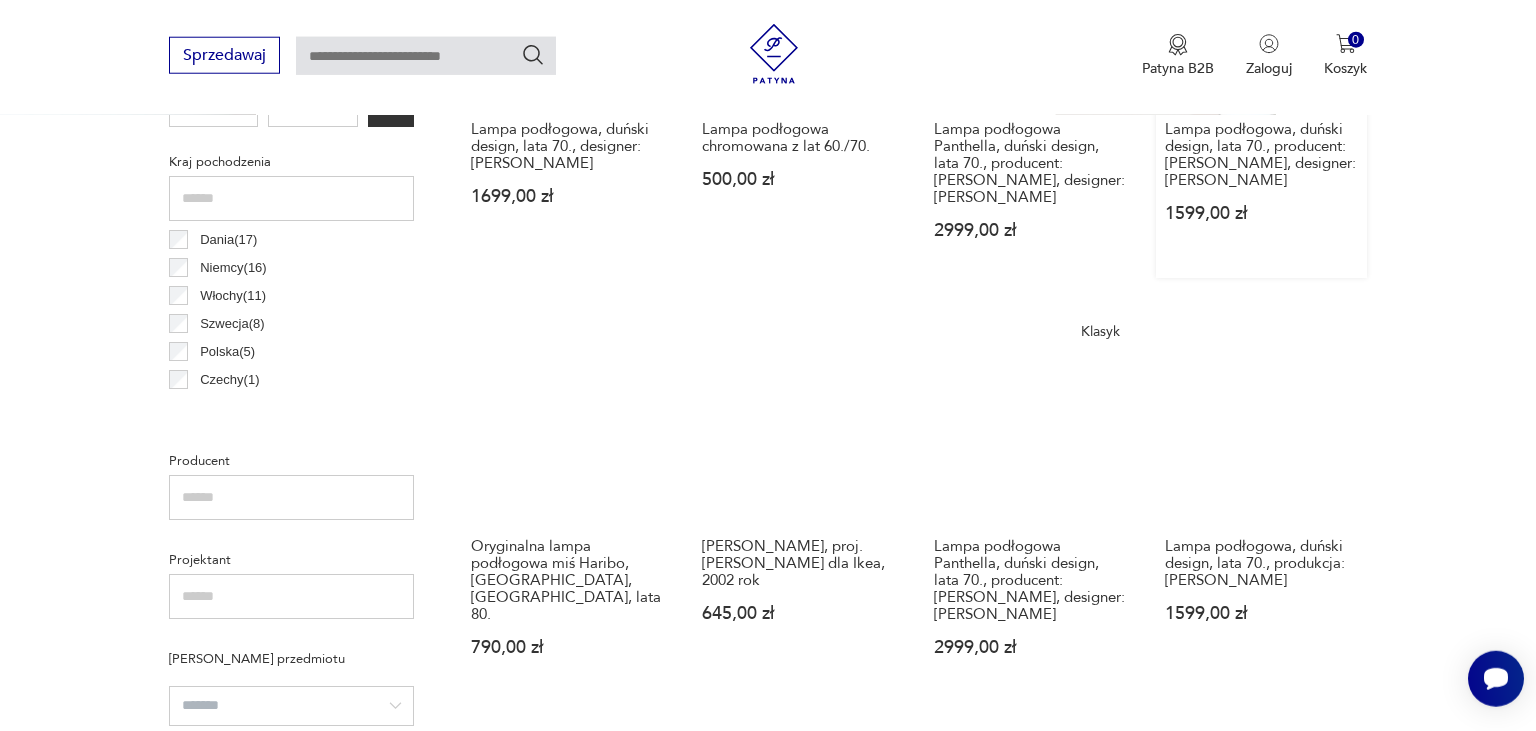 scroll, scrollTop: 979, scrollLeft: 0, axis: vertical 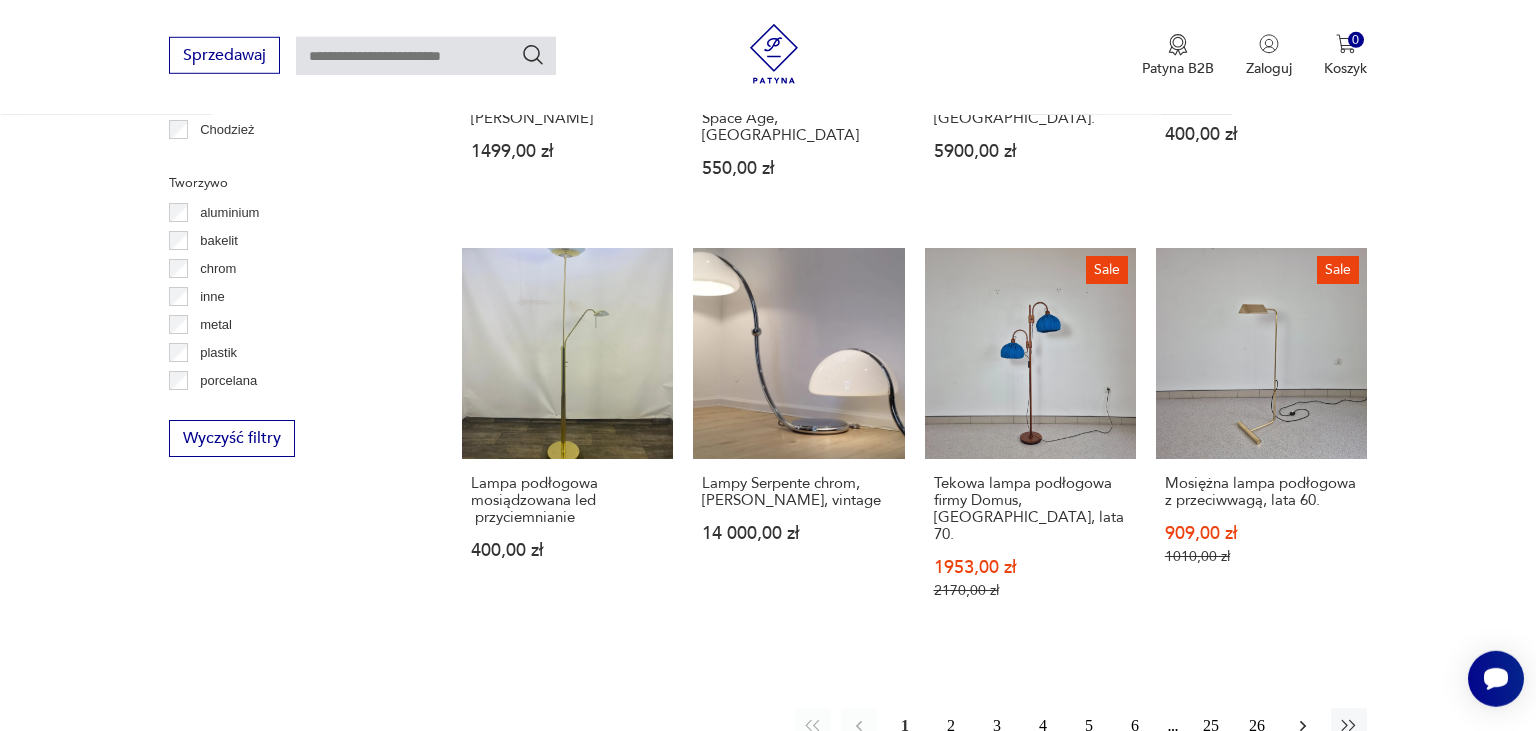 click 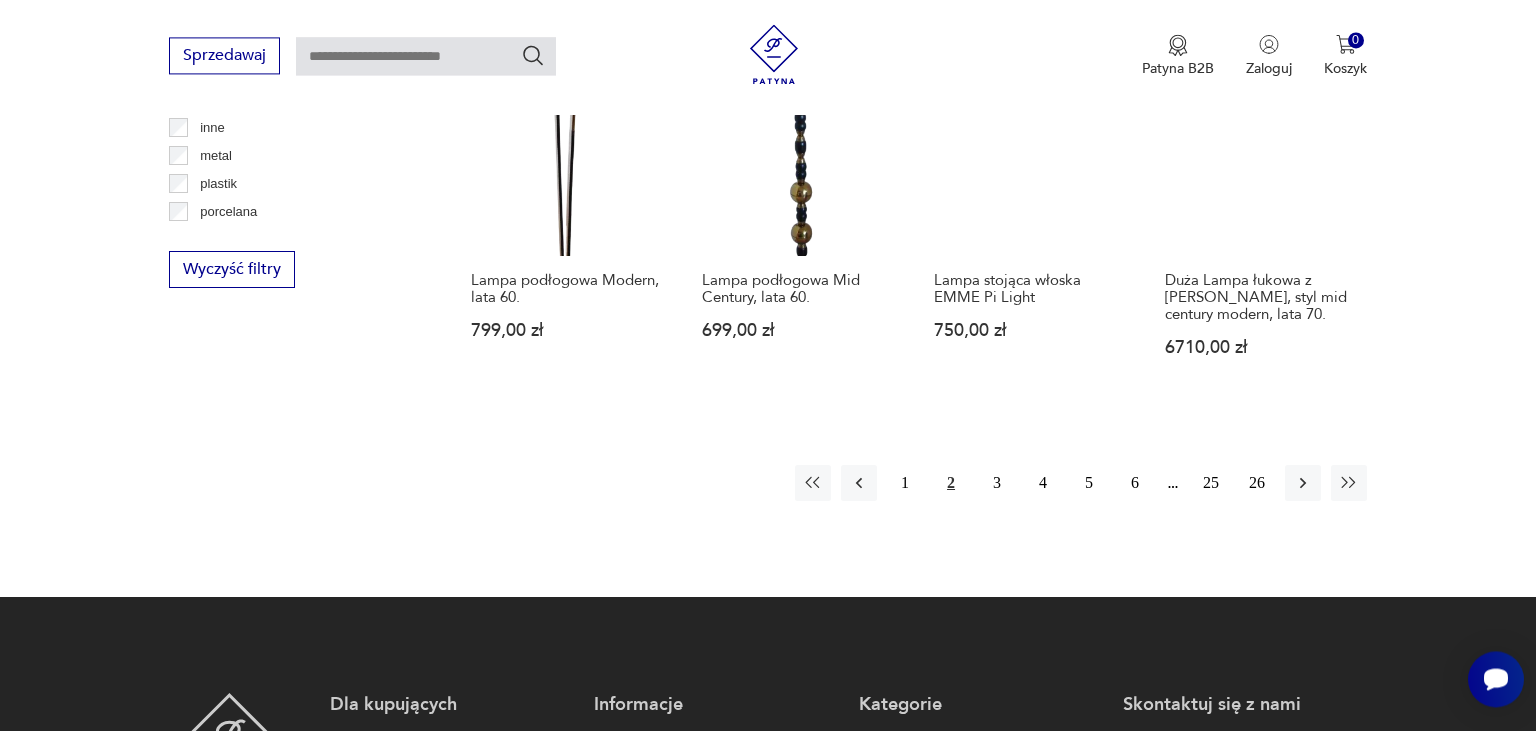 scroll, scrollTop: 2054, scrollLeft: 0, axis: vertical 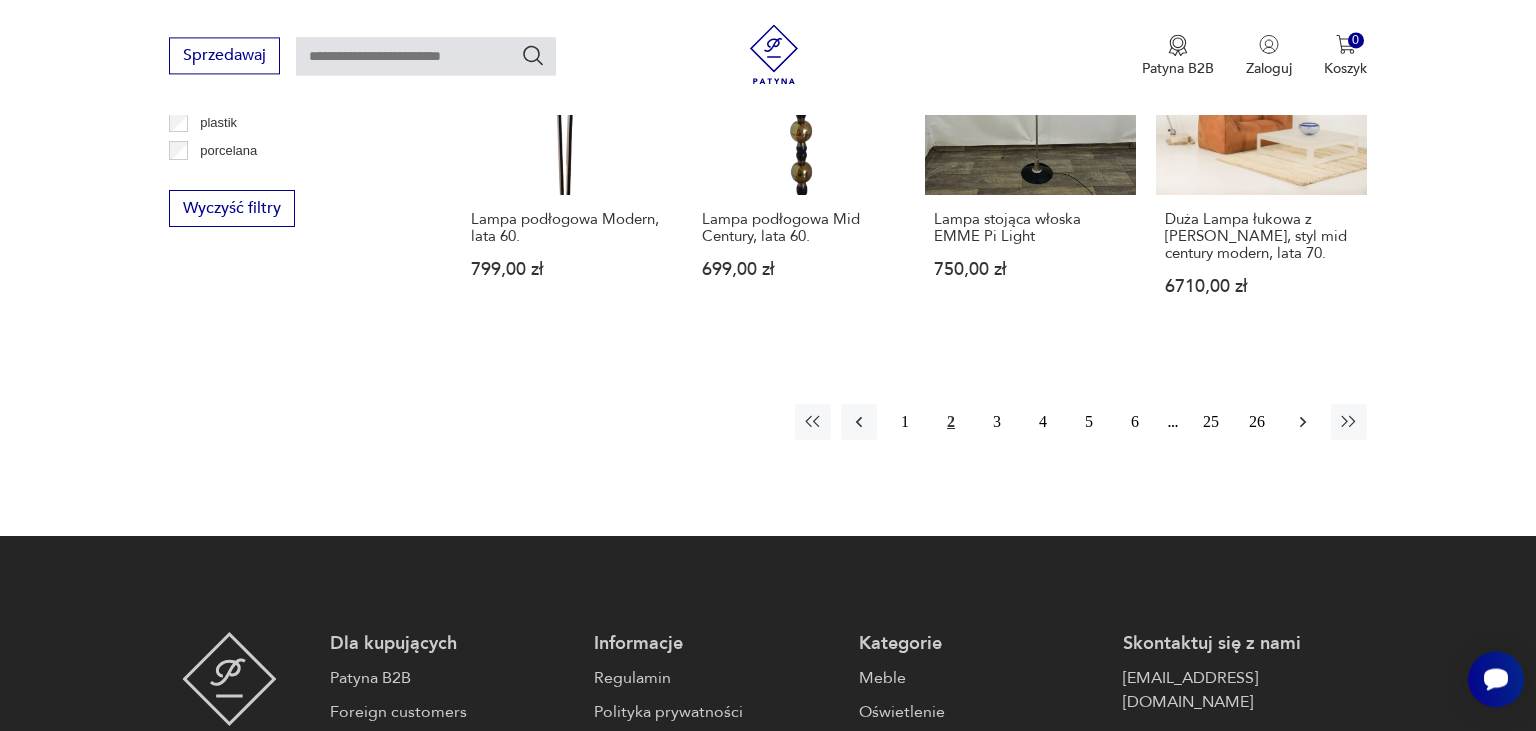 click at bounding box center (1303, 422) 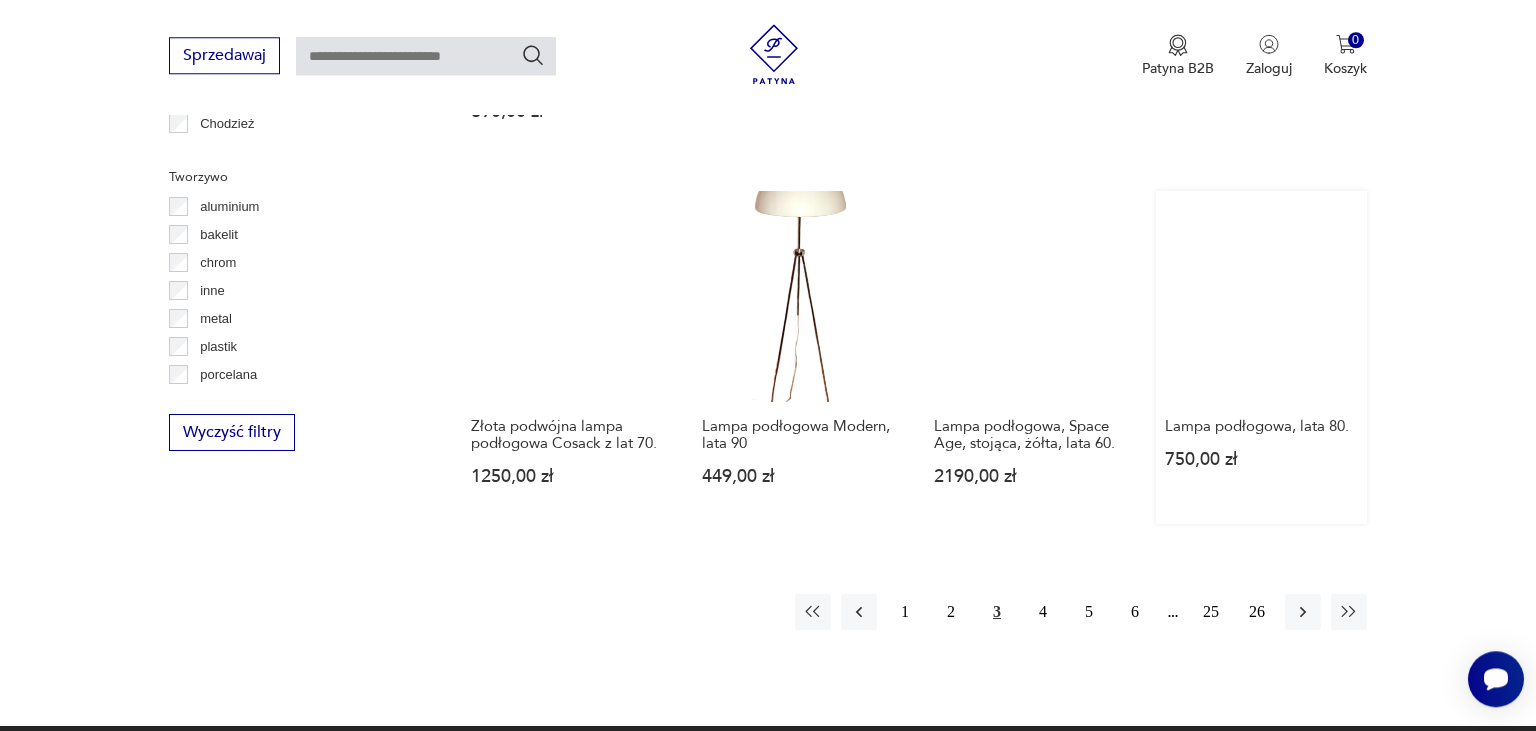 scroll, scrollTop: 1843, scrollLeft: 0, axis: vertical 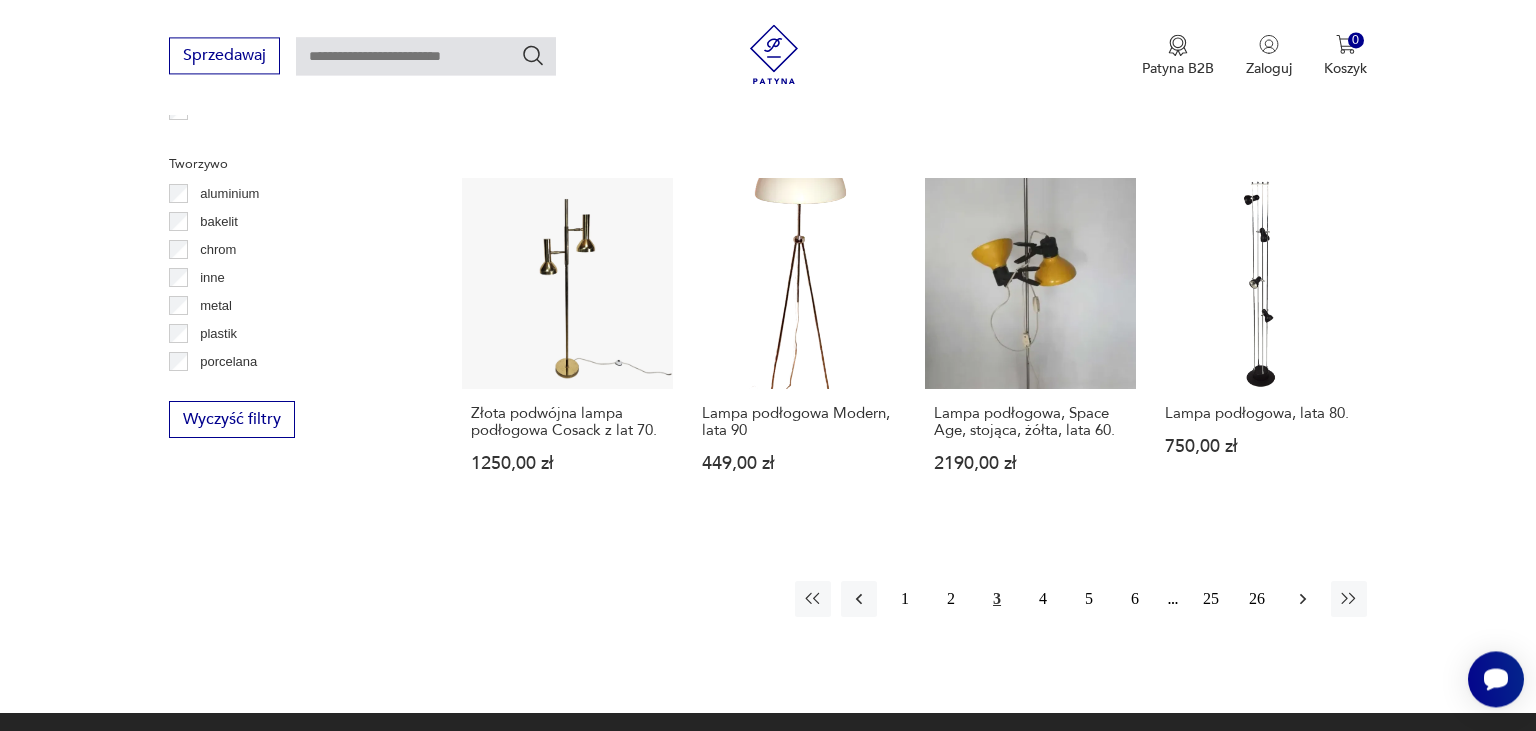 click 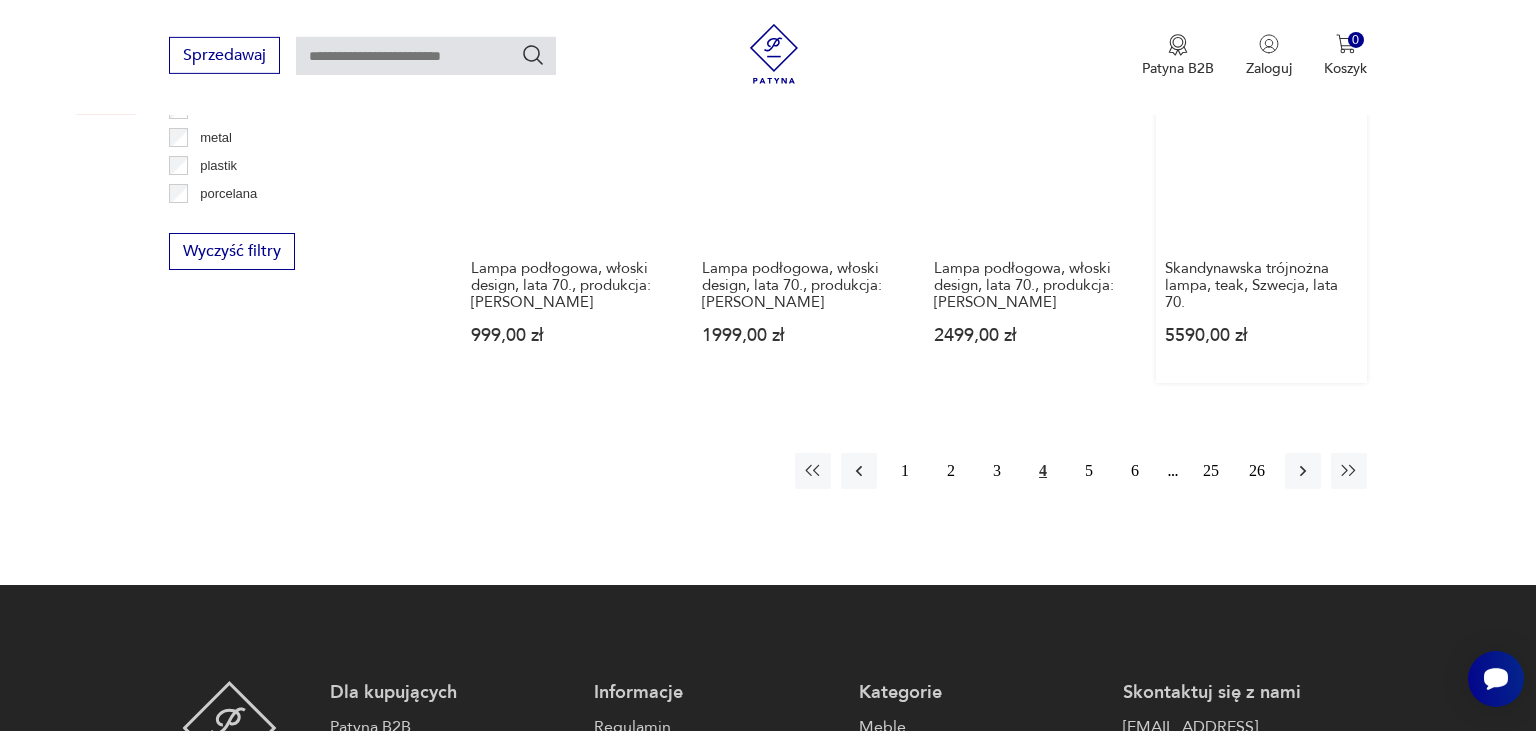 scroll, scrollTop: 2054, scrollLeft: 0, axis: vertical 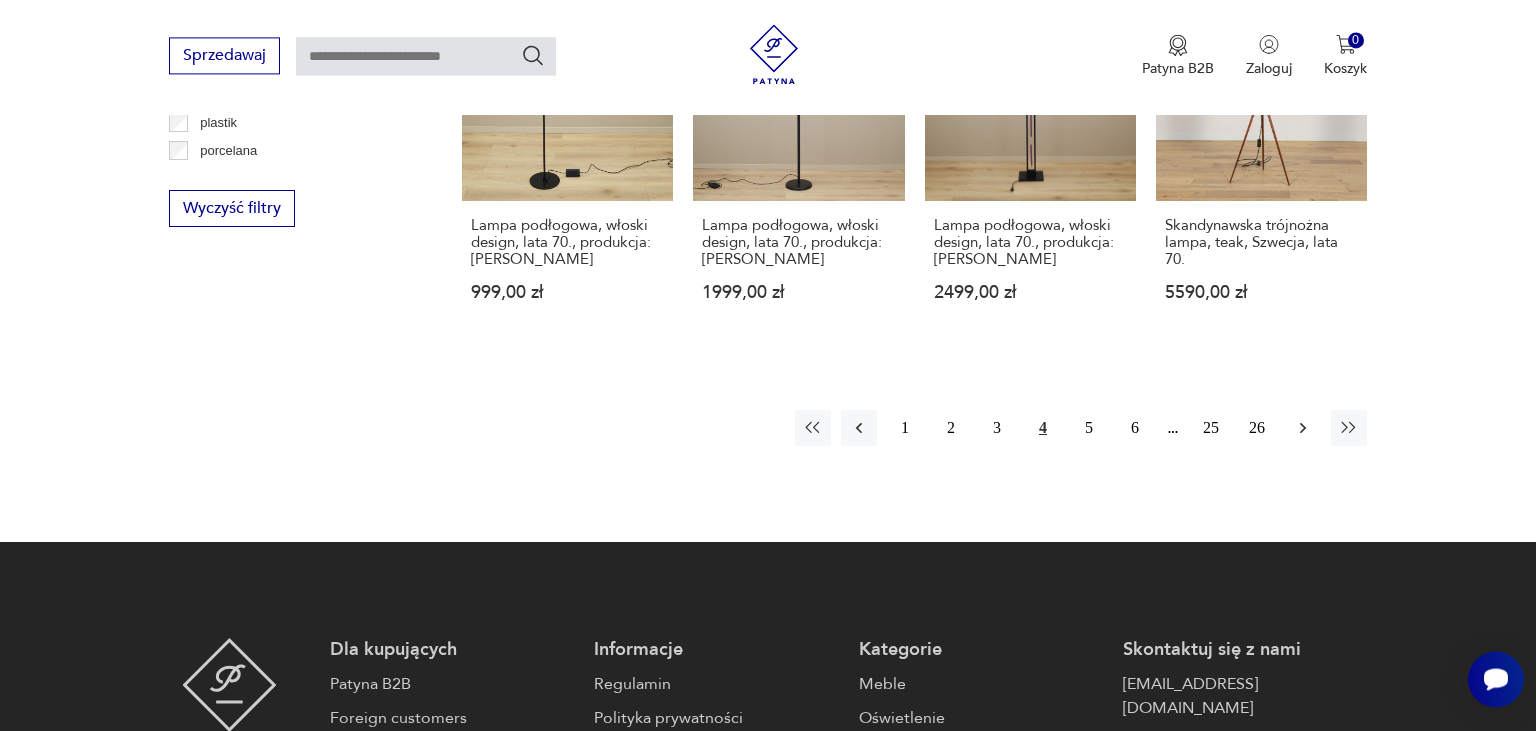 click 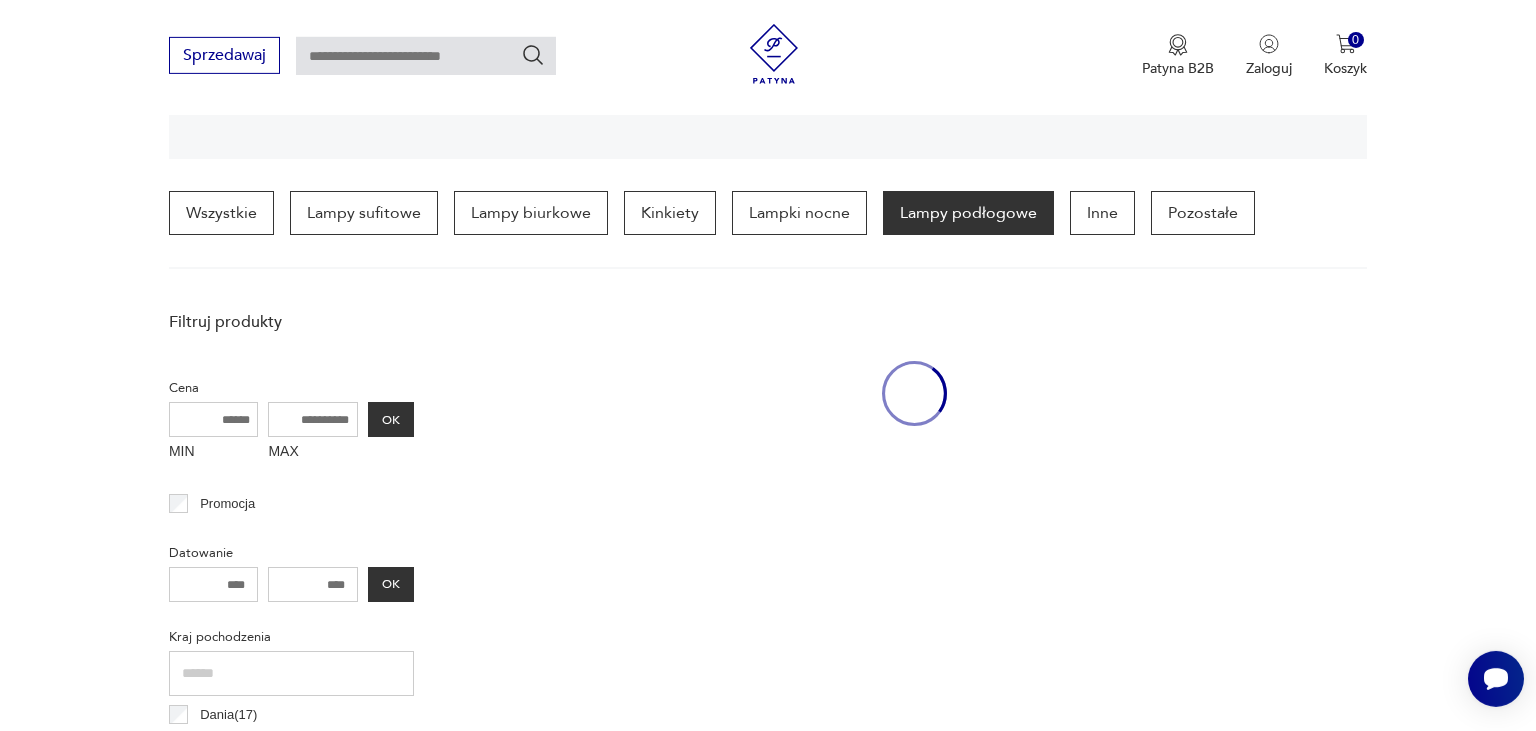 scroll, scrollTop: 469, scrollLeft: 0, axis: vertical 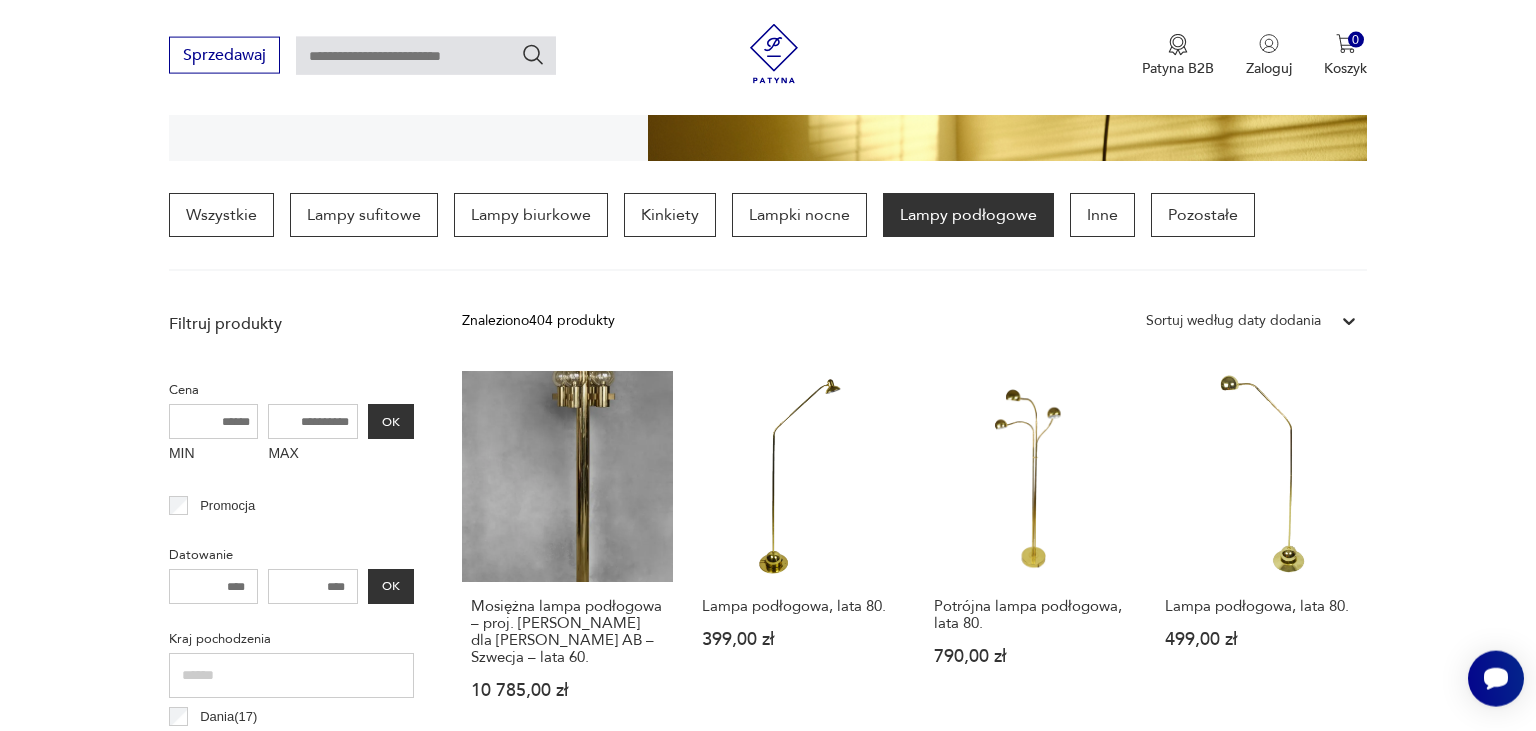 click at bounding box center [426, 56] 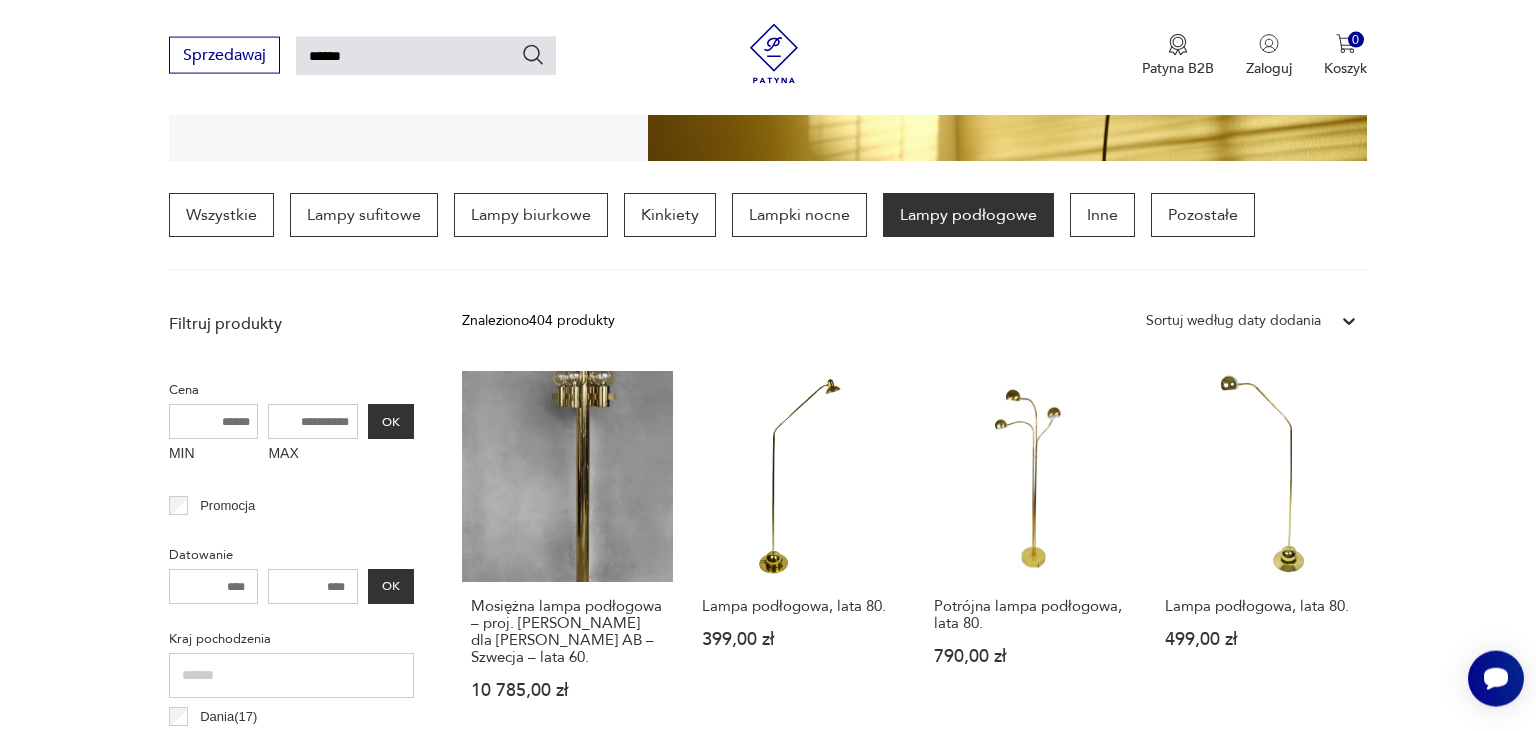 type on "******" 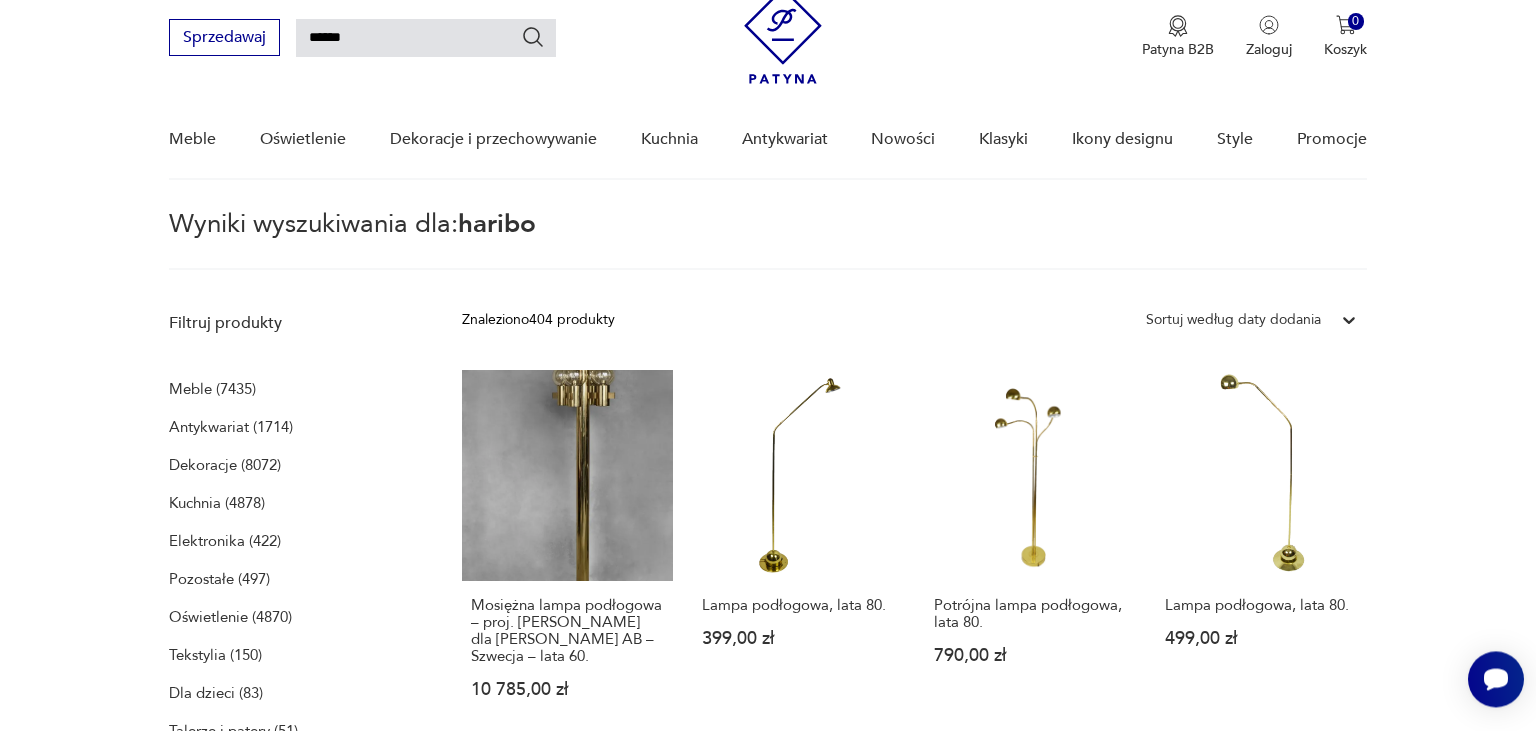 type 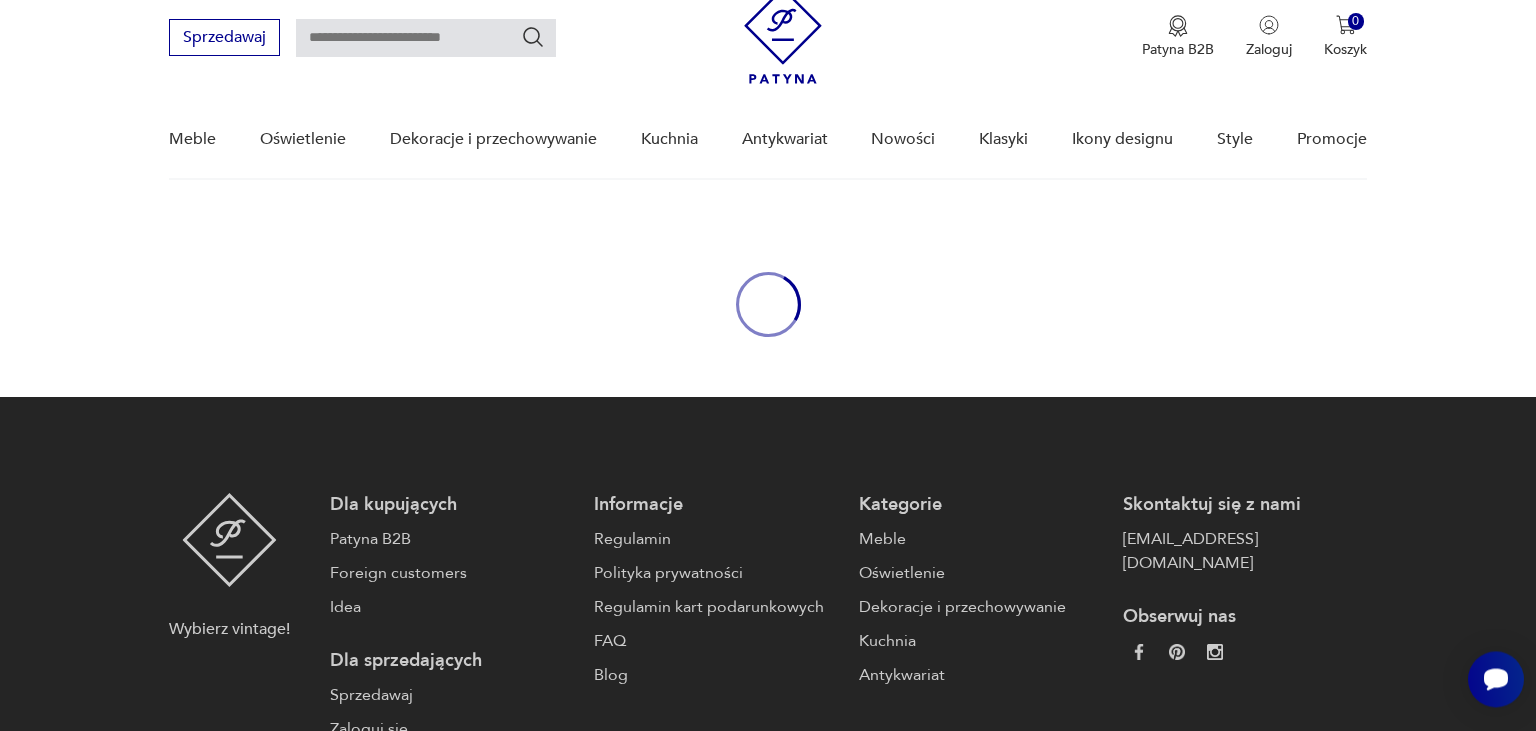 type on "******" 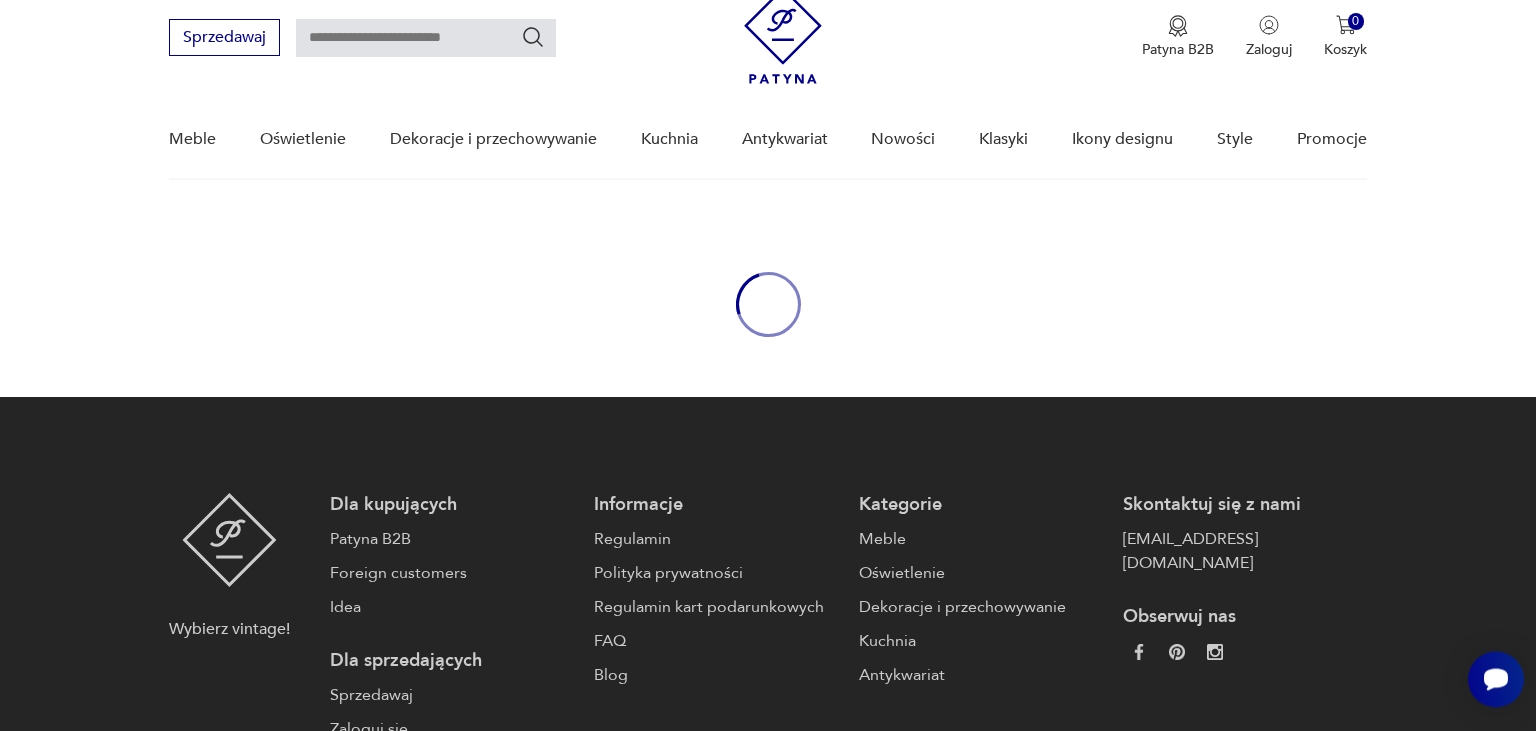 type on "******" 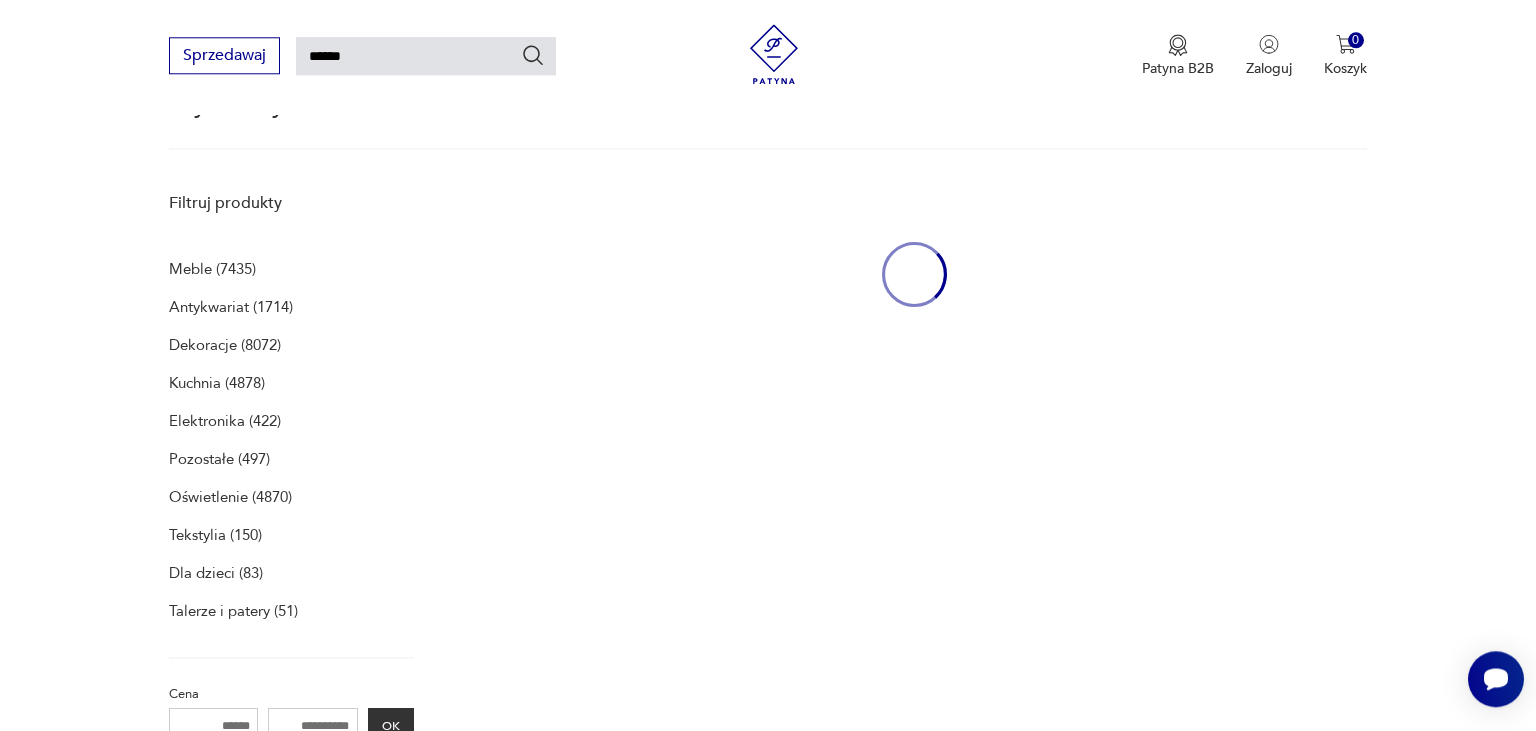 scroll, scrollTop: 258, scrollLeft: 0, axis: vertical 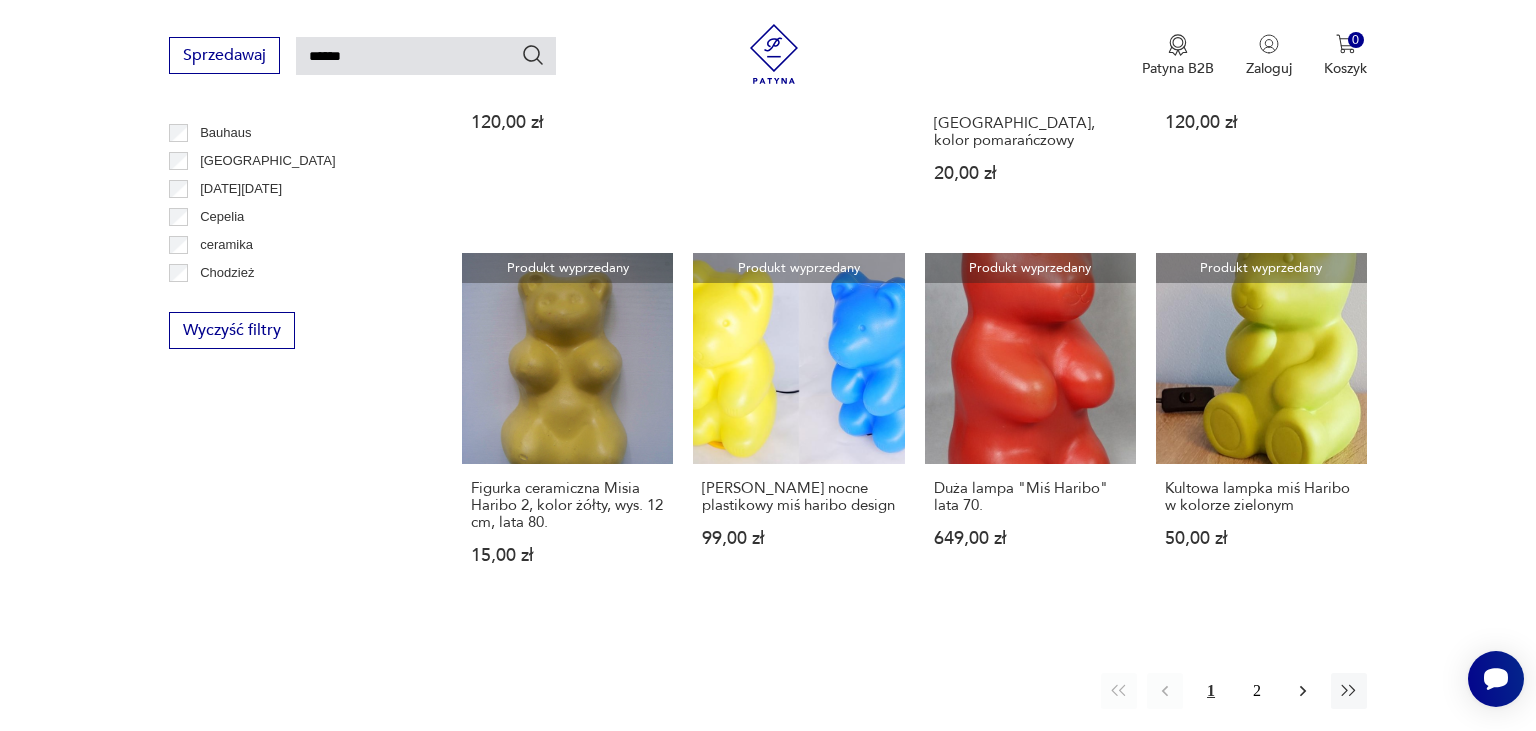 click 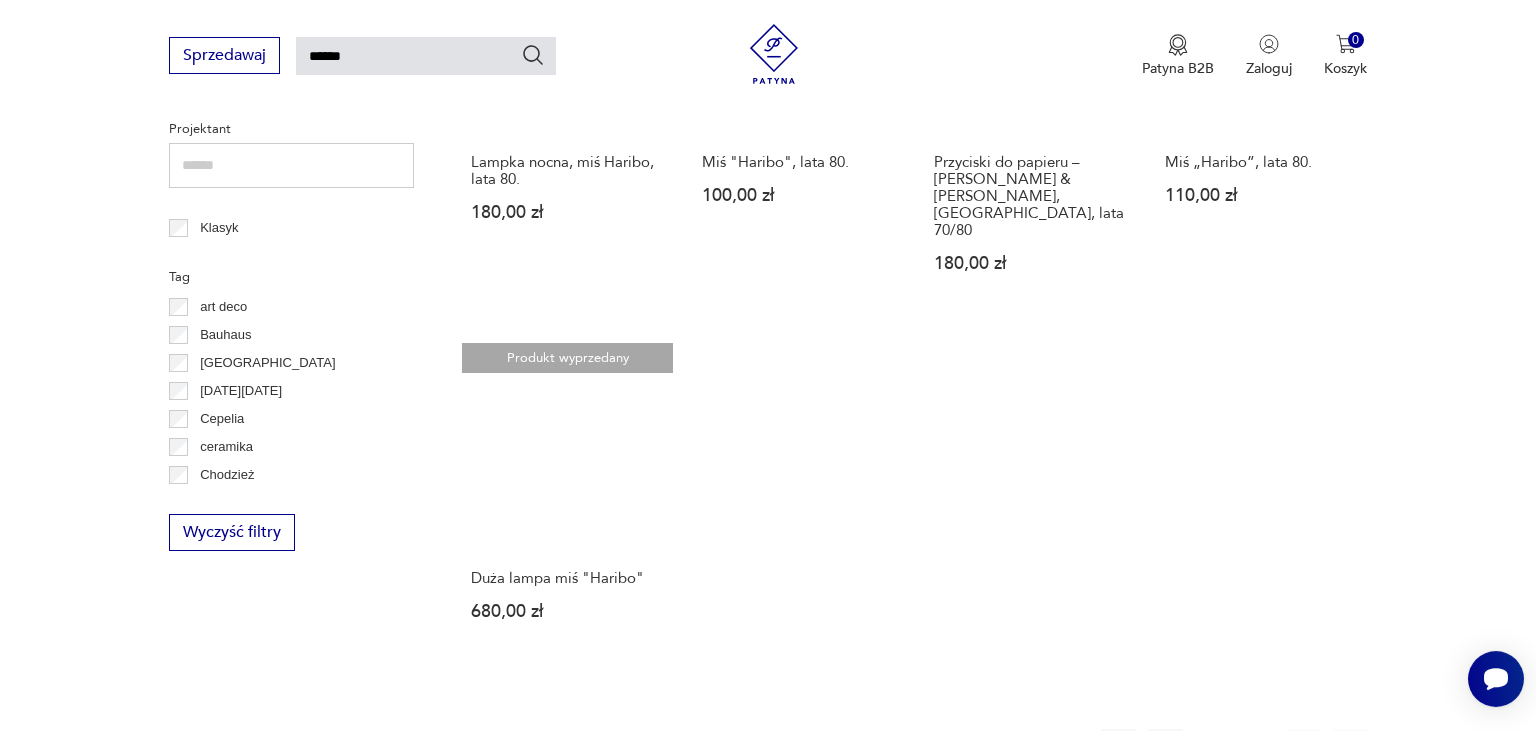 scroll, scrollTop: 914, scrollLeft: 0, axis: vertical 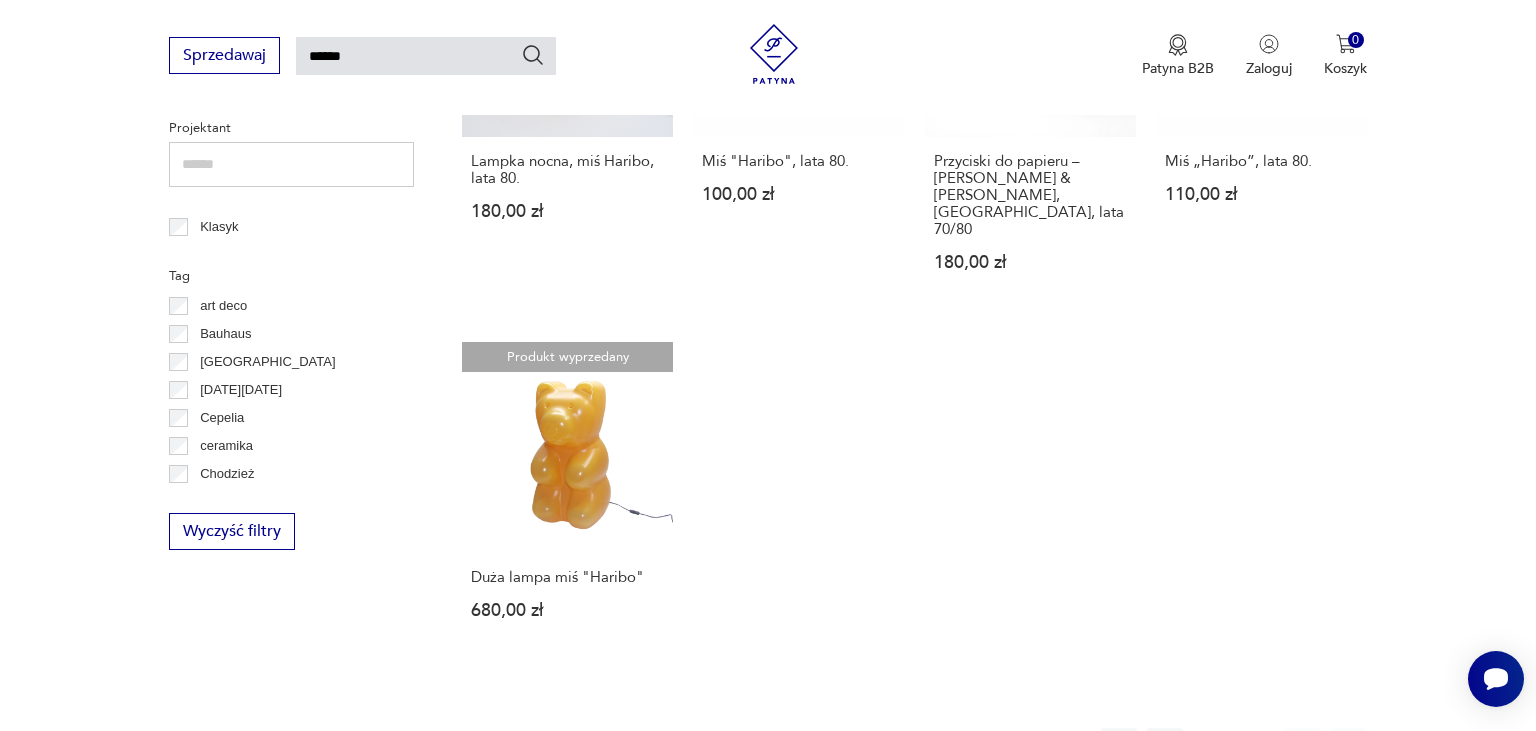 click on "1" at bounding box center (1211, 746) 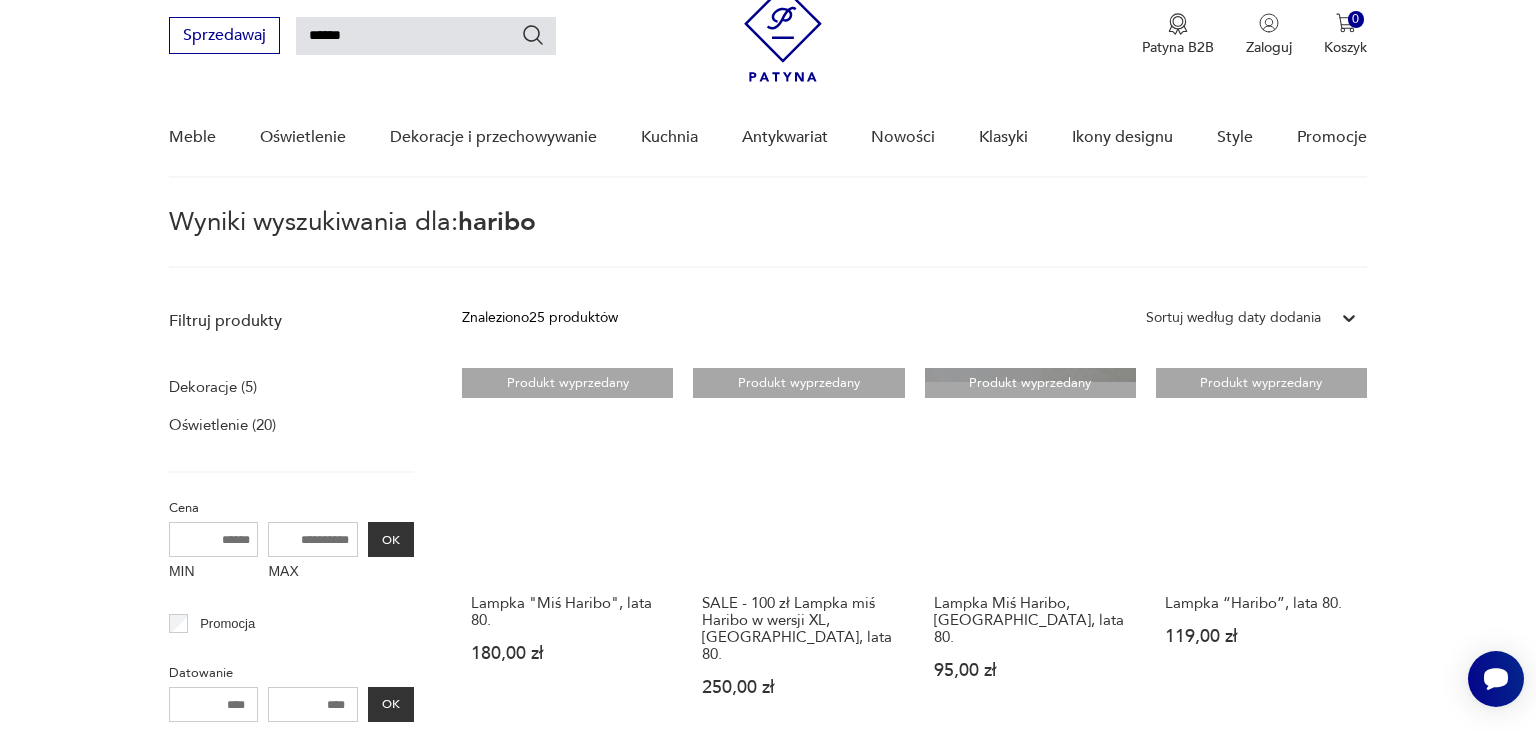 scroll, scrollTop: 70, scrollLeft: 0, axis: vertical 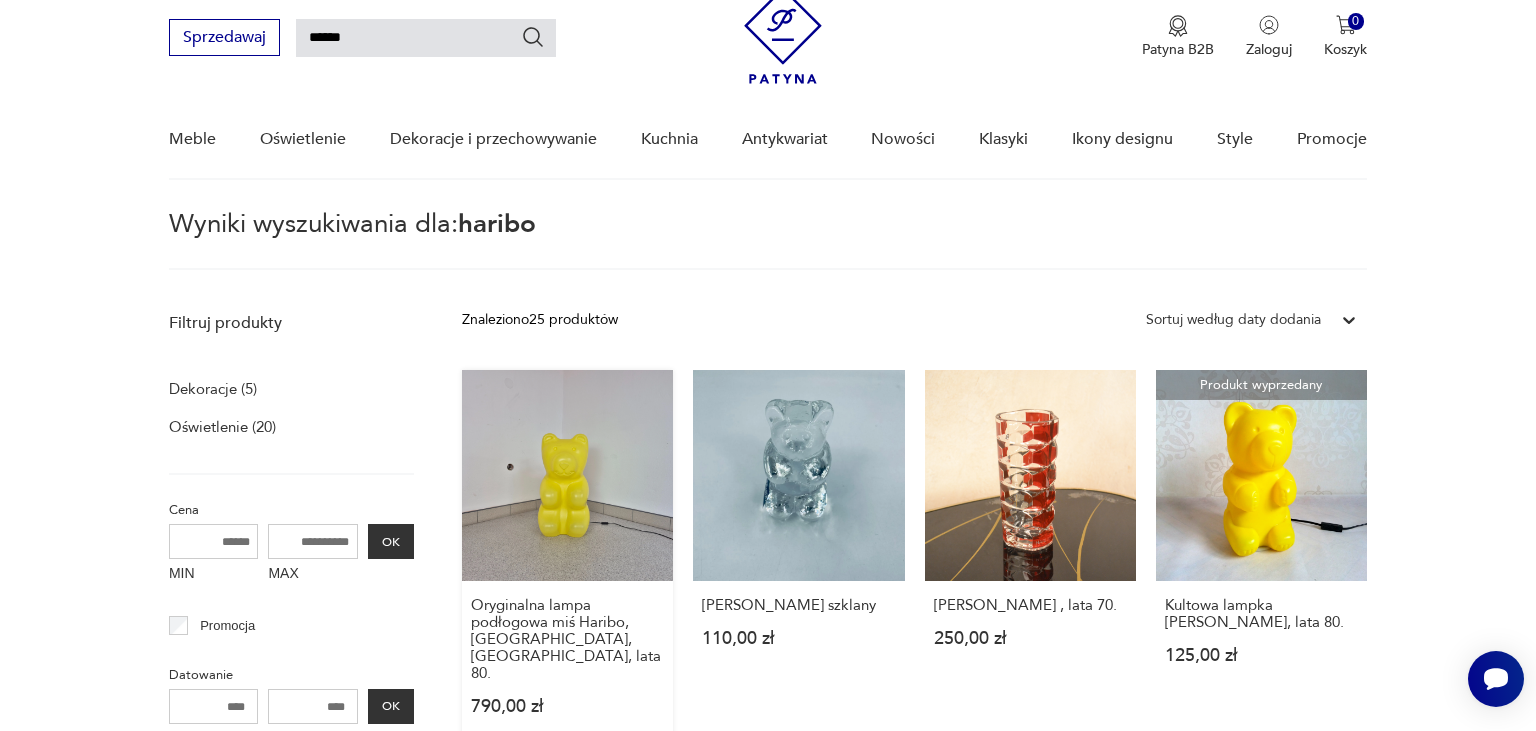 click on "Oryginalna lampa podłogowa miś Haribo, Messow, Niemcy, lata 80. 790,00 zł" at bounding box center (567, 562) 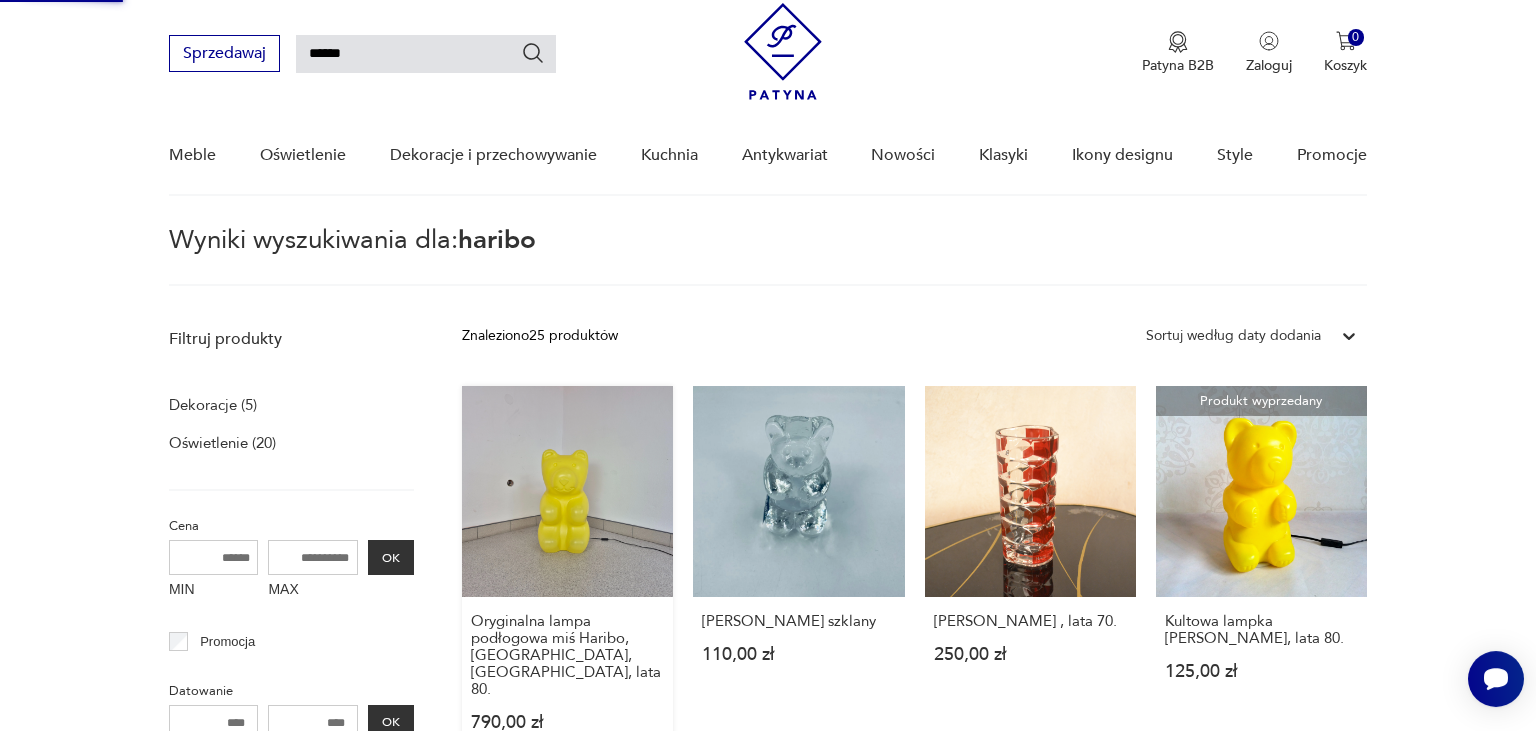 type 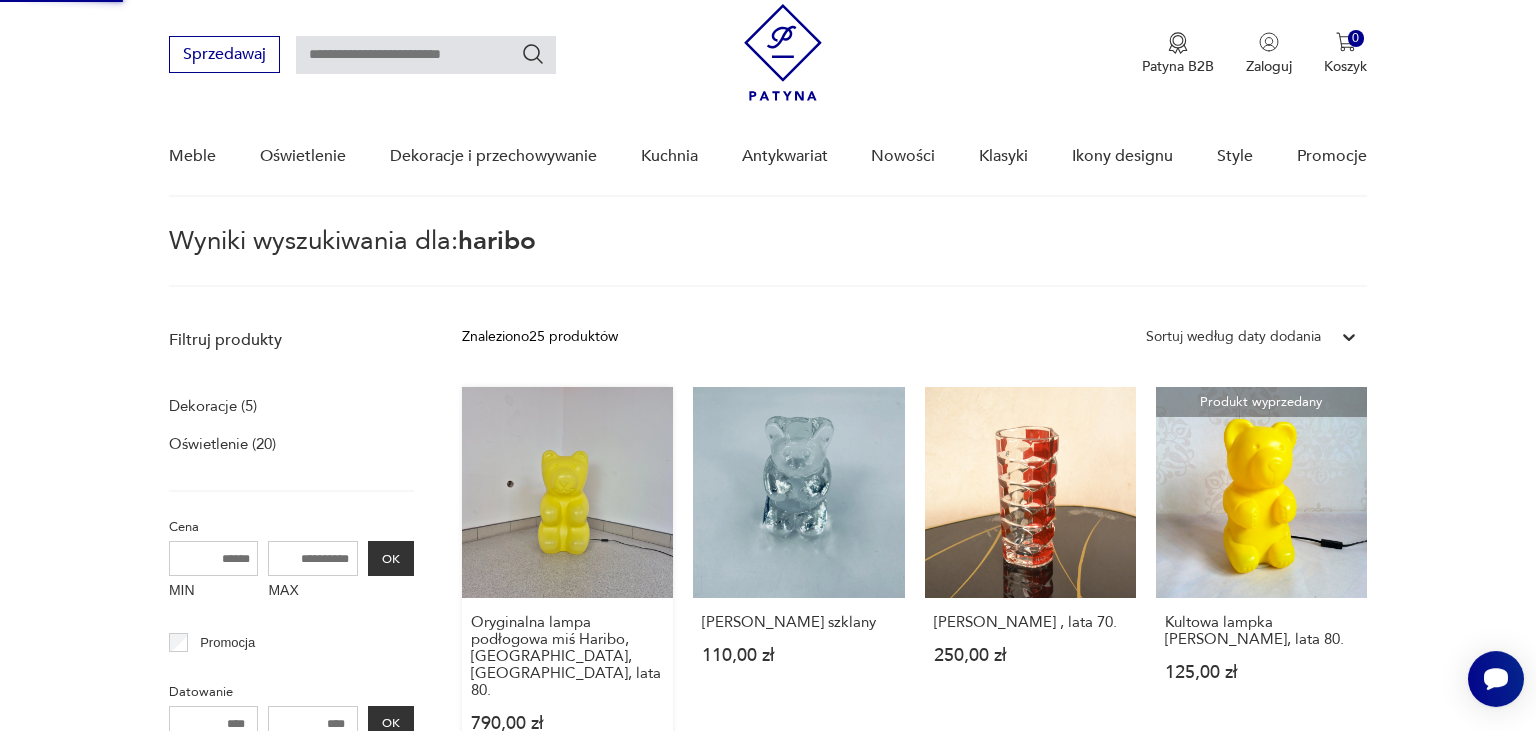 type 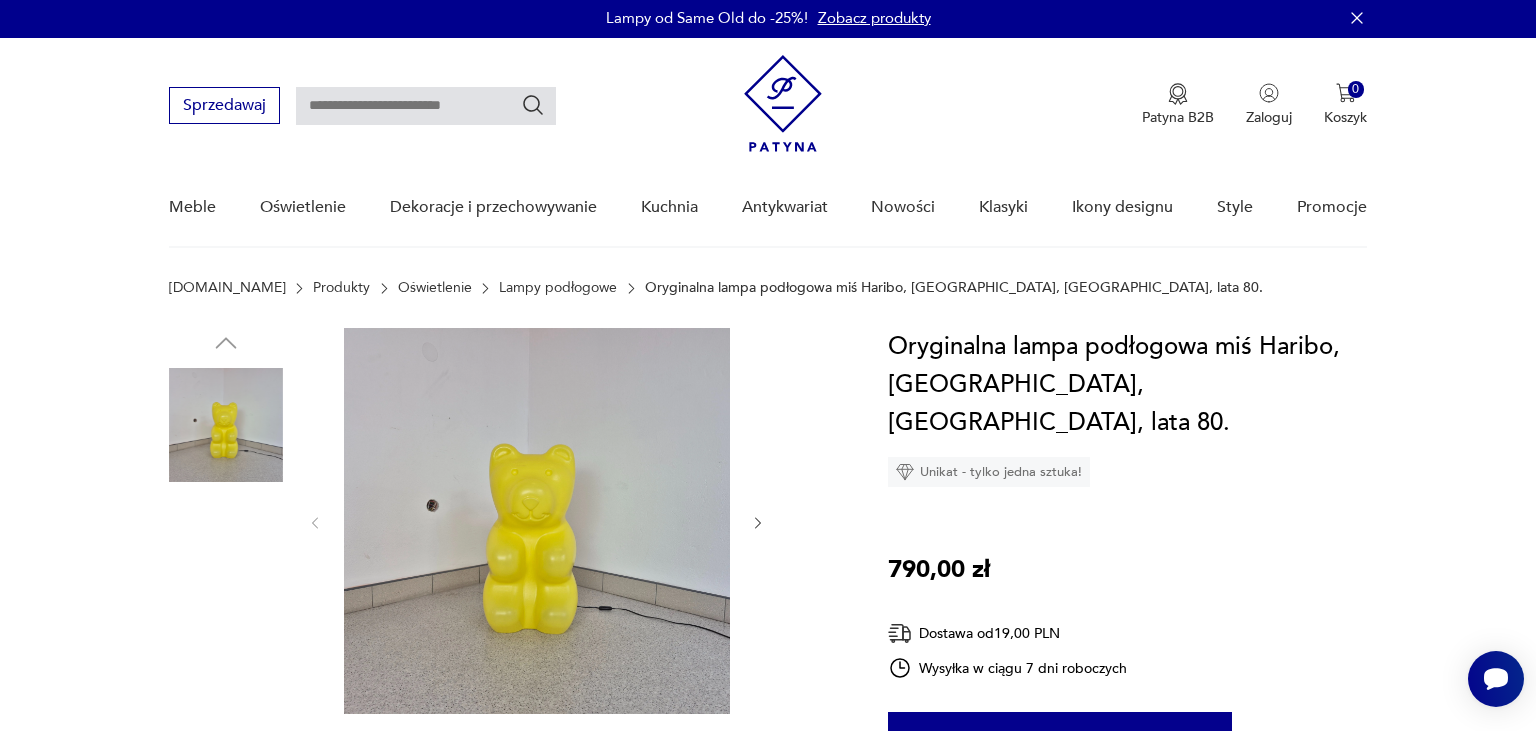 scroll, scrollTop: 0, scrollLeft: 0, axis: both 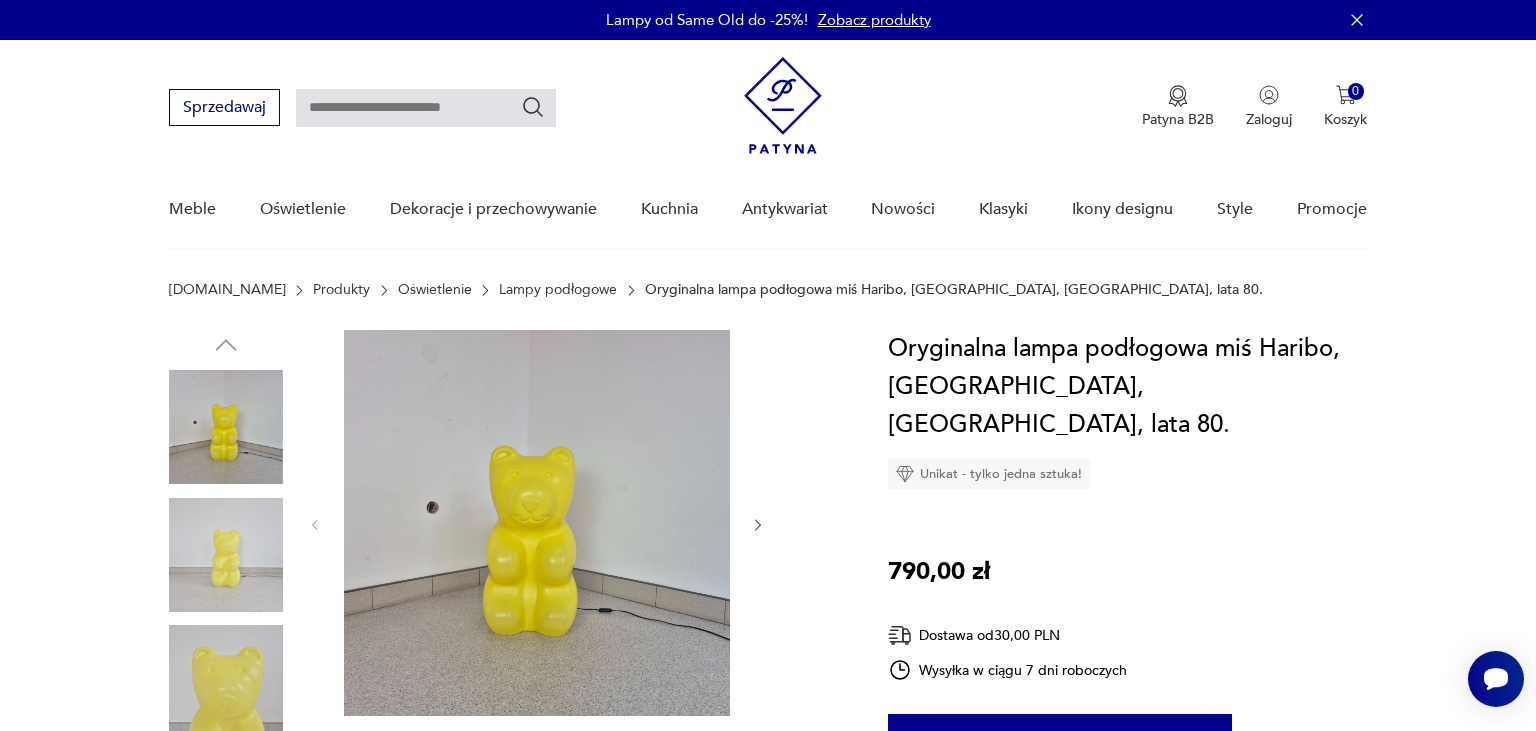 click 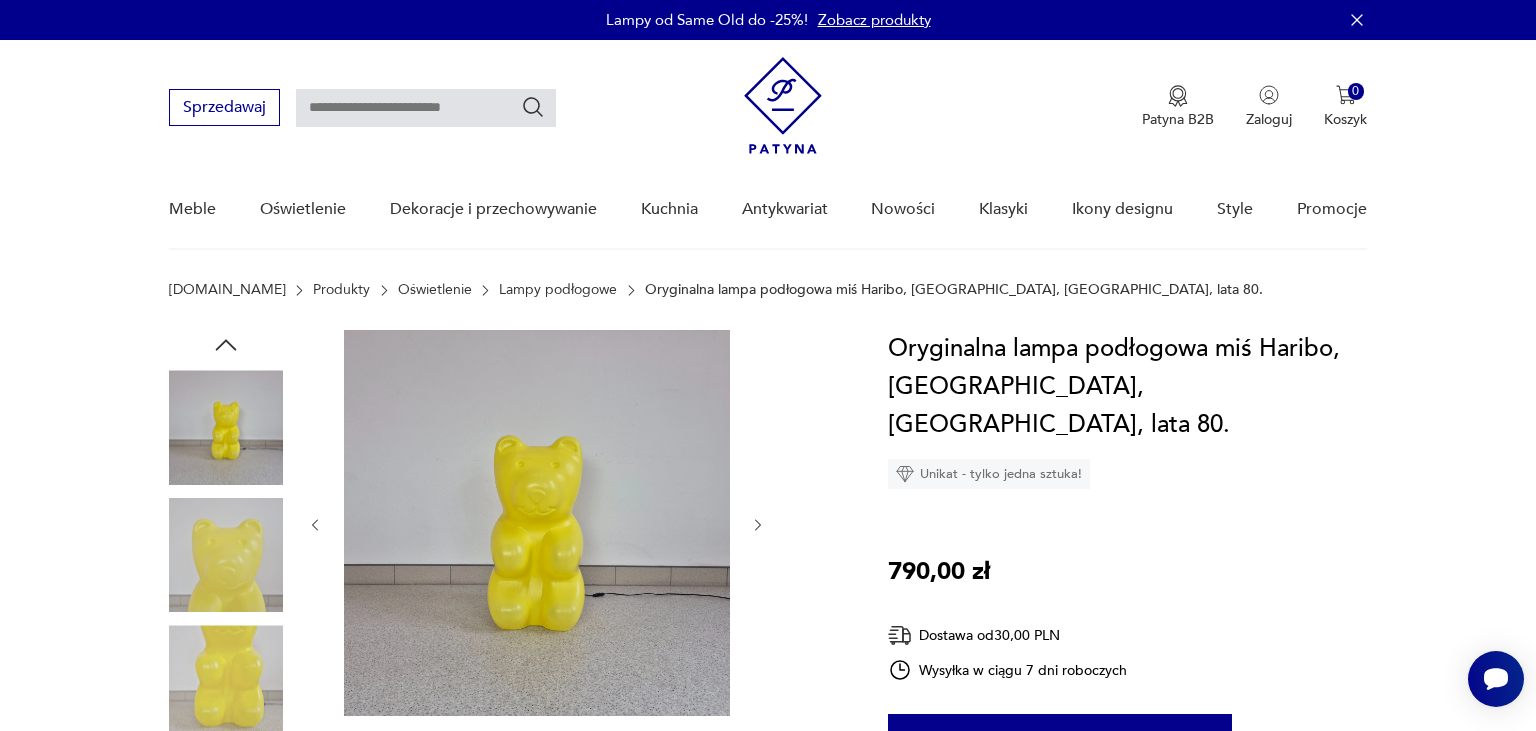click 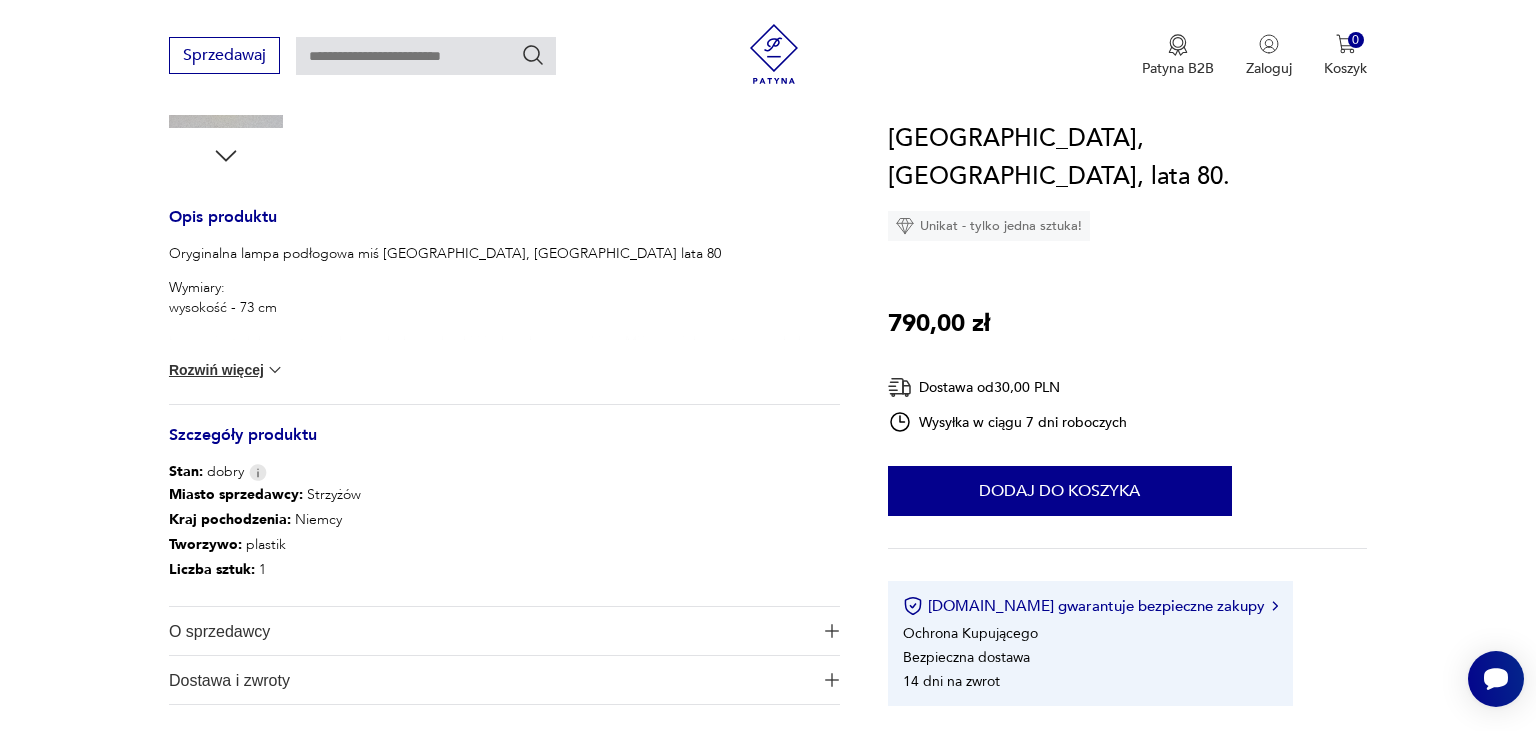 scroll, scrollTop: 316, scrollLeft: 0, axis: vertical 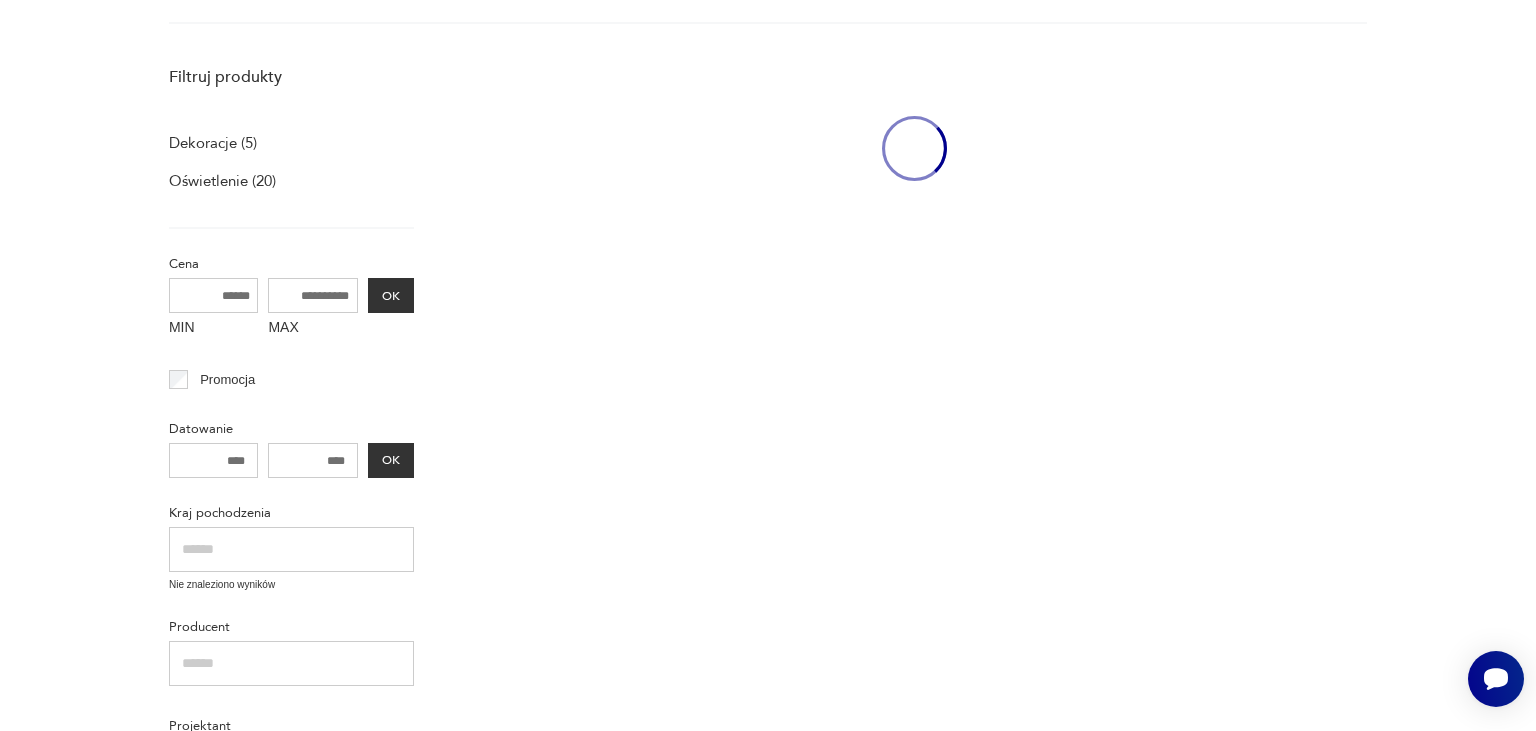type on "******" 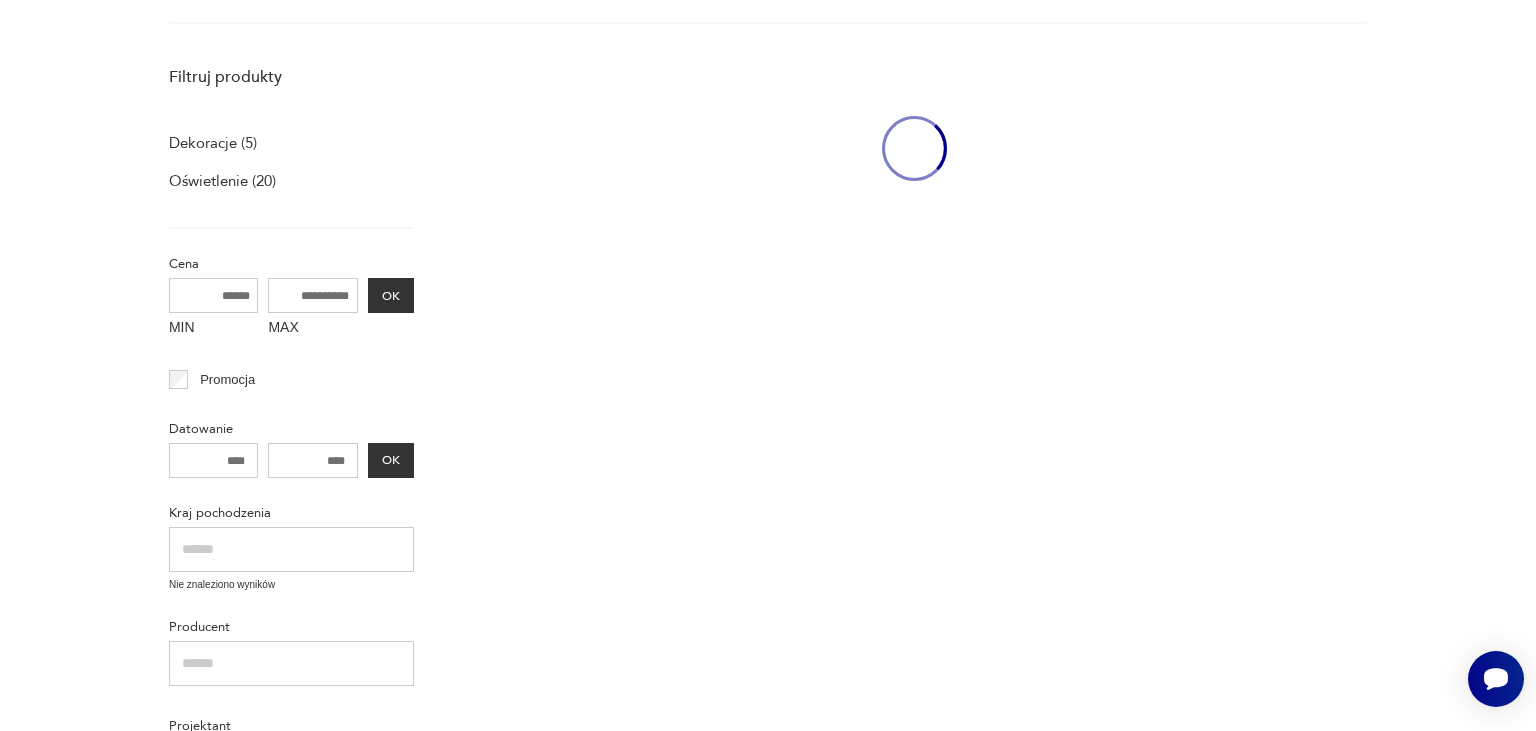 type on "******" 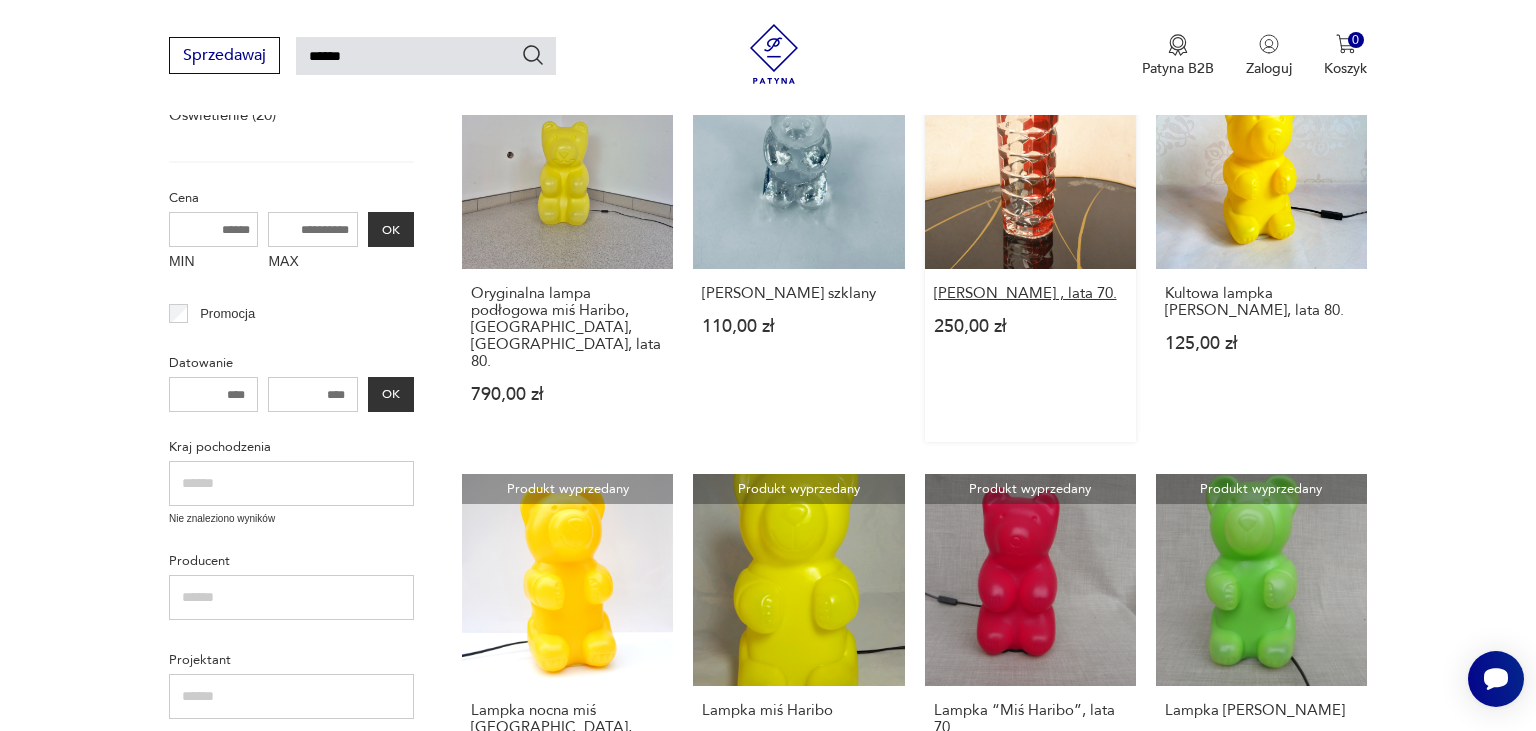 scroll, scrollTop: 699, scrollLeft: 0, axis: vertical 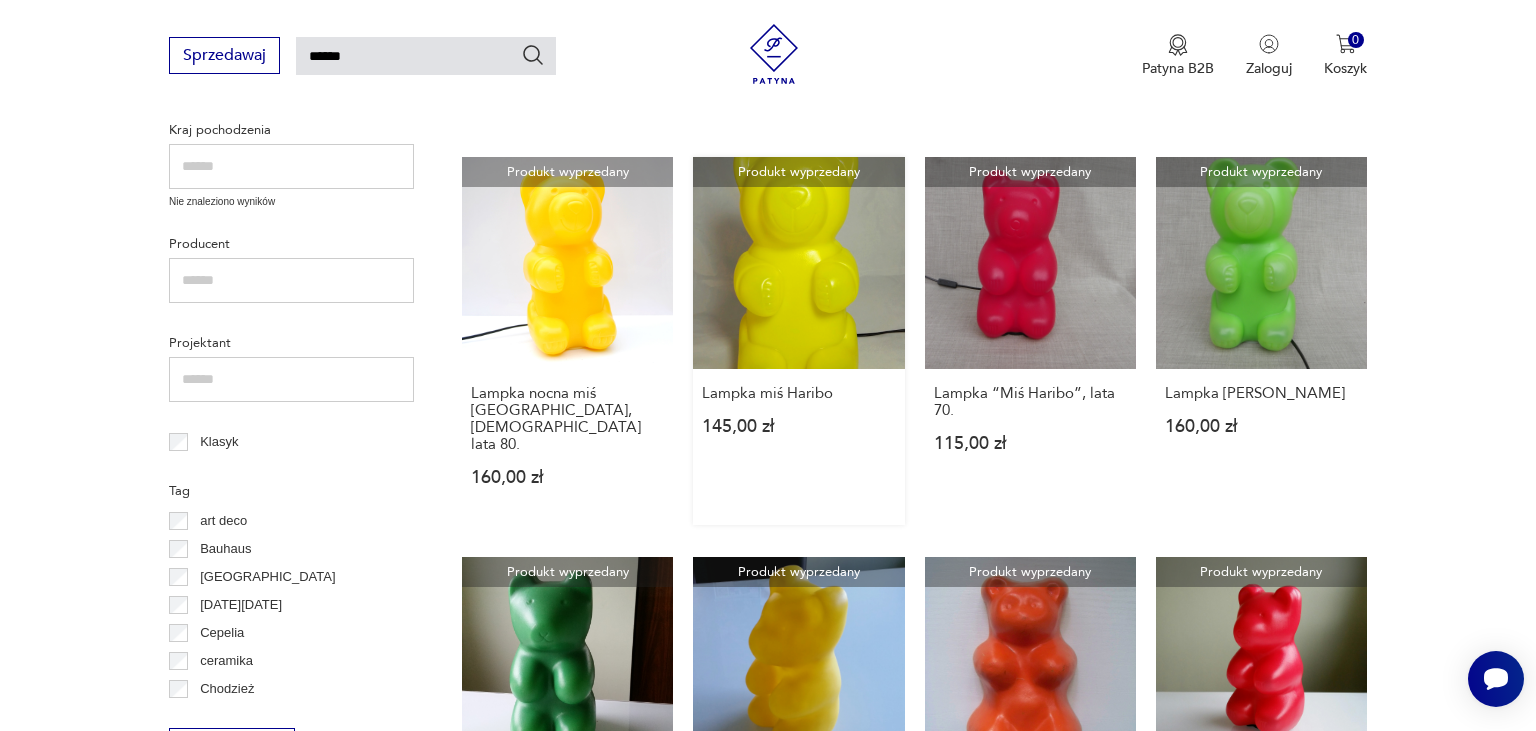 click on "Produkt wyprzedany Lampka miś Haribo 145,00 zł" at bounding box center (798, 340) 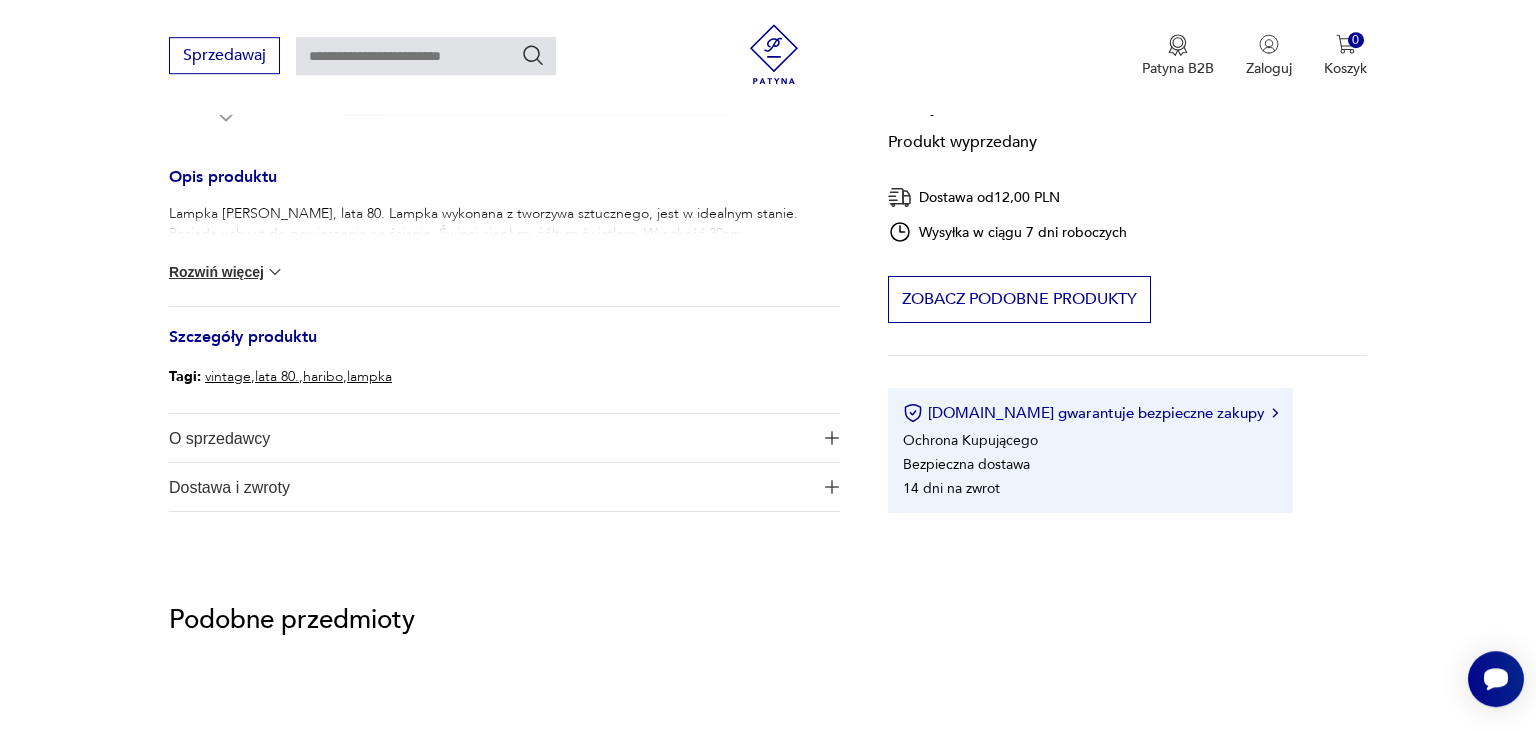 scroll, scrollTop: 739, scrollLeft: 0, axis: vertical 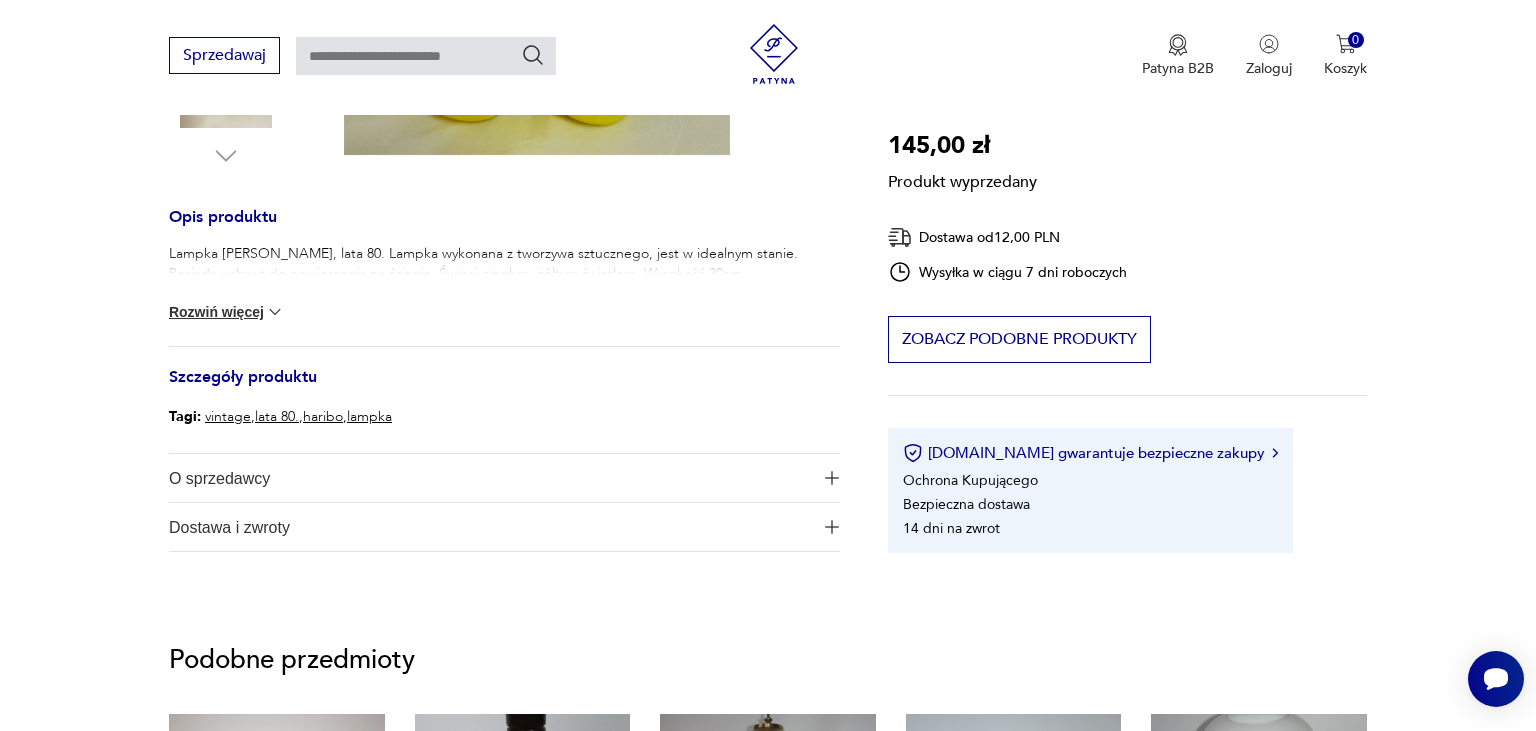click on "Rozwiń więcej" at bounding box center (227, 312) 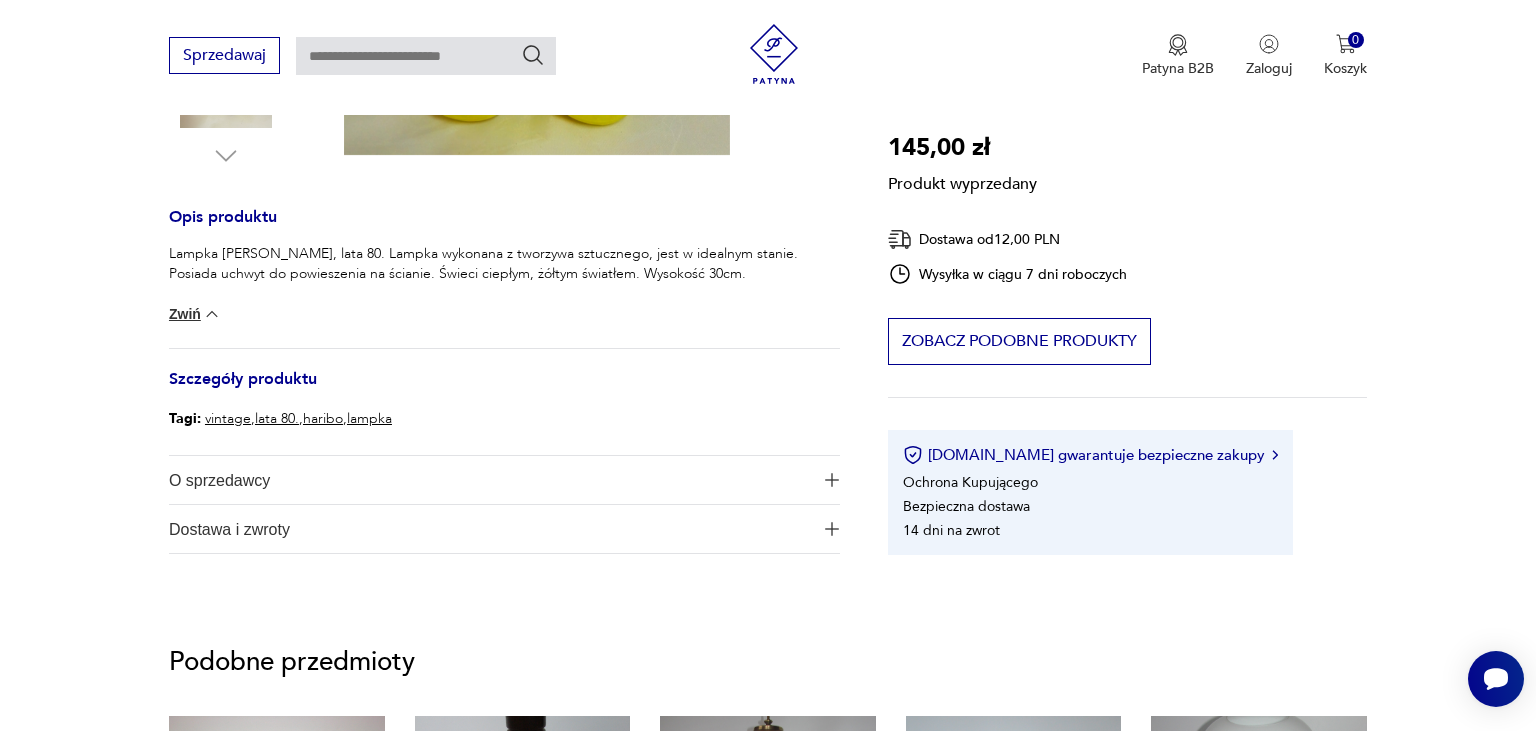 type on "******" 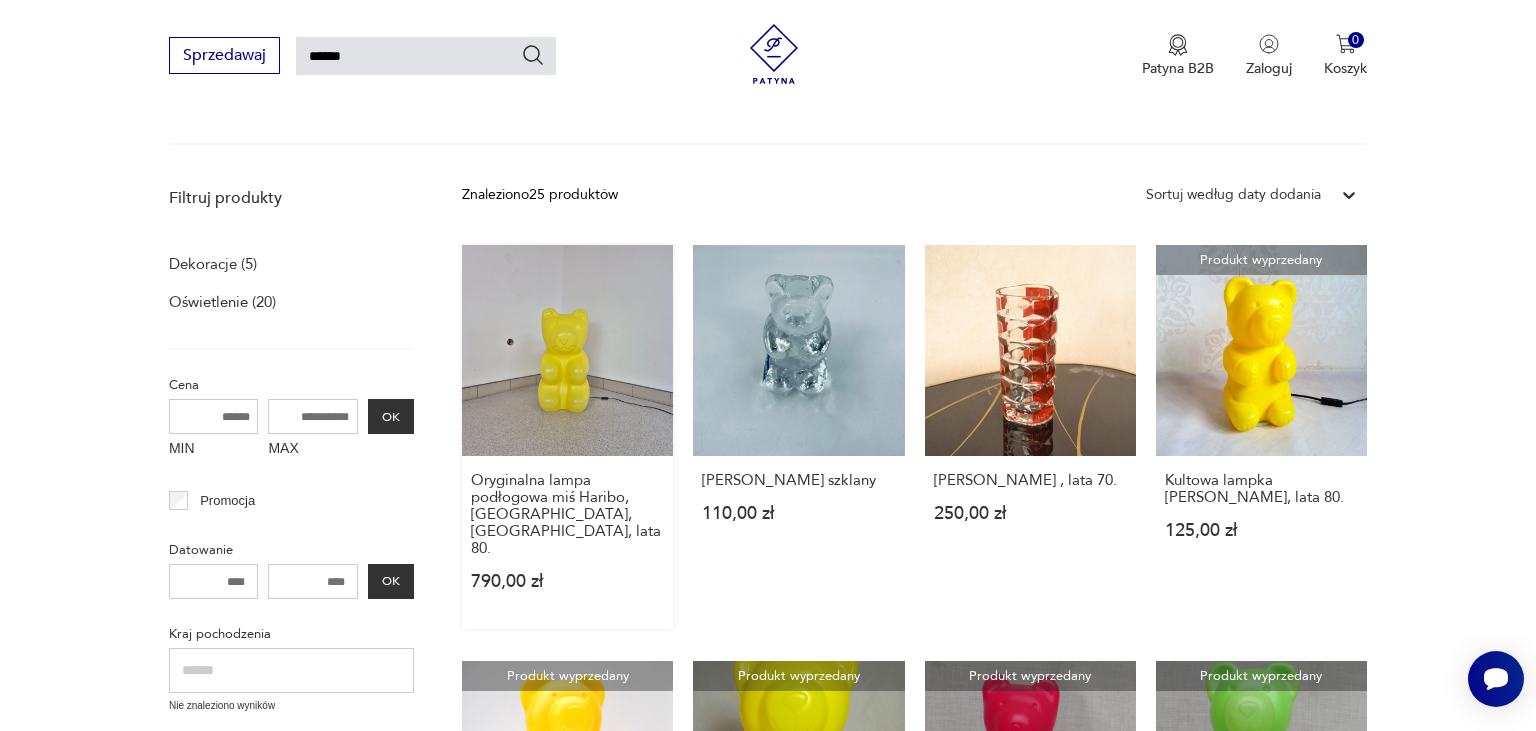 click on "Oryginalna lampa podłogowa miś Haribo, Messow, Niemcy, lata 80. 790,00 zł" at bounding box center [567, 437] 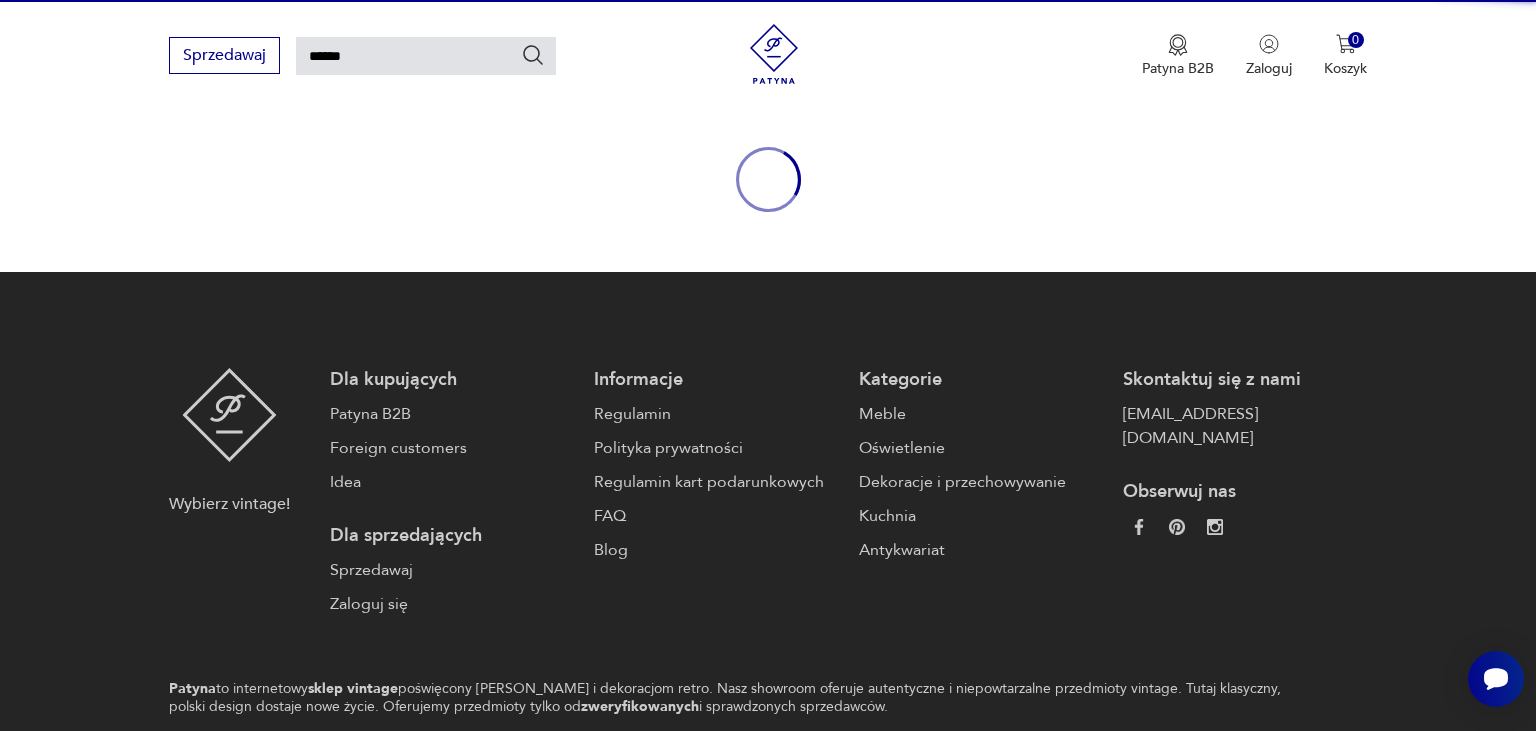 type 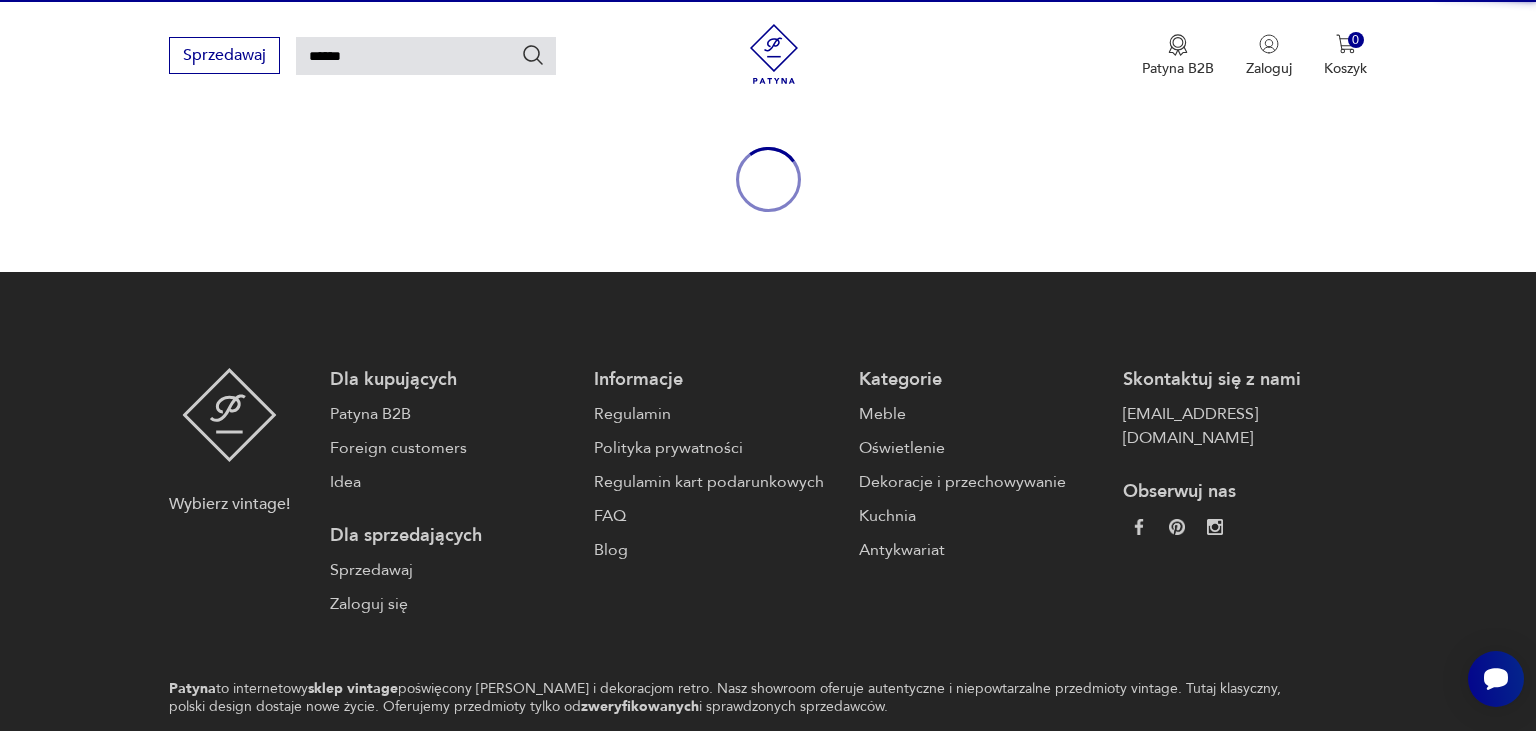 type 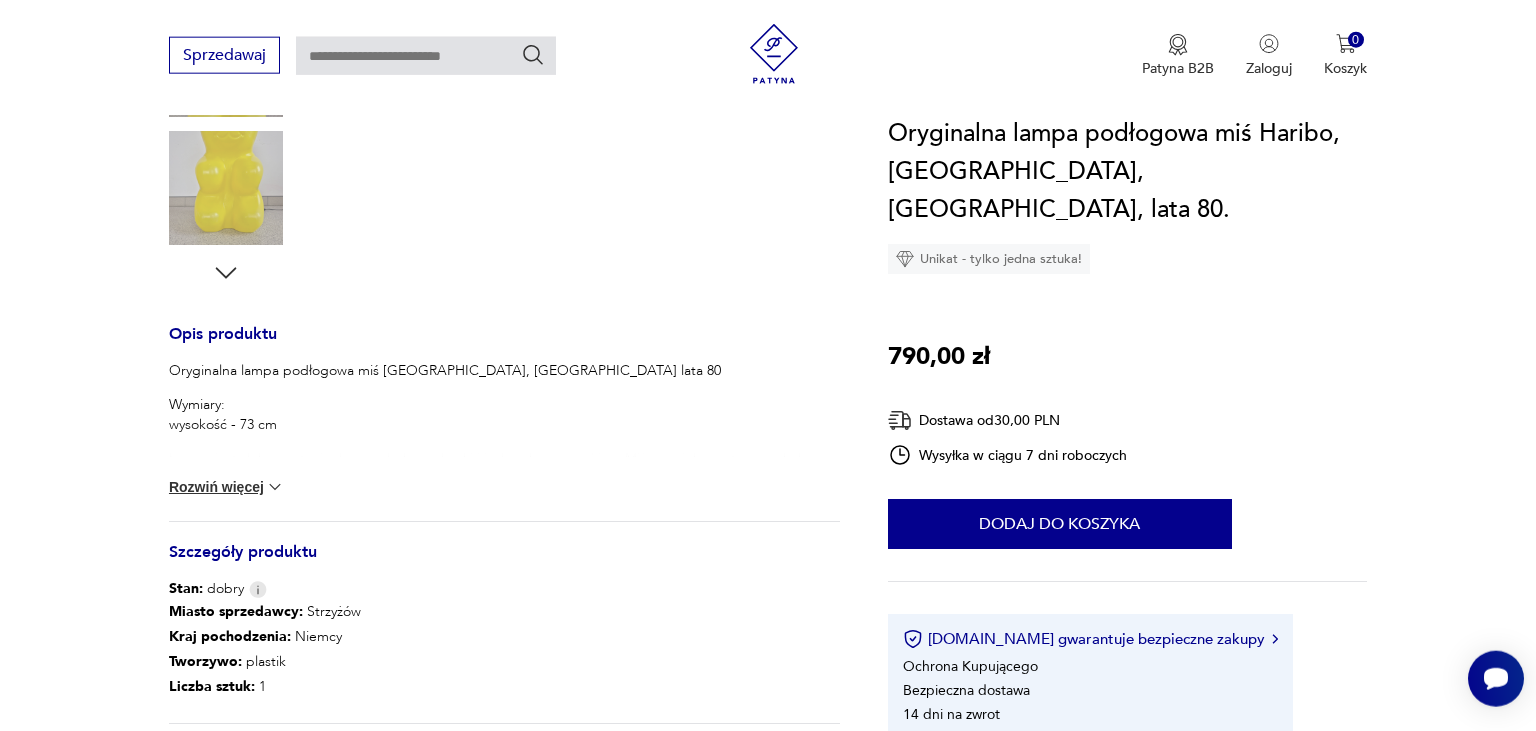 scroll, scrollTop: 633, scrollLeft: 0, axis: vertical 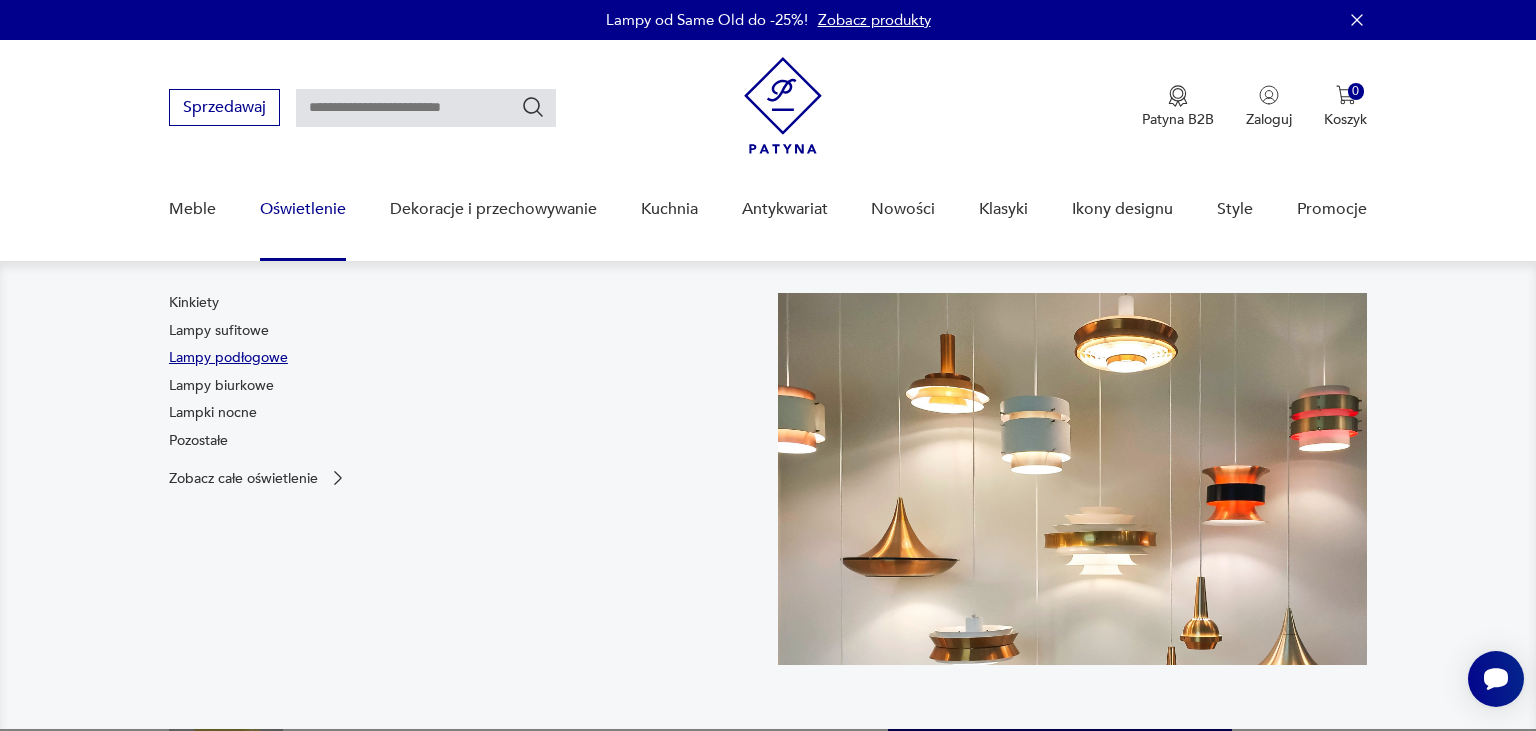 click on "Lampy podłogowe" at bounding box center [228, 358] 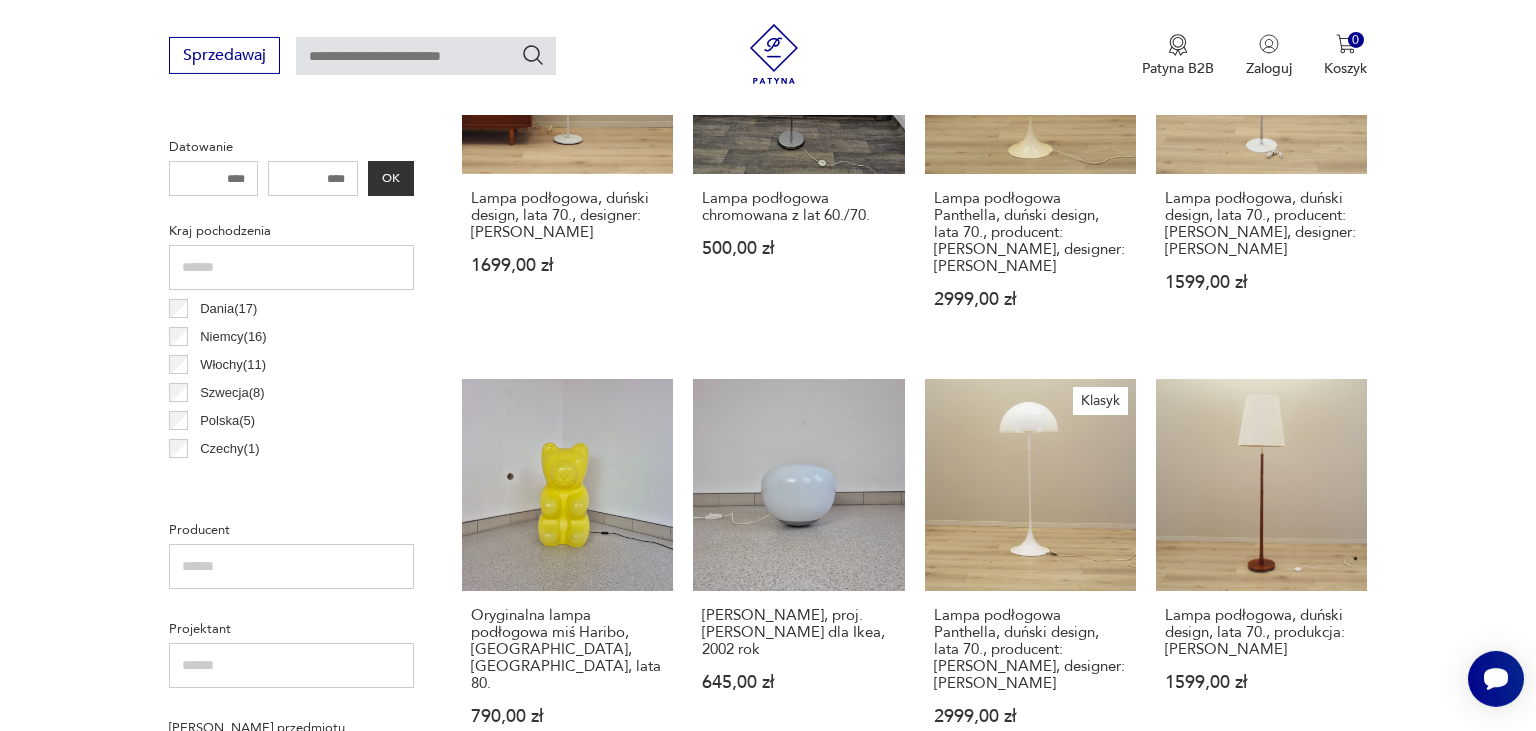scroll, scrollTop: 876, scrollLeft: 0, axis: vertical 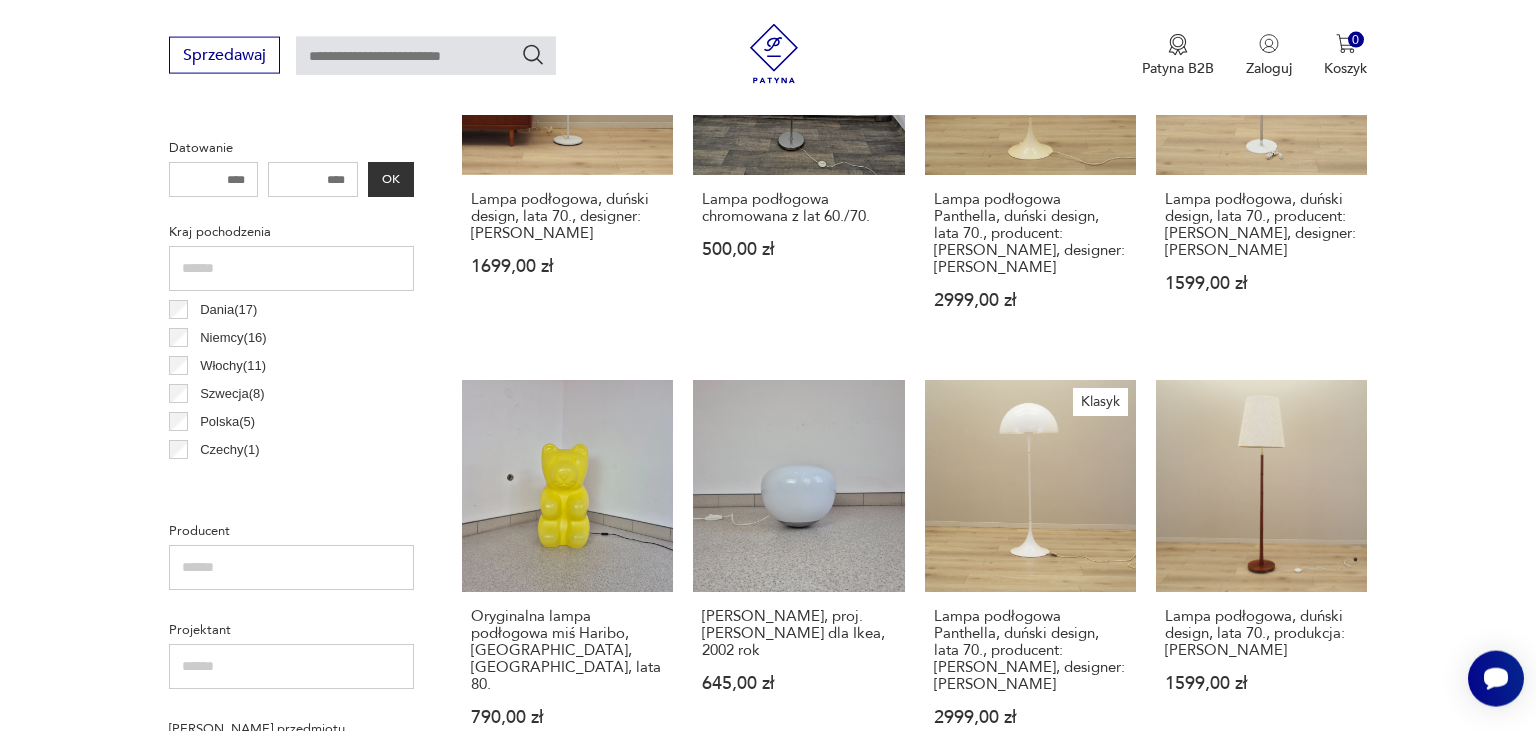 click on "Włochy  ( 11 )" at bounding box center [233, 366] 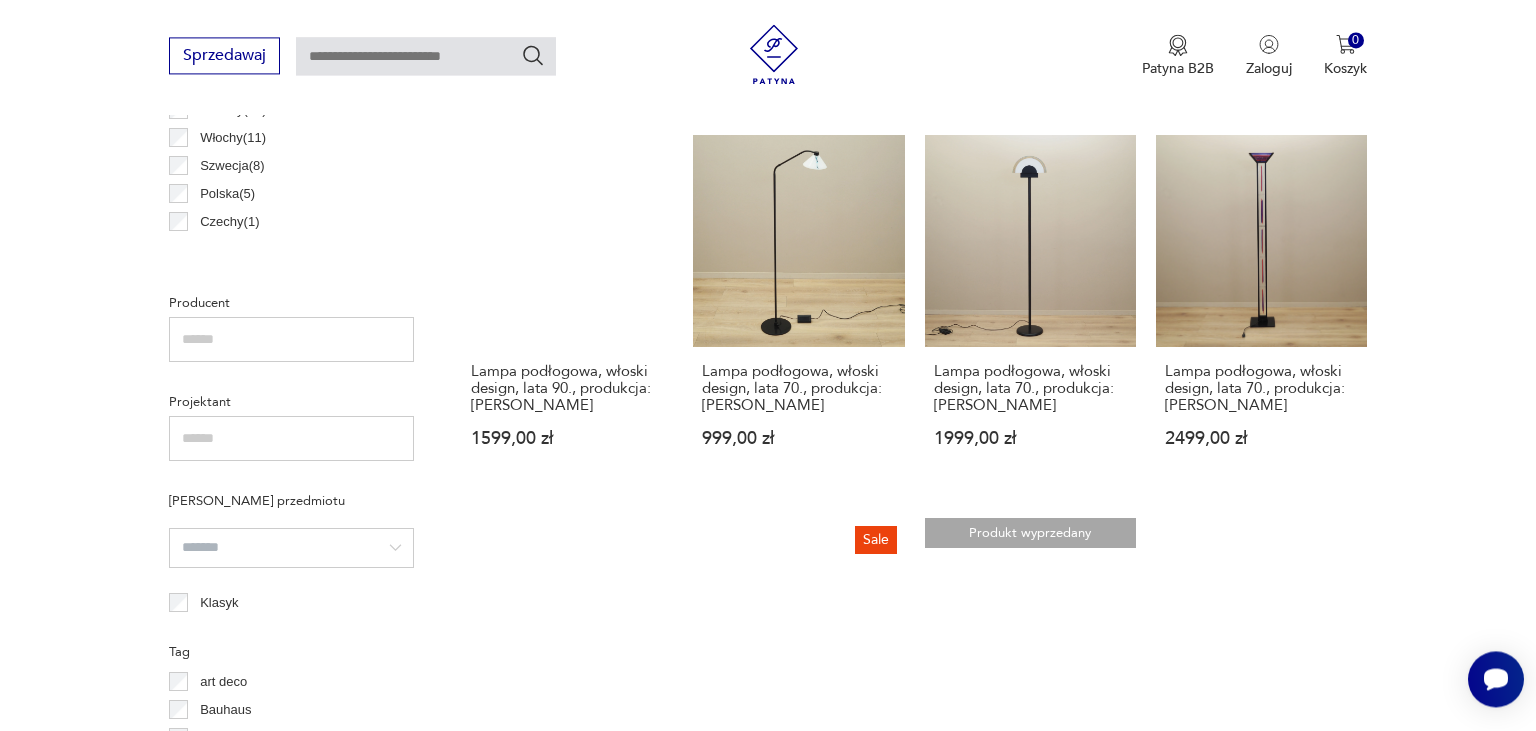 scroll, scrollTop: 1420, scrollLeft: 0, axis: vertical 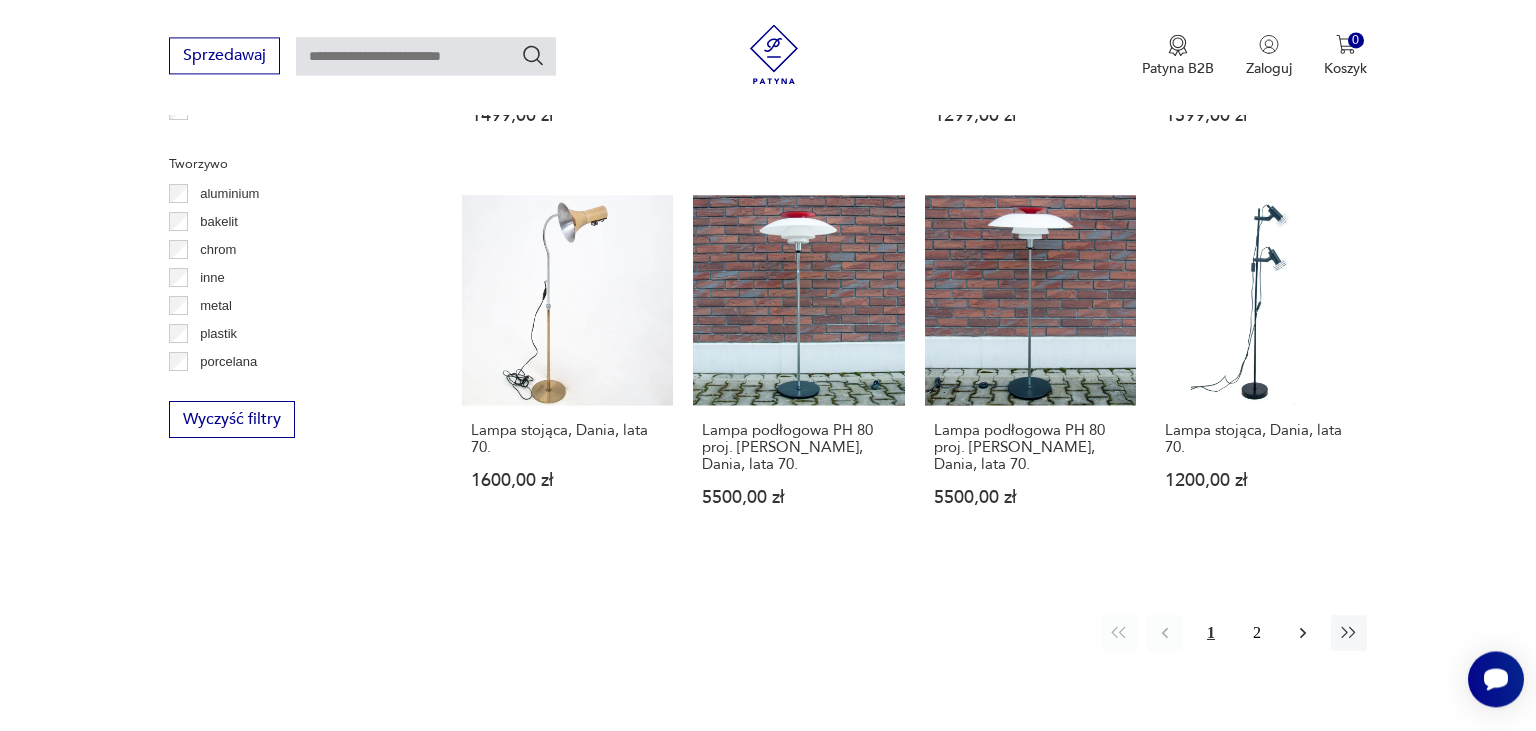 click 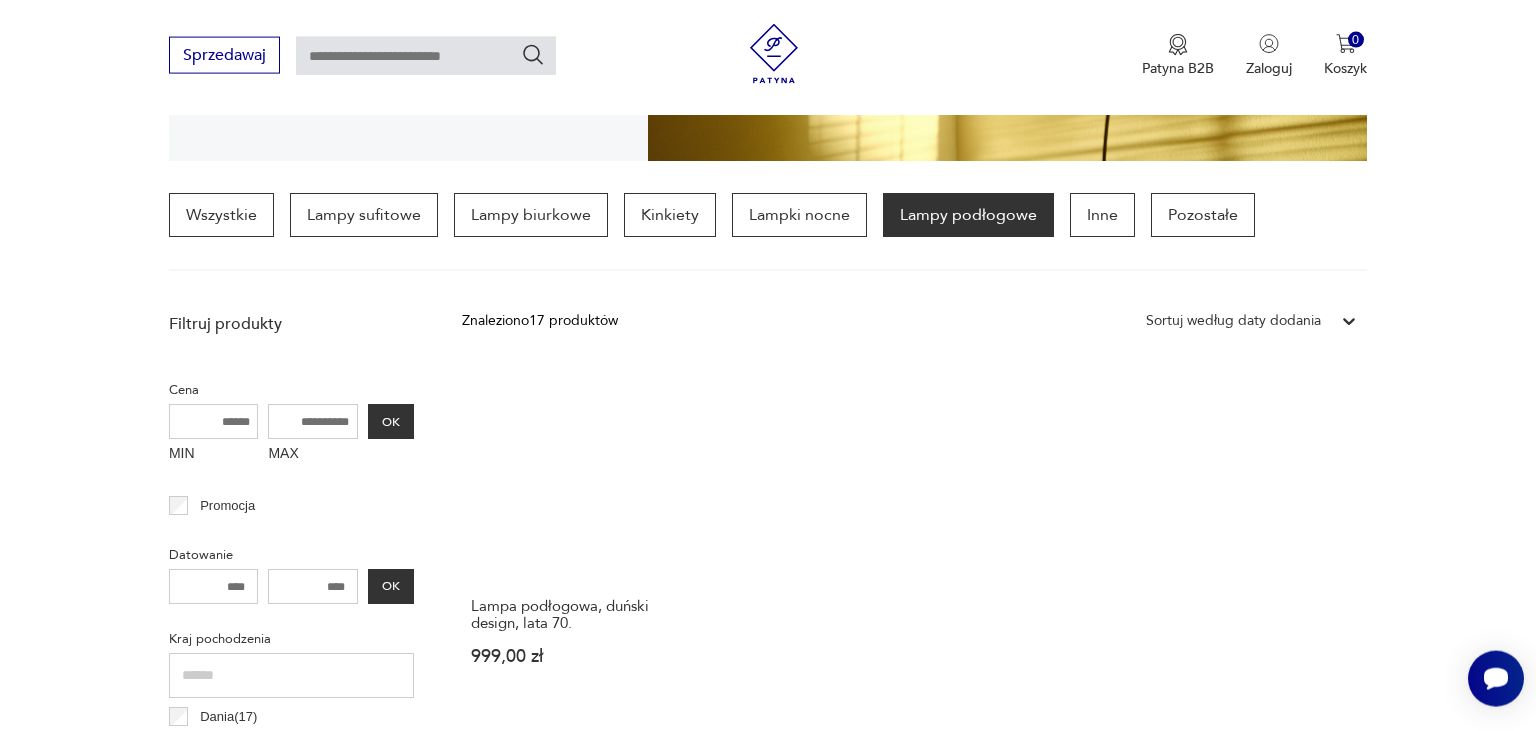 scroll, scrollTop: 681, scrollLeft: 0, axis: vertical 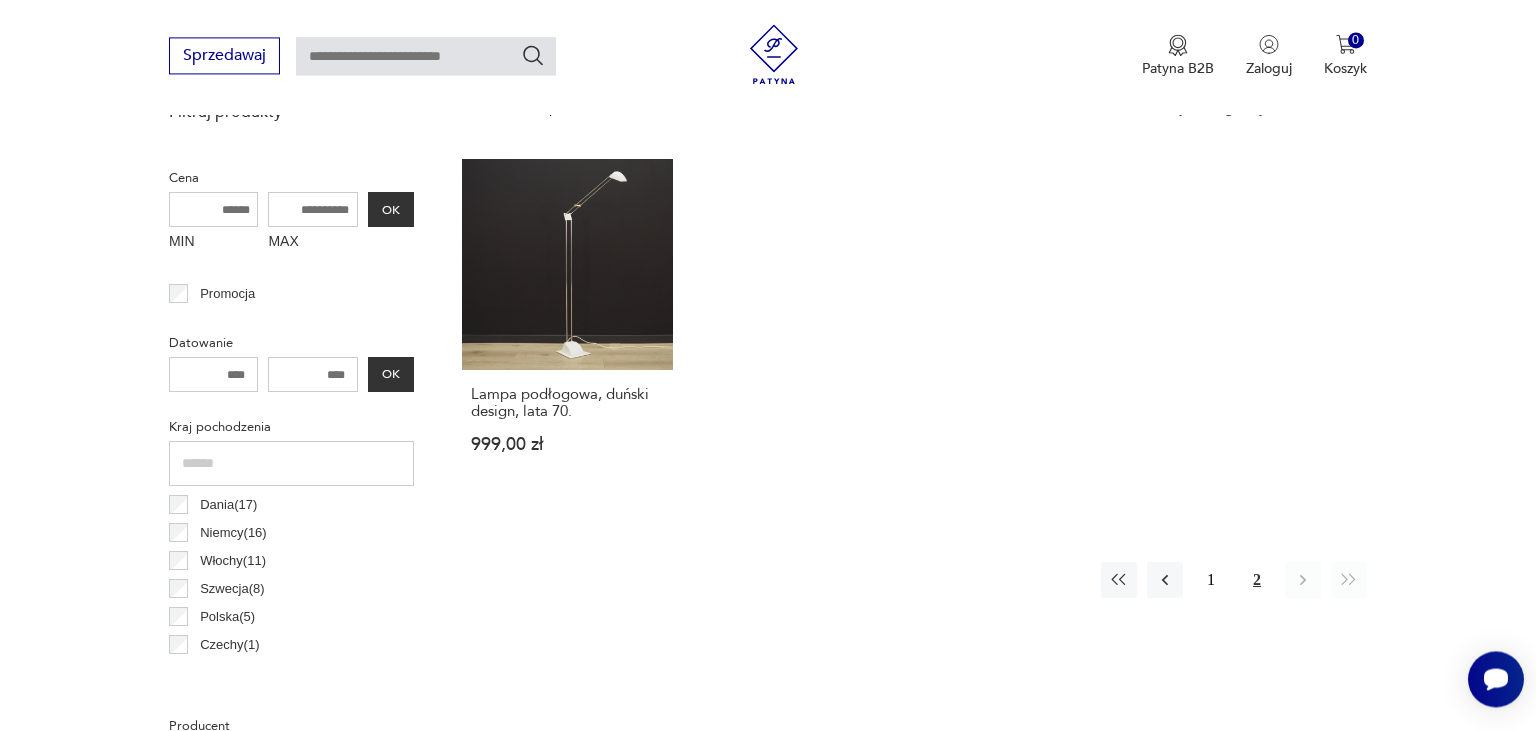 click on "Dania  ( 17 )" at bounding box center (223, 505) 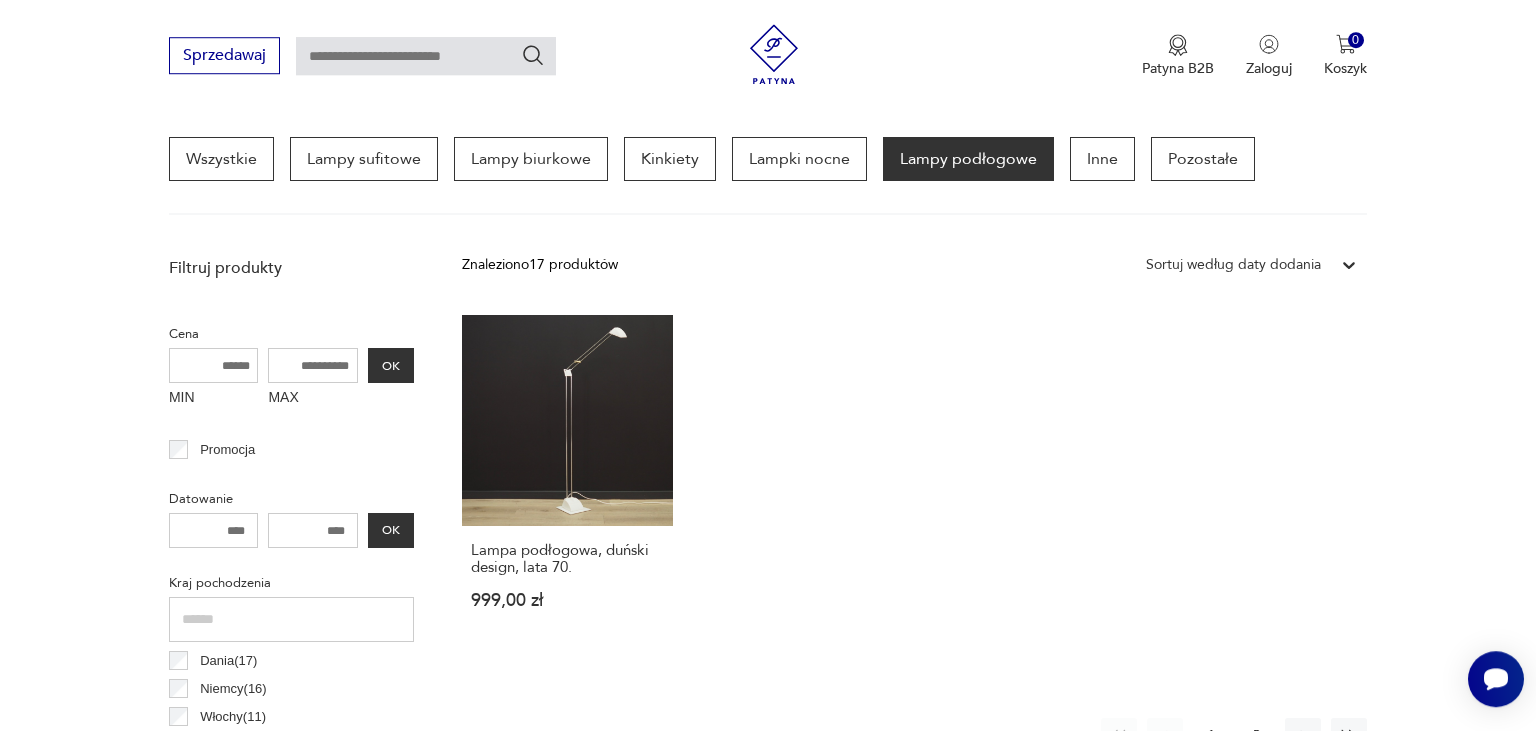 scroll, scrollTop: 892, scrollLeft: 0, axis: vertical 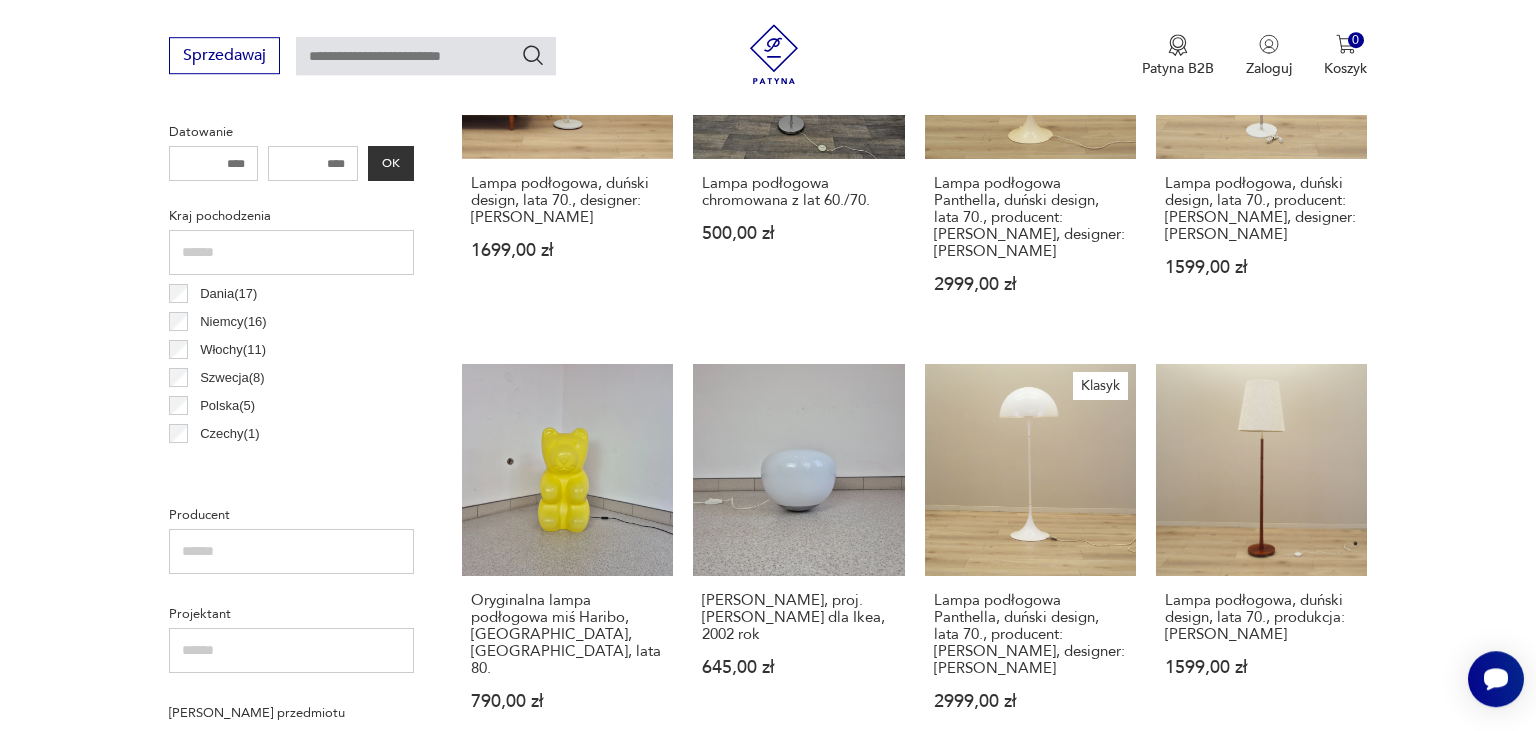 click on "Niemcy  ( 16 )" at bounding box center [233, 322] 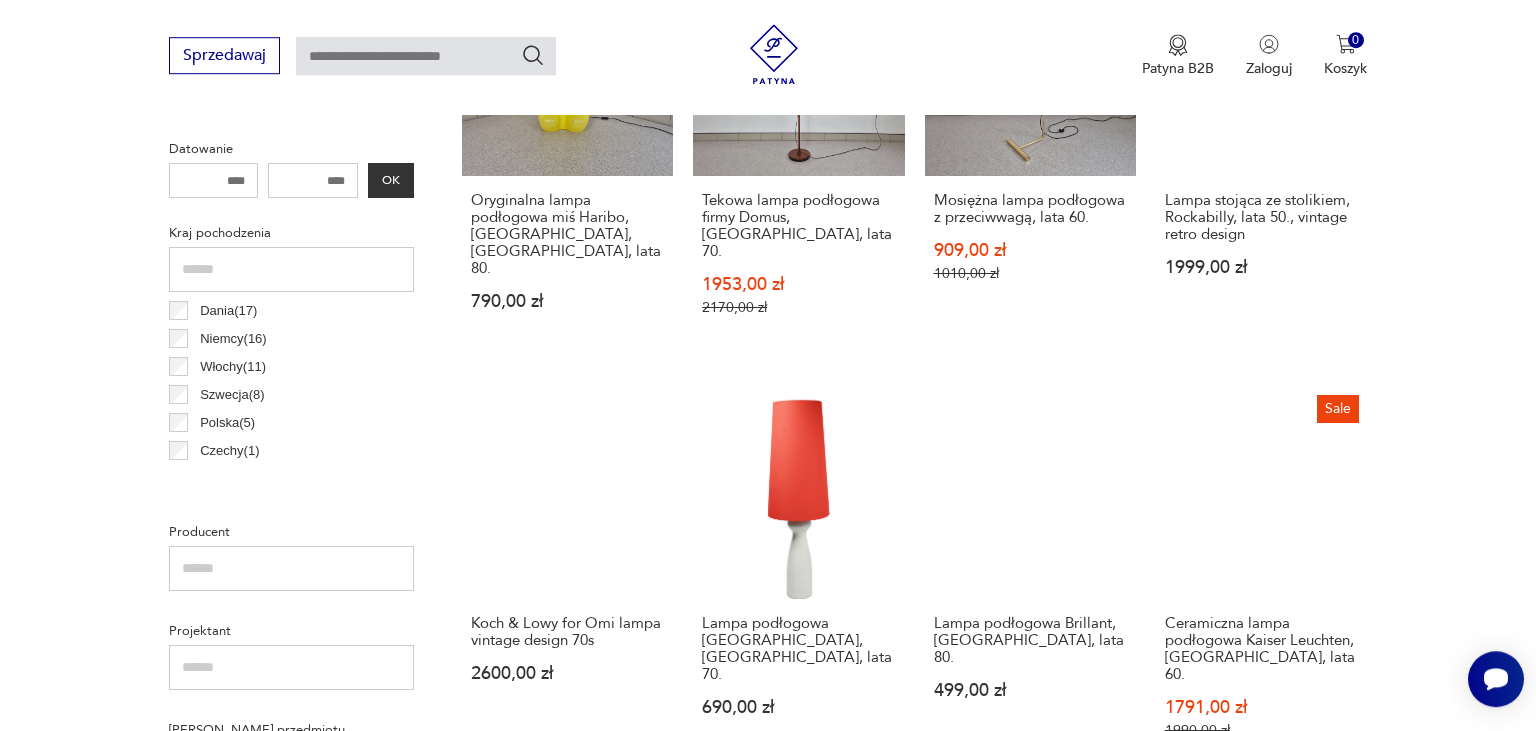scroll, scrollTop: 786, scrollLeft: 0, axis: vertical 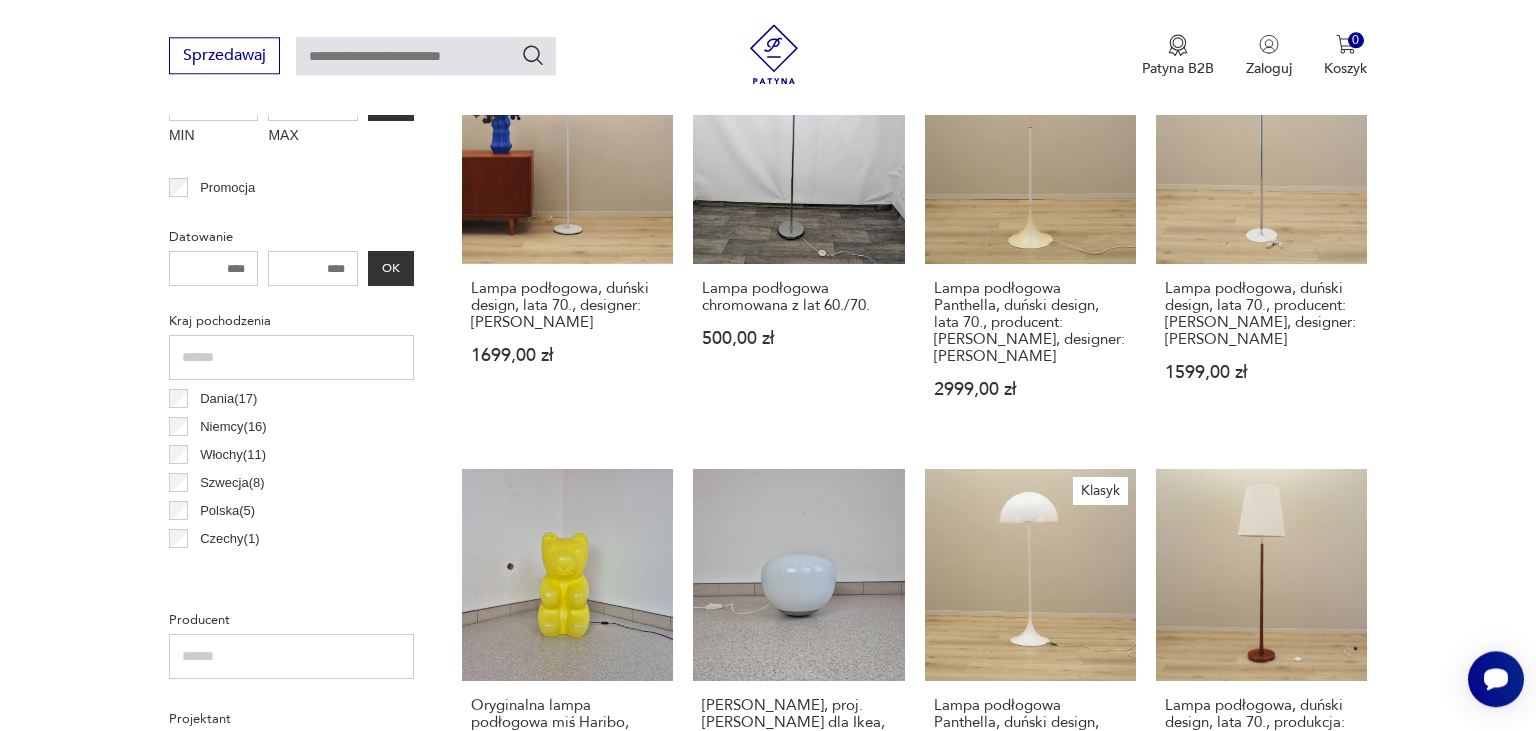 click on "Polska  ( 5 )" at bounding box center (227, 511) 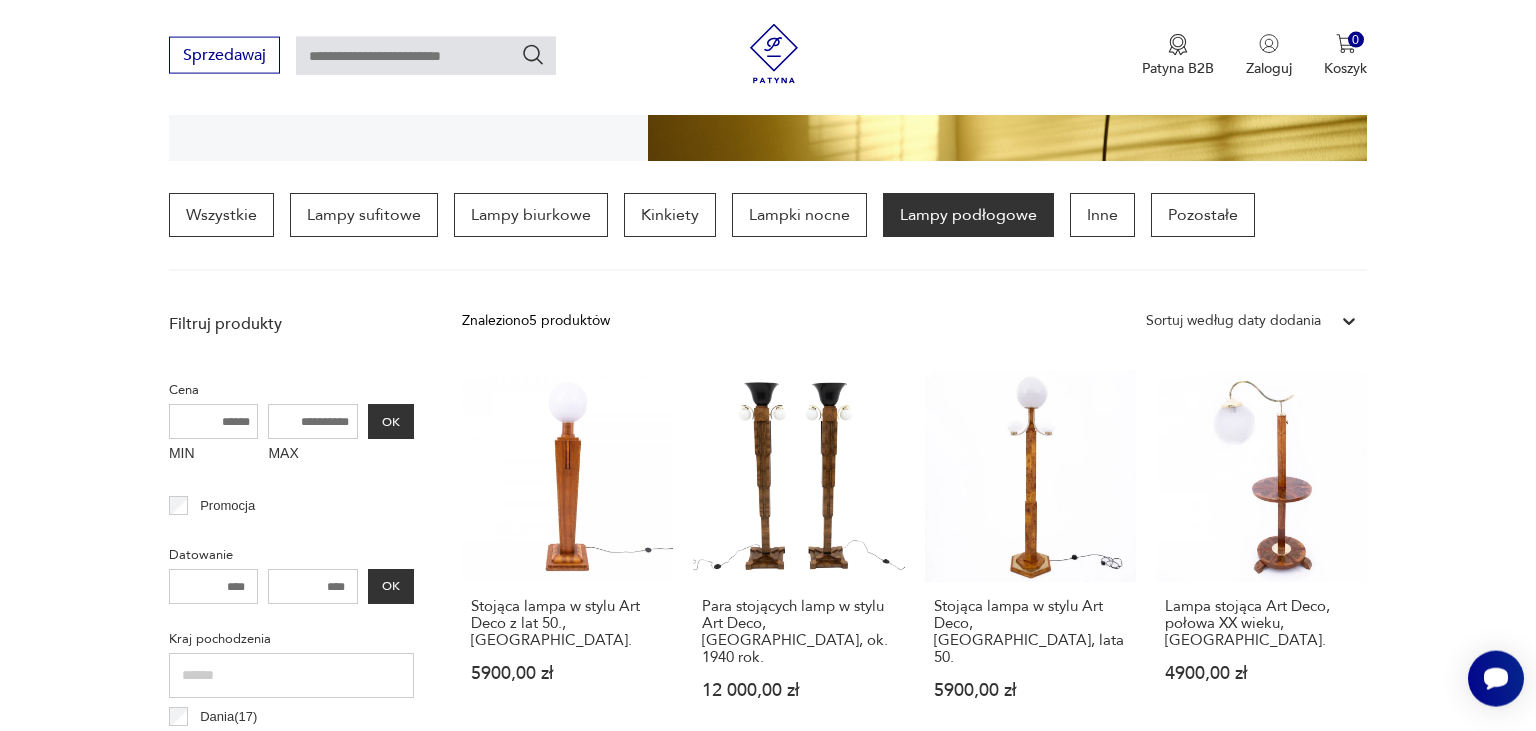 scroll, scrollTop: 998, scrollLeft: 0, axis: vertical 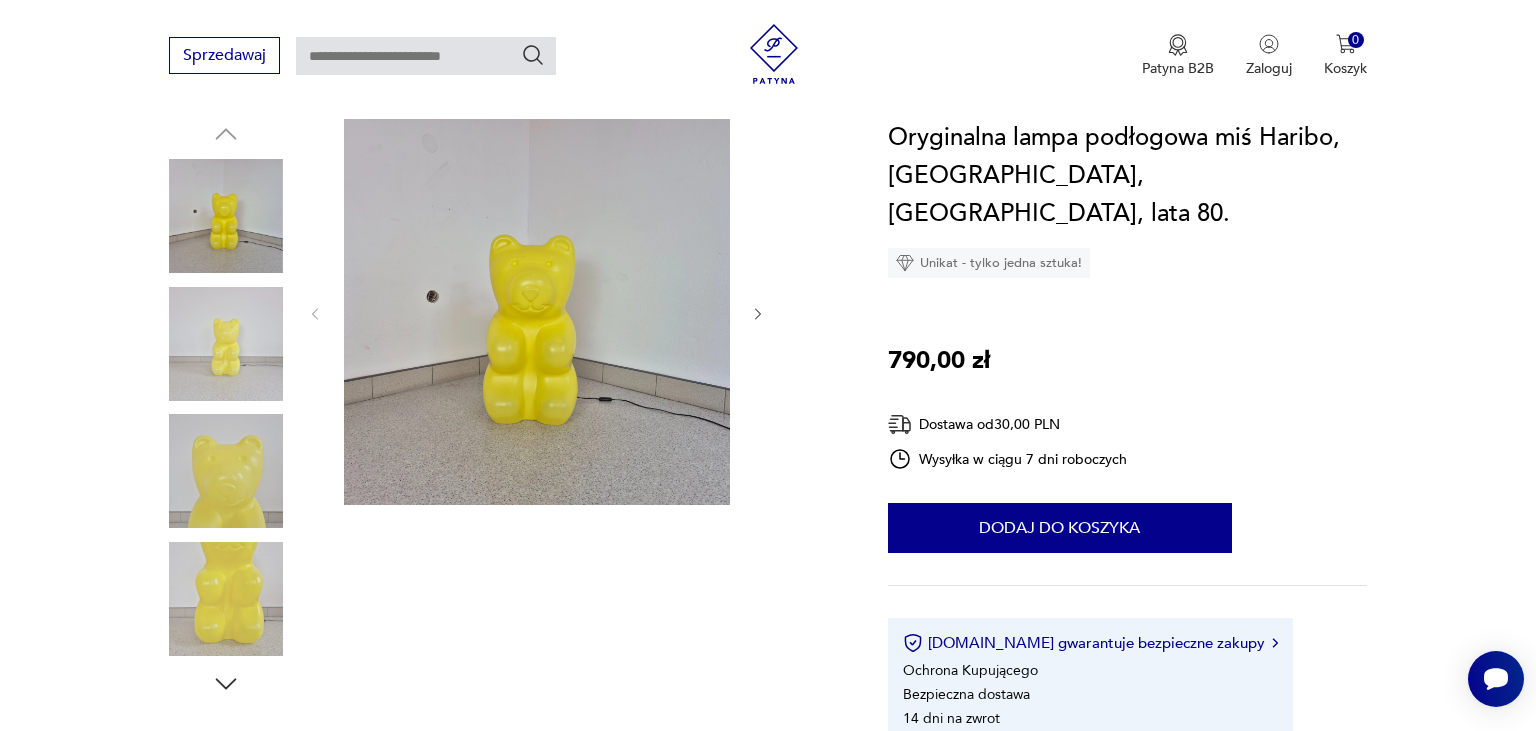 click 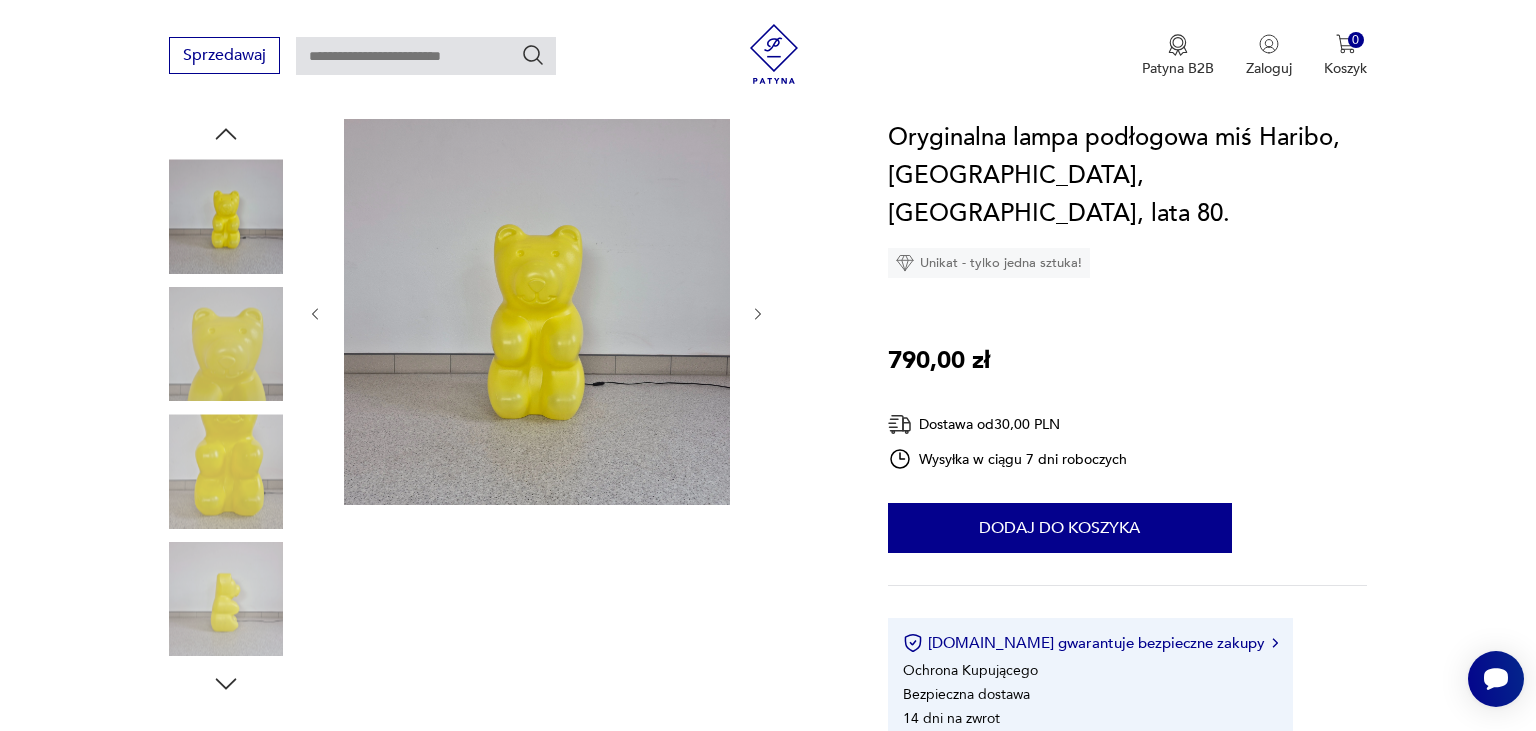 click 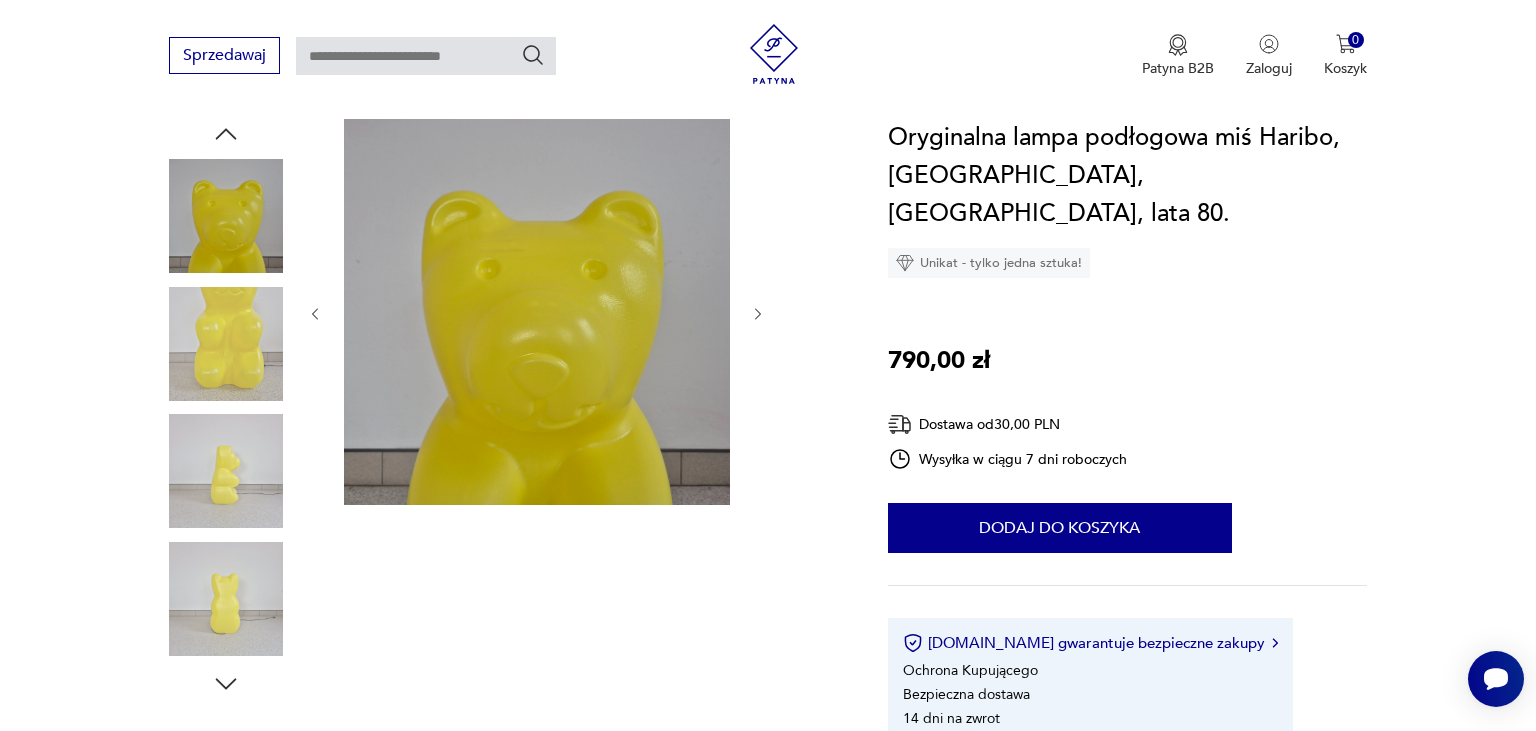 click 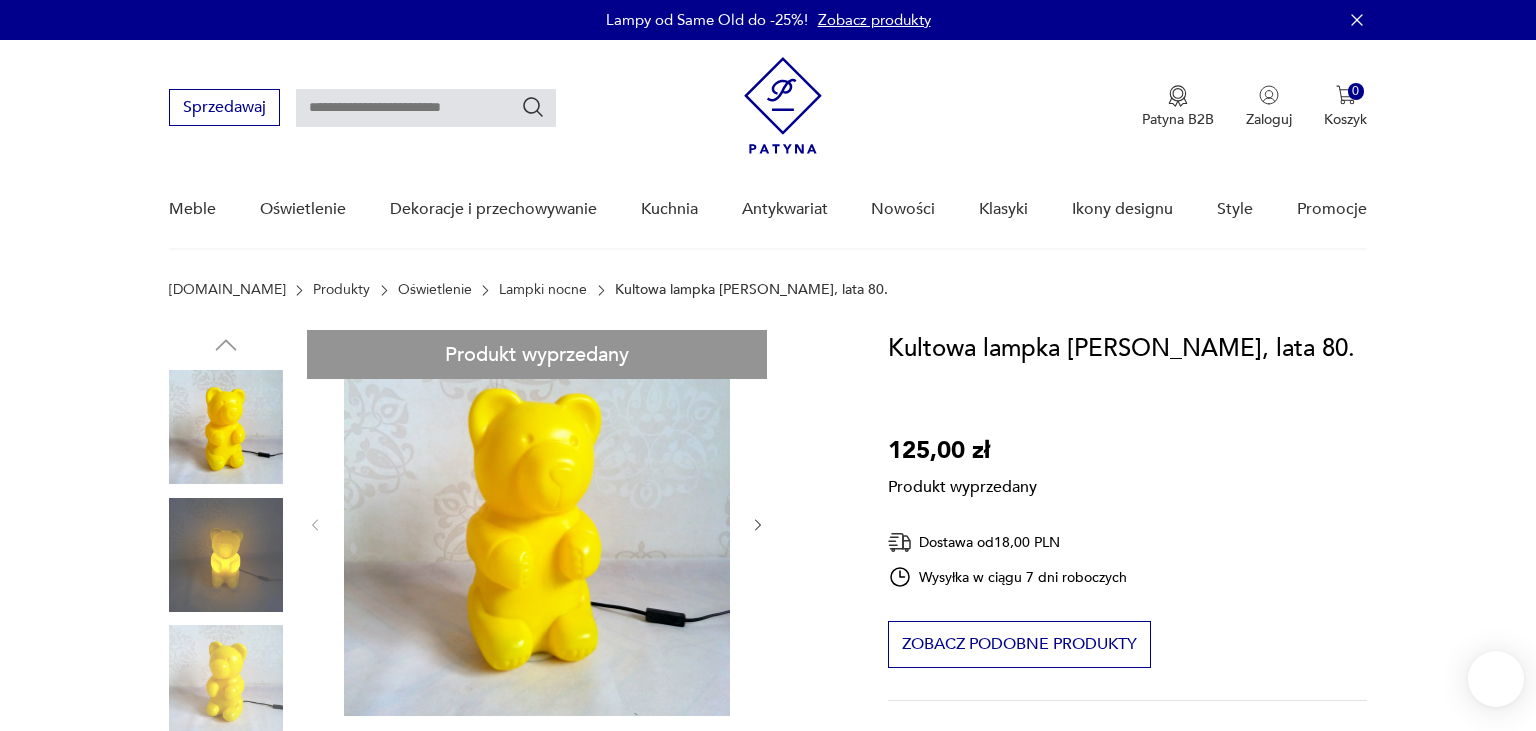 scroll, scrollTop: 0, scrollLeft: 0, axis: both 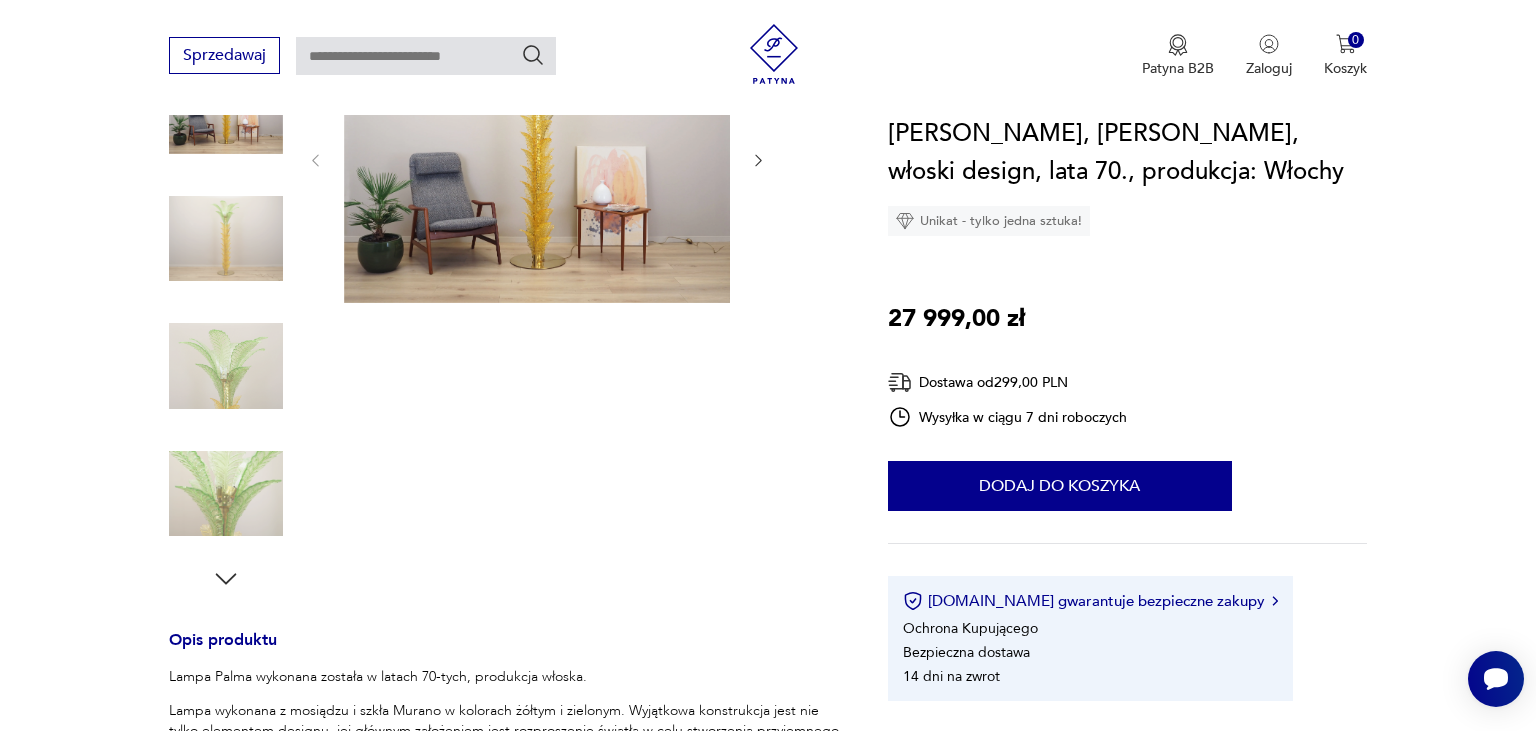 click at bounding box center [537, 158] 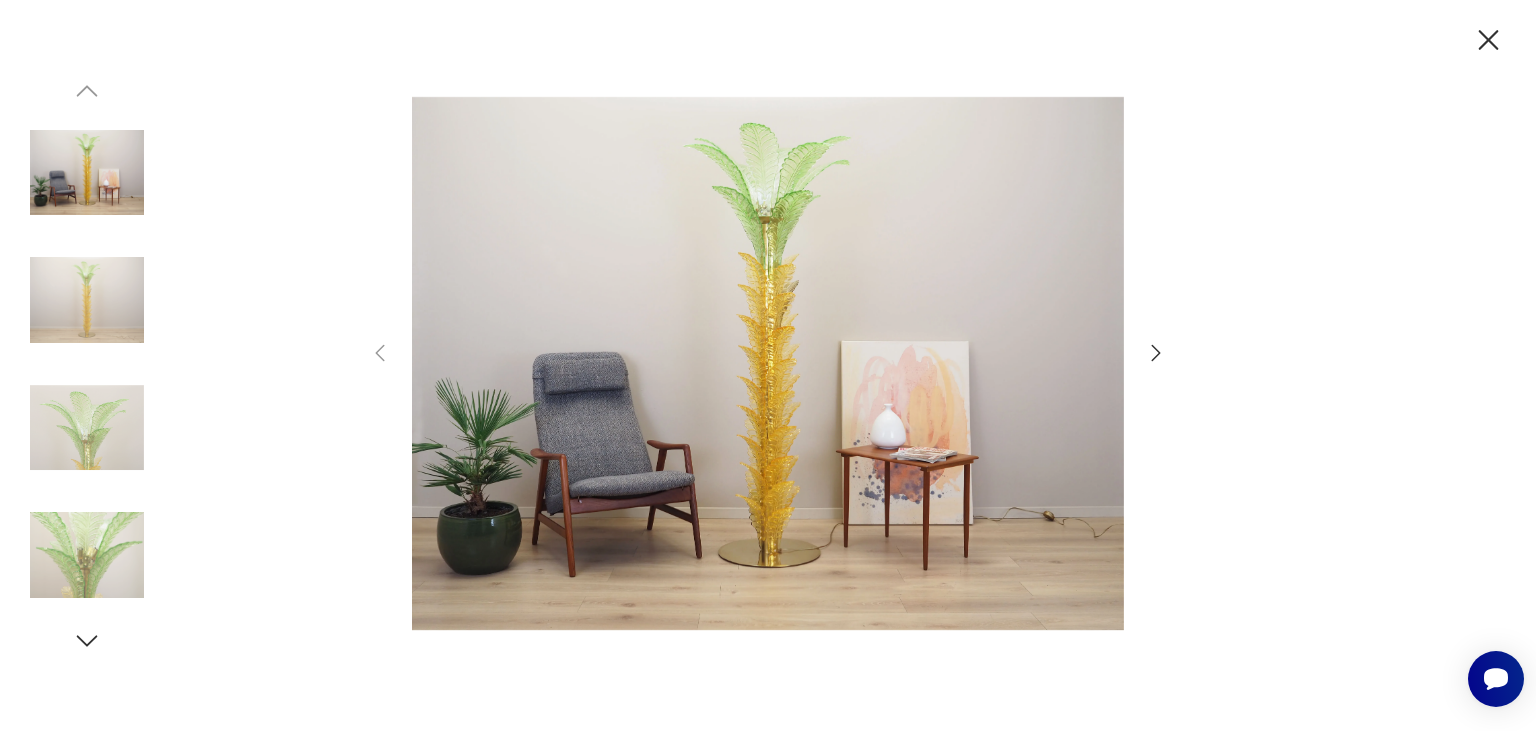 click at bounding box center [768, 363] 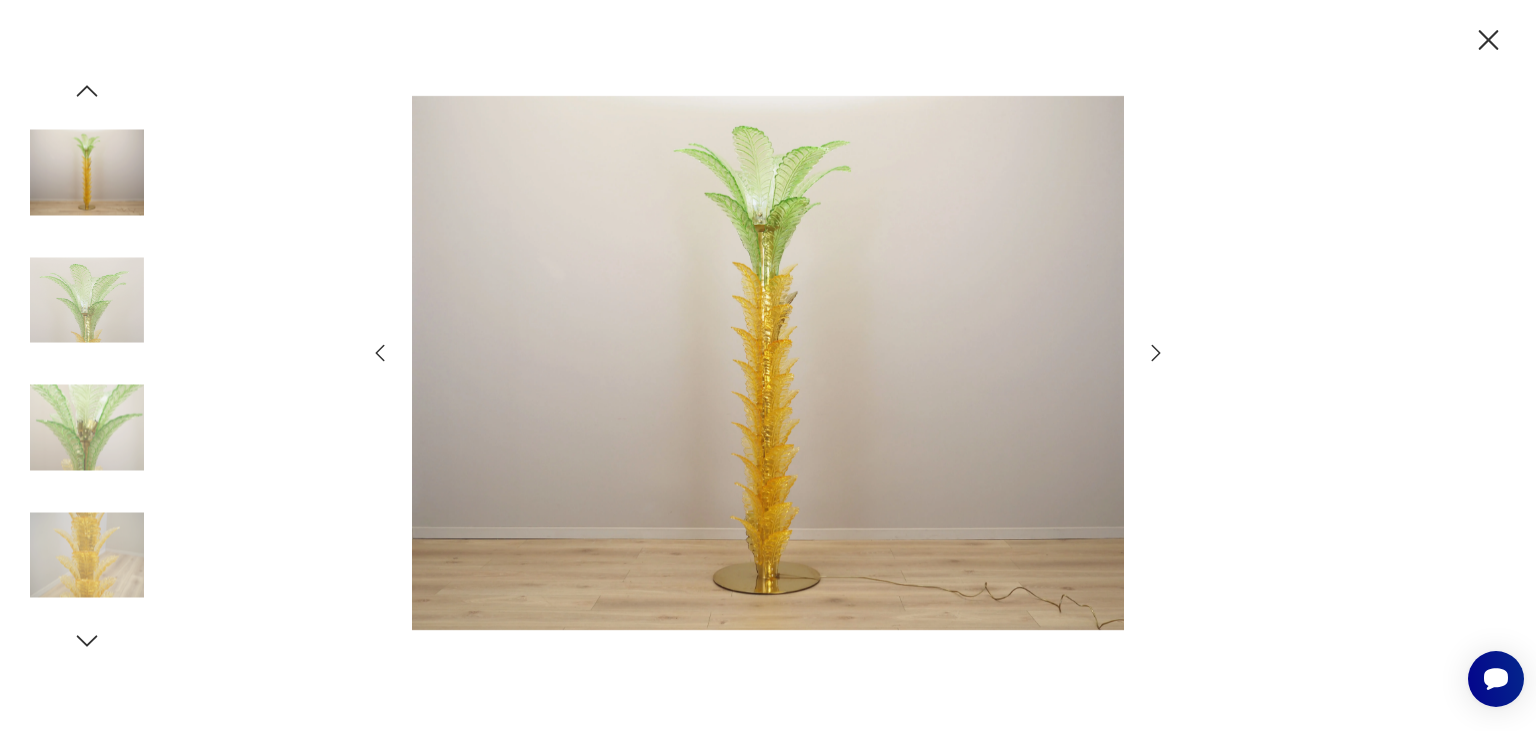 click 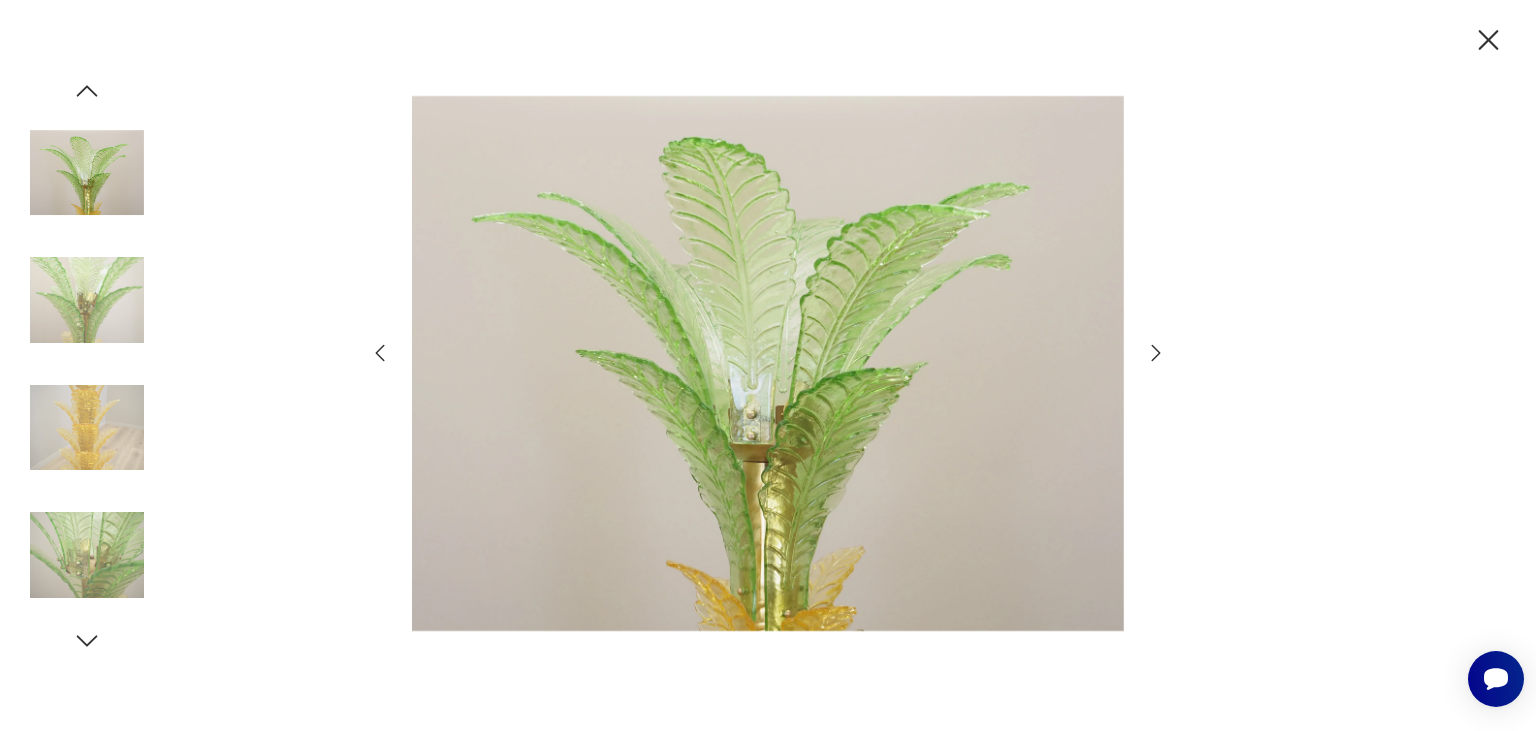 click 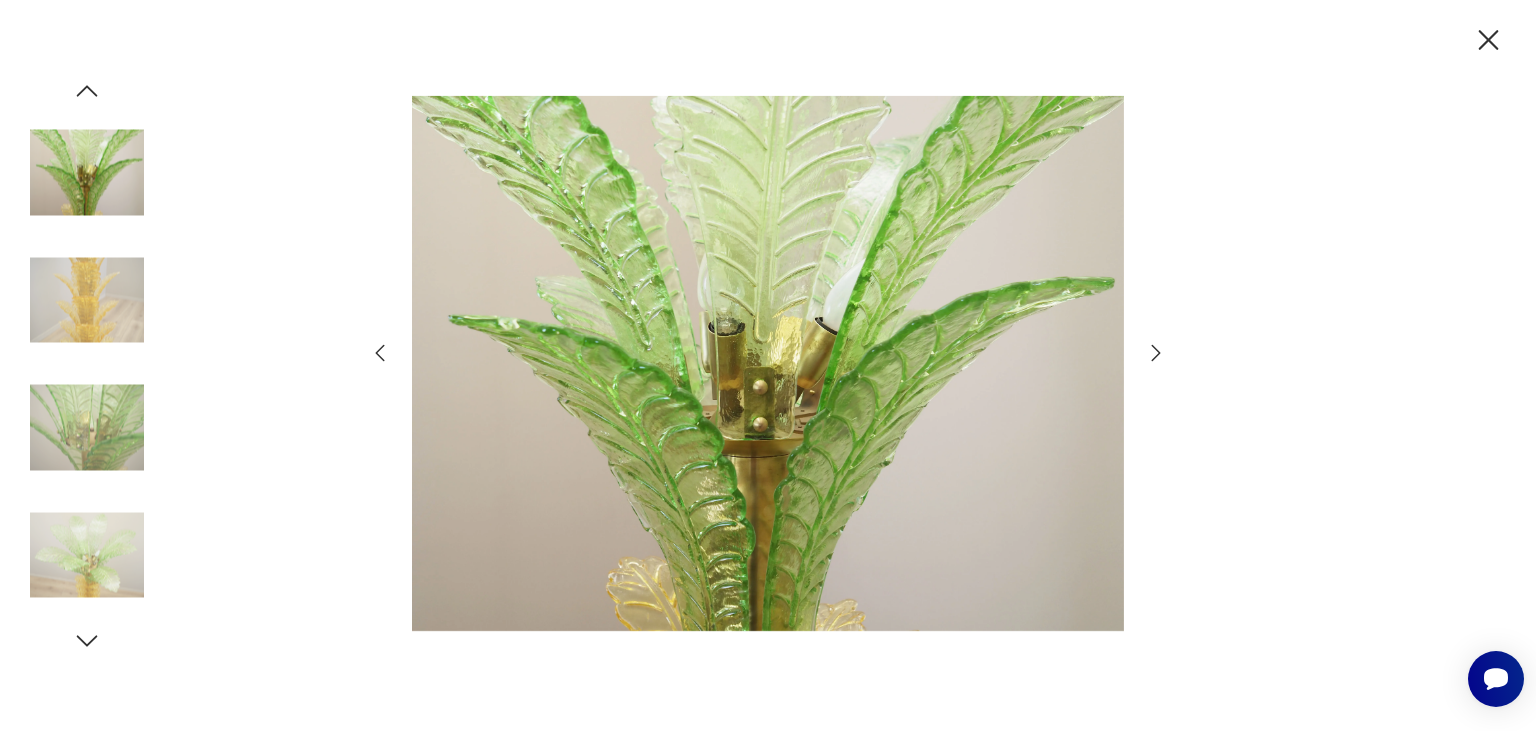 click 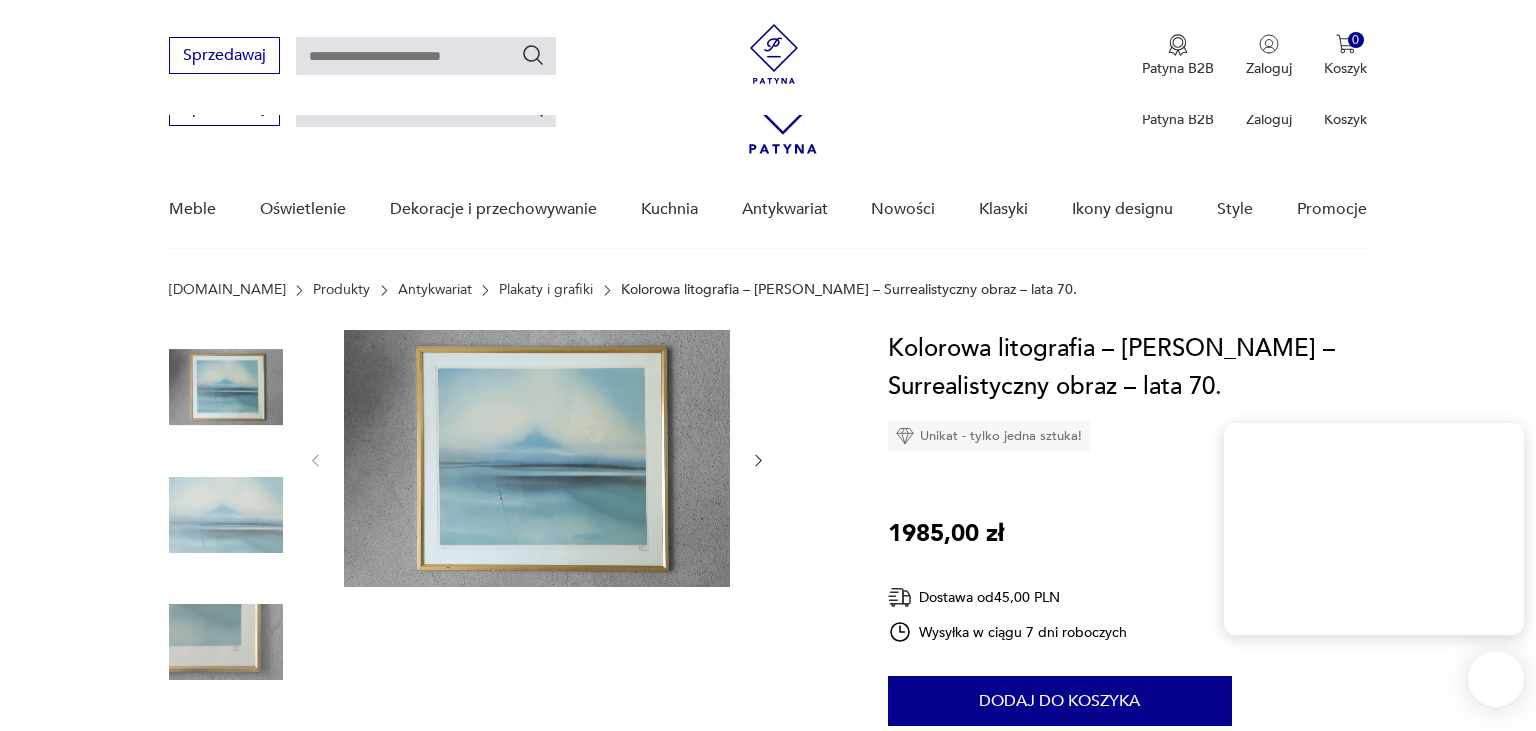 scroll, scrollTop: 204, scrollLeft: 0, axis: vertical 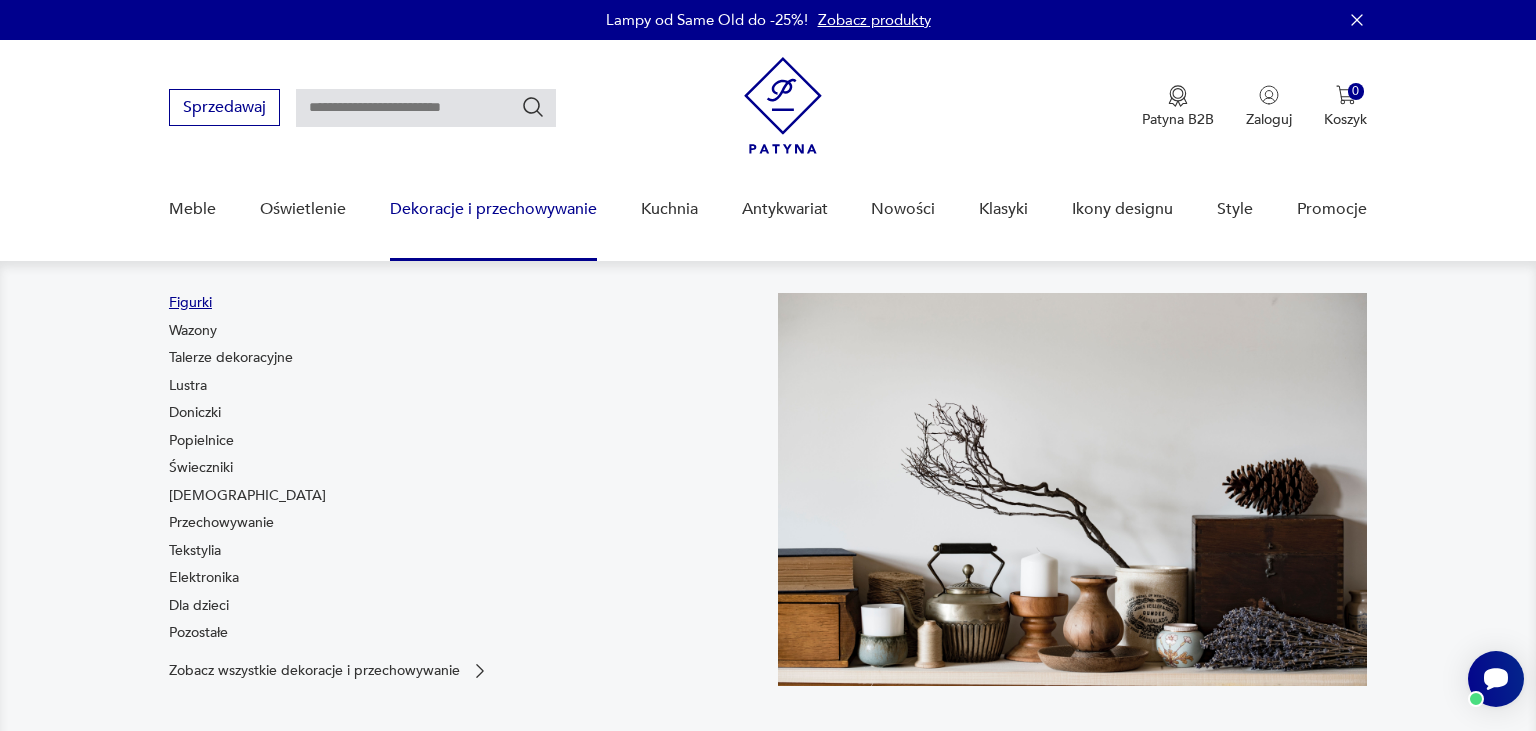 click on "Figurki" at bounding box center (190, 303) 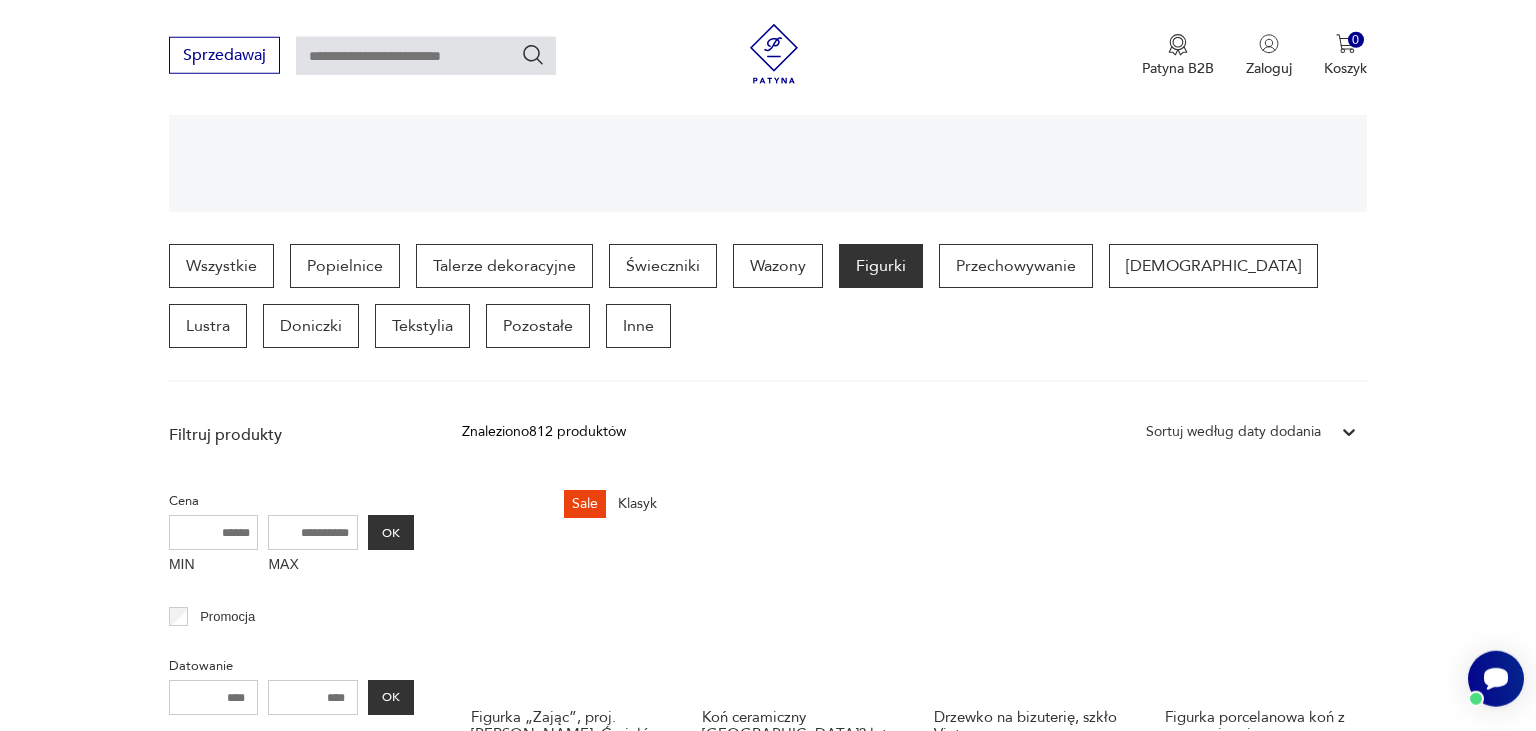 scroll, scrollTop: 451, scrollLeft: 0, axis: vertical 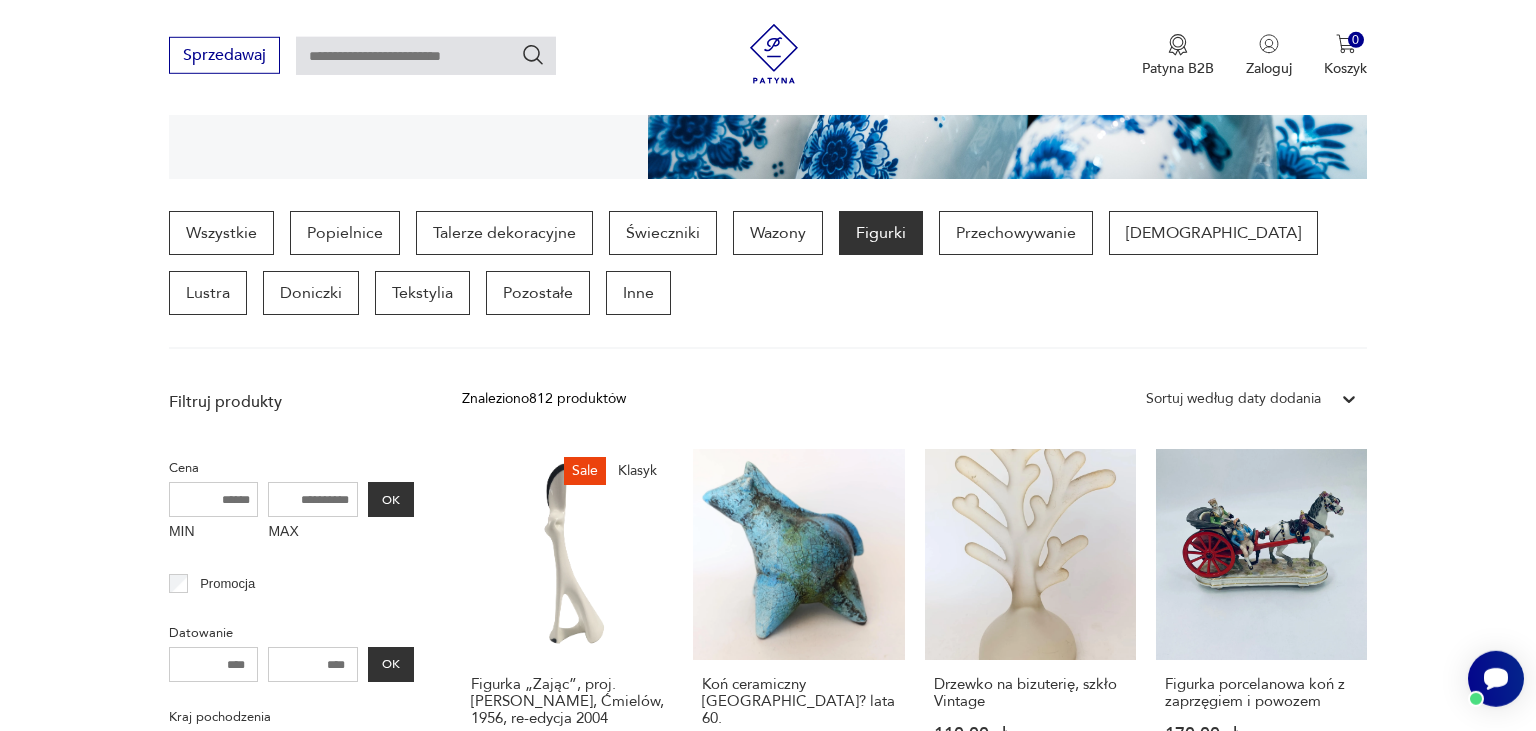 click on "Wszystkie Popielnice Talerze dekoracyjne Świeczniki Wazony Figurki Przechowywanie Bibeloty Lustra Doniczki Tekstylia Pozostałe Inne" at bounding box center [768, 280] 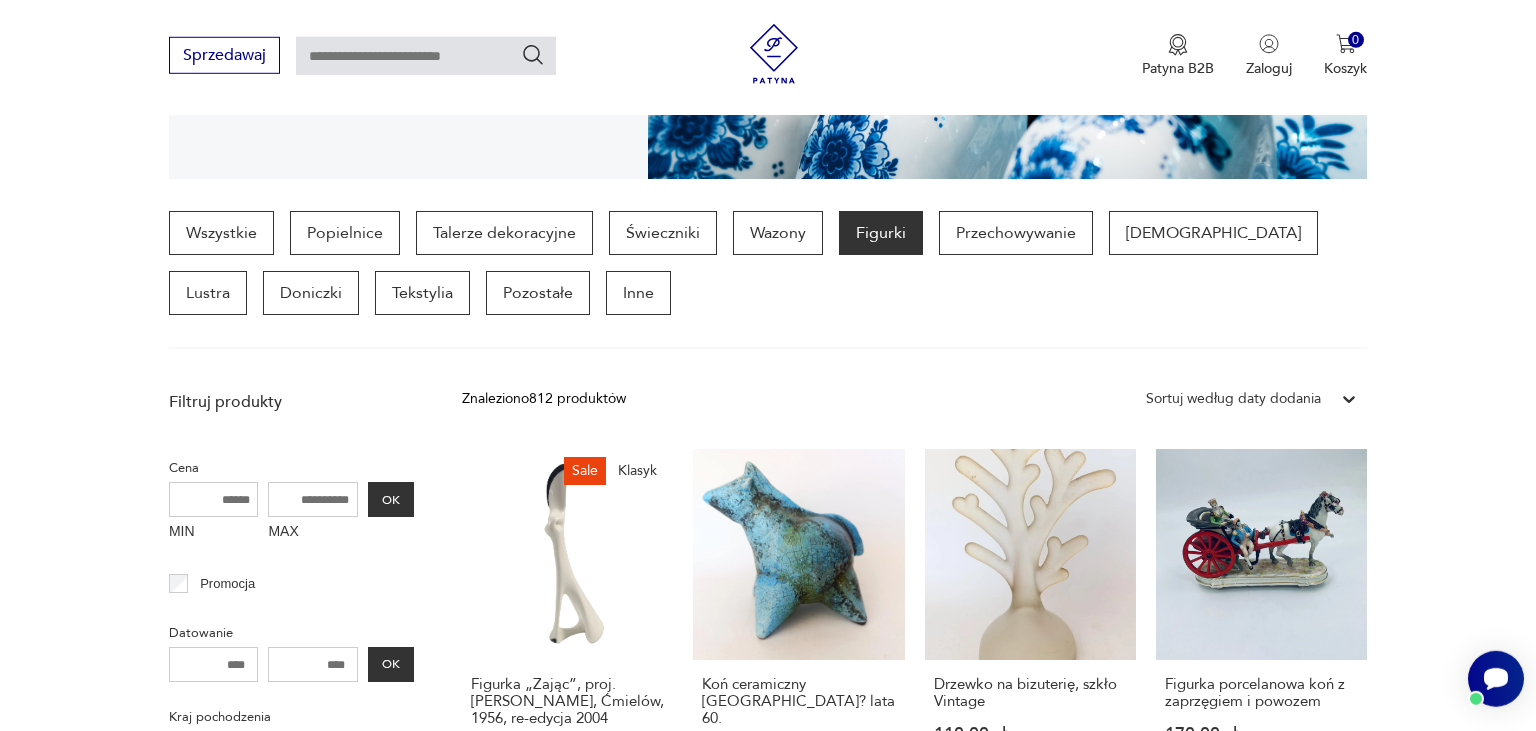 click on "Figurki porcelanowe PRL Szklane, drewniane czy porcelanowe figurki pięknie dekorują przestrzeń." at bounding box center (768, 29) 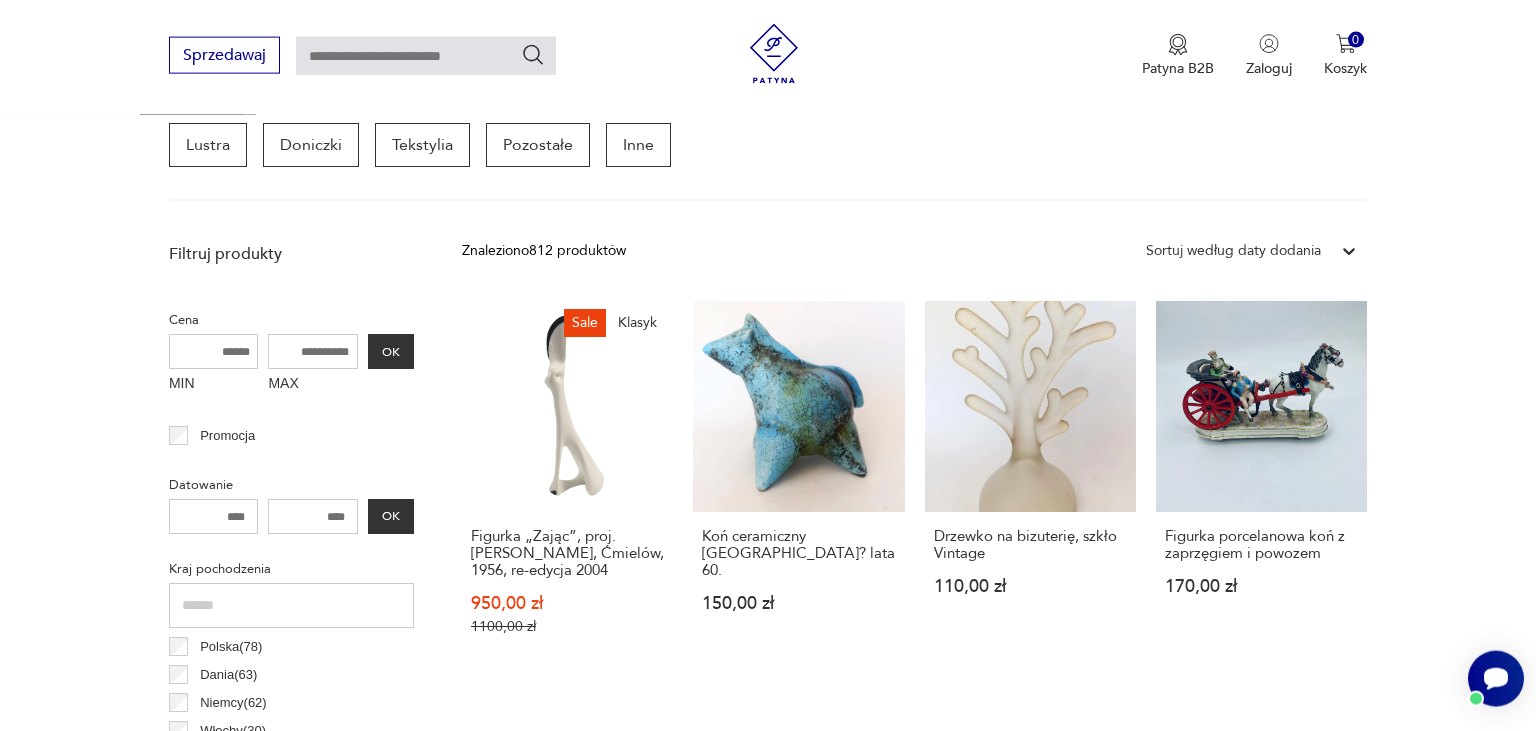 scroll, scrollTop: 662, scrollLeft: 0, axis: vertical 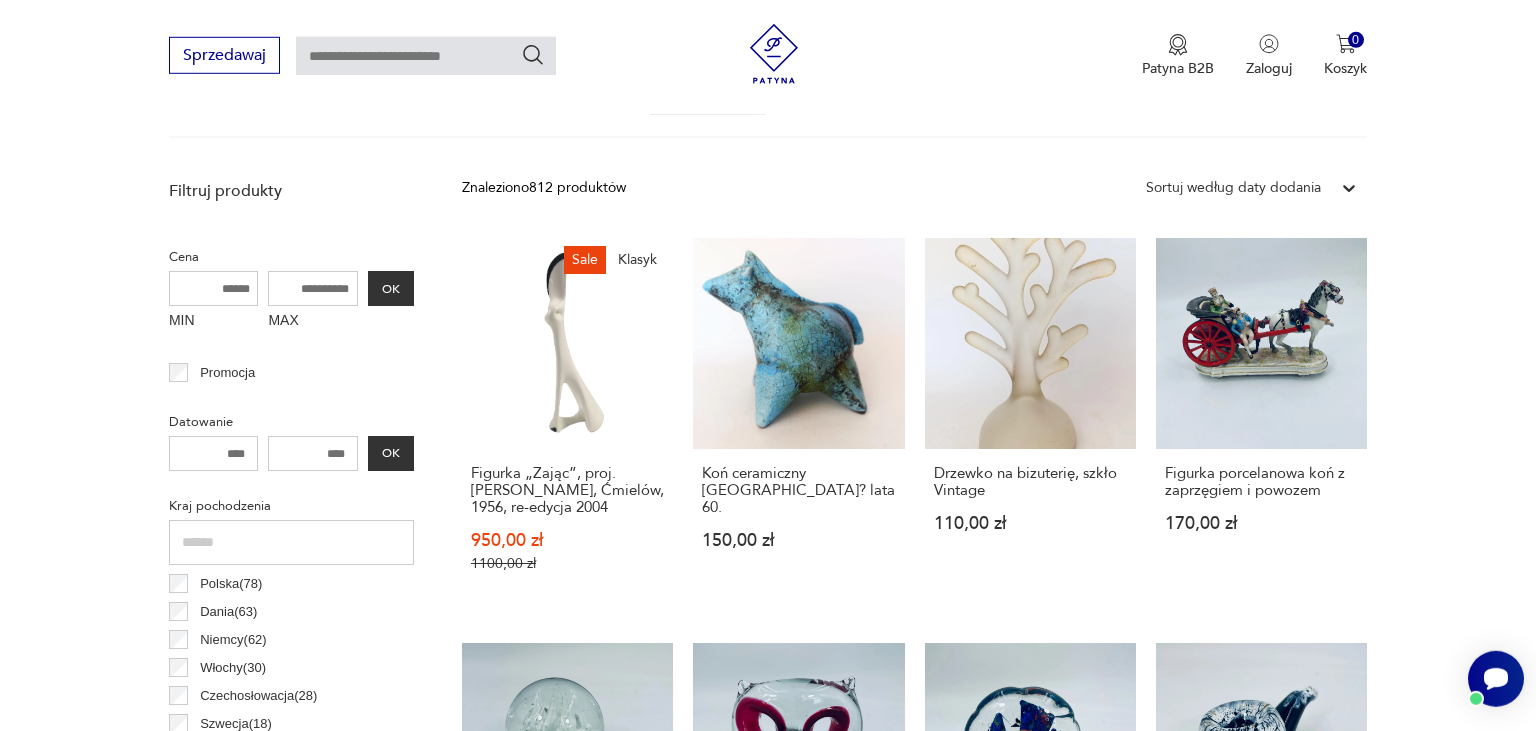 click on "Sprzedawaj Patyna B2B Zaloguj 0 Koszyk Twój koszyk ( 0 ) Brak produktów w koszyku IDŹ DO KOSZYKA" at bounding box center (768, 57) 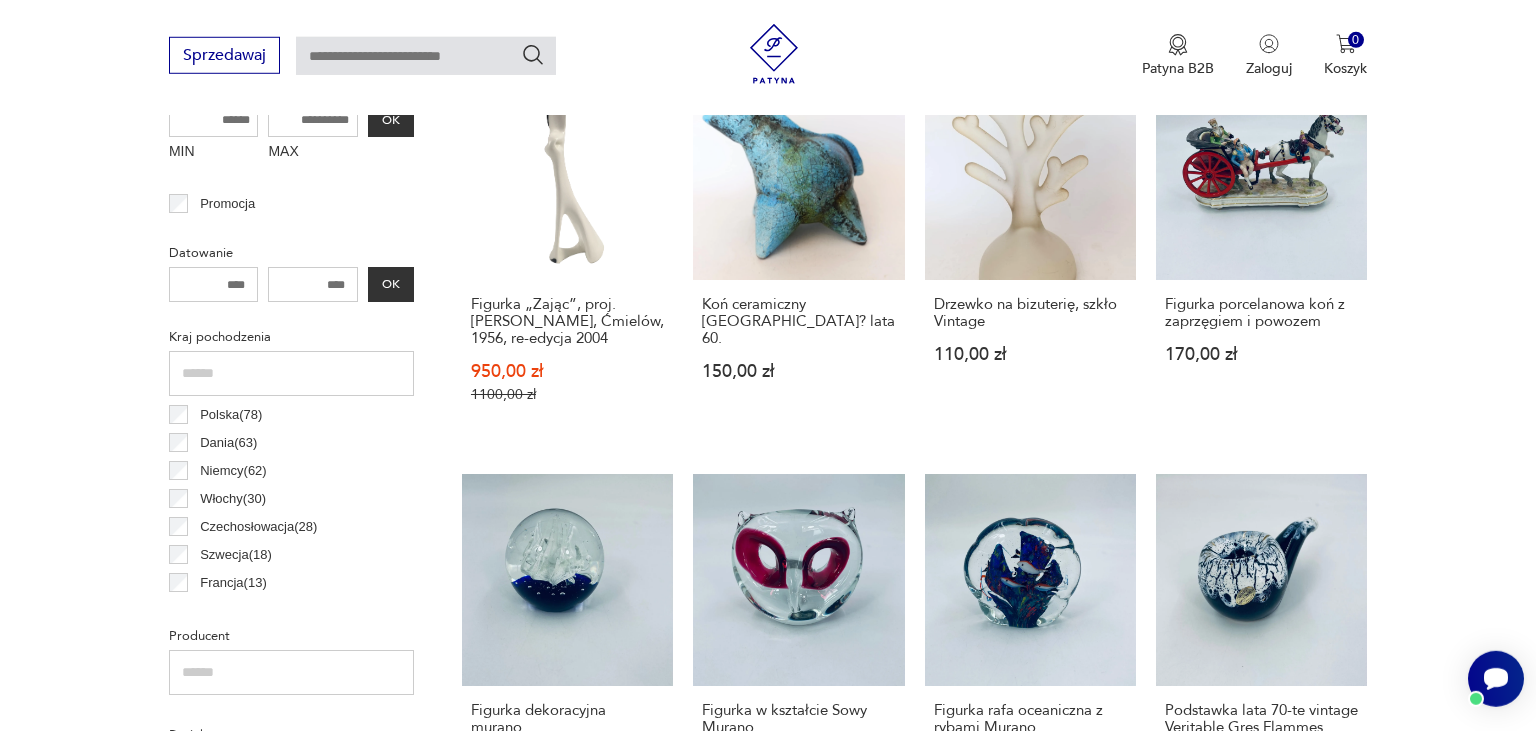 scroll, scrollTop: 979, scrollLeft: 0, axis: vertical 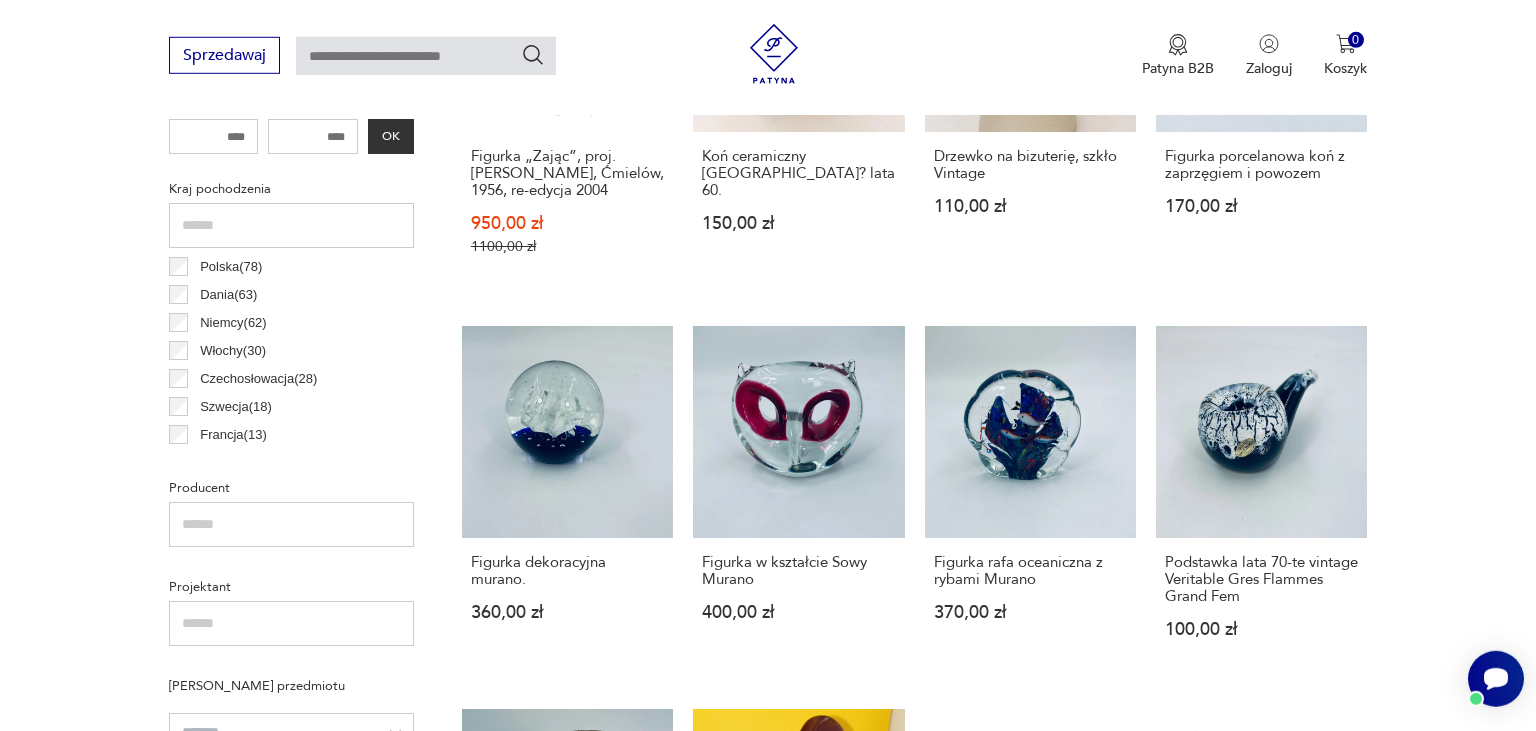 click on "Filtruj produkty Cena MIN MAX OK Promocja Datowanie OK Kraj pochodzenia Polska  ( 78 ) Dania  ( 63 ) Niemcy  ( 62 ) Włochy  ( 30 ) Czechosłowacja  ( 28 ) Szwecja  ( 18 ) Francja  ( 13 ) Belgia  ( 12 ) Producent Projektant Stan przedmiotu Klasyk Kolor Tag art deco Bauhaus Bavaria black friday Cepelia ceramika Chodzież Ćmielów Sygnatura Zdobienie brak inne malatura nadruk szkliwienie złocenie Tworzywo drewno glina inne kamionka metal porcelana porcelit steatyt szkło tworzywo sztuczne Co prezentuje inne postać scena rodzajowa zwierzę Wyczyść filtry Znaleziono  812   produktów Filtruj Sortuj według daty dodania Sortuj według daty dodania Sale Klasyk Figurka „Zając”,  proj. Mieczysław Naruszewicz, Ćmielów, 1956, re-edycja 2004 950,00 zł 1100,00 zł Koń ceramiczny Włochy? lata 60. 150,00 zł Drzewko na bizuterię, szkło Vintage 110,00 zł Figurka porcelanowa koń z zaprzęgiem i powozem 170,00 zł Figurka dekoracyjna murano. 360,00 zł Figurka w kształcie Sowy Murano 400,00 zł 1 2" at bounding box center [768, 978] 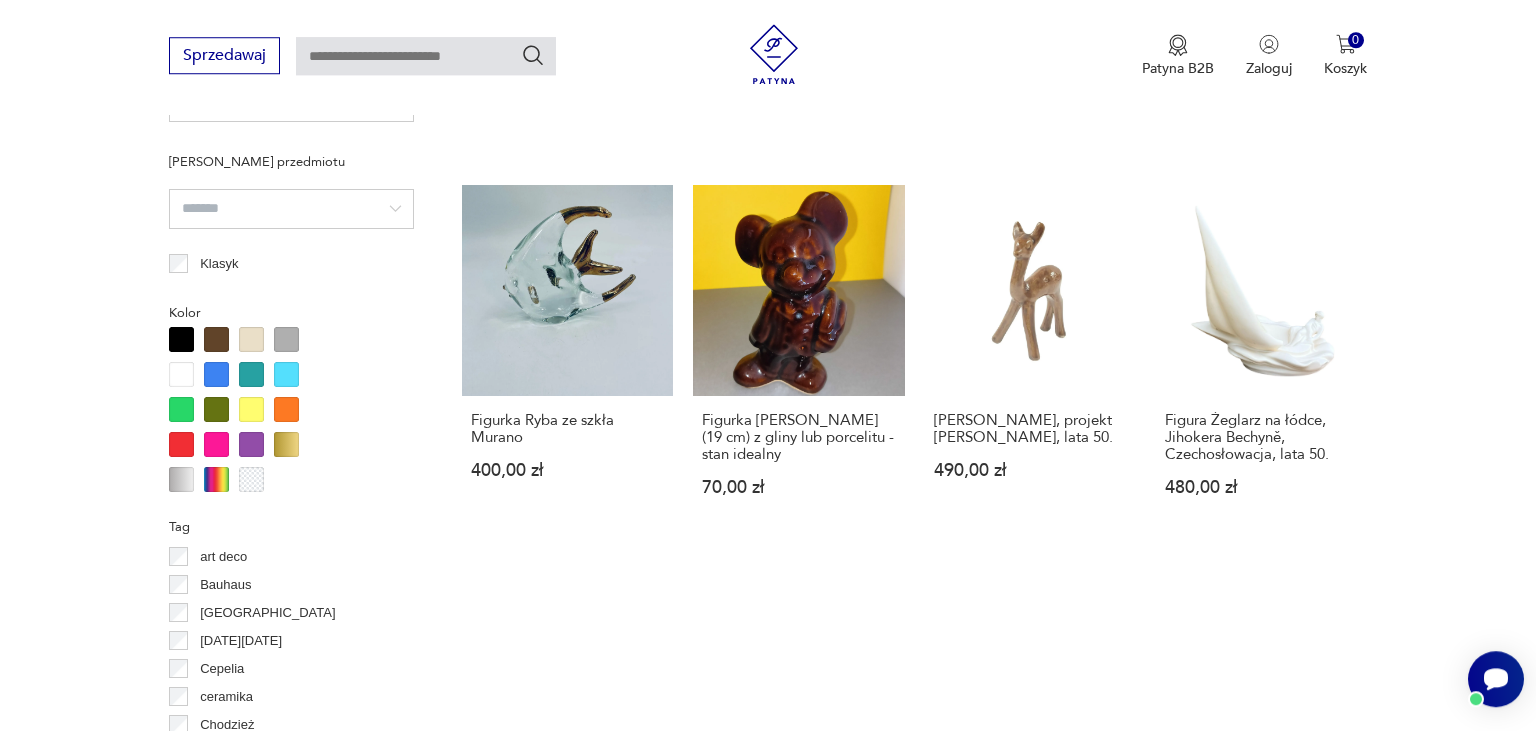 scroll, scrollTop: 1401, scrollLeft: 0, axis: vertical 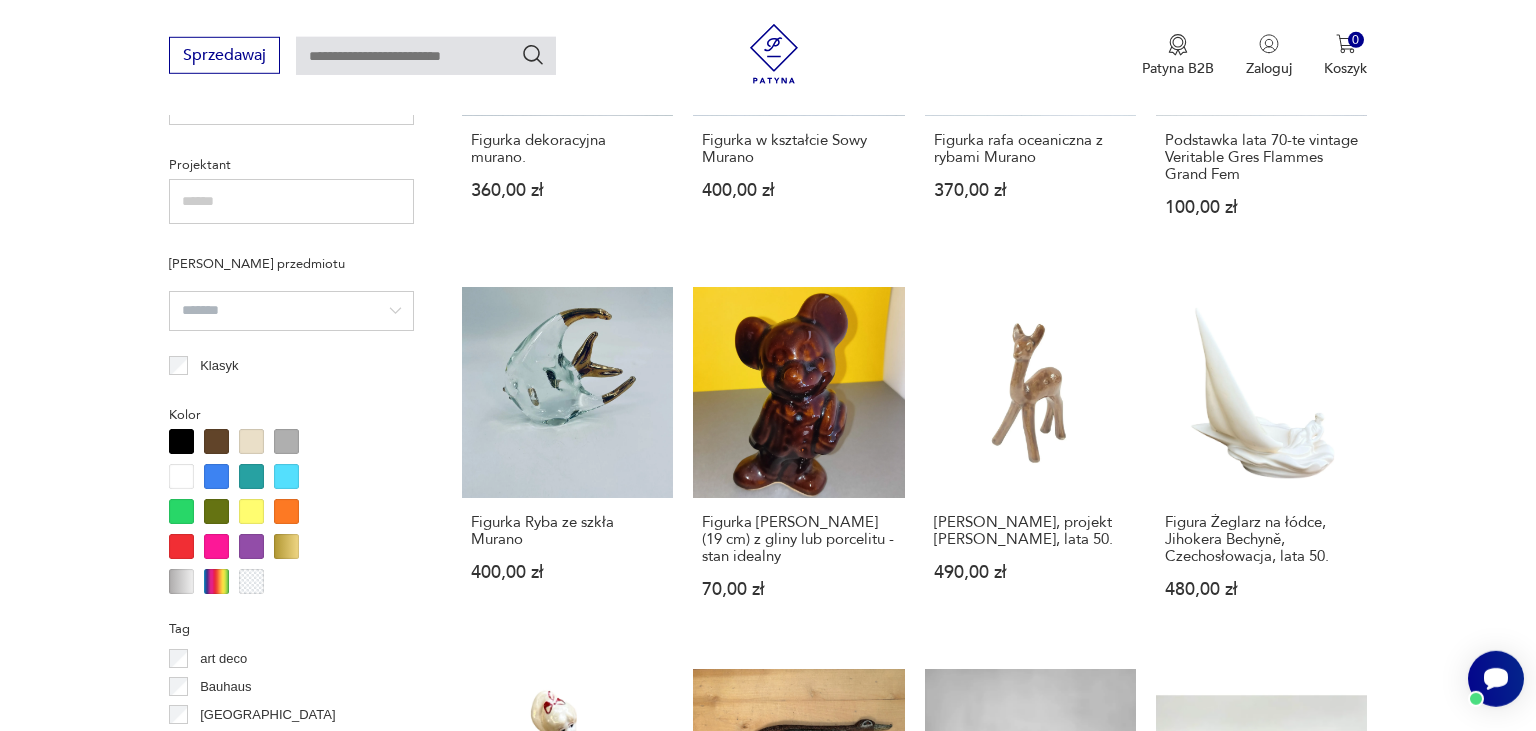 click at bounding box center [216, 476] 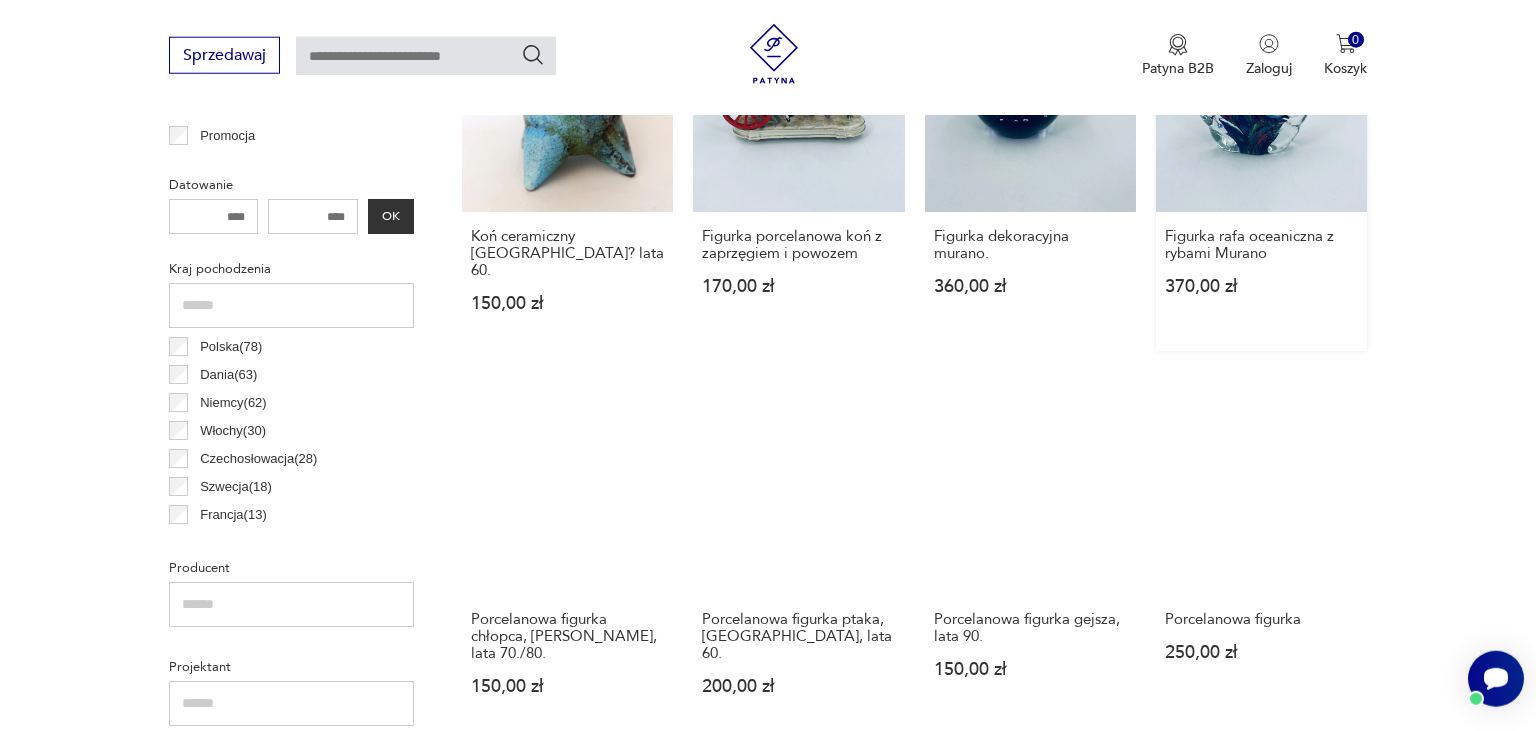 scroll, scrollTop: 952, scrollLeft: 0, axis: vertical 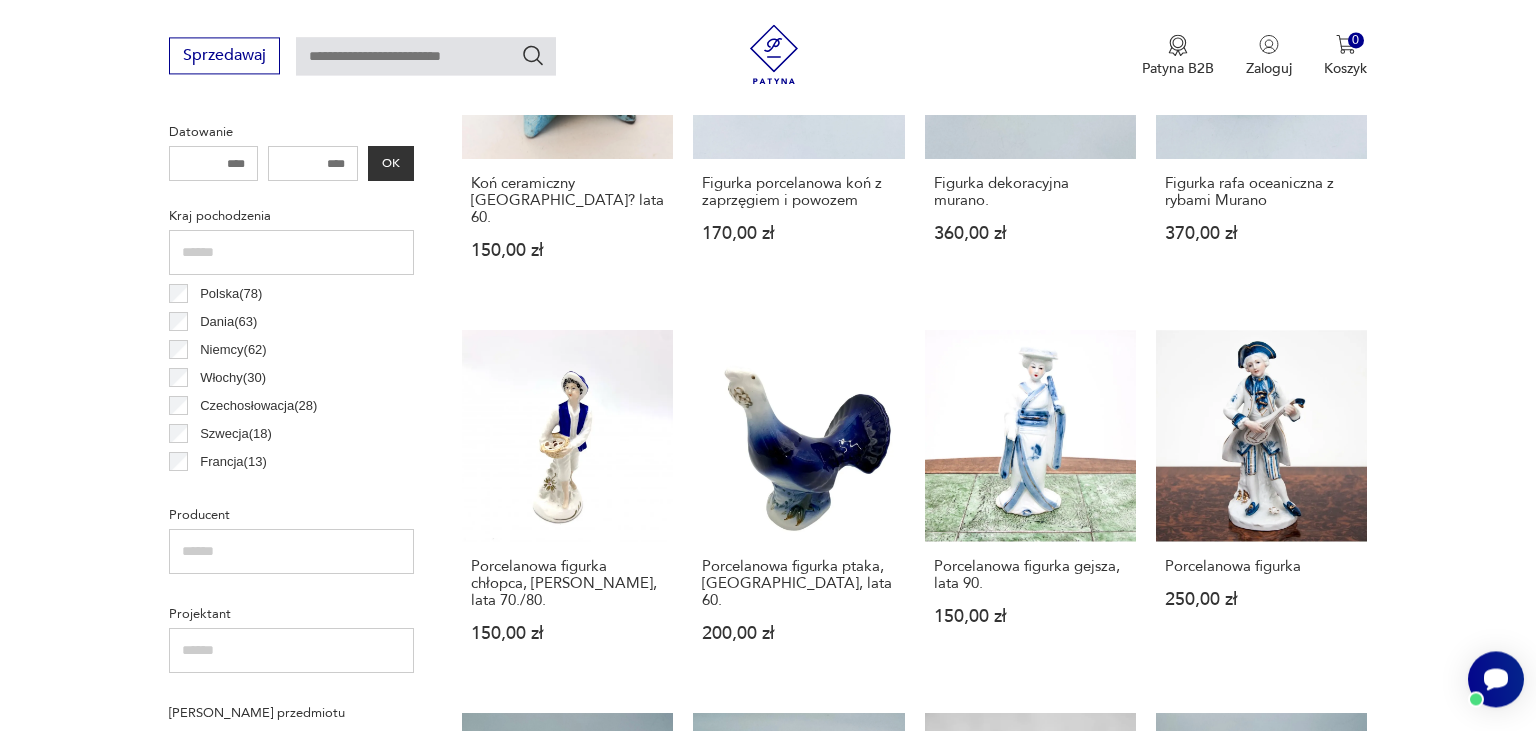 click on "Filtruj produkty Cena MIN MAX OK Promocja Datowanie OK Kraj pochodzenia Polska  ( 78 ) Dania  ( 63 ) Niemcy  ( 62 ) Włochy  ( 30 ) Czechosłowacja  ( 28 ) Szwecja  ( 18 ) Francja  ( 13 ) Belgia  ( 12 ) Producent Projektant Stan przedmiotu Klasyk Kolor Tag art deco Bauhaus Bavaria black friday Cepelia ceramika Chodzież Ćmielów Sygnatura Zdobienie brak inne malatura nadruk szkliwienie złocenie Tworzywo drewno glina inne kamionka metal porcelana porcelit steatyt szkło tworzywo sztuczne Co prezentuje inne postać scena rodzajowa zwierzę Wyczyść filtry Znaleziono  62   produkty Filtruj Sortuj według daty dodania Sortuj według daty dodania Koń ceramiczny Włochy? lata 60. 150,00 zł Figurka porcelanowa koń z zaprzęgiem i powozem 170,00 zł Figurka dekoracyjna murano. 360,00 zł Figurka rafa oceaniczna z rybami Murano 370,00 zł Porcelanowa figurka chłopca, Jan Jezela, lata 70./80. 150,00 zł Porcelanowa figurka ptaka, ZSRR, lata 60. 200,00 zł Porcelanowa figurka gejsza, lata 90. 150,00 zł 1" at bounding box center (768, 1005) 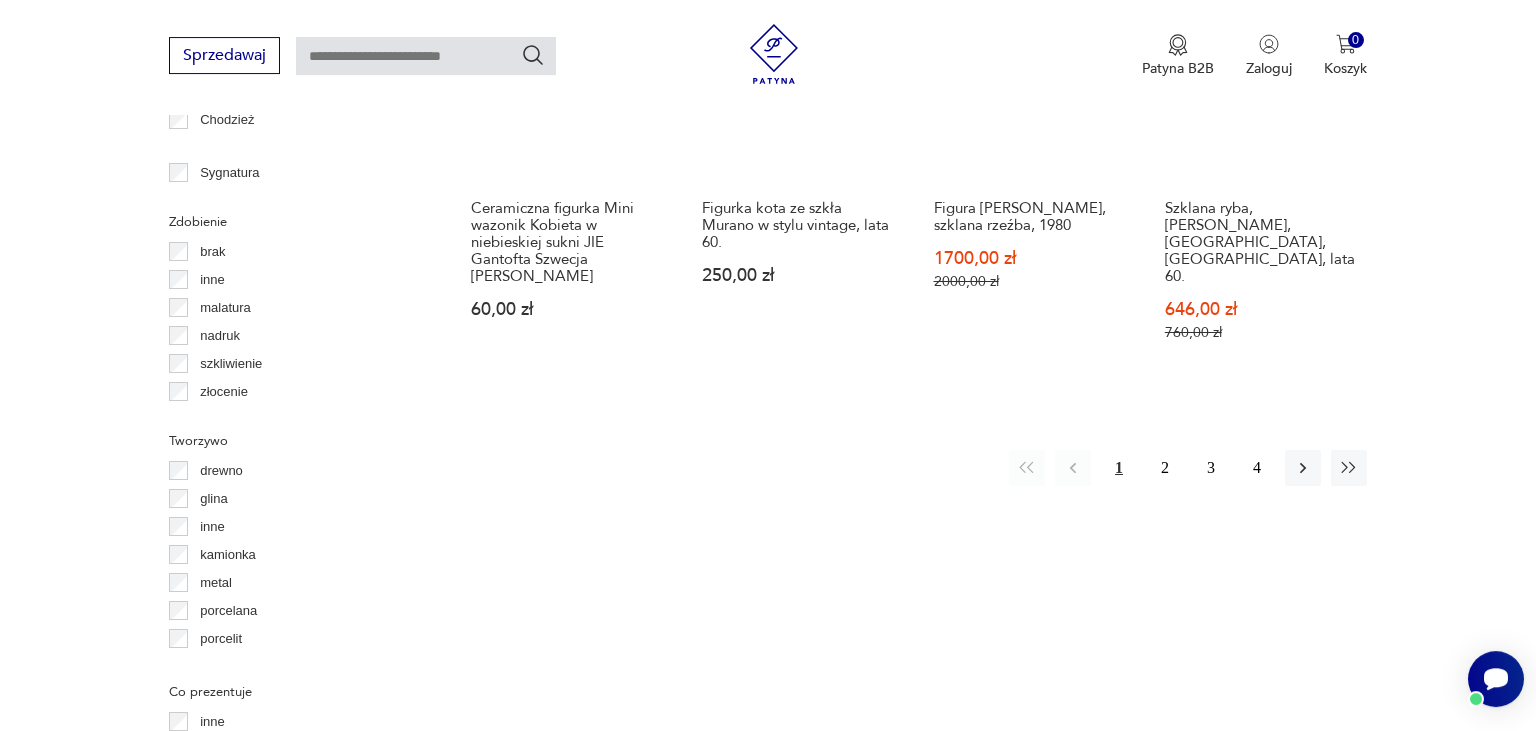 scroll, scrollTop: 2114, scrollLeft: 0, axis: vertical 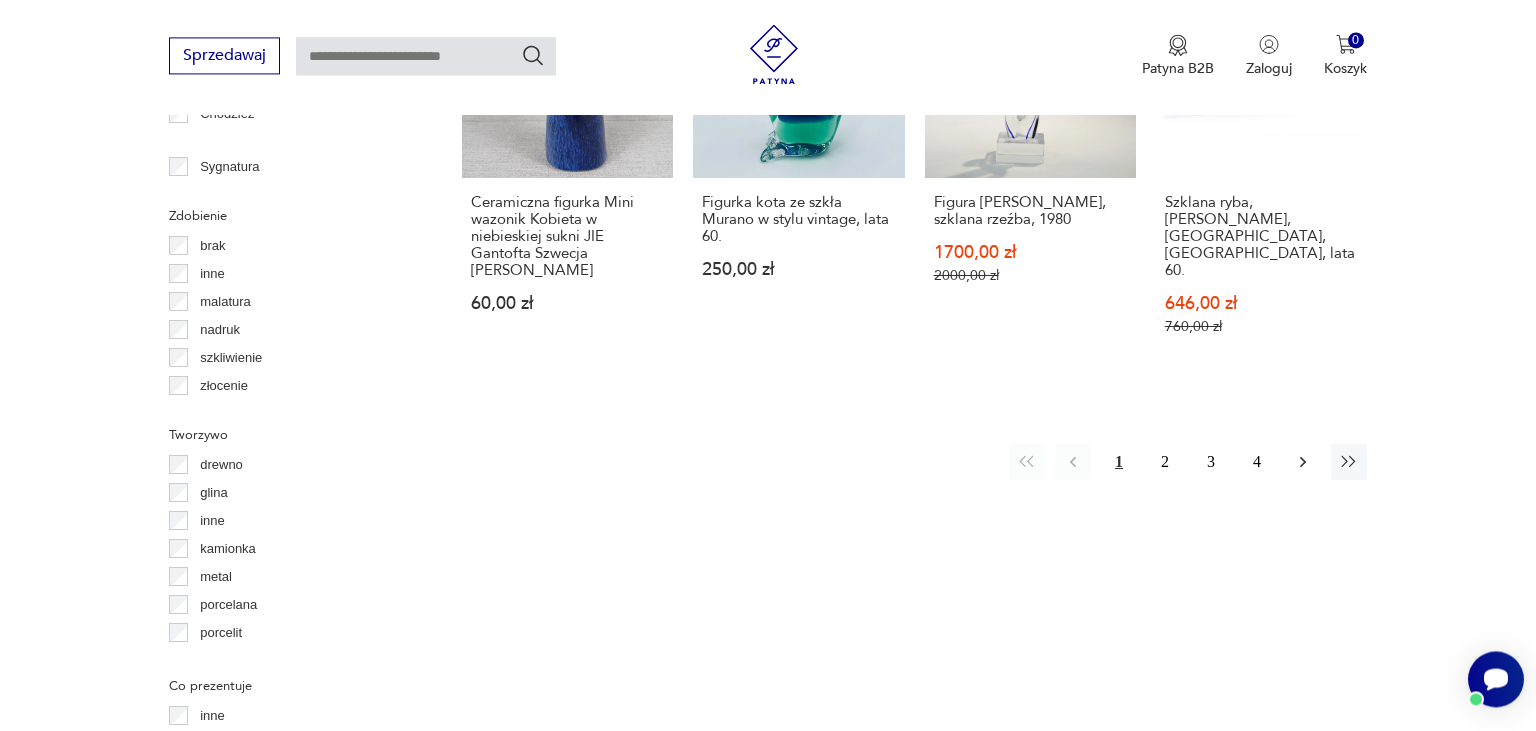 click at bounding box center (1303, 462) 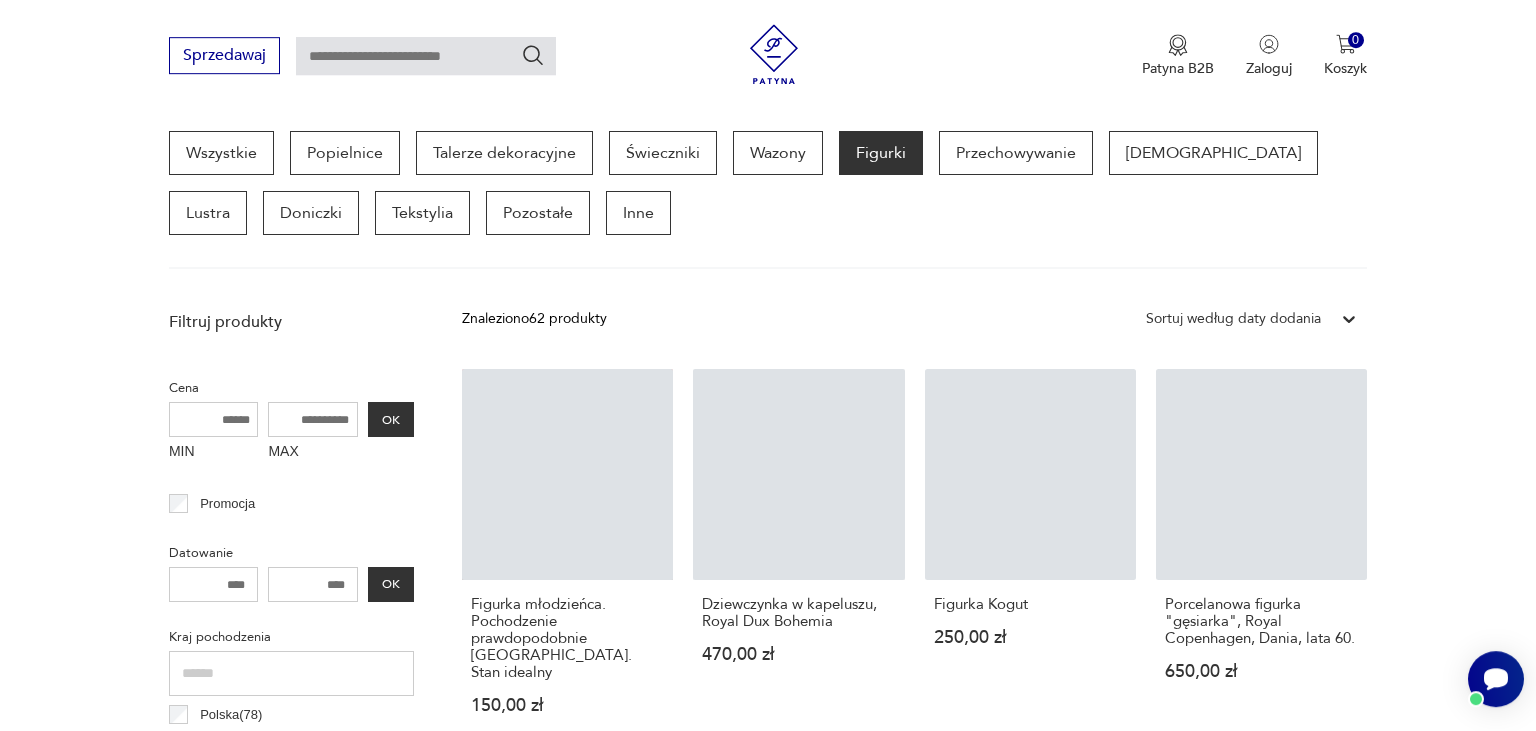 scroll, scrollTop: 528, scrollLeft: 0, axis: vertical 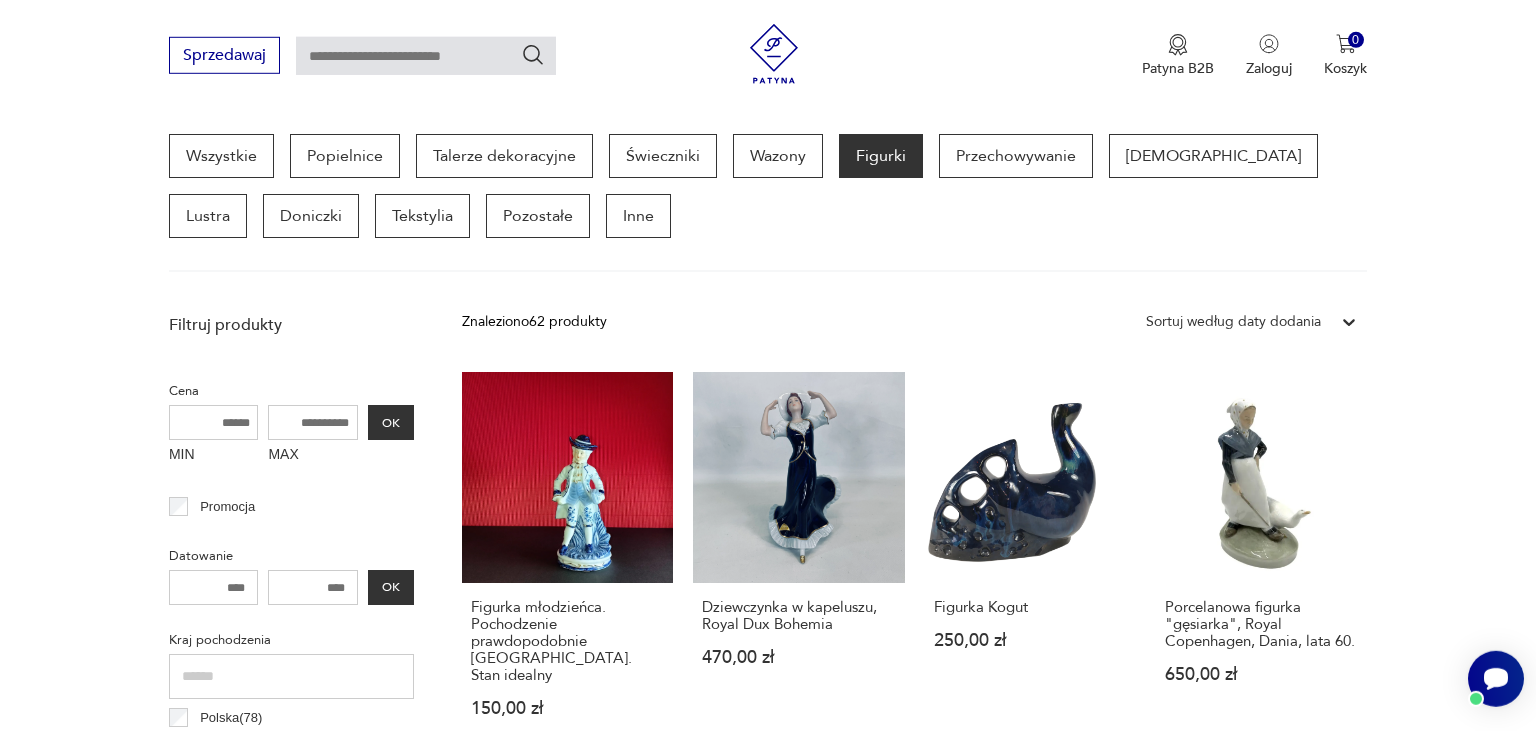 click on "Wszystkie Popielnice Talerze dekoracyjne Świeczniki Wazony Figurki Przechowywanie Bibeloty Lustra Doniczki Tekstylia Pozostałe Inne" at bounding box center [768, 203] 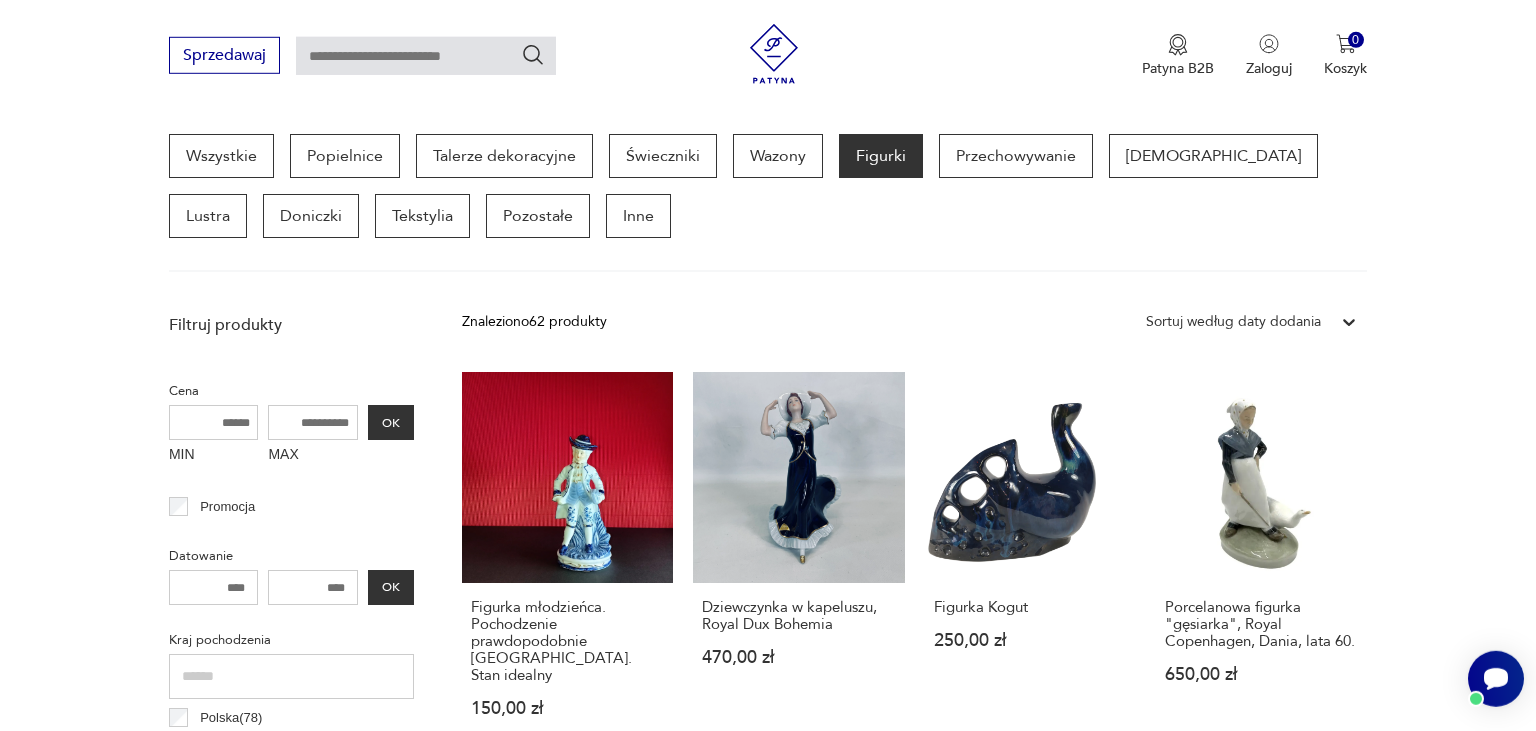 click on "Wszystkie Popielnice Talerze dekoracyjne Świeczniki Wazony Figurki Przechowywanie Bibeloty Lustra Doniczki Tekstylia Pozostałe Inne" at bounding box center (768, 203) 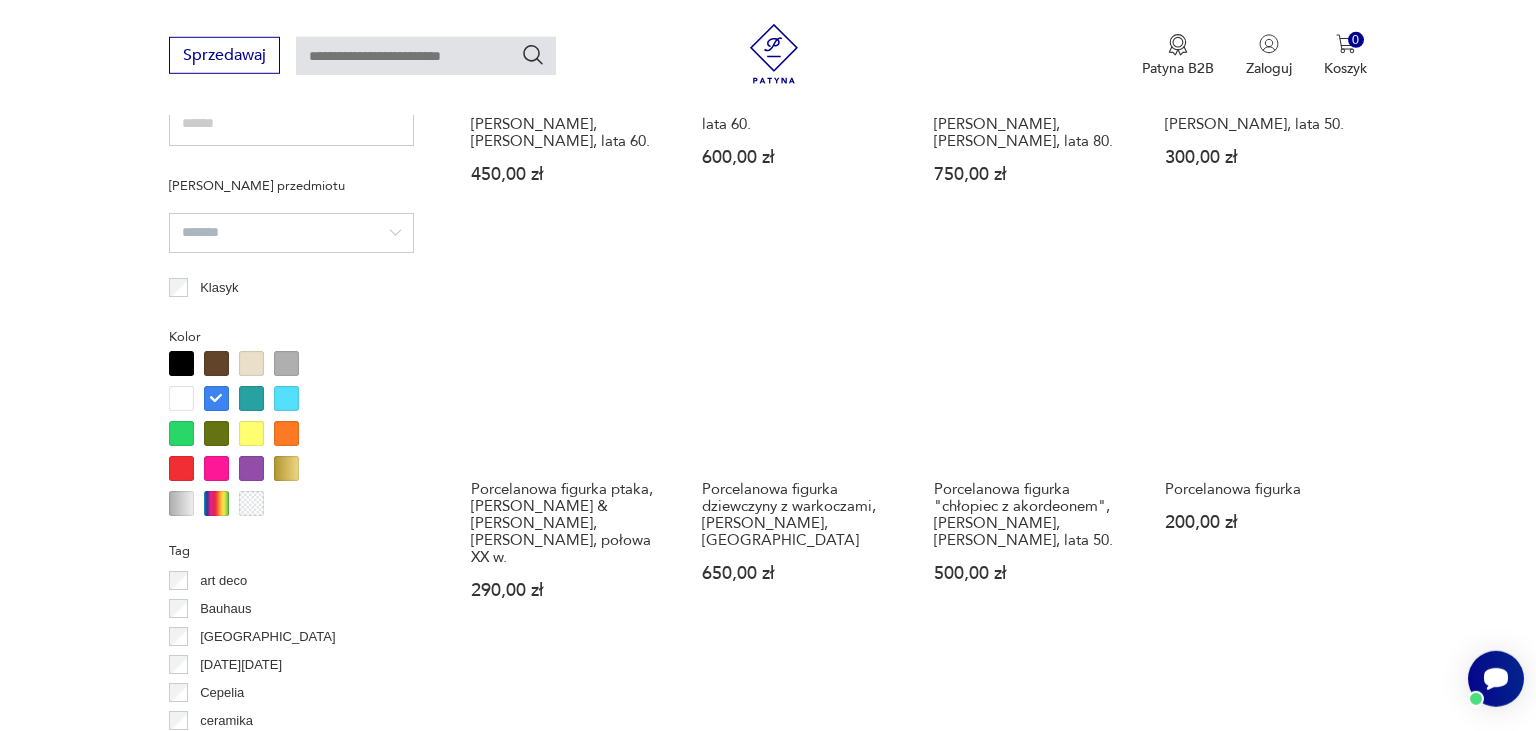 scroll, scrollTop: 1901, scrollLeft: 0, axis: vertical 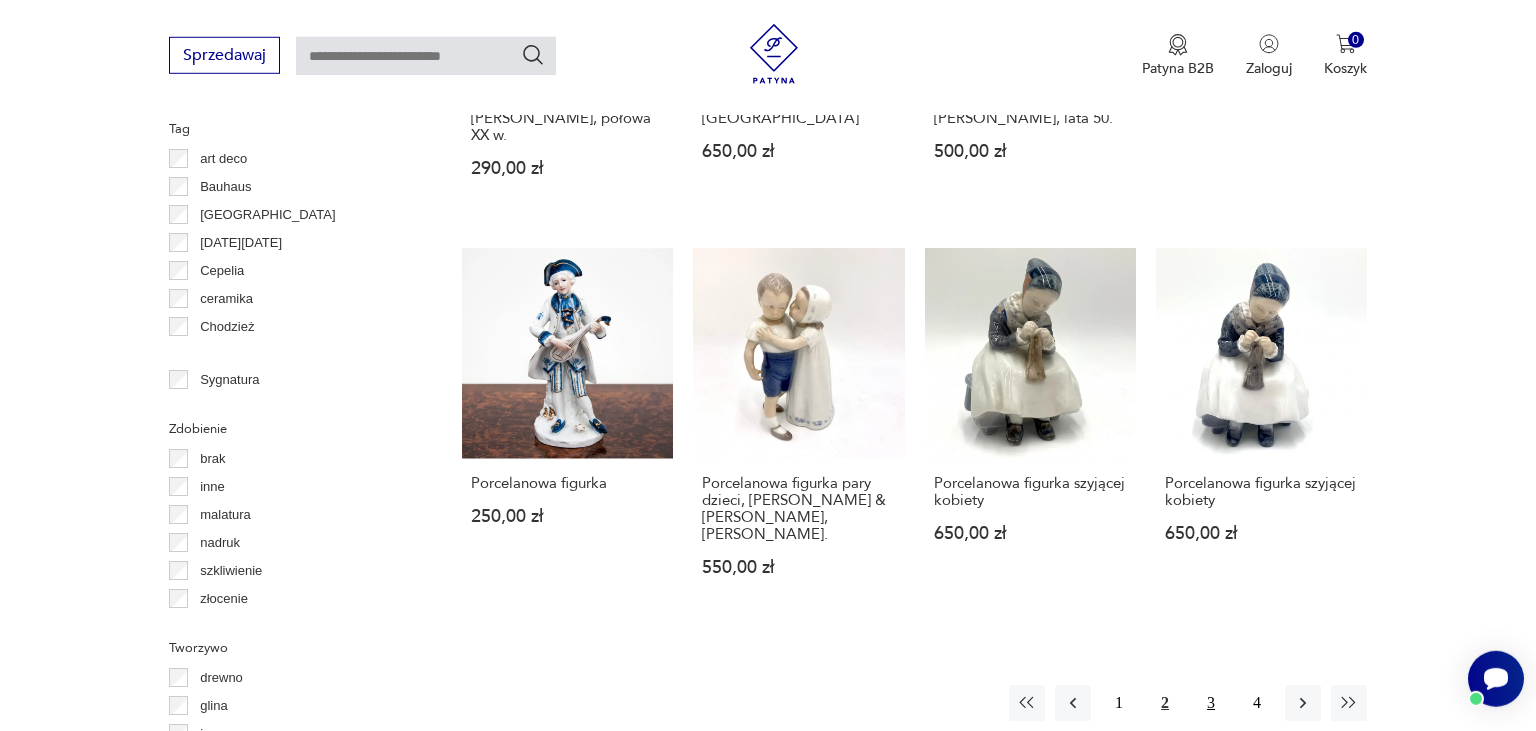 click on "3" at bounding box center (1211, 703) 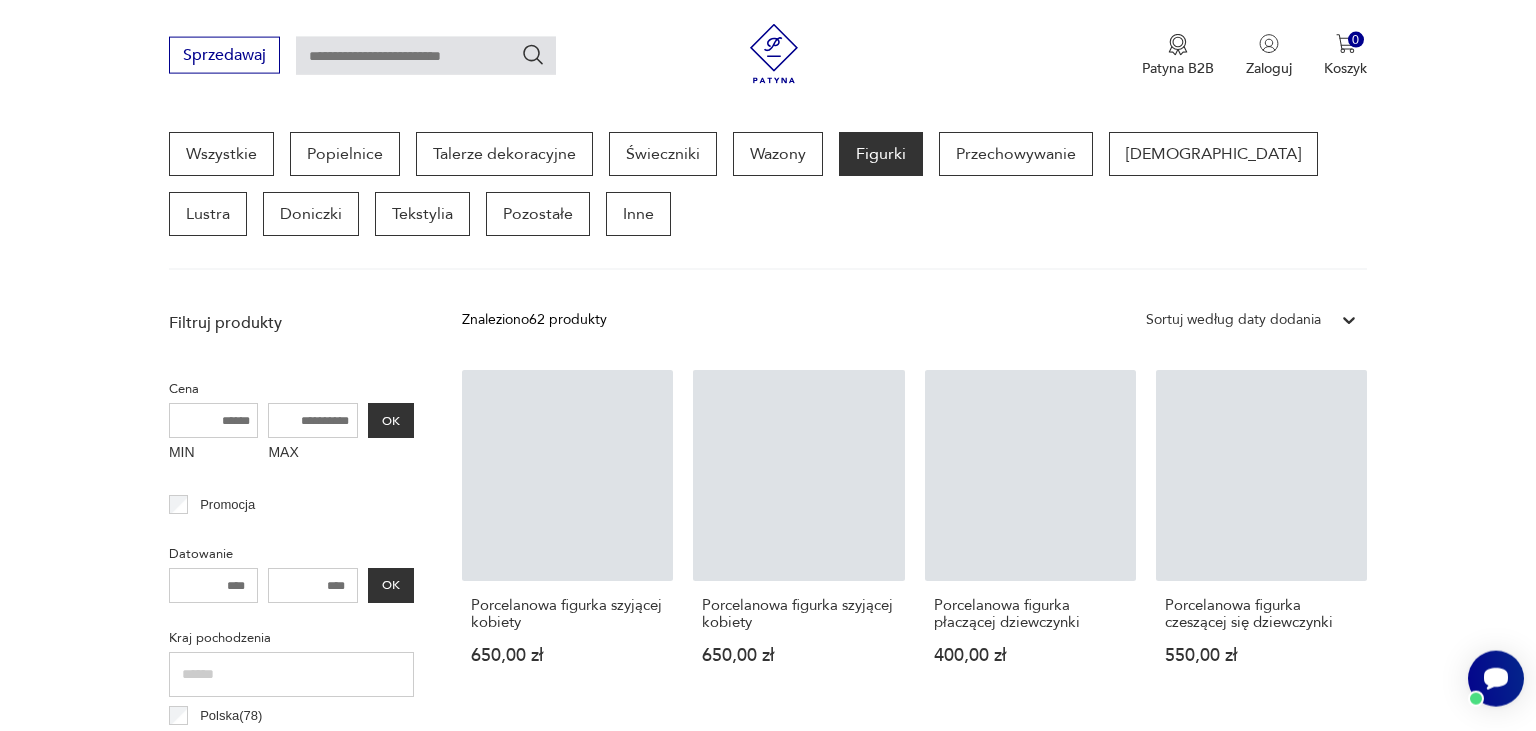 scroll, scrollTop: 529, scrollLeft: 0, axis: vertical 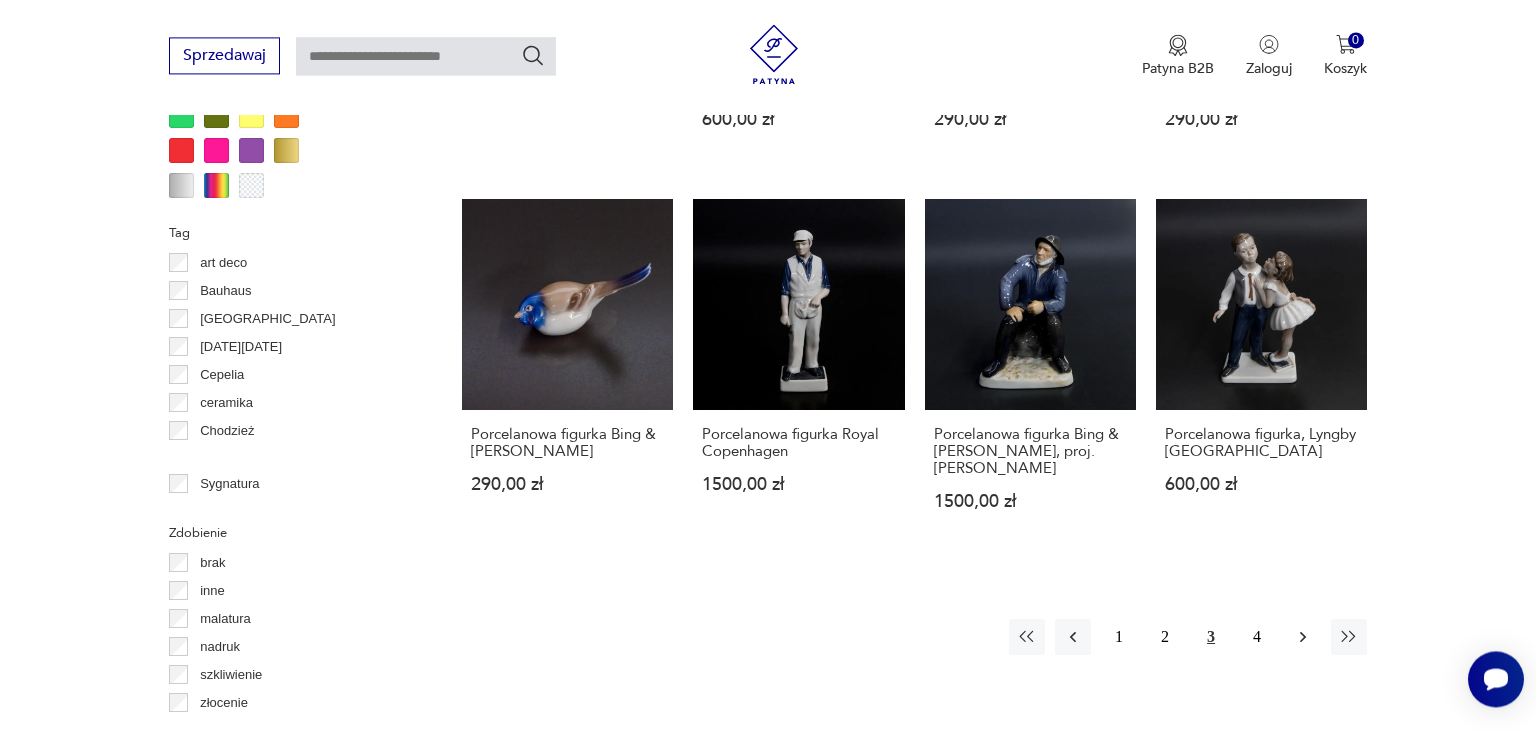 click at bounding box center [1303, 637] 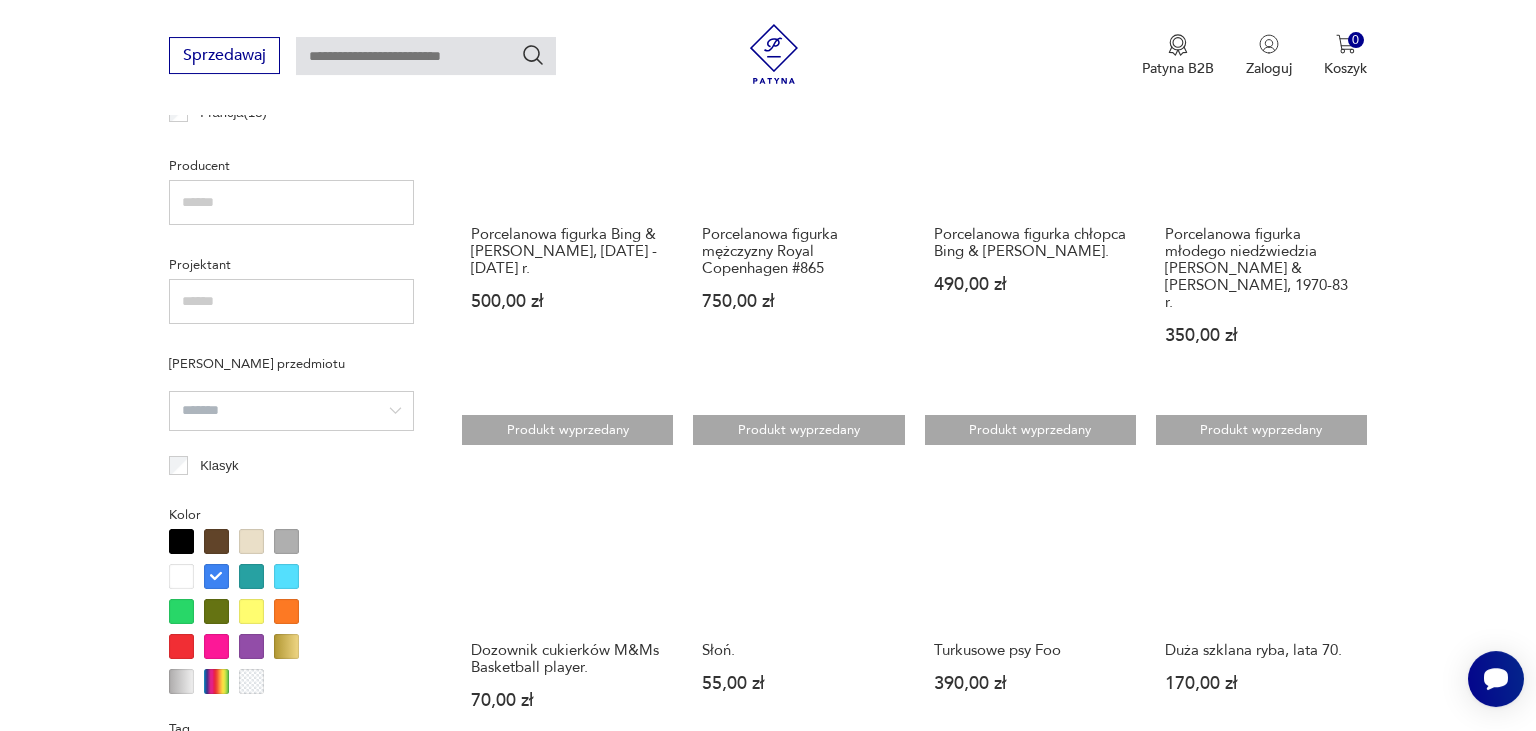 scroll, scrollTop: 1480, scrollLeft: 0, axis: vertical 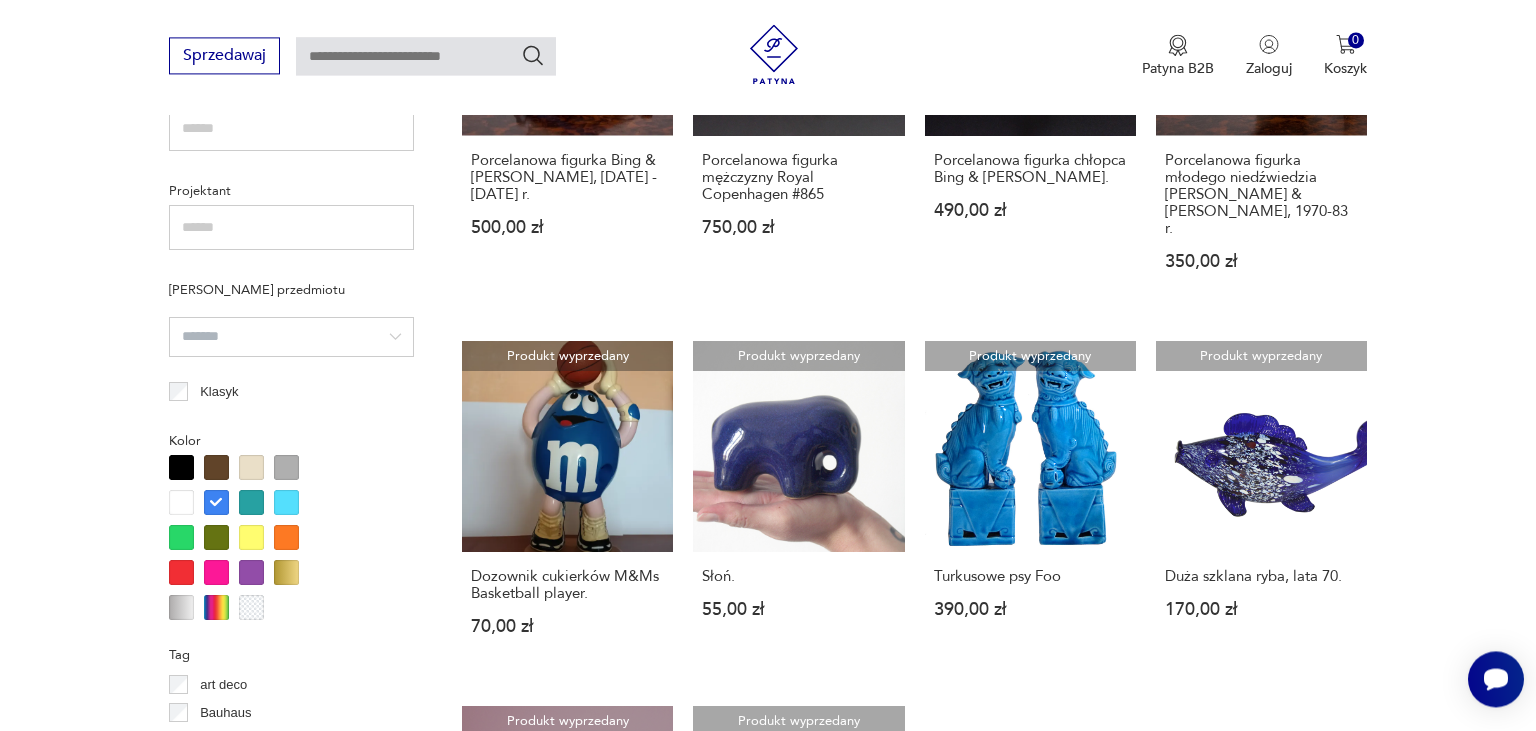 click at bounding box center [286, 502] 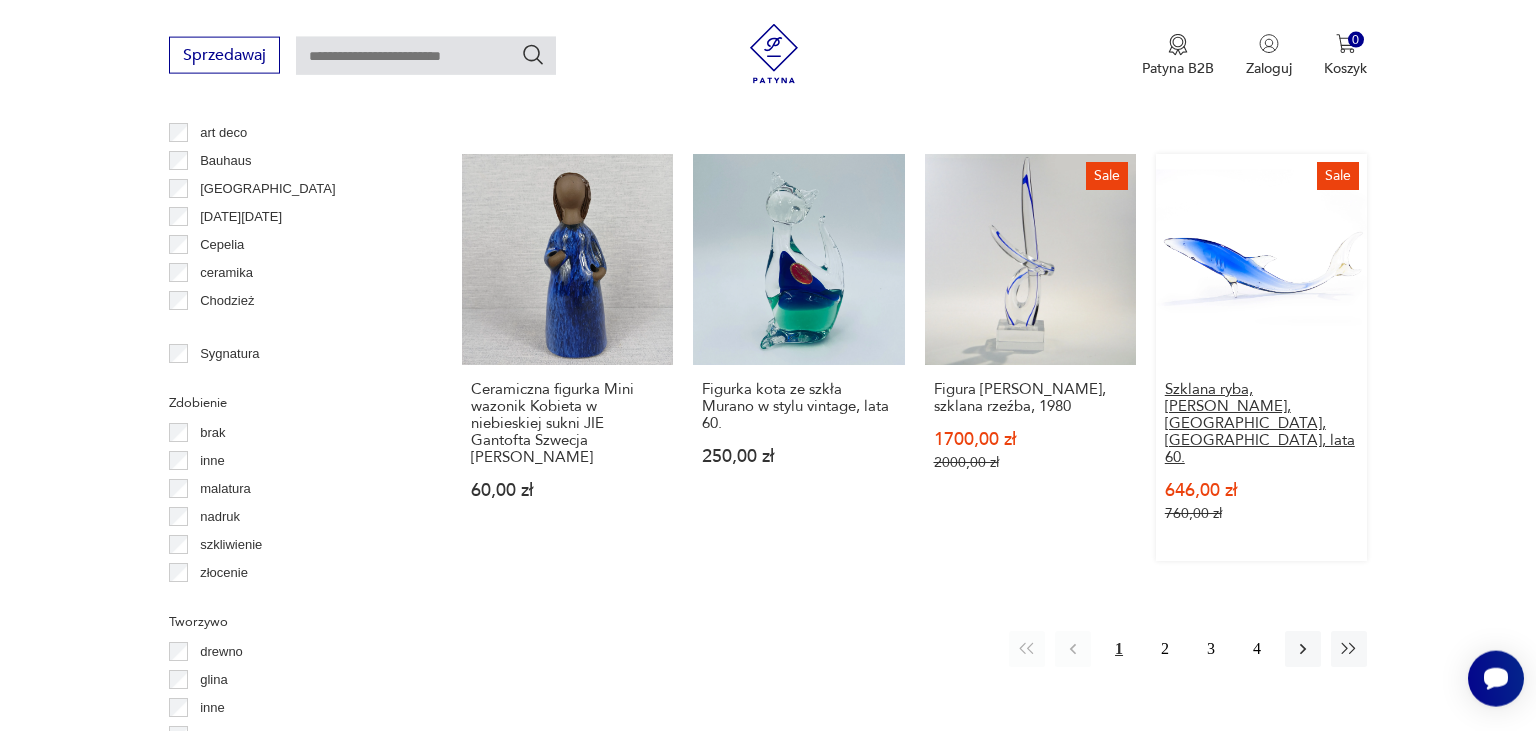 scroll, scrollTop: 2007, scrollLeft: 0, axis: vertical 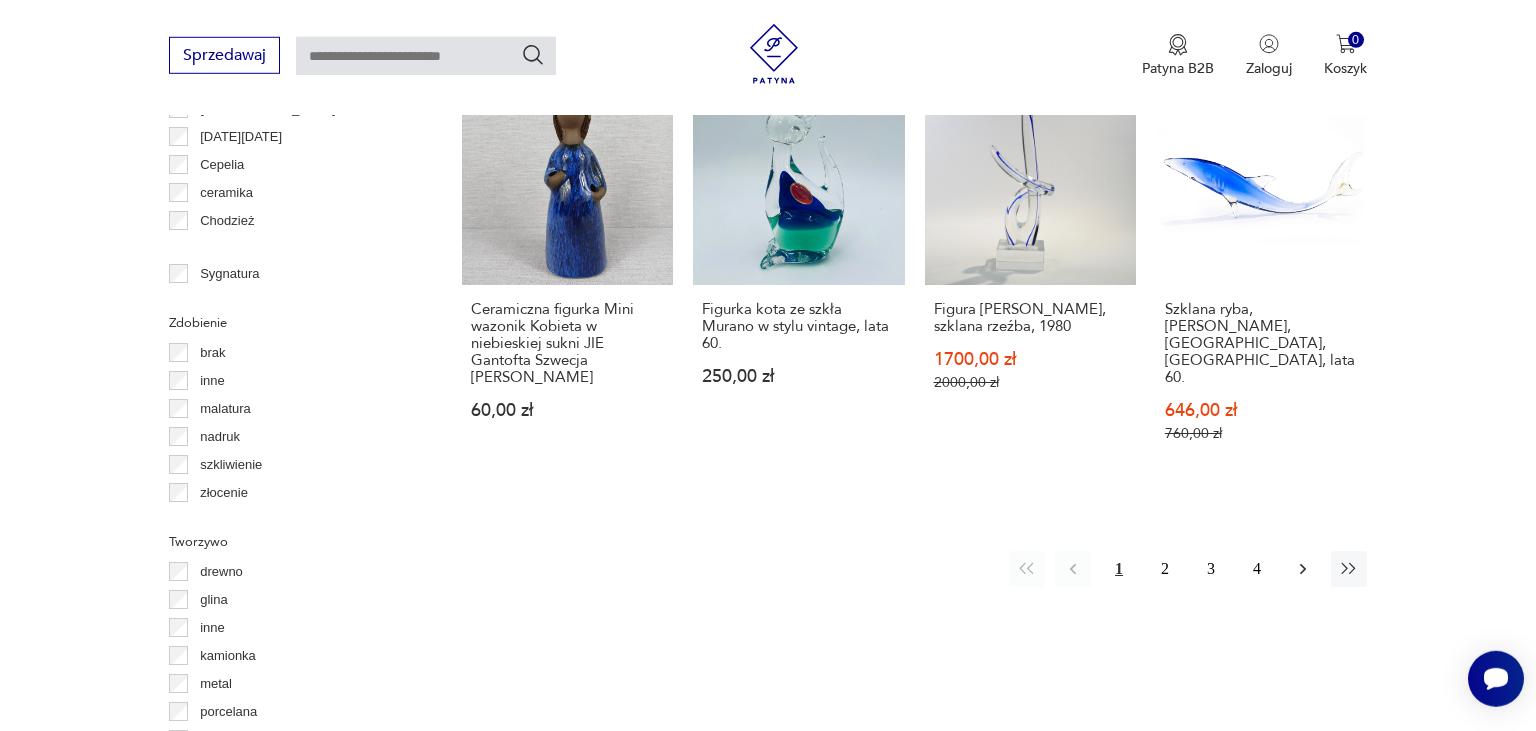 click 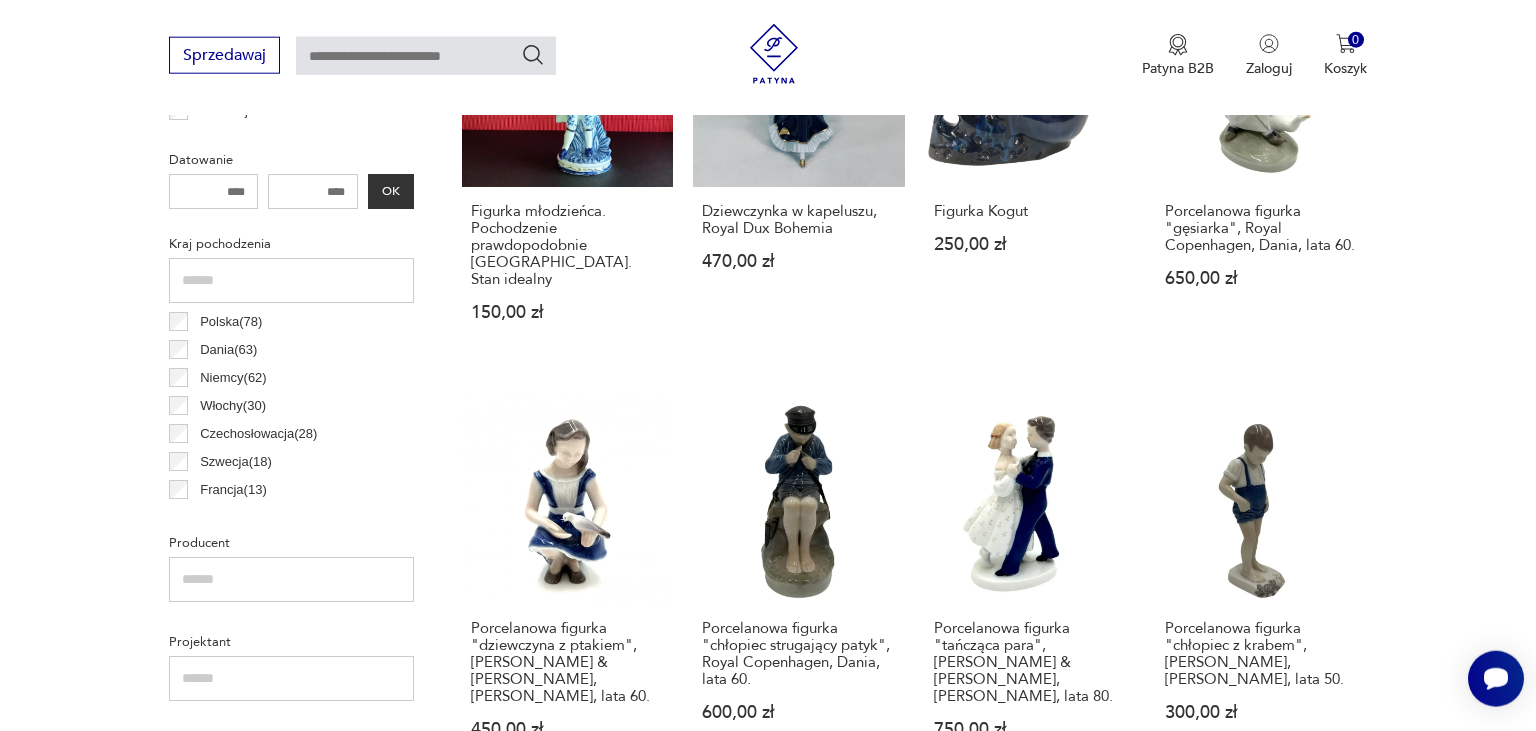 scroll, scrollTop: 952, scrollLeft: 0, axis: vertical 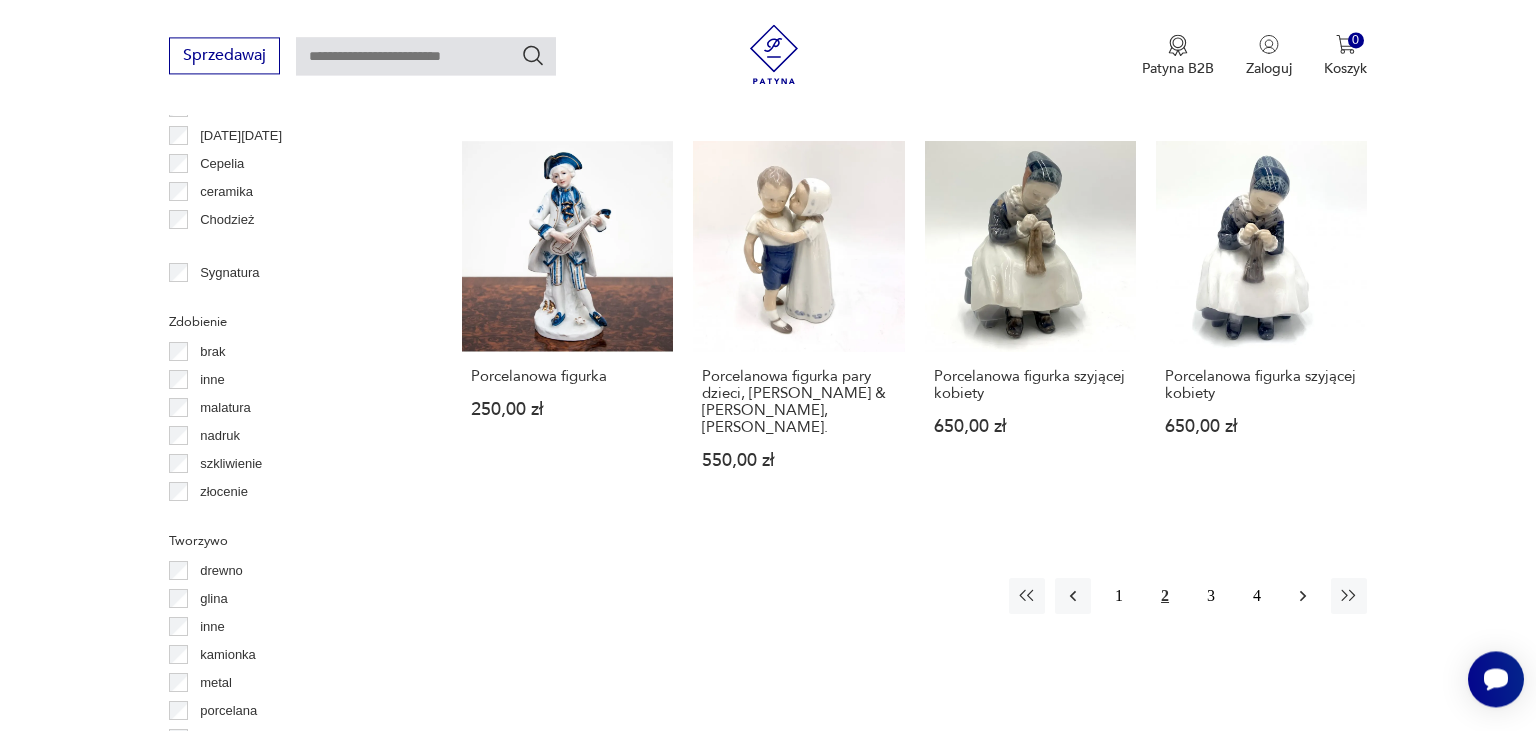 click 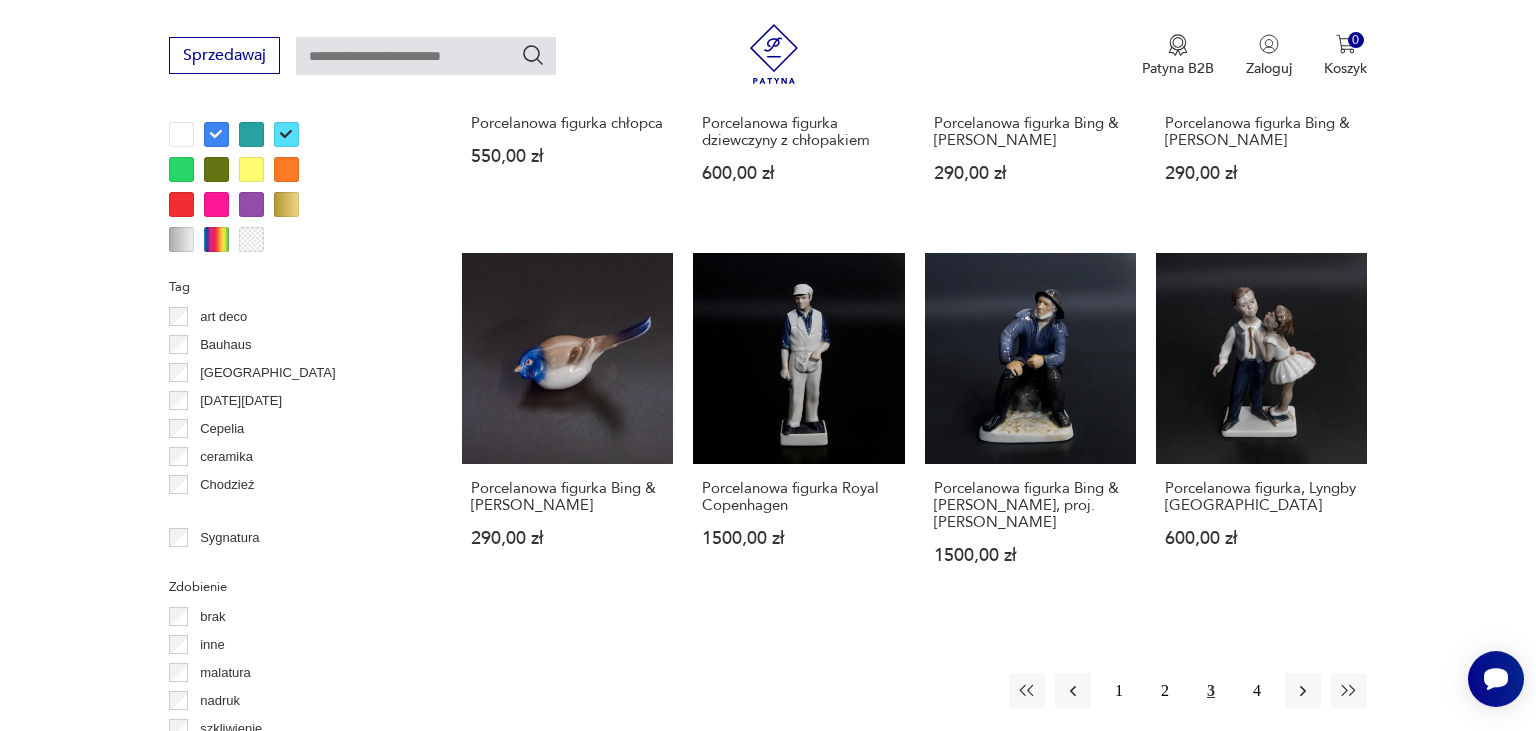 scroll, scrollTop: 1797, scrollLeft: 0, axis: vertical 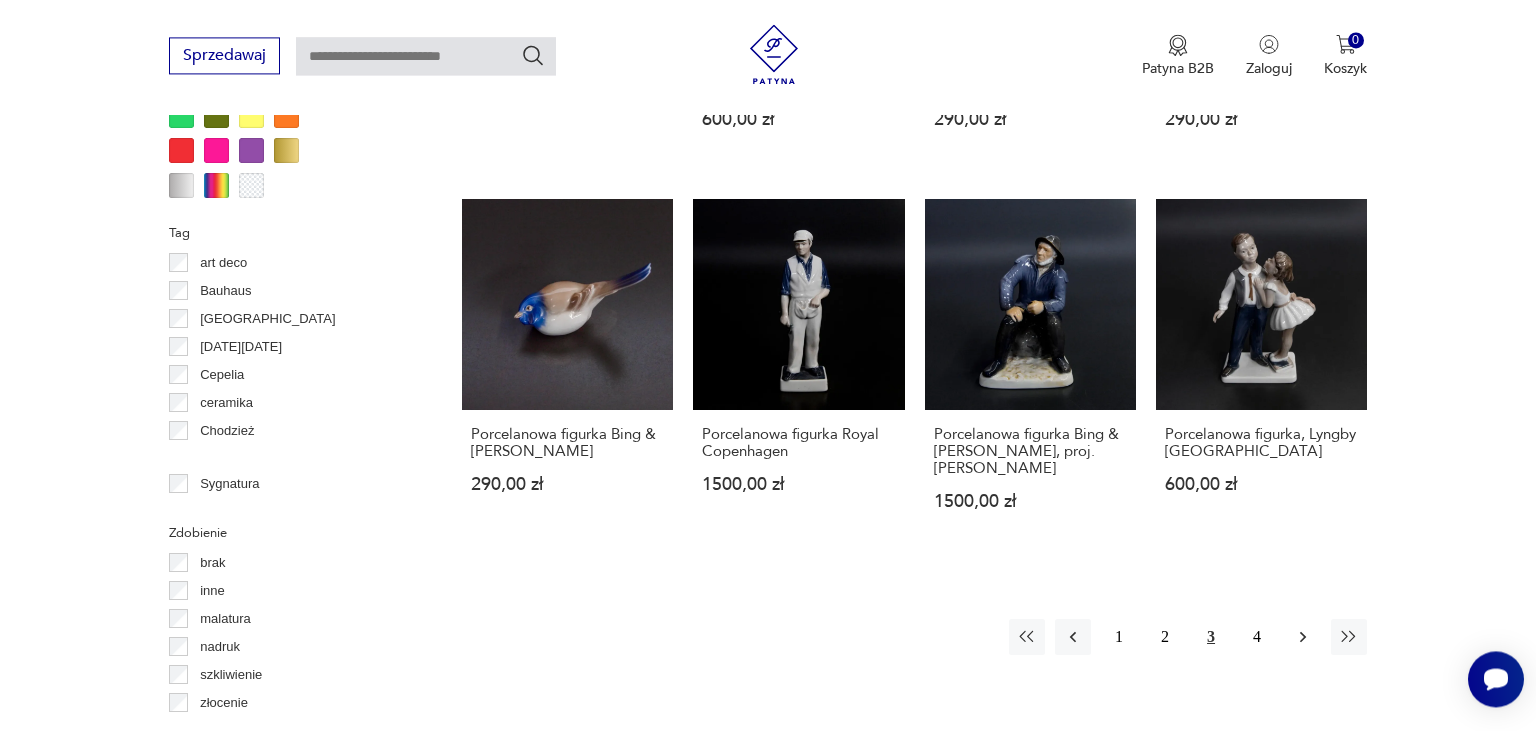 click 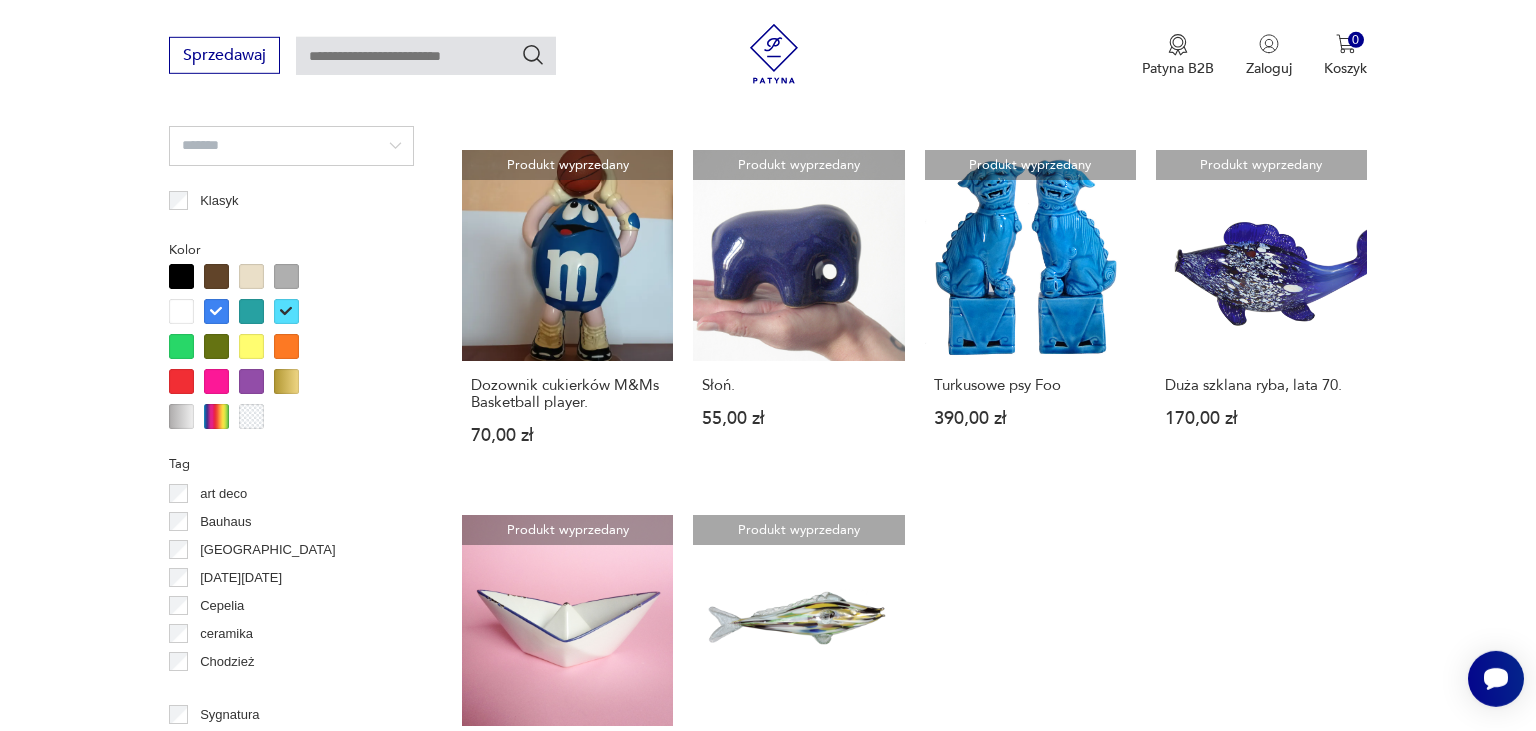scroll, scrollTop: 1692, scrollLeft: 0, axis: vertical 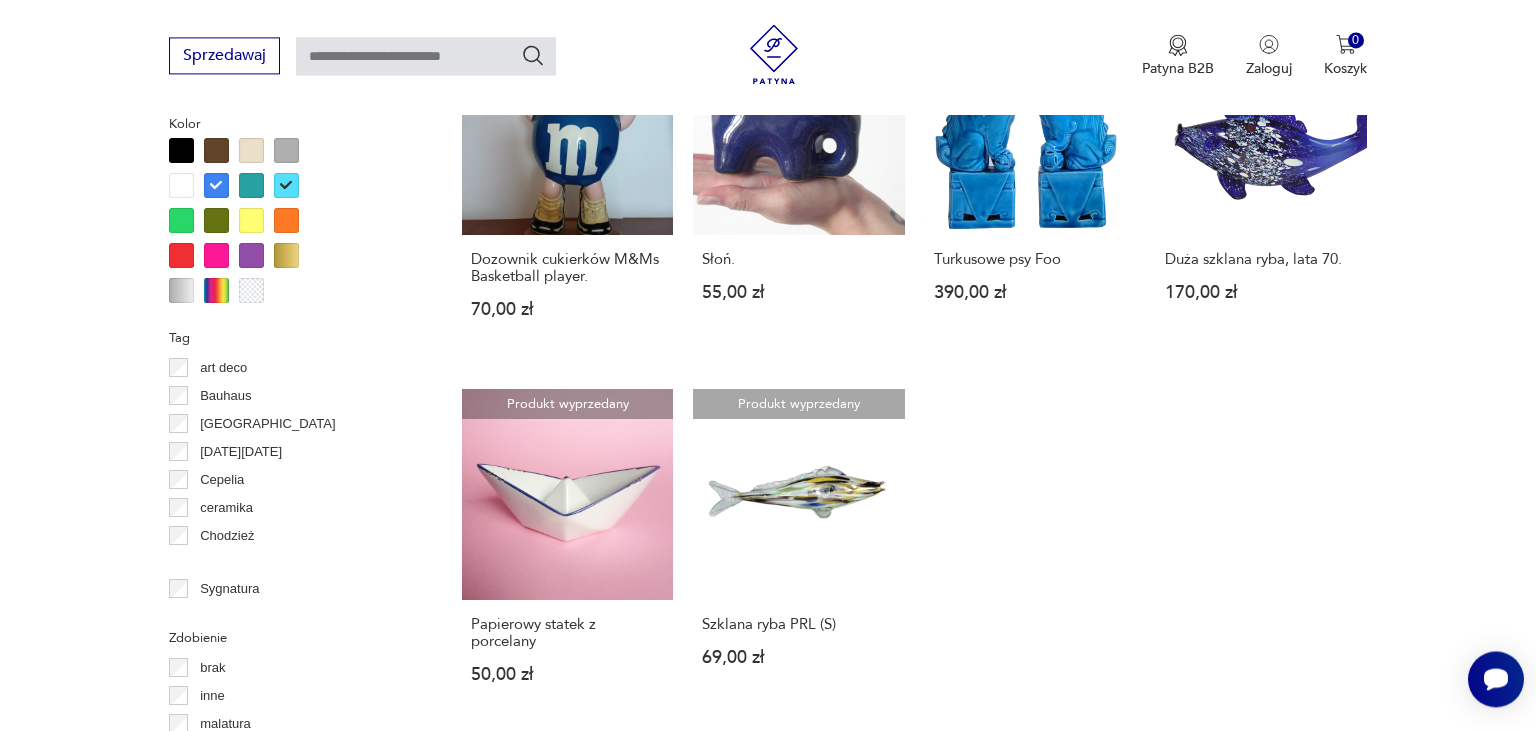 click at bounding box center [251, 220] 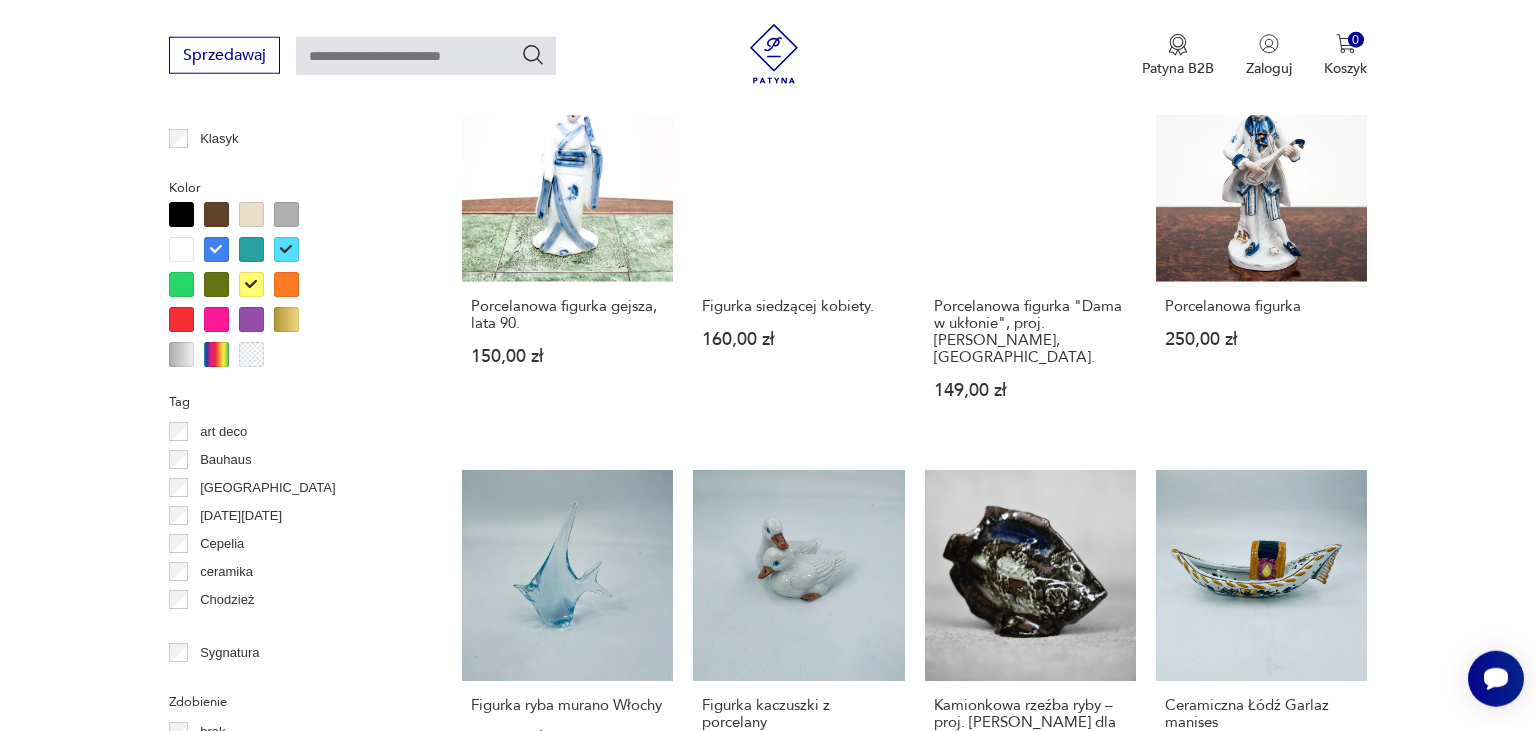 scroll, scrollTop: 1480, scrollLeft: 0, axis: vertical 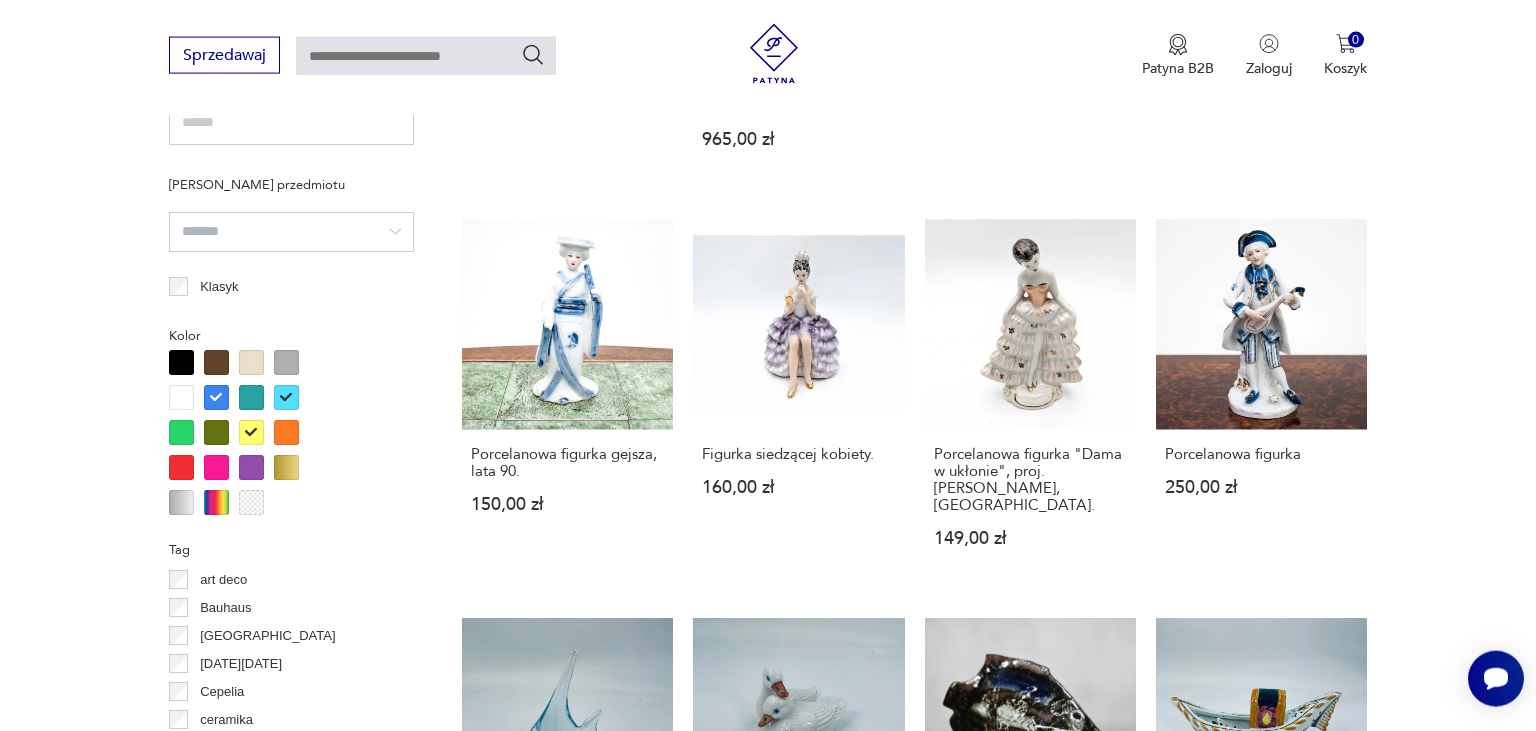 click at bounding box center [286, 397] 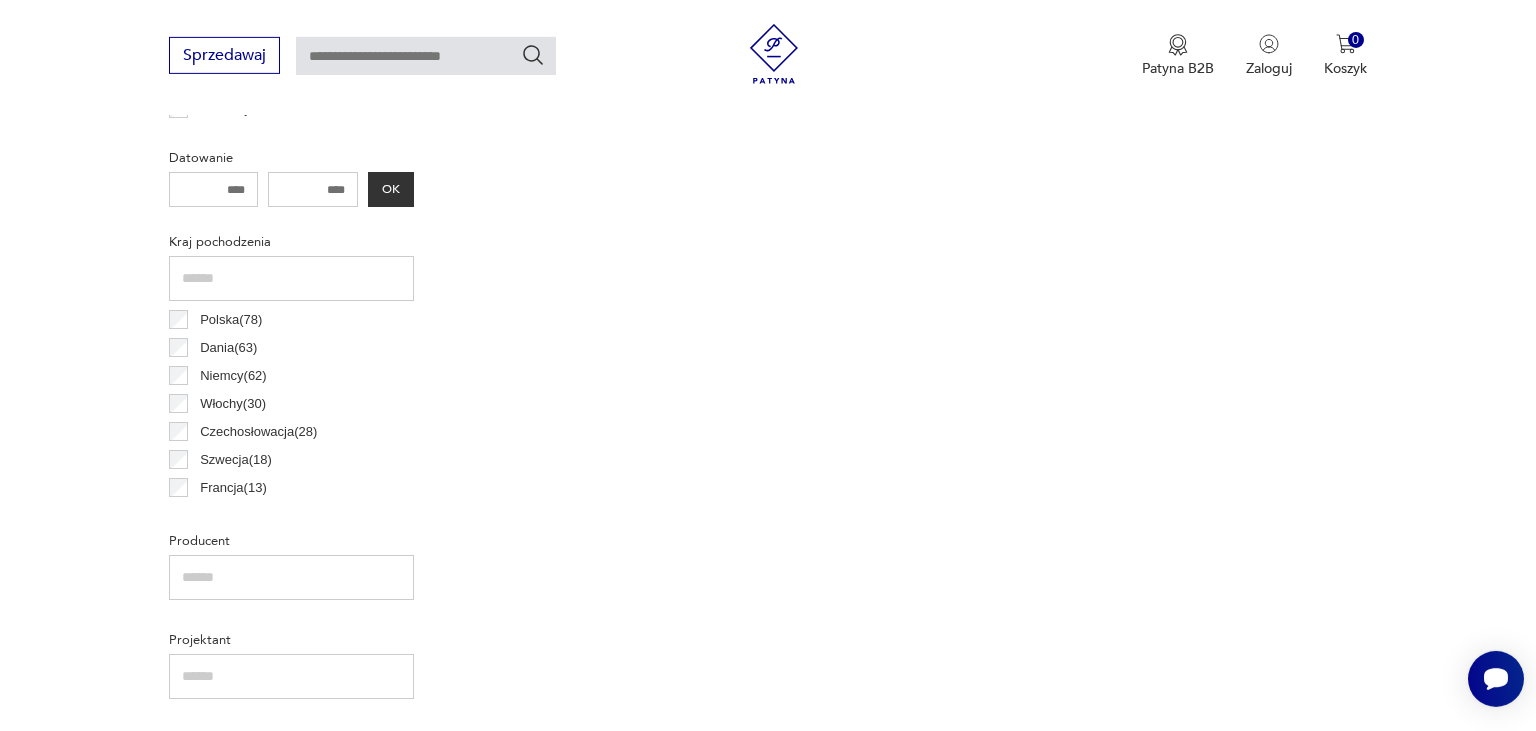 scroll, scrollTop: 1014, scrollLeft: 0, axis: vertical 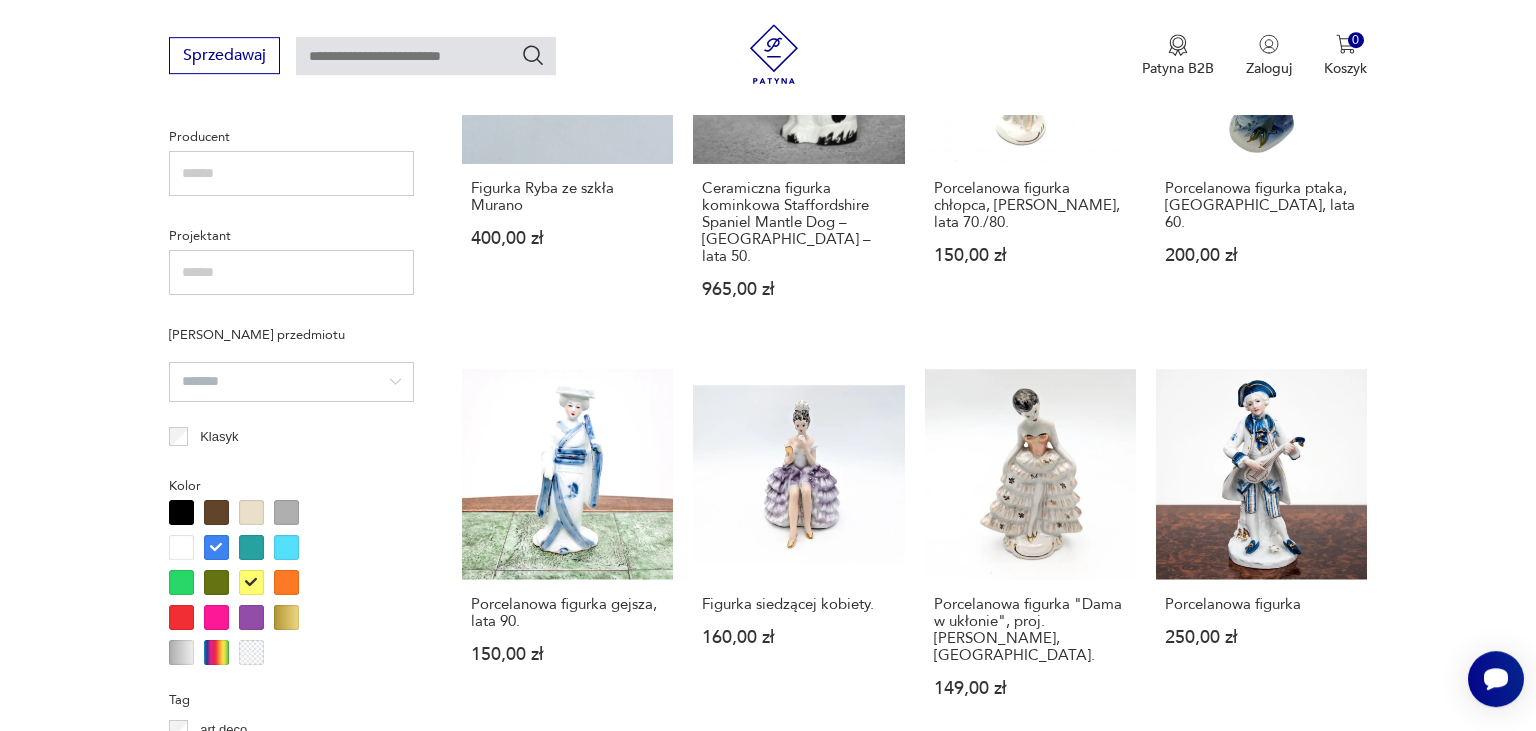 click at bounding box center (216, 547) 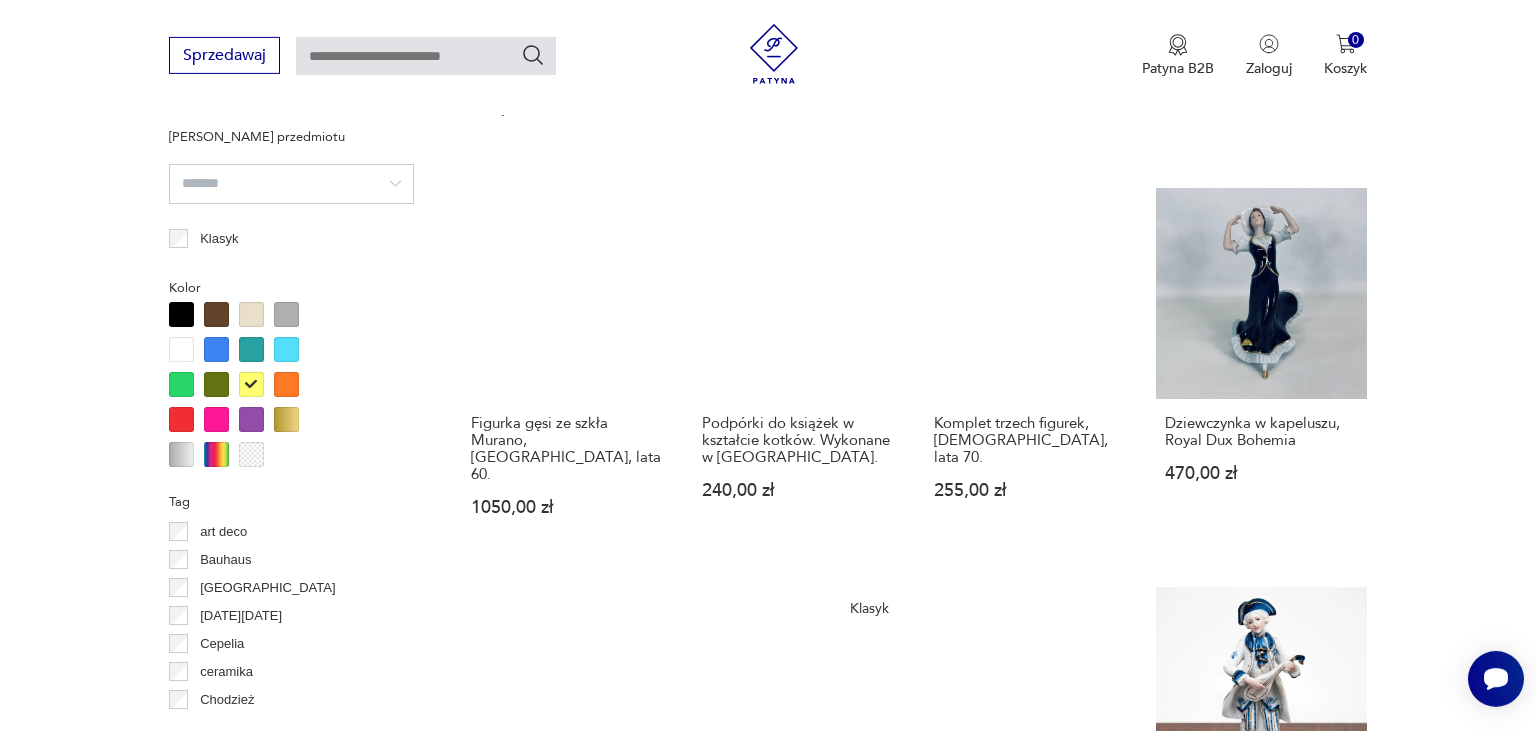 scroll, scrollTop: 1480, scrollLeft: 0, axis: vertical 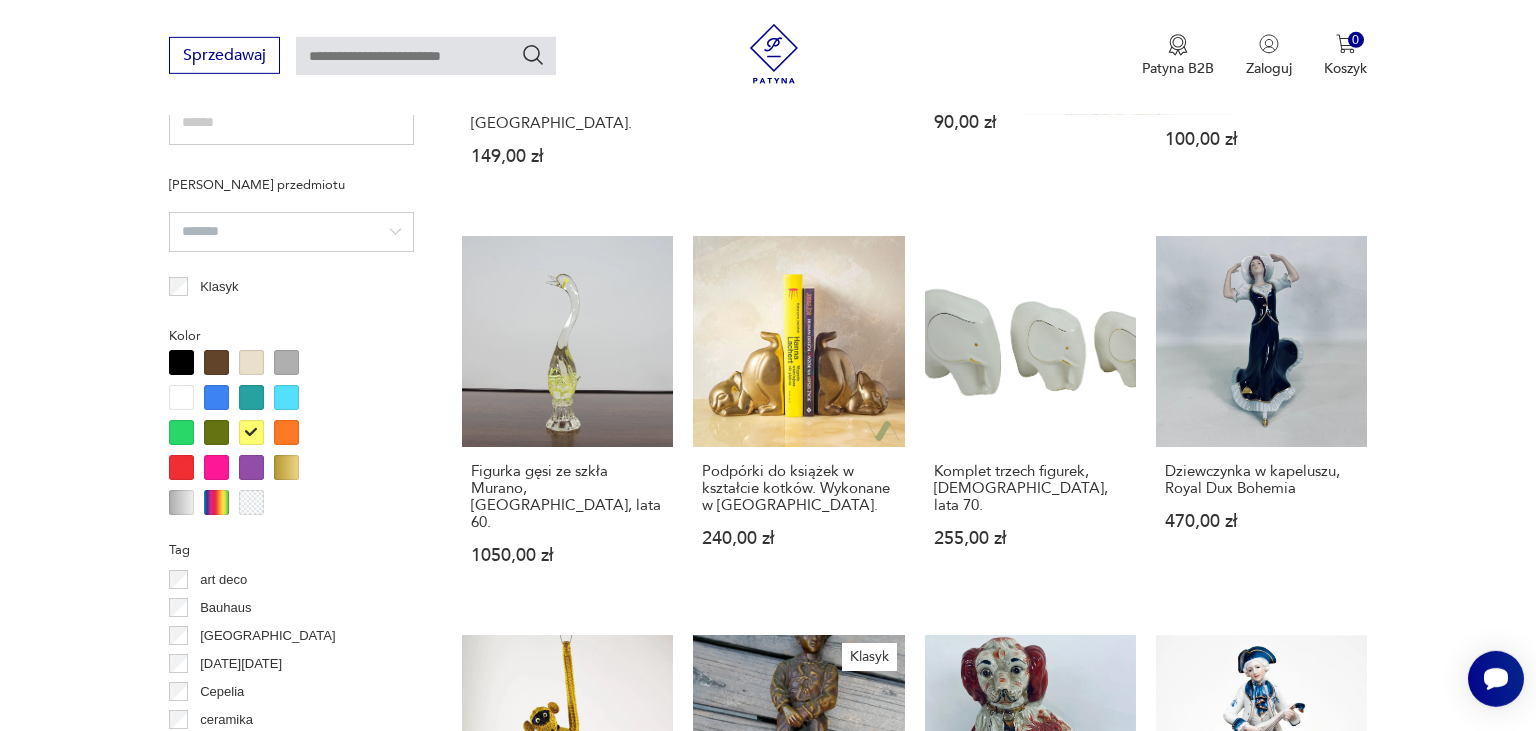 click at bounding box center [181, 467] 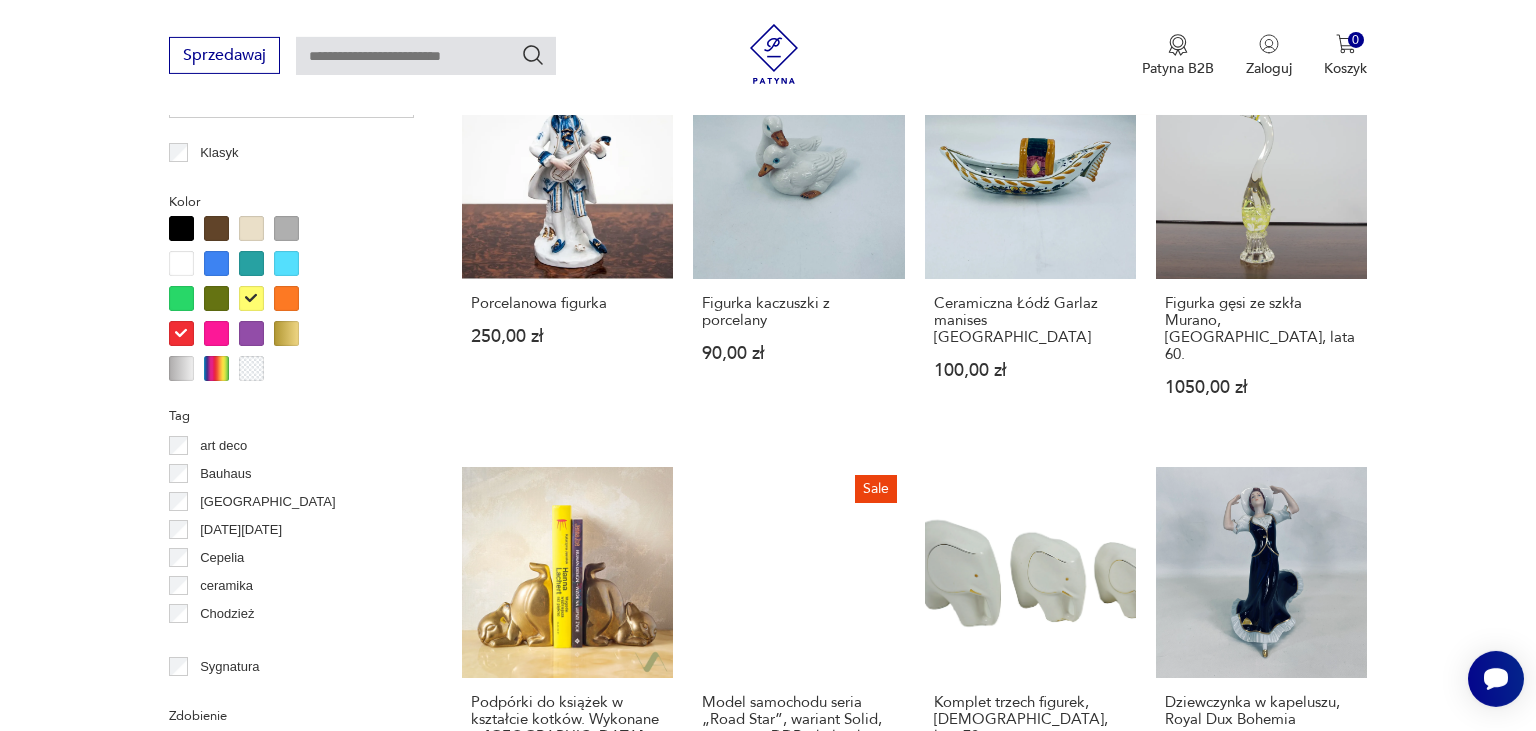 scroll, scrollTop: 1586, scrollLeft: 0, axis: vertical 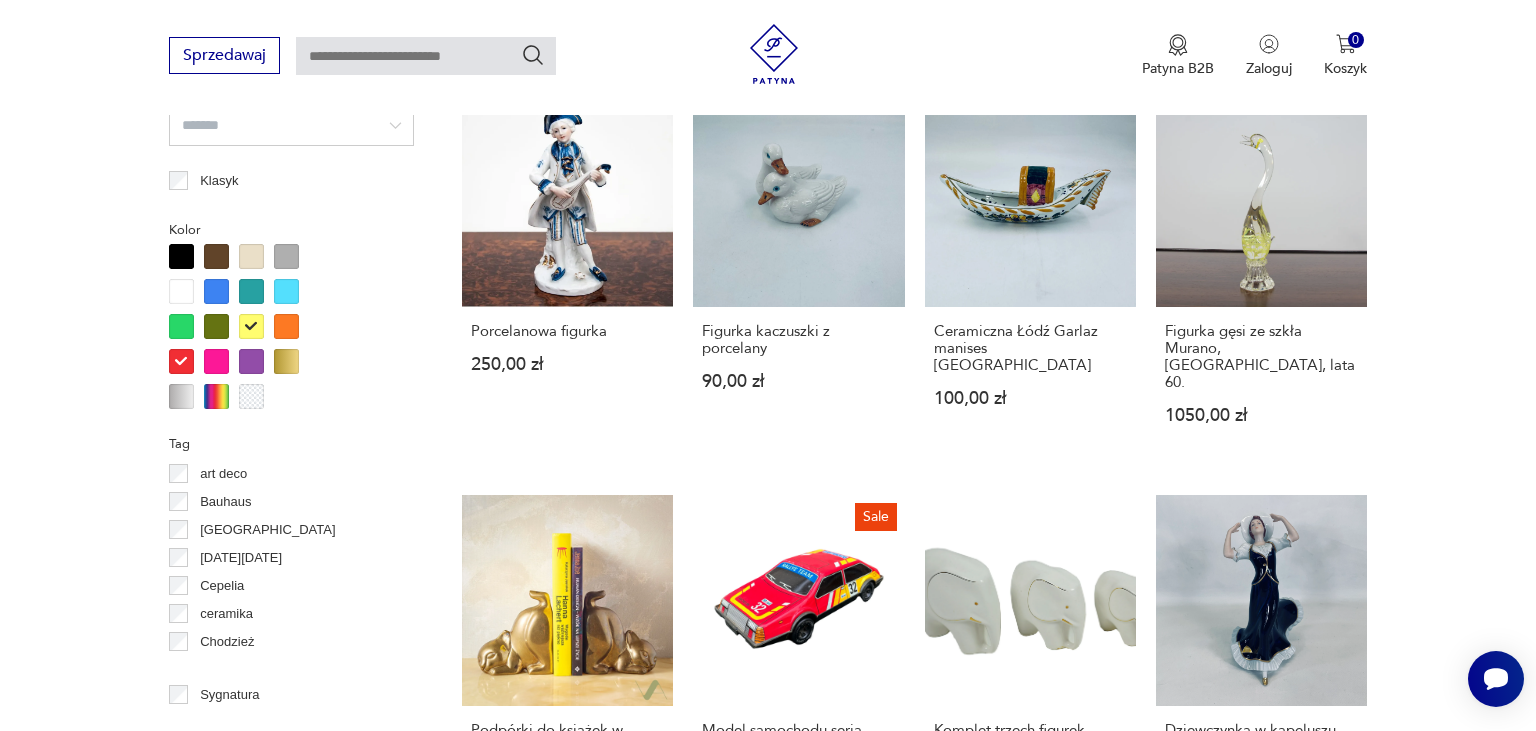 click at bounding box center [251, 326] 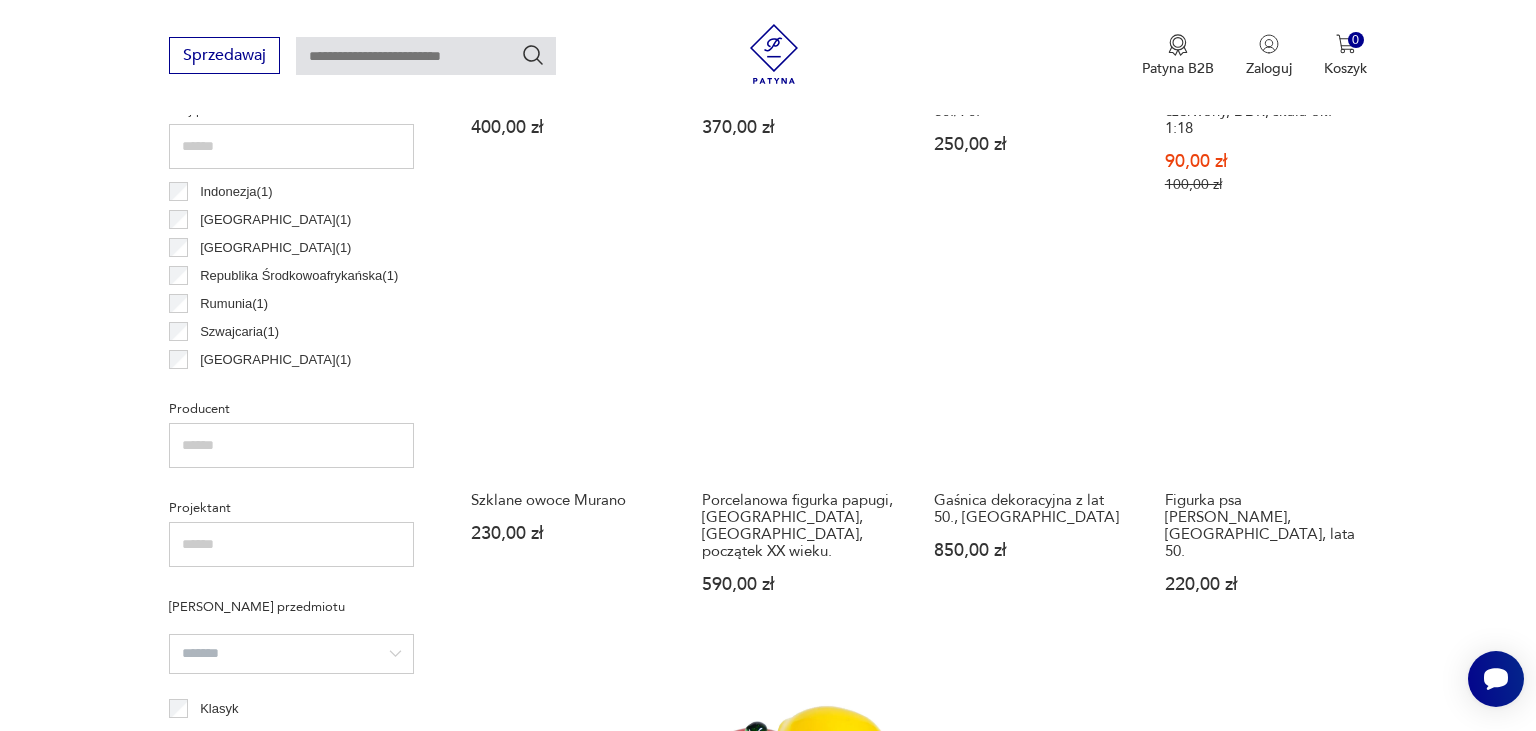 scroll, scrollTop: 1374, scrollLeft: 0, axis: vertical 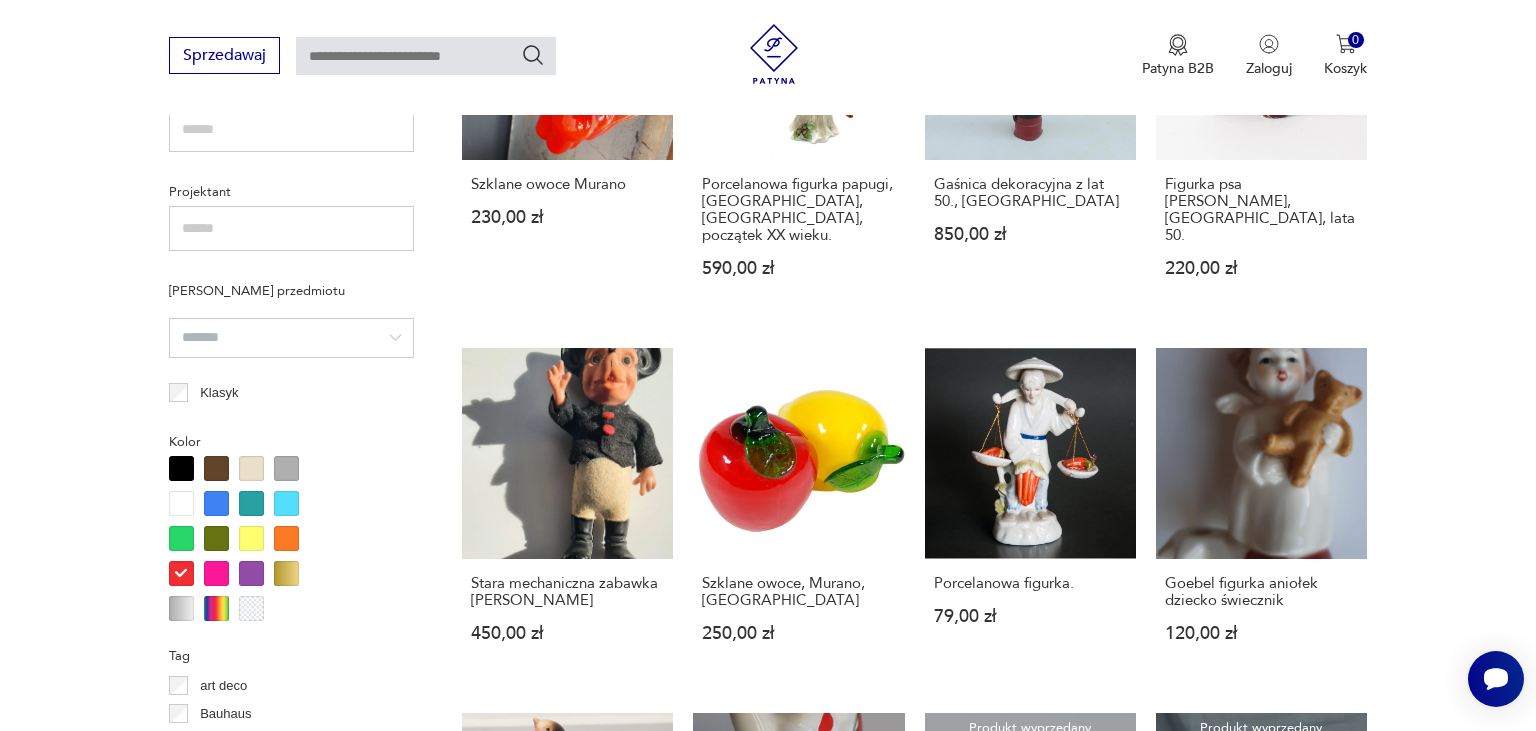 click on "Filtruj produkty Cena MIN MAX OK Promocja Datowanie OK Kraj pochodzenia Gabon  ( 1 ) Indonezja  ( 1 ) Libia  ( 1 ) Nigeria  ( 1 ) Republika Środkowoafrykańska  ( 1 ) Rumunia  ( 1 ) Szwajcaria  ( 1 ) Tajlandia  ( 1 ) Producent Projektant Stan przedmiotu Klasyk Kolor Tag art deco Bauhaus Bavaria black friday Cepelia ceramika Chodzież Ćmielów Sygnatura Zdobienie brak inne malatura nadruk szkliwienie złocenie Tworzywo drewno glina inne kamionka metal porcelana porcelit steatyt szkło tworzywo sztuczne Co prezentuje inne postać scena rodzajowa zwierzę Wyczyść filtry Znaleziono  19   produktów Filtruj Sortuj według daty dodania Sortuj według daty dodania Figurka w kształcie Sowy Murano 400,00 zł Figurka rafa oceaniczna z rybami Murano 370,00 zł Popielniczka Steatyt Katowice, lata 60./70. 250,00 zł Sale Model samochodu seria „Road Star”, wariant Solid, czerwony, DDR, skala ok. 1:18 90,00 zł 100,00 zł Szklane owoce Murano 230,00 zł 590,00 zł Gaśnica dekoracyjna z lat 50., Niemcy 1 2" at bounding box center (768, 583) 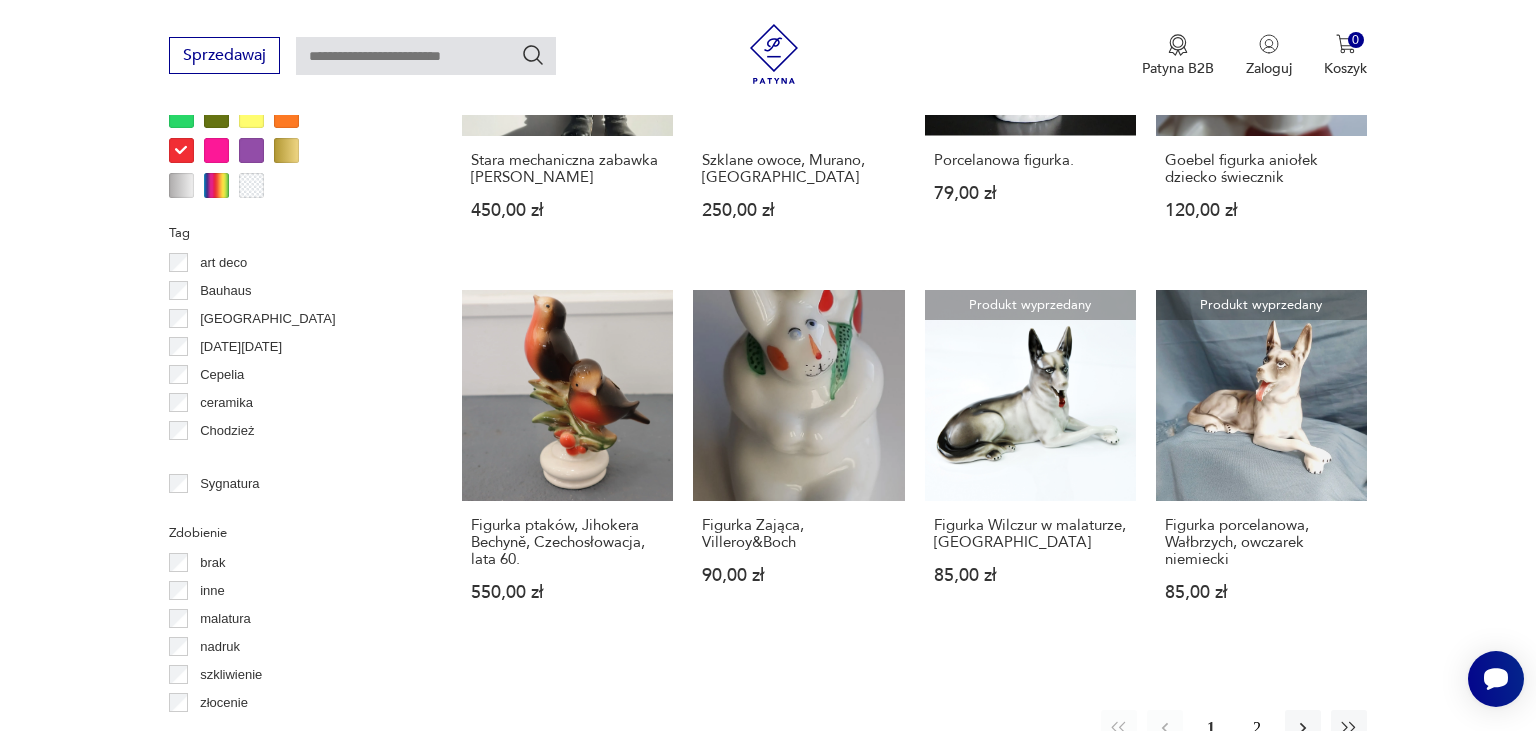 scroll, scrollTop: 1902, scrollLeft: 0, axis: vertical 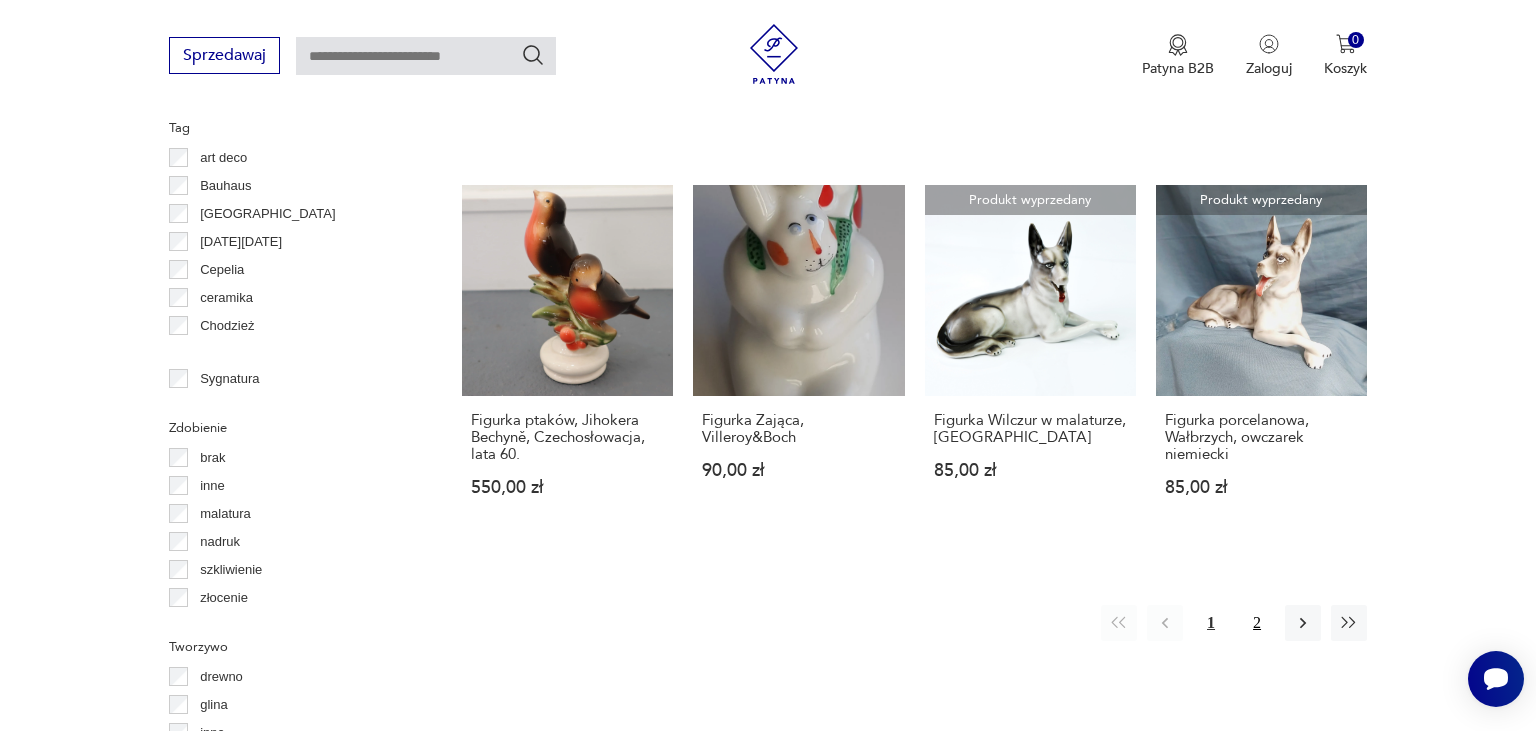 click on "2" at bounding box center (1257, 623) 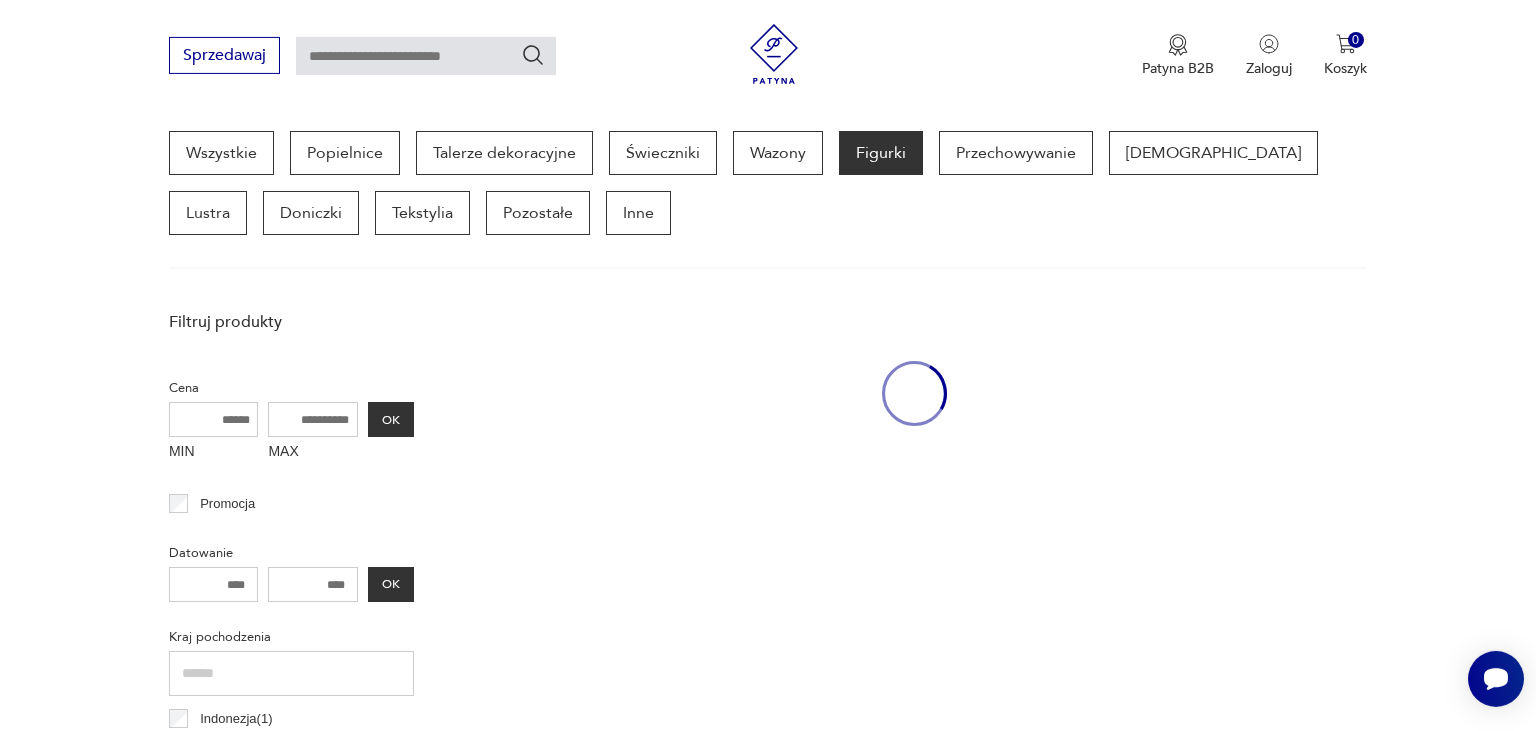 scroll, scrollTop: 530, scrollLeft: 0, axis: vertical 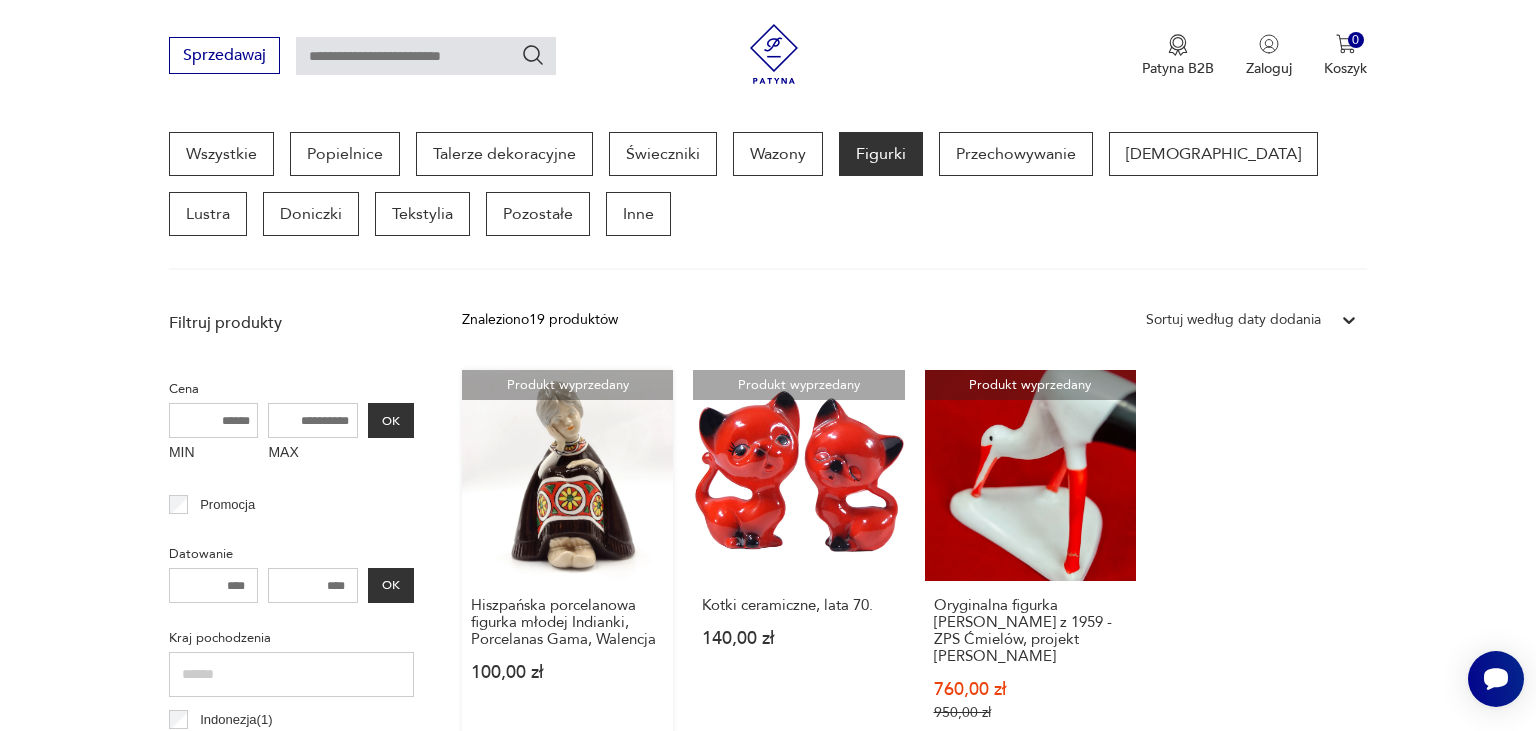 click on "Produkt wyprzedany Hiszpańska porcelanowa figurka młodej Indianki, Porcelanas Gama, Walencja 100,00 zł" at bounding box center (567, 565) 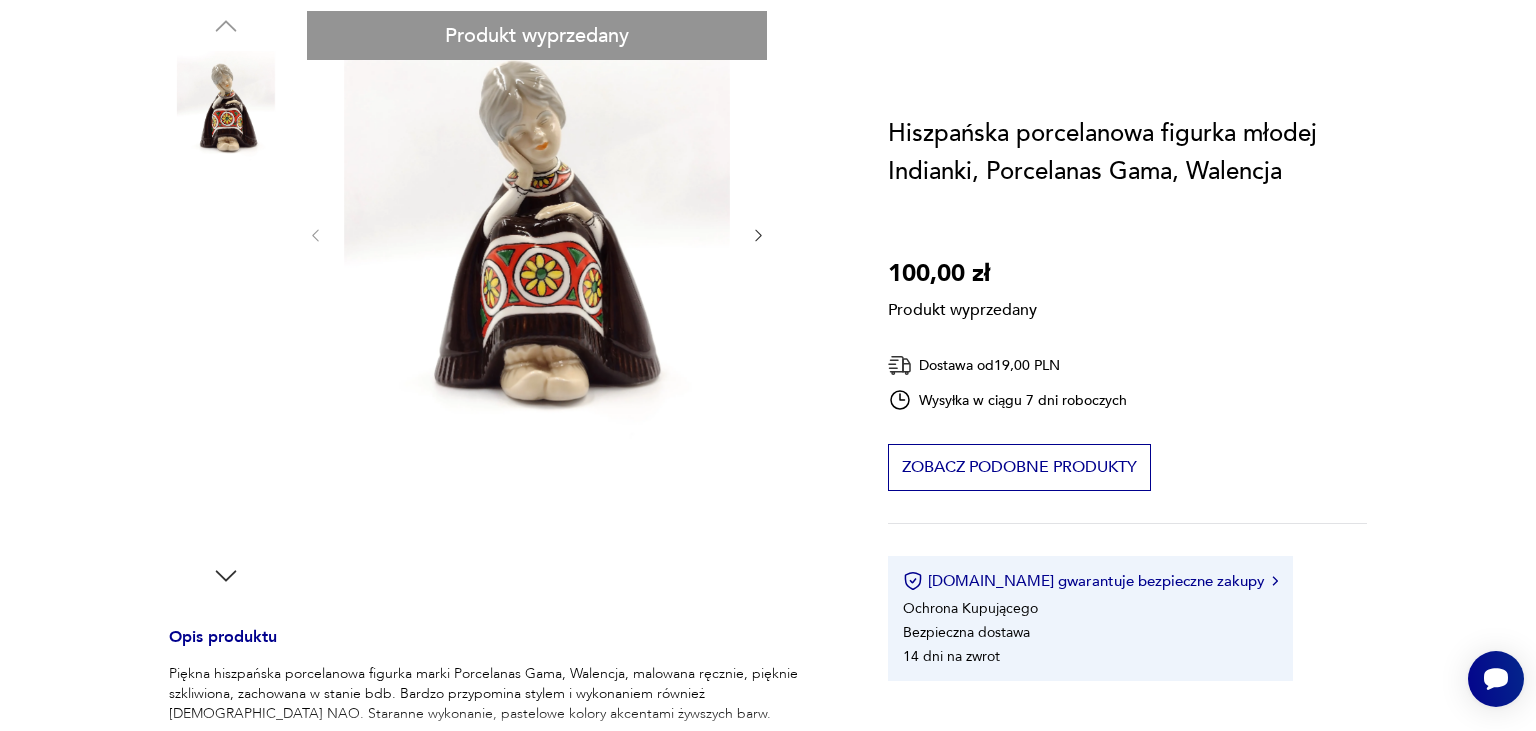 scroll, scrollTop: 0, scrollLeft: 0, axis: both 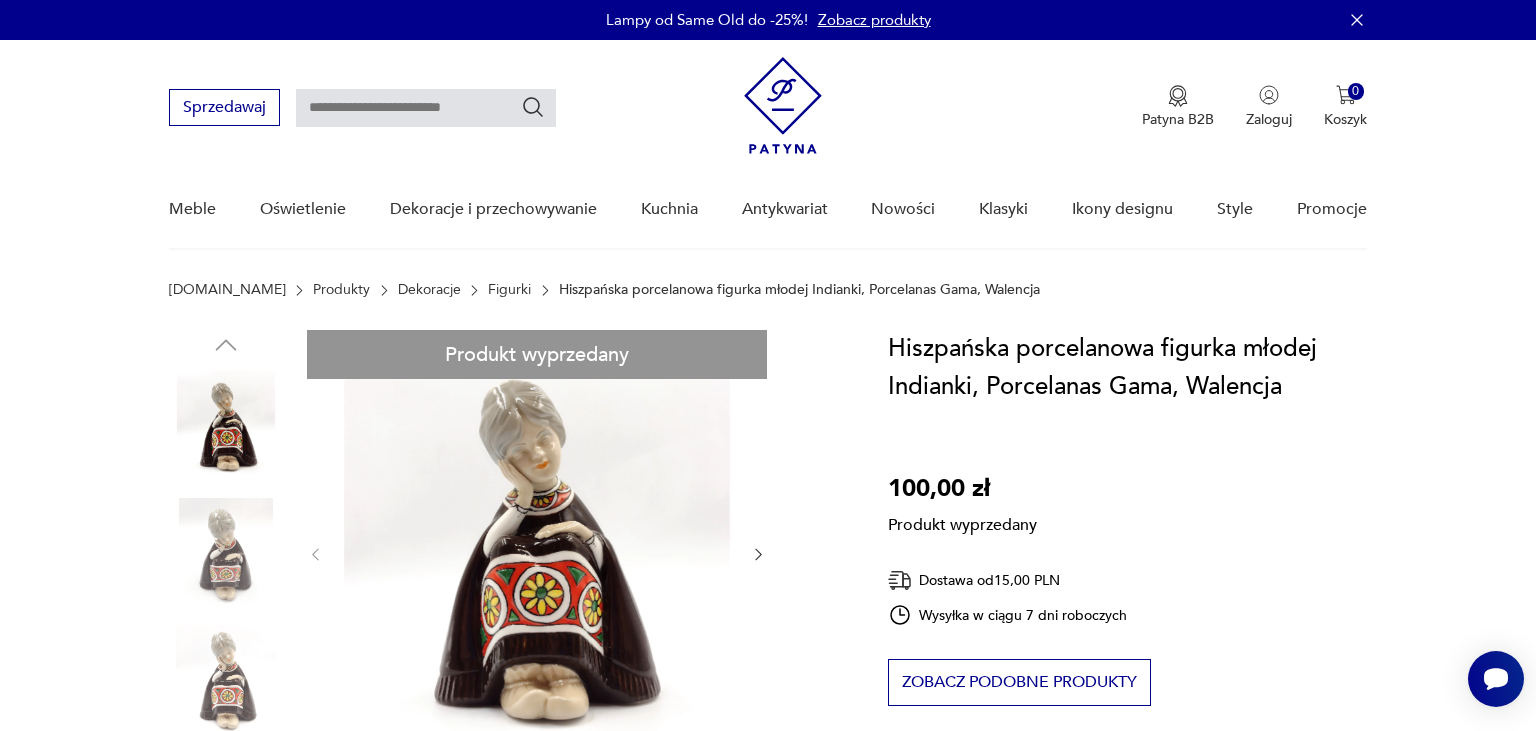 click at bounding box center [426, 108] 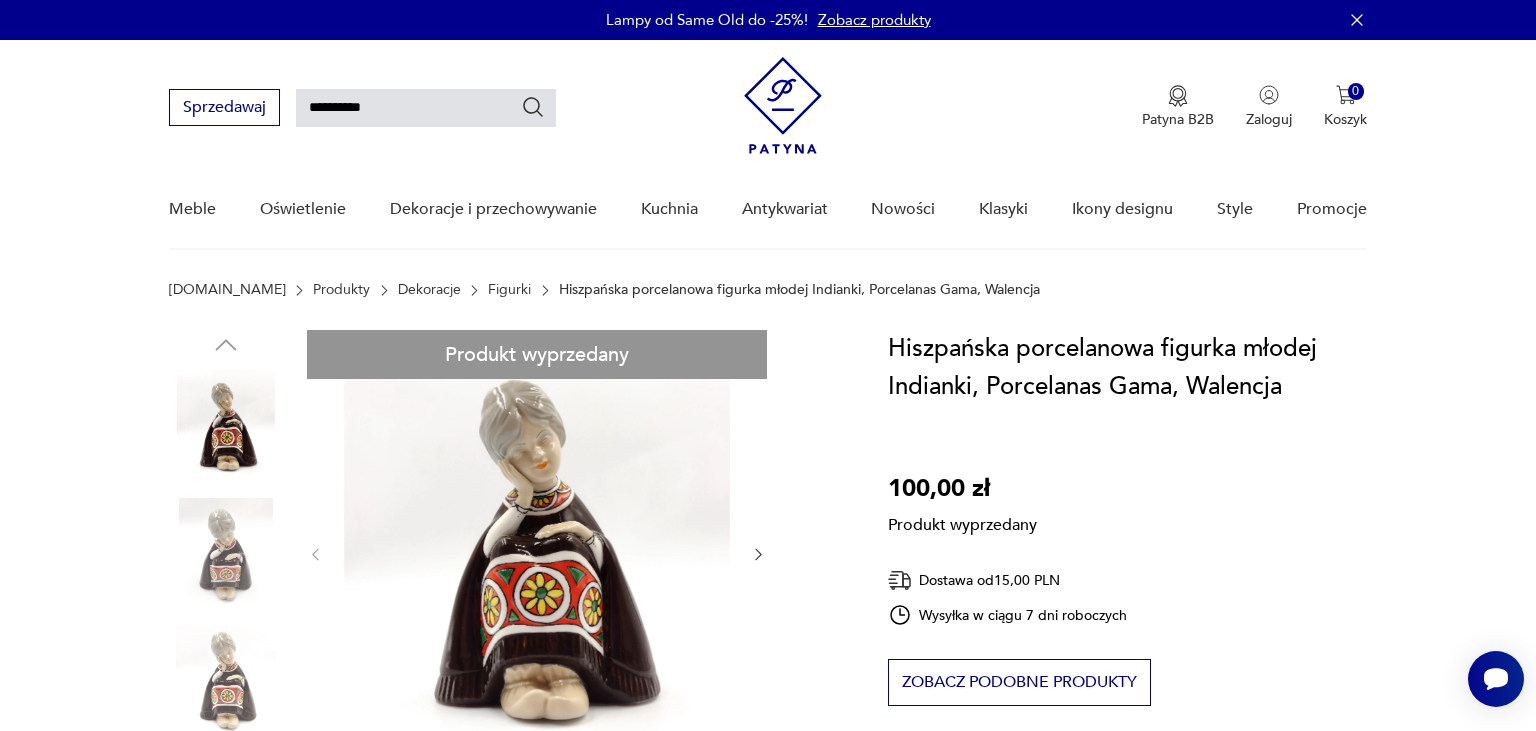 type on "**********" 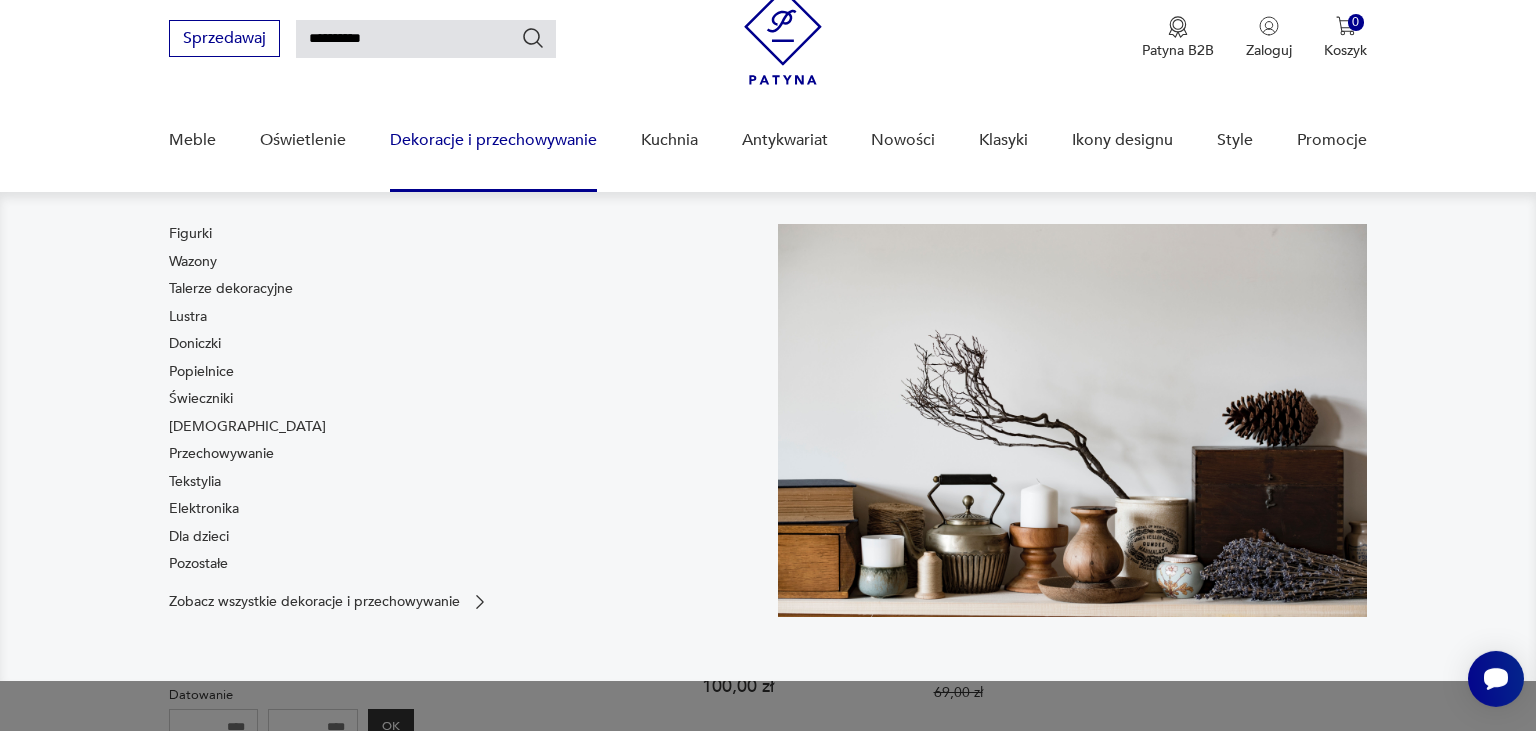 scroll, scrollTop: 70, scrollLeft: 0, axis: vertical 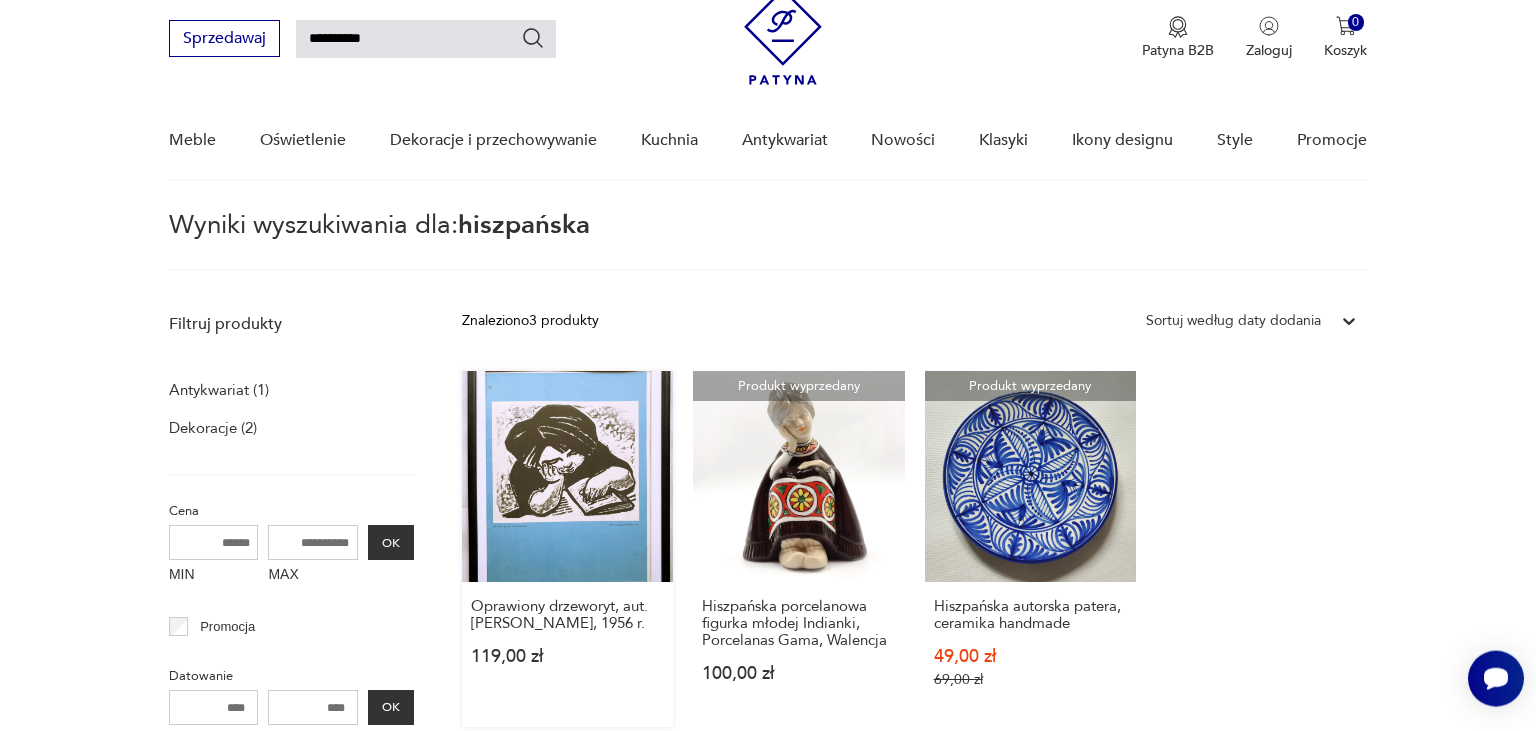 click on "Oprawiony drzeworyt, aut. Maria Hiszpańska-Neumann, 1956 r. 119,00 zł" at bounding box center (567, 549) 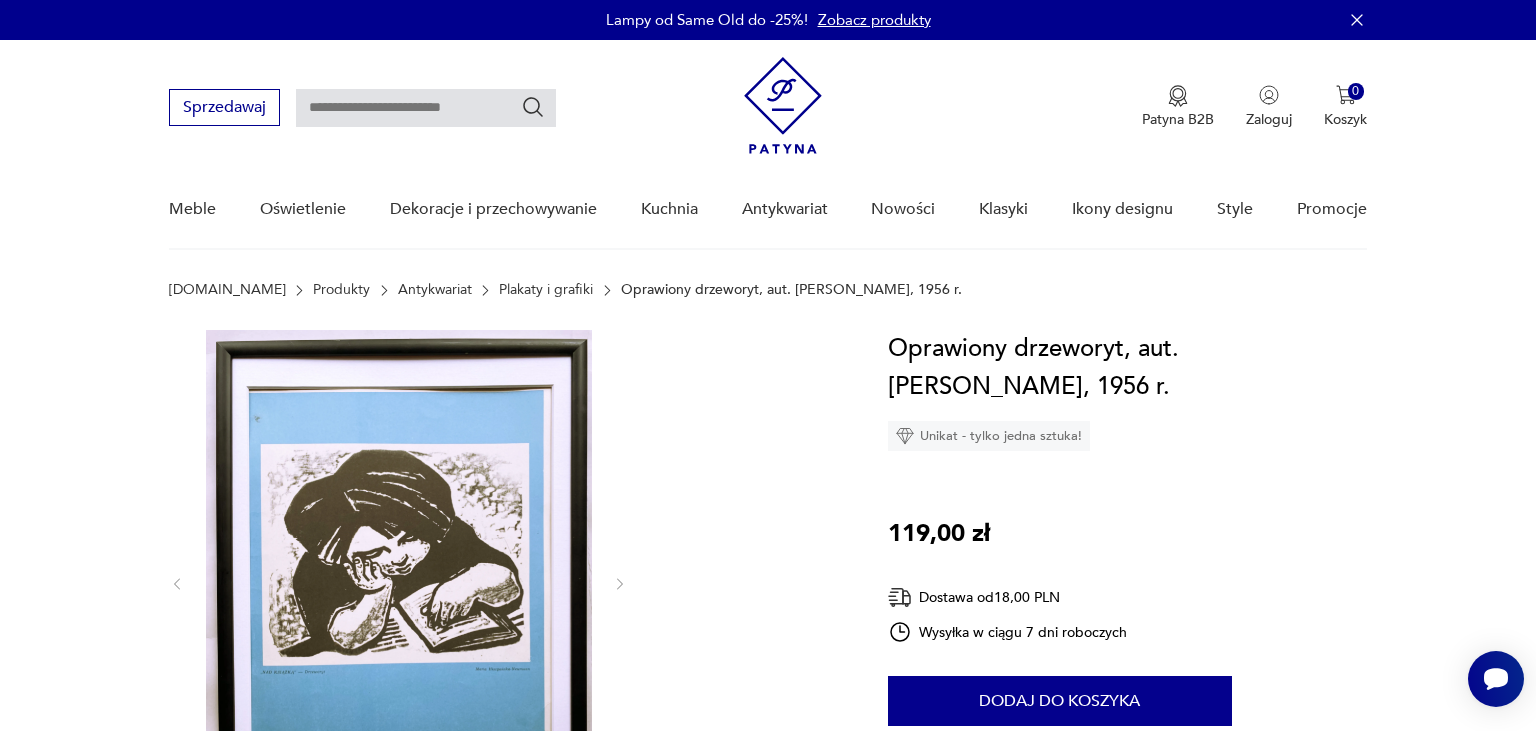 scroll, scrollTop: 422, scrollLeft: 0, axis: vertical 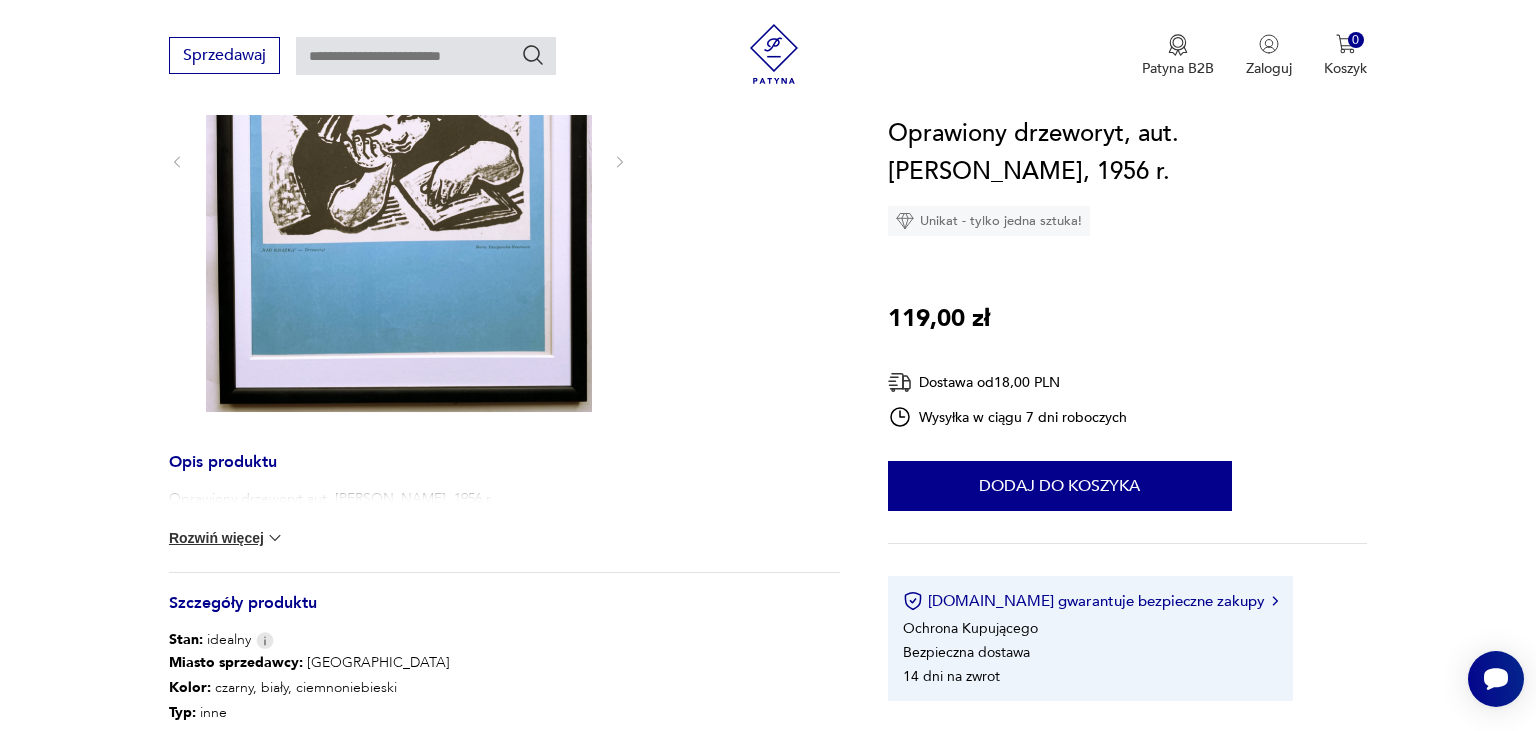 click at bounding box center [275, 538] 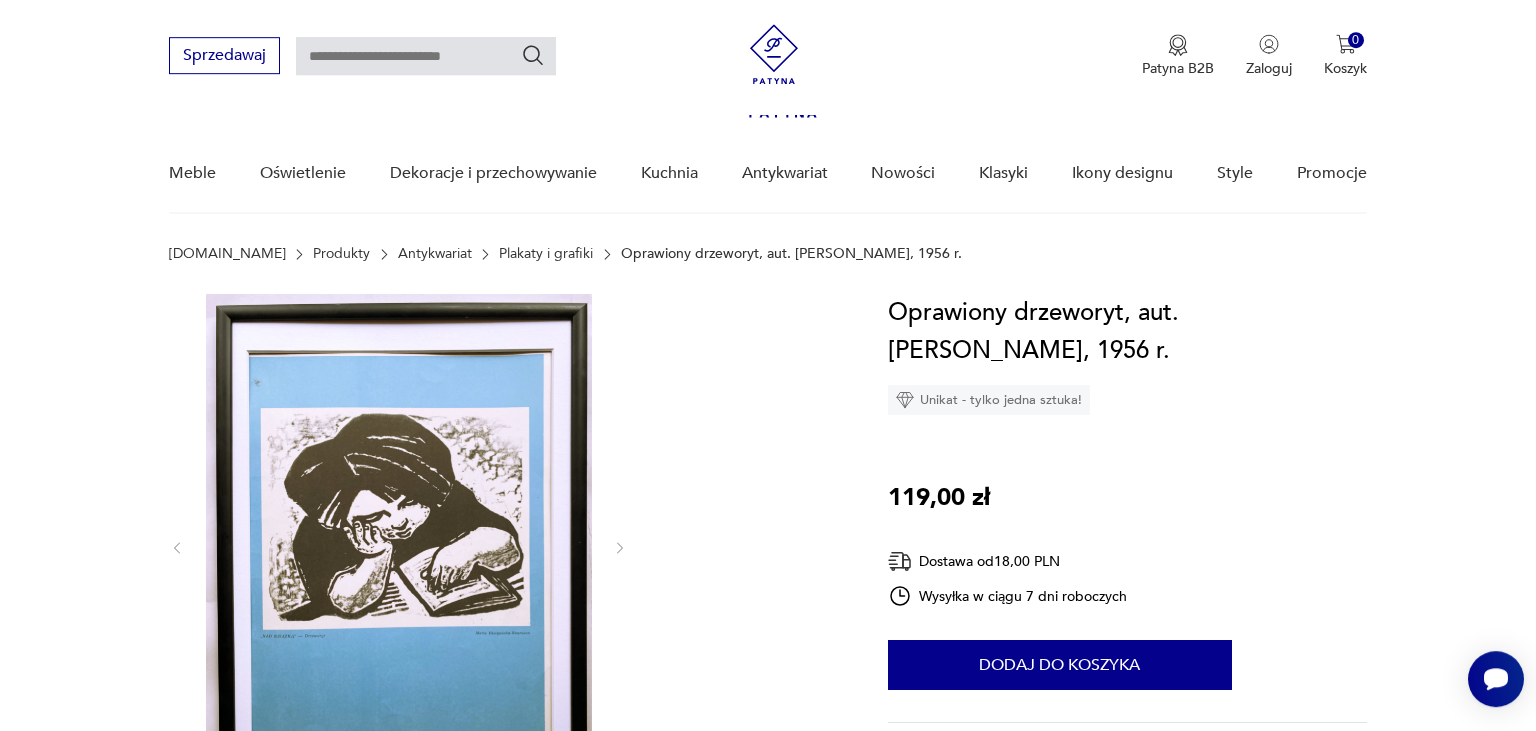 scroll, scrollTop: 0, scrollLeft: 0, axis: both 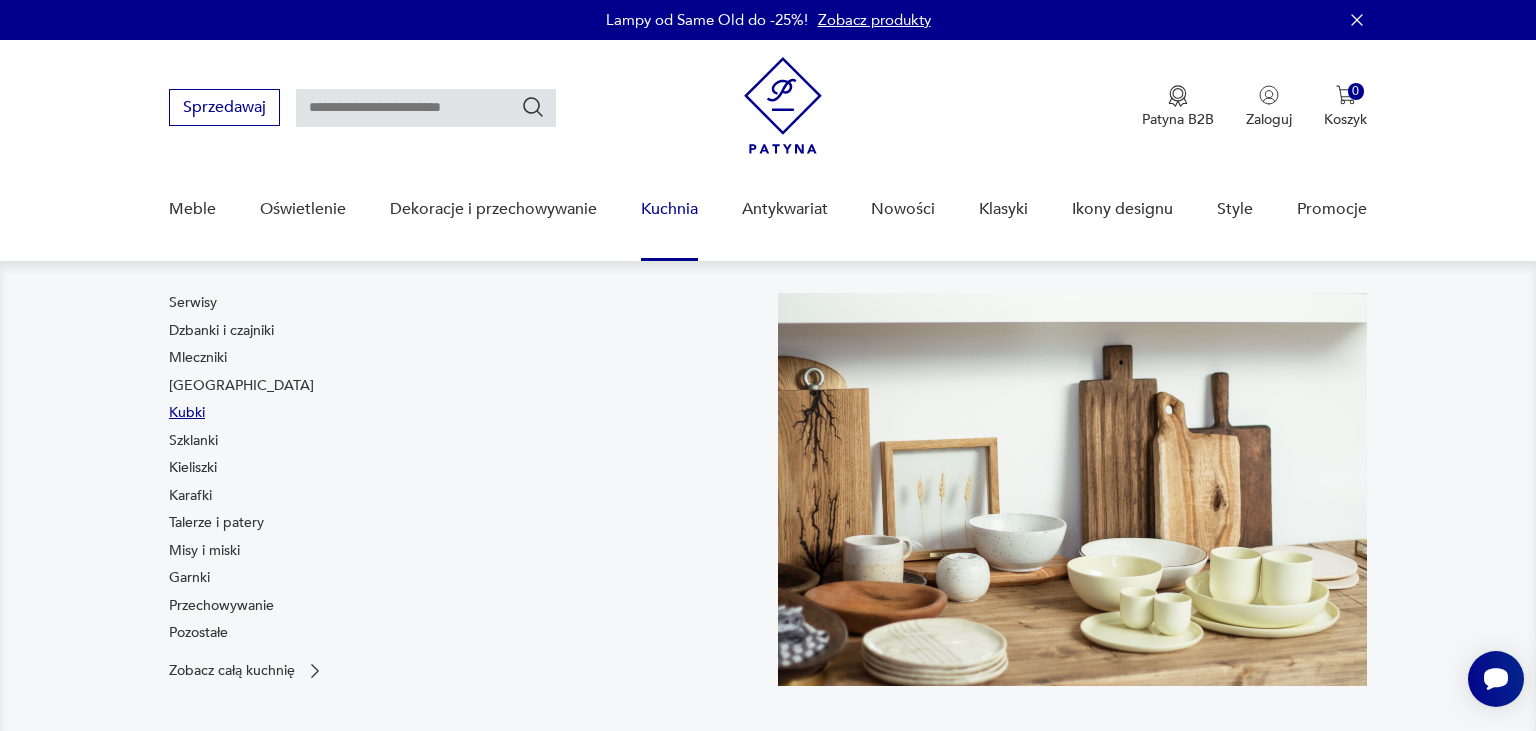 click on "Kubki" at bounding box center [187, 413] 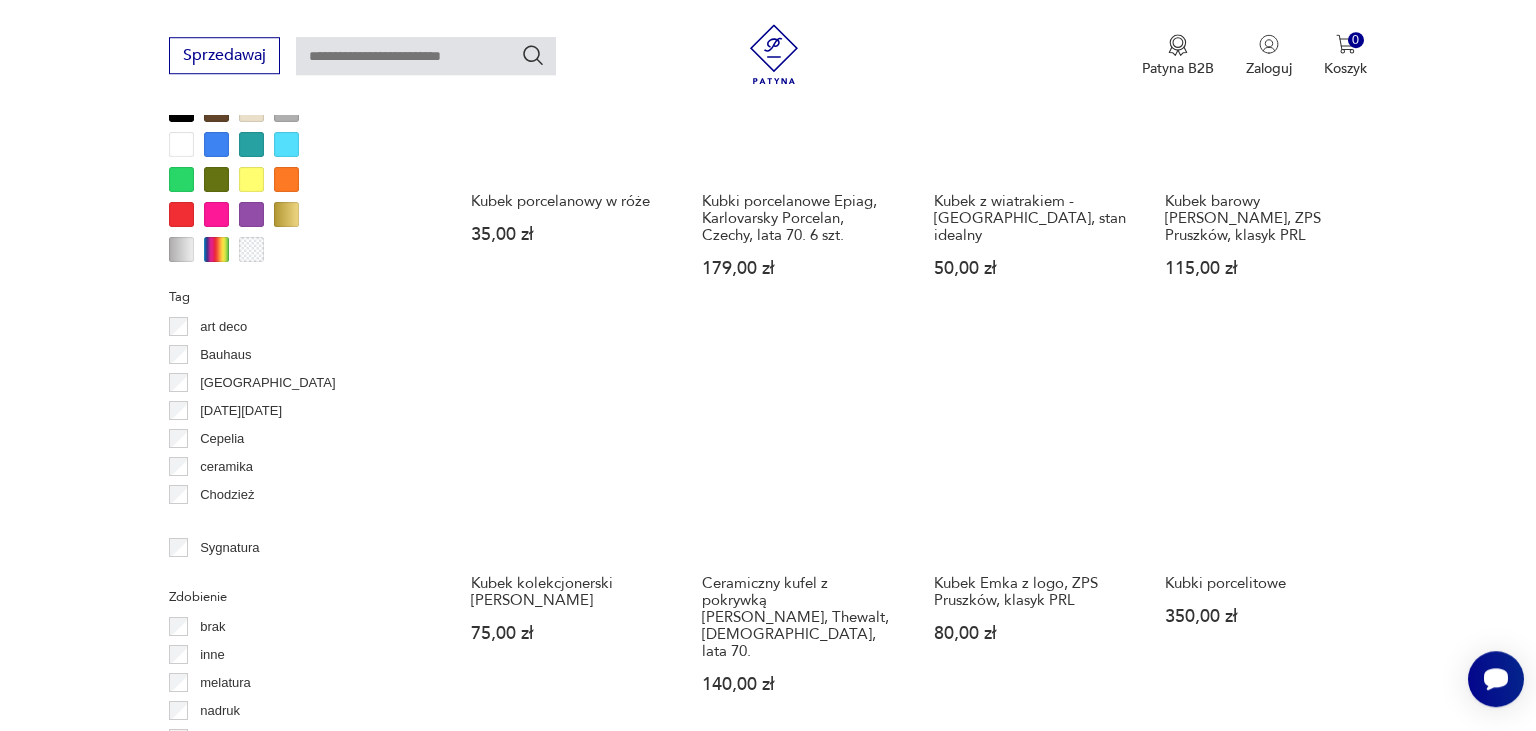 scroll, scrollTop: 1828, scrollLeft: 0, axis: vertical 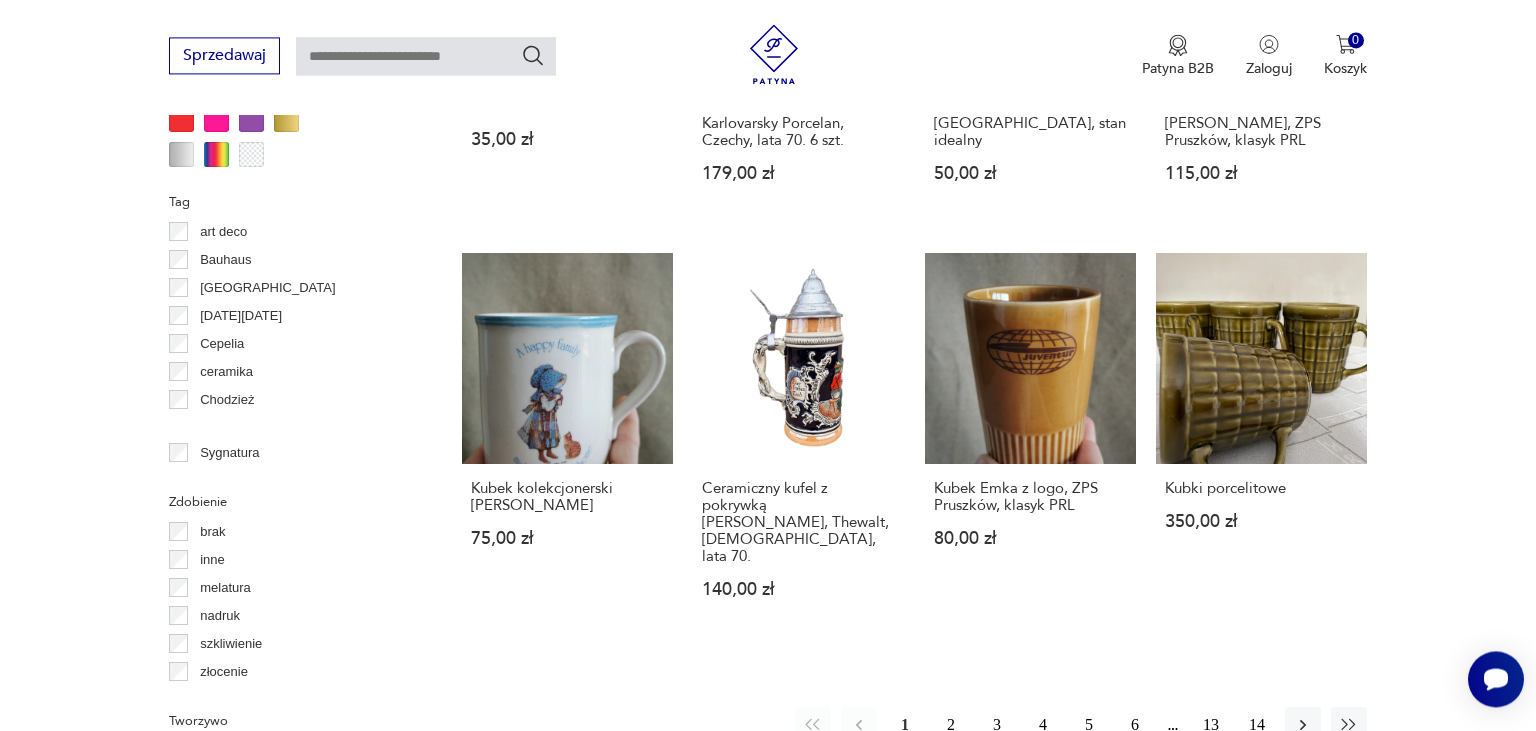 click on "Bauhaus" at bounding box center (225, 260) 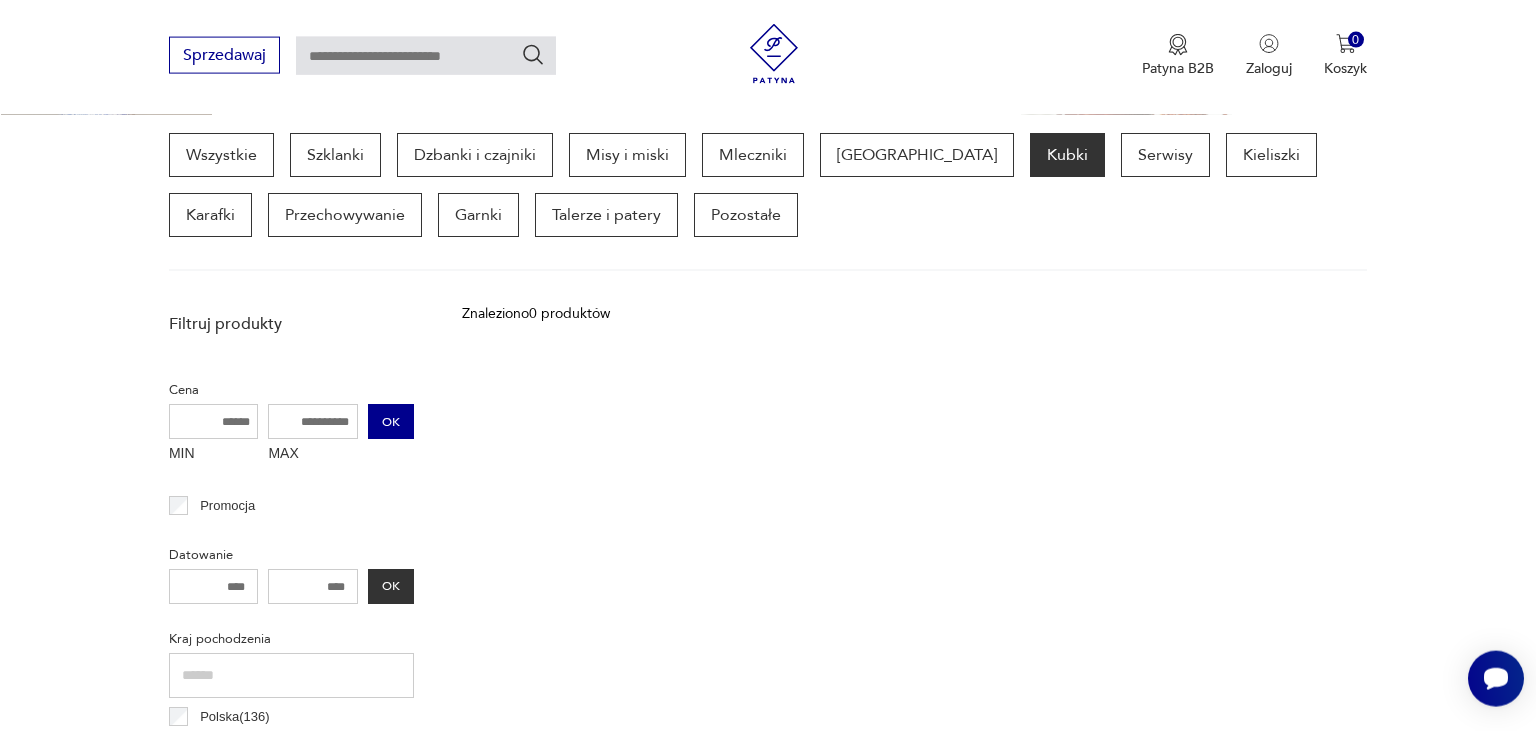 scroll, scrollTop: 952, scrollLeft: 0, axis: vertical 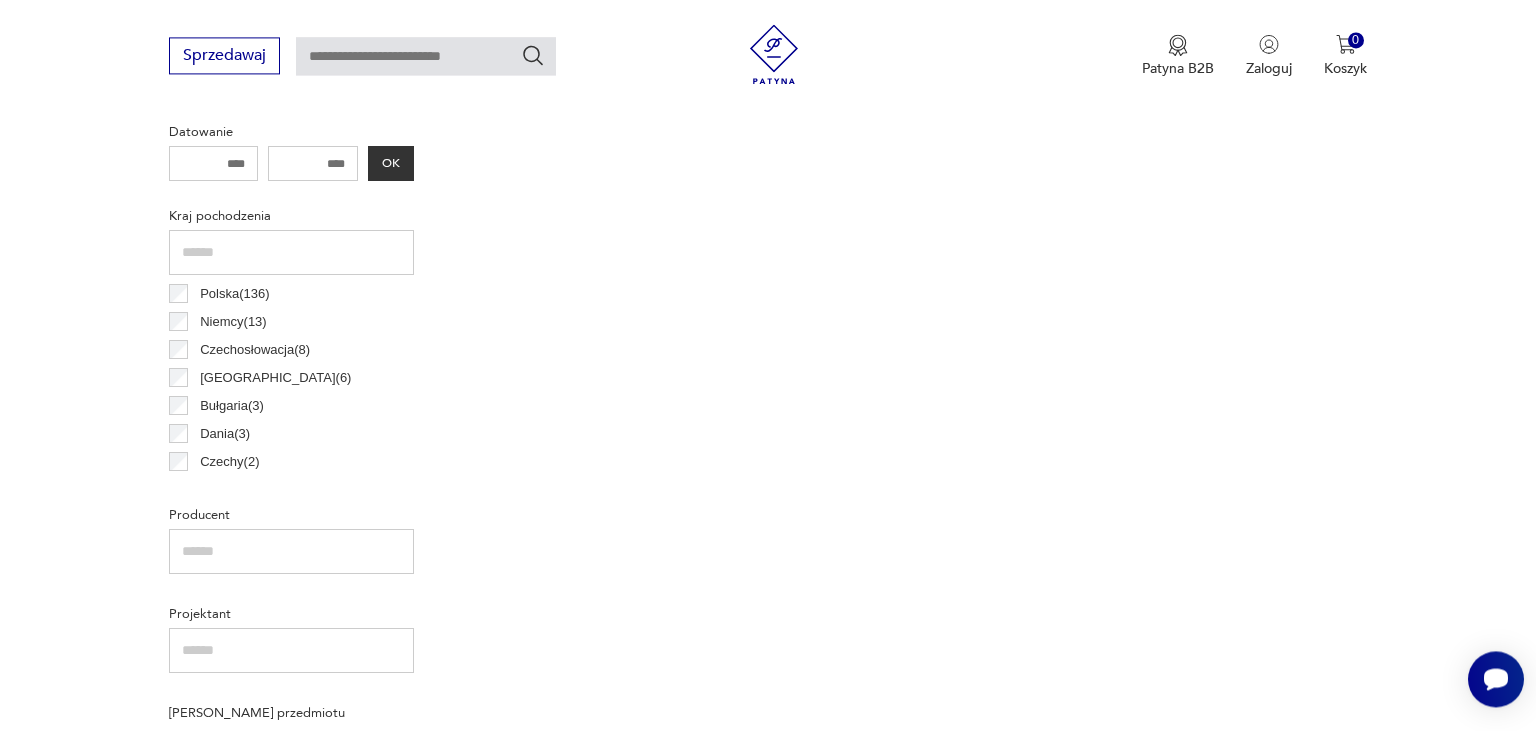 click on "Czechosłowacja  ( 8 )" at bounding box center [255, 350] 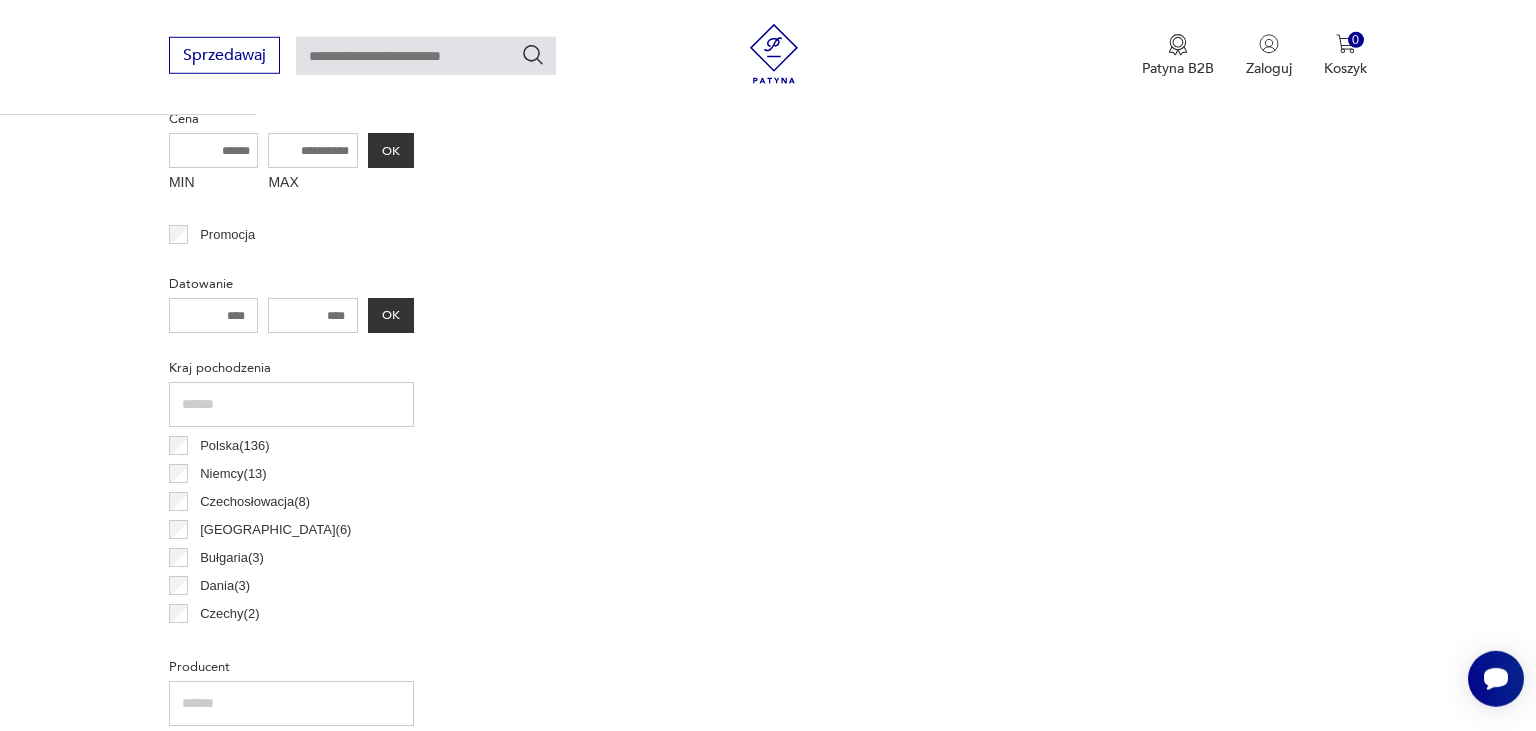 scroll, scrollTop: 740, scrollLeft: 0, axis: vertical 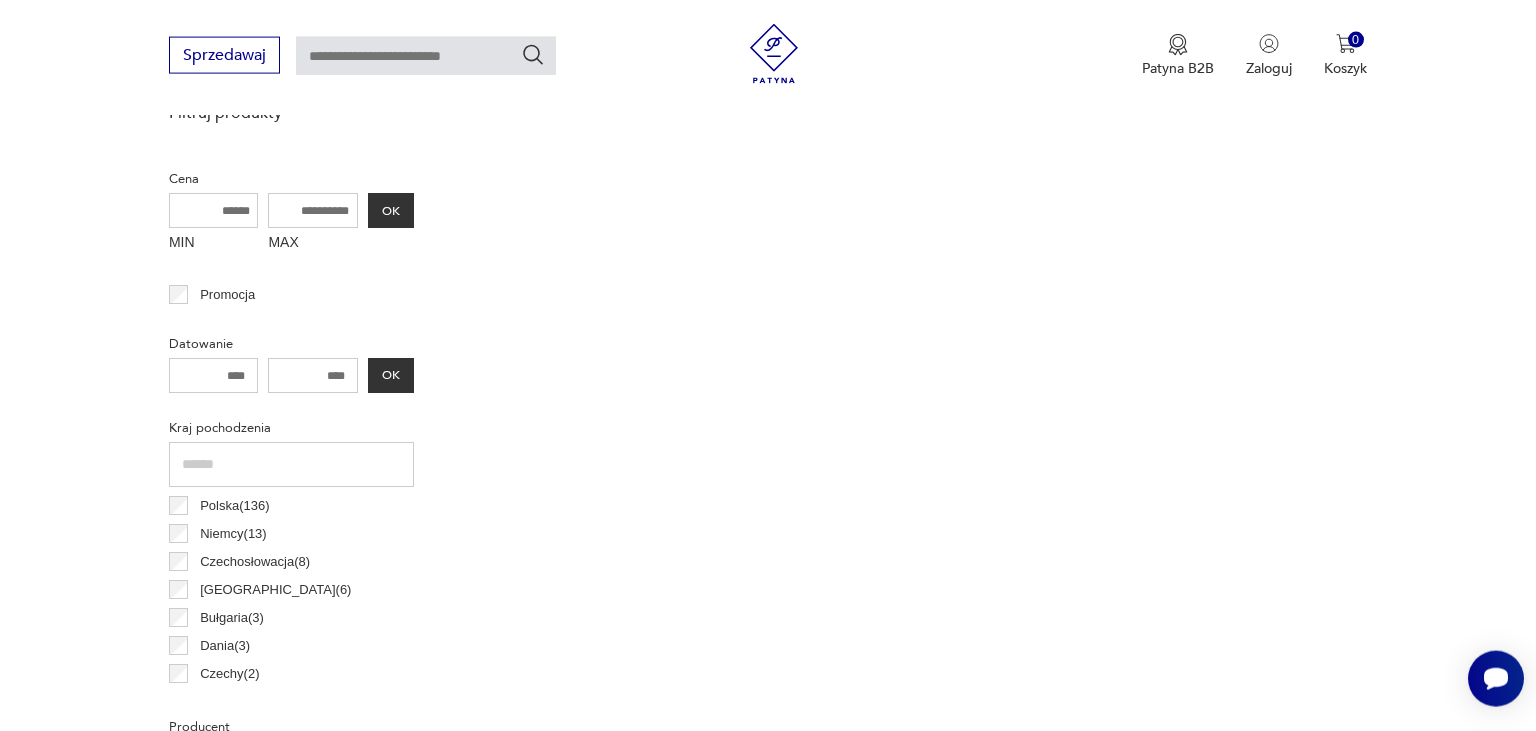 click on "Czechosłowacja  ( 8 )" at bounding box center [255, 562] 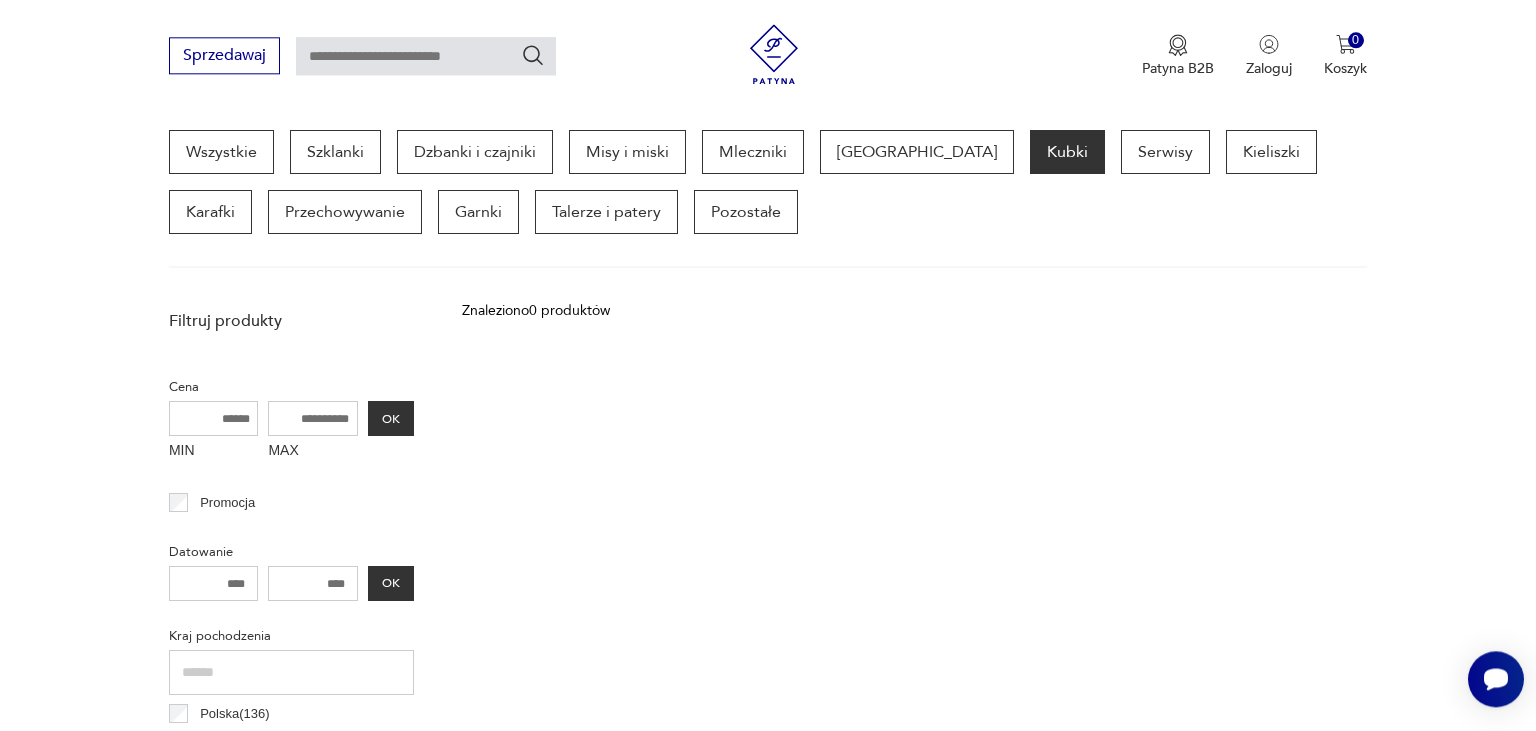scroll, scrollTop: 528, scrollLeft: 0, axis: vertical 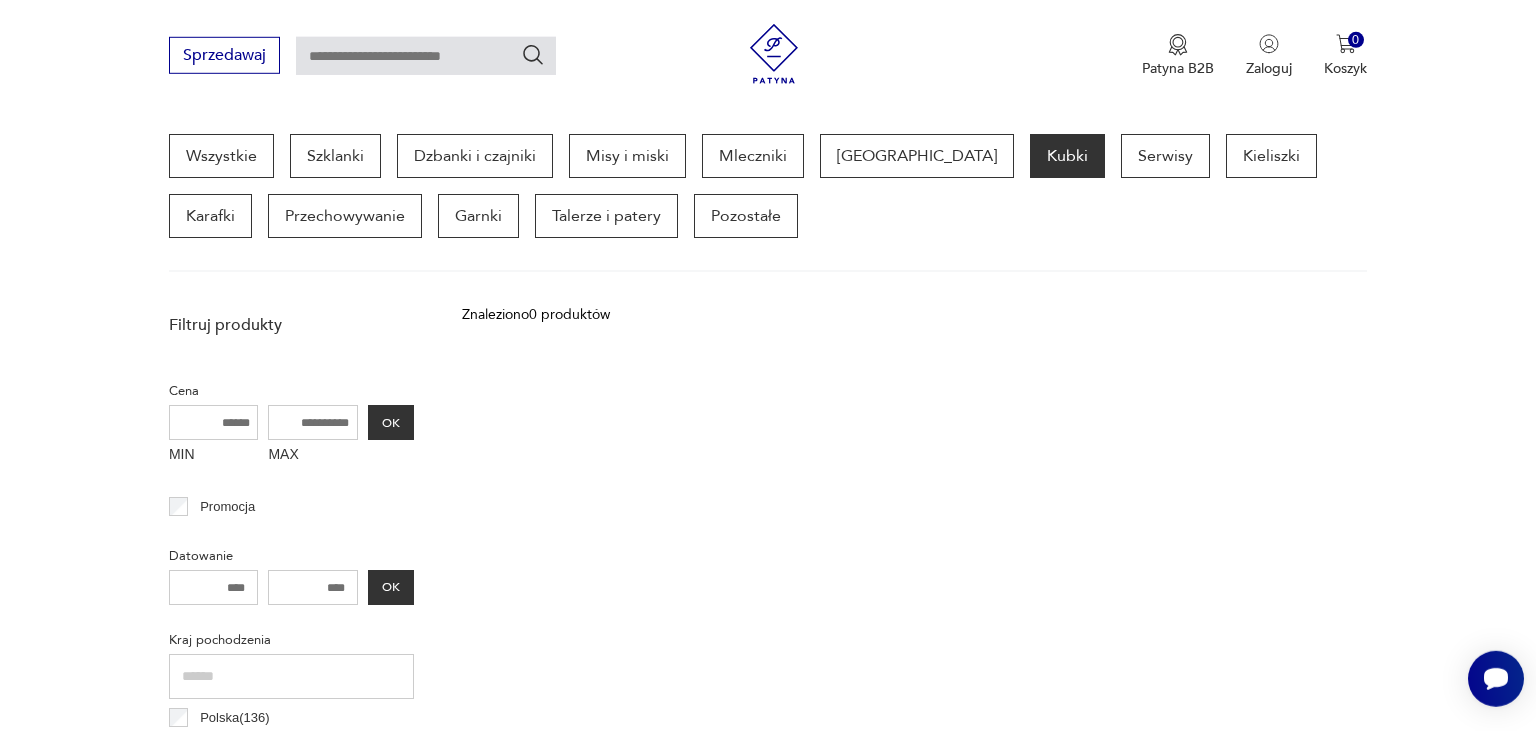 click on "Patyna B2B Zaloguj 0 Koszyk Twój koszyk ( 0 ) Brak produktów w koszyku IDŹ DO KOSZYKA" at bounding box center (1055, 56) 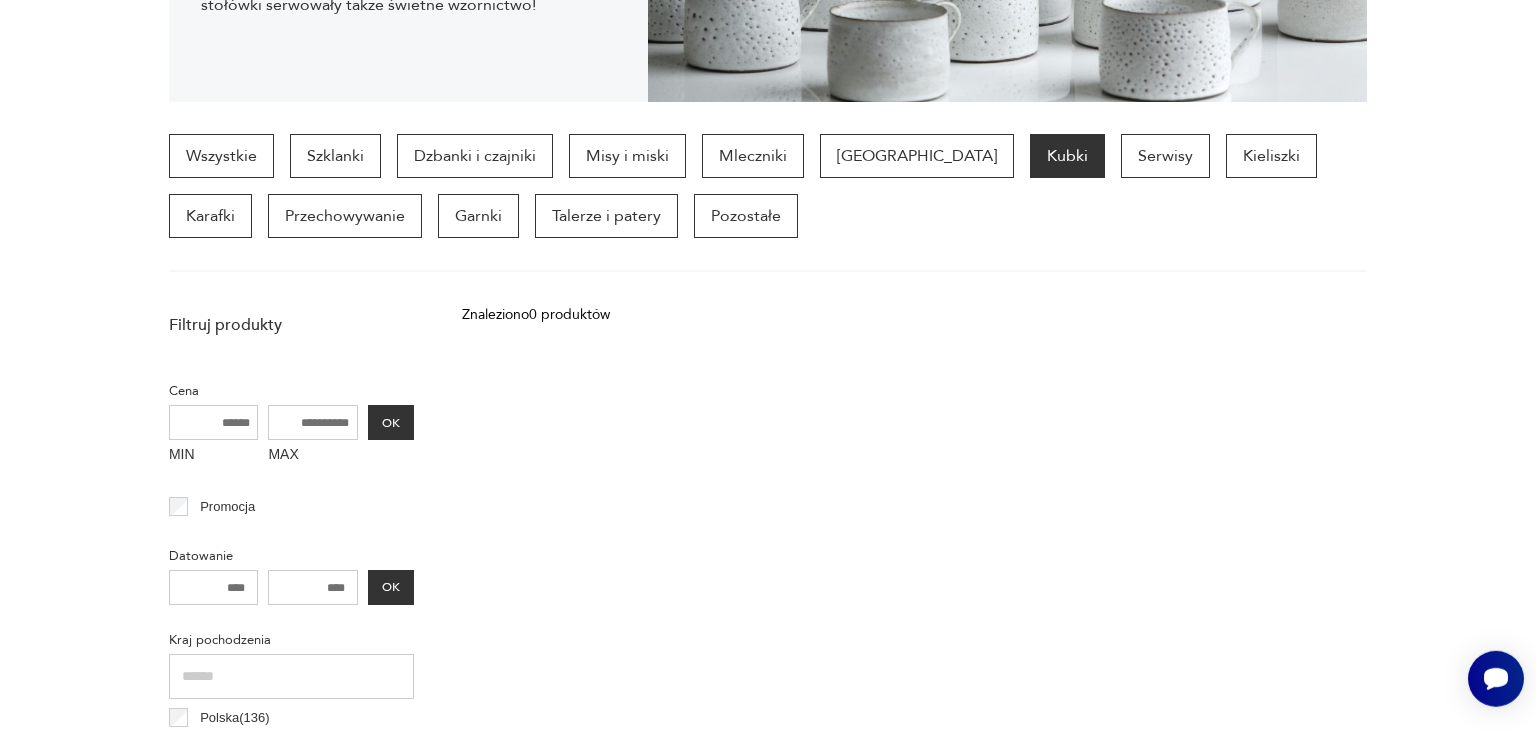 scroll, scrollTop: 0, scrollLeft: 0, axis: both 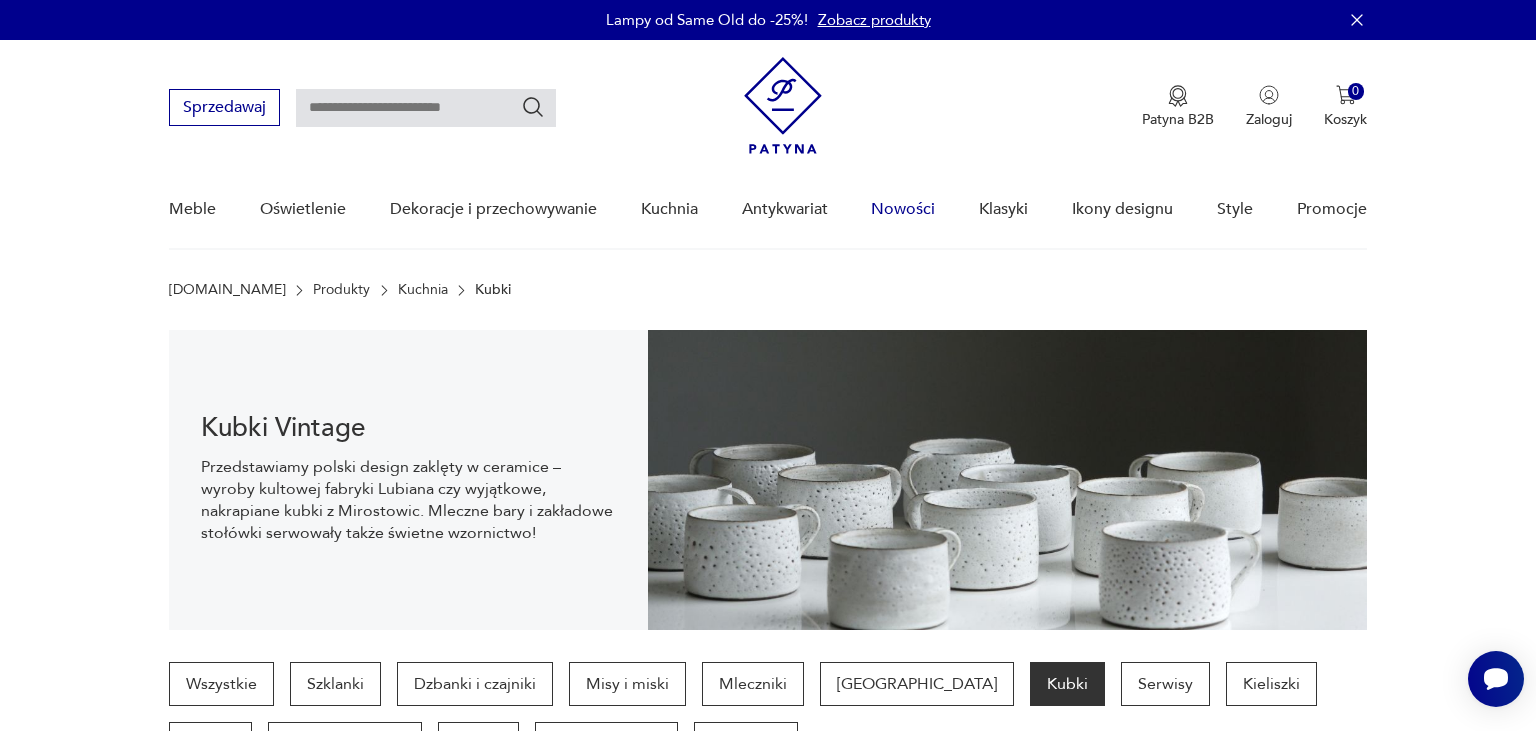 click on "Nowości" at bounding box center (903, 209) 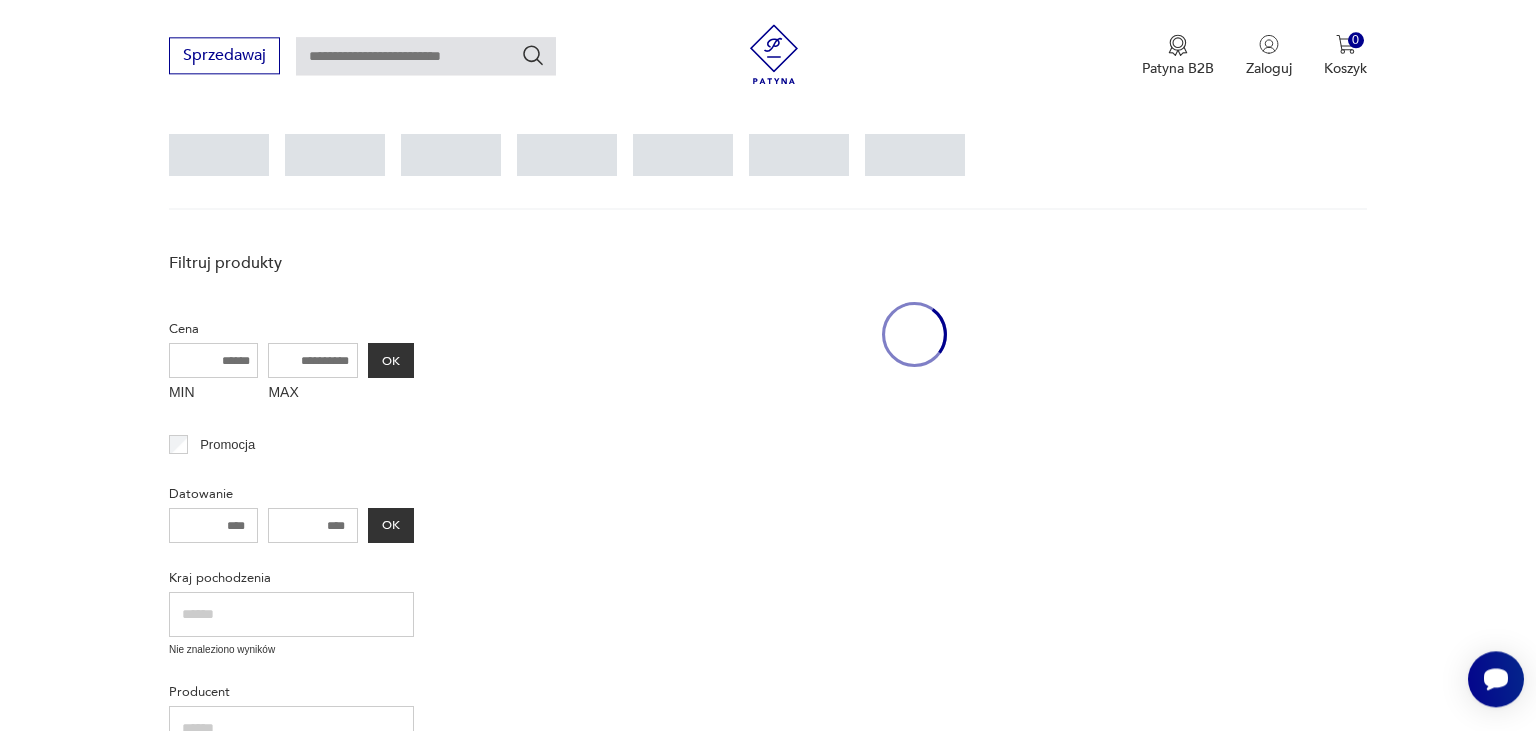 scroll, scrollTop: 258, scrollLeft: 0, axis: vertical 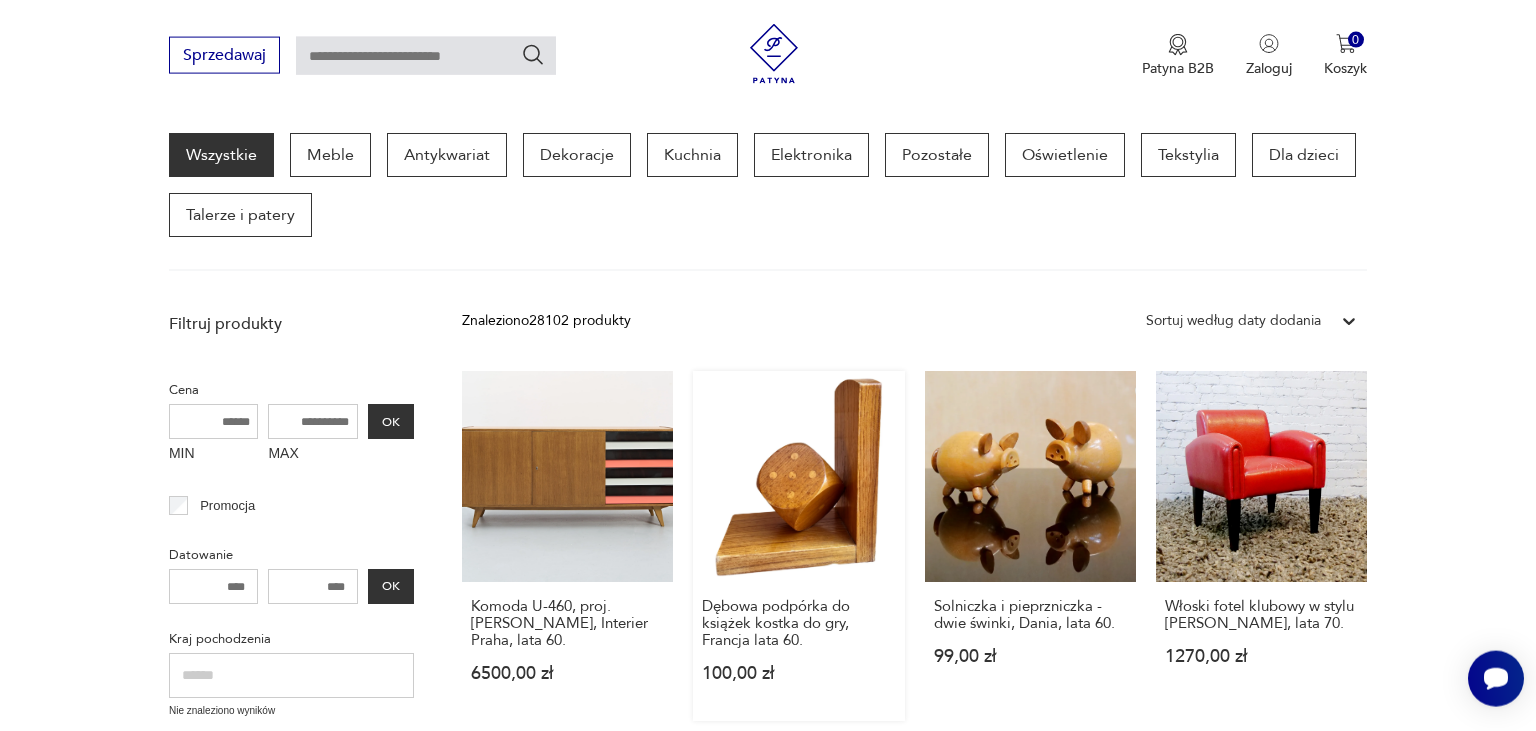 click on "Dębowa podpórka do książek kostka do gry, Francja lata 60. 100,00 zł" at bounding box center (798, 546) 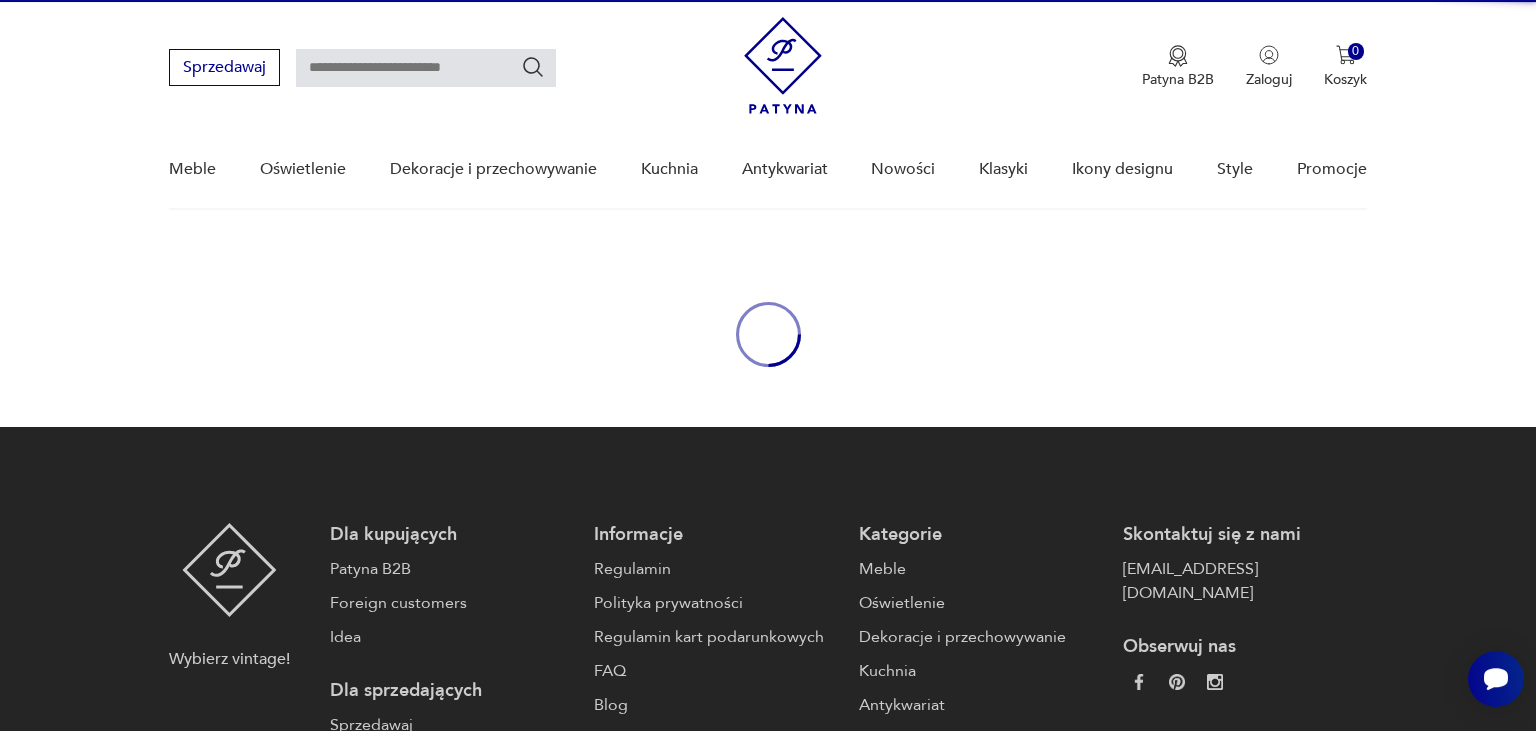 scroll, scrollTop: 0, scrollLeft: 0, axis: both 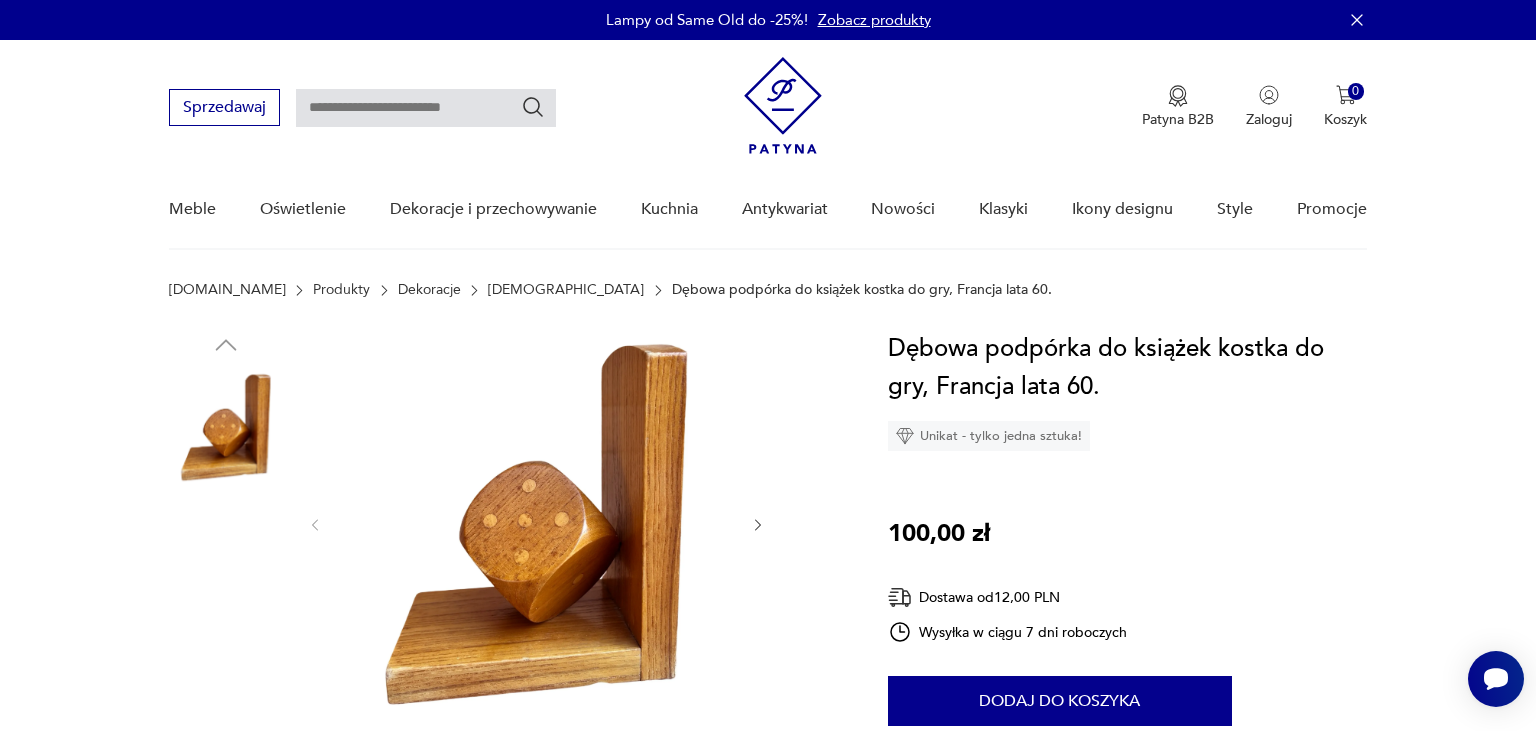 click at bounding box center (226, 555) 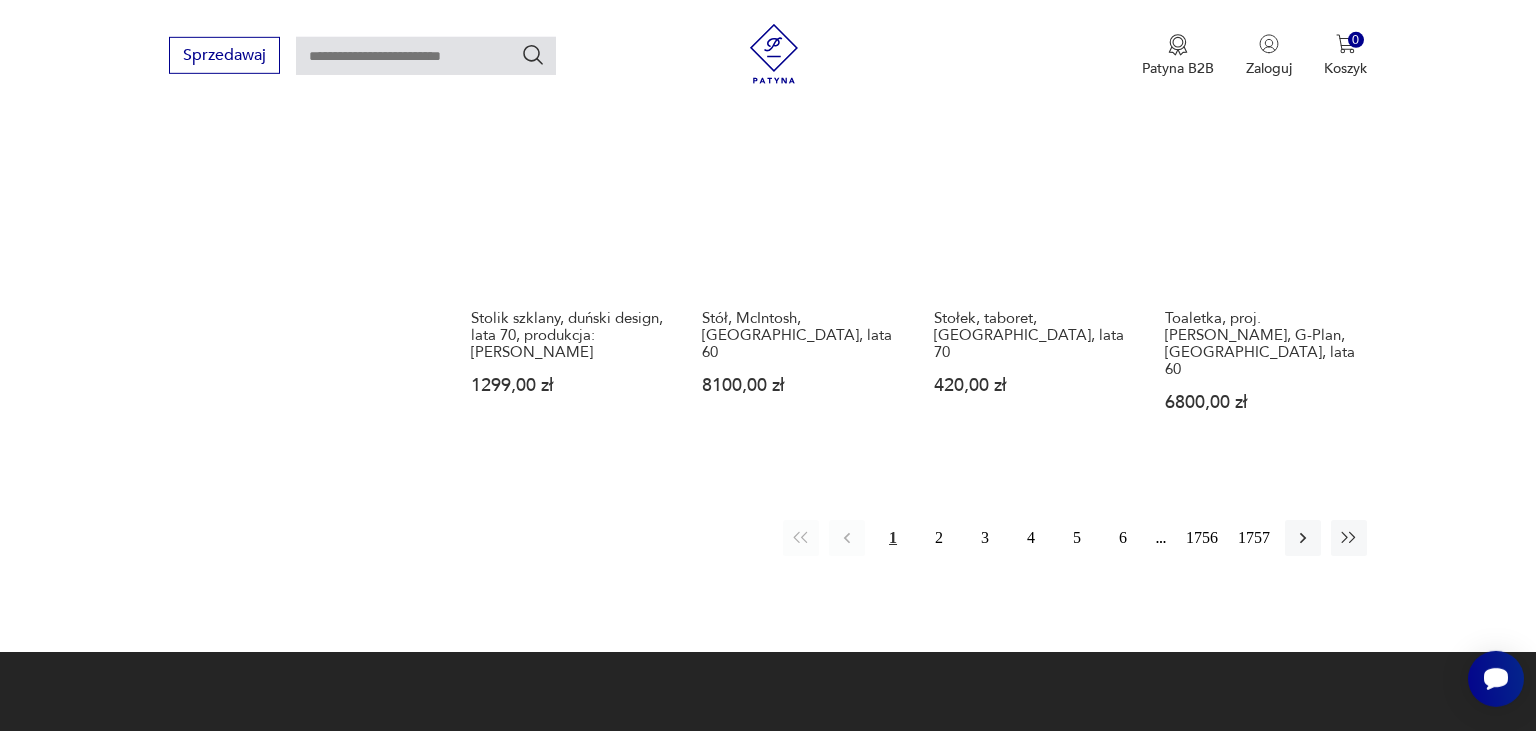 scroll, scrollTop: 1736, scrollLeft: 0, axis: vertical 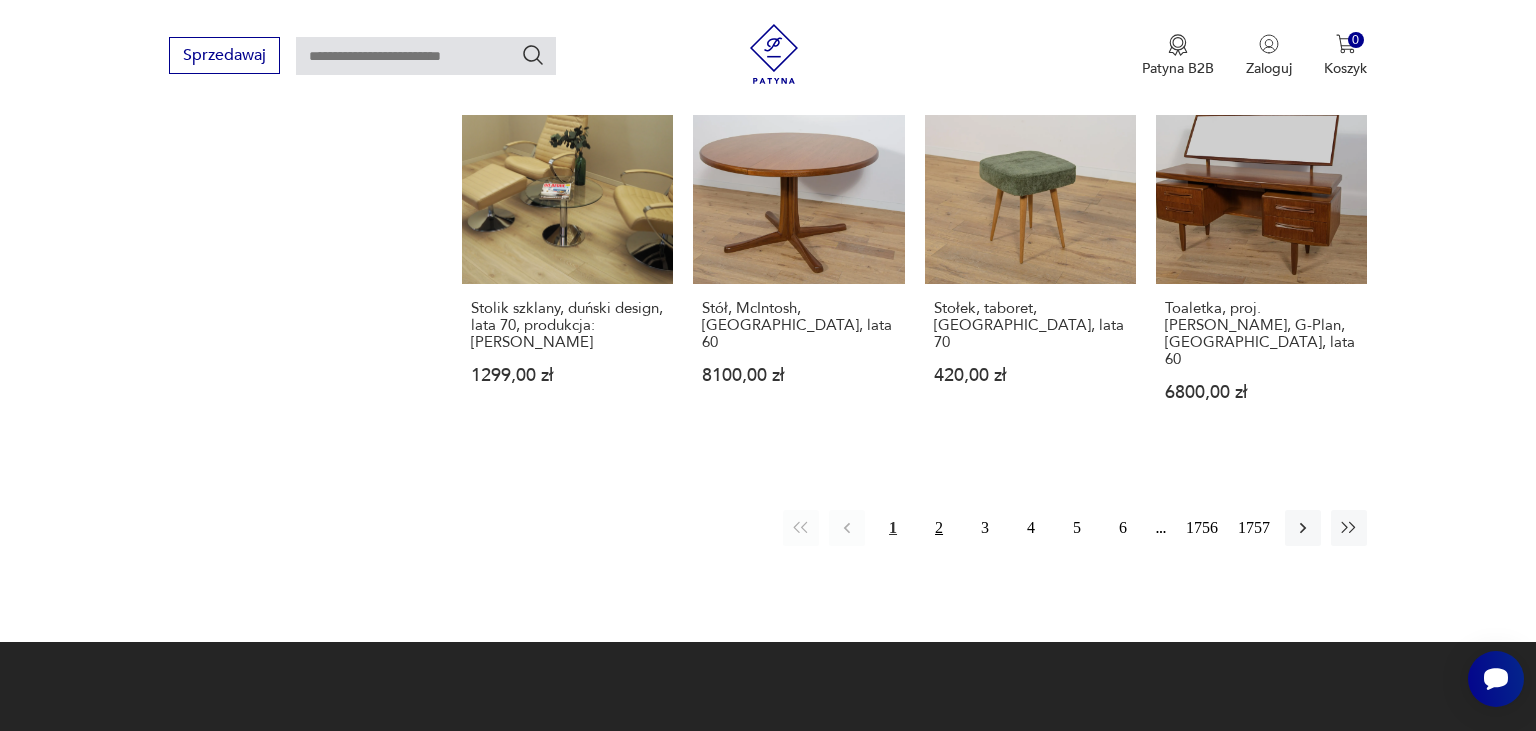 click on "2" at bounding box center [939, 528] 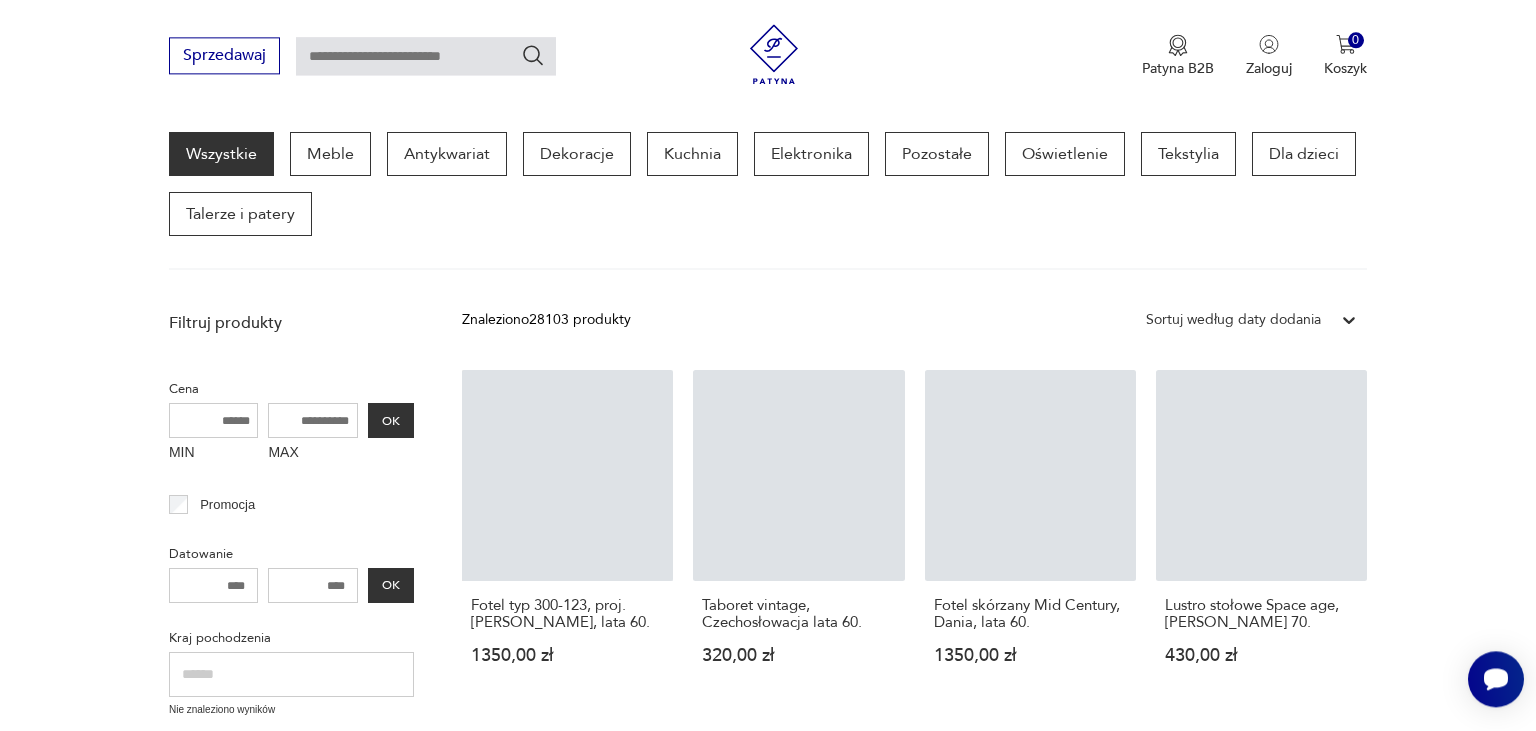 scroll, scrollTop: 258, scrollLeft: 0, axis: vertical 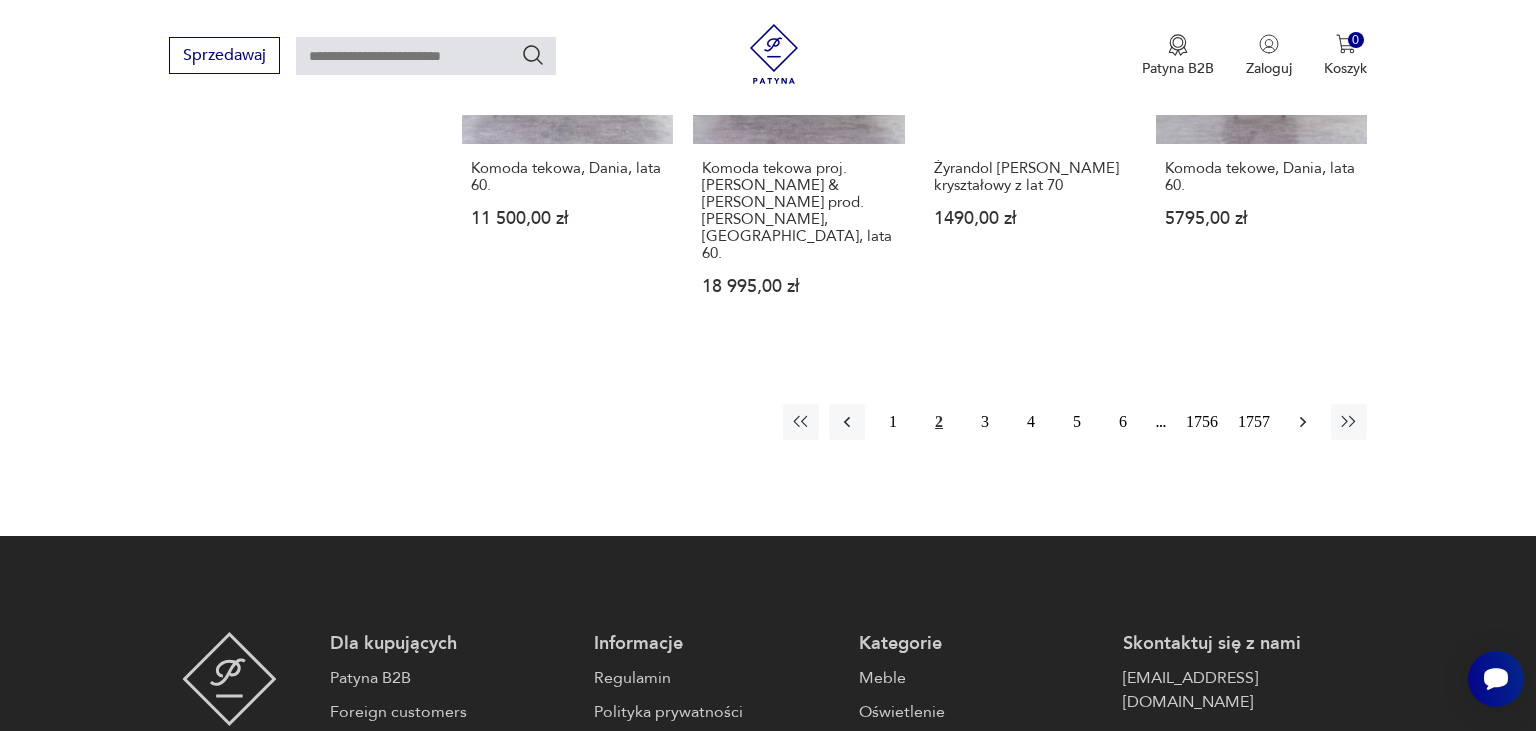 click 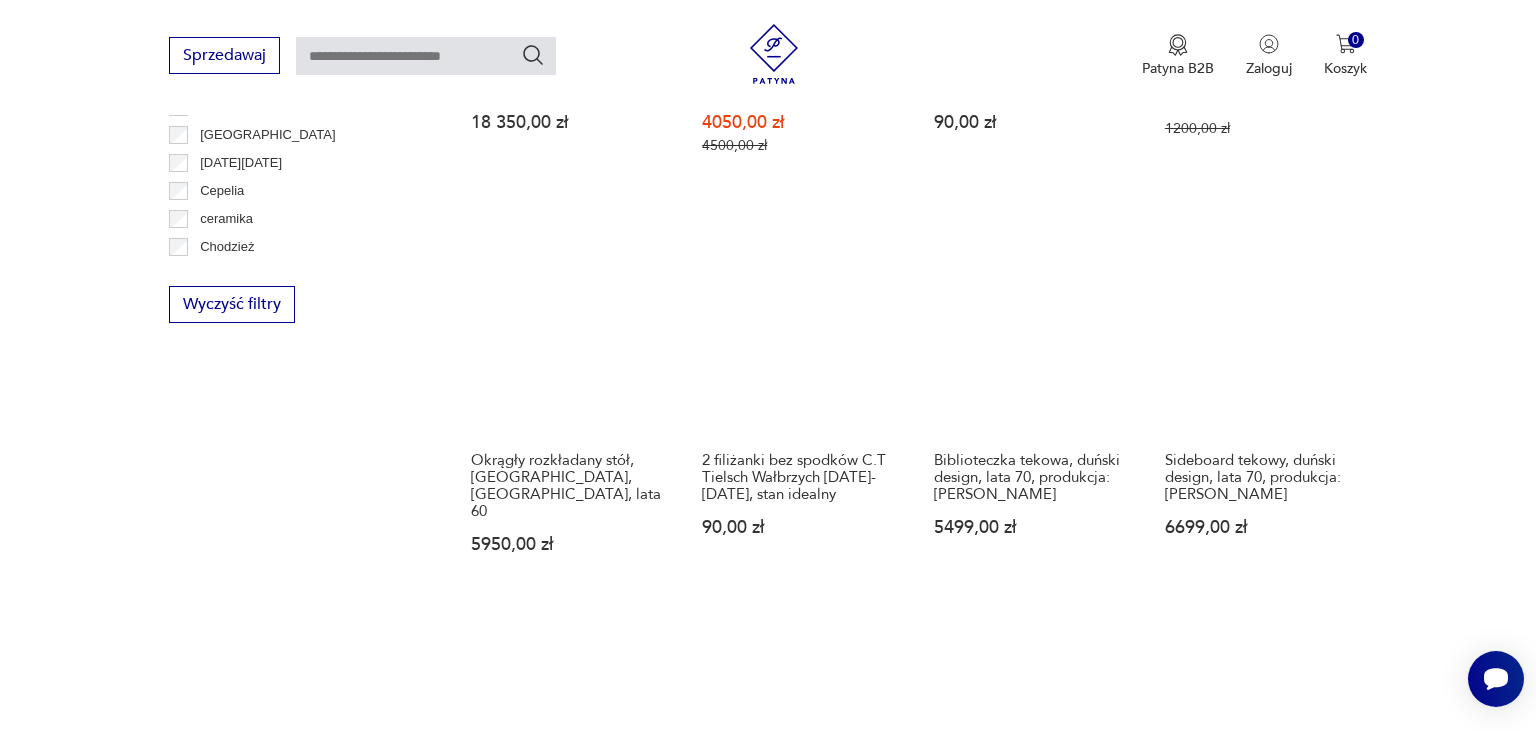 scroll, scrollTop: 1630, scrollLeft: 0, axis: vertical 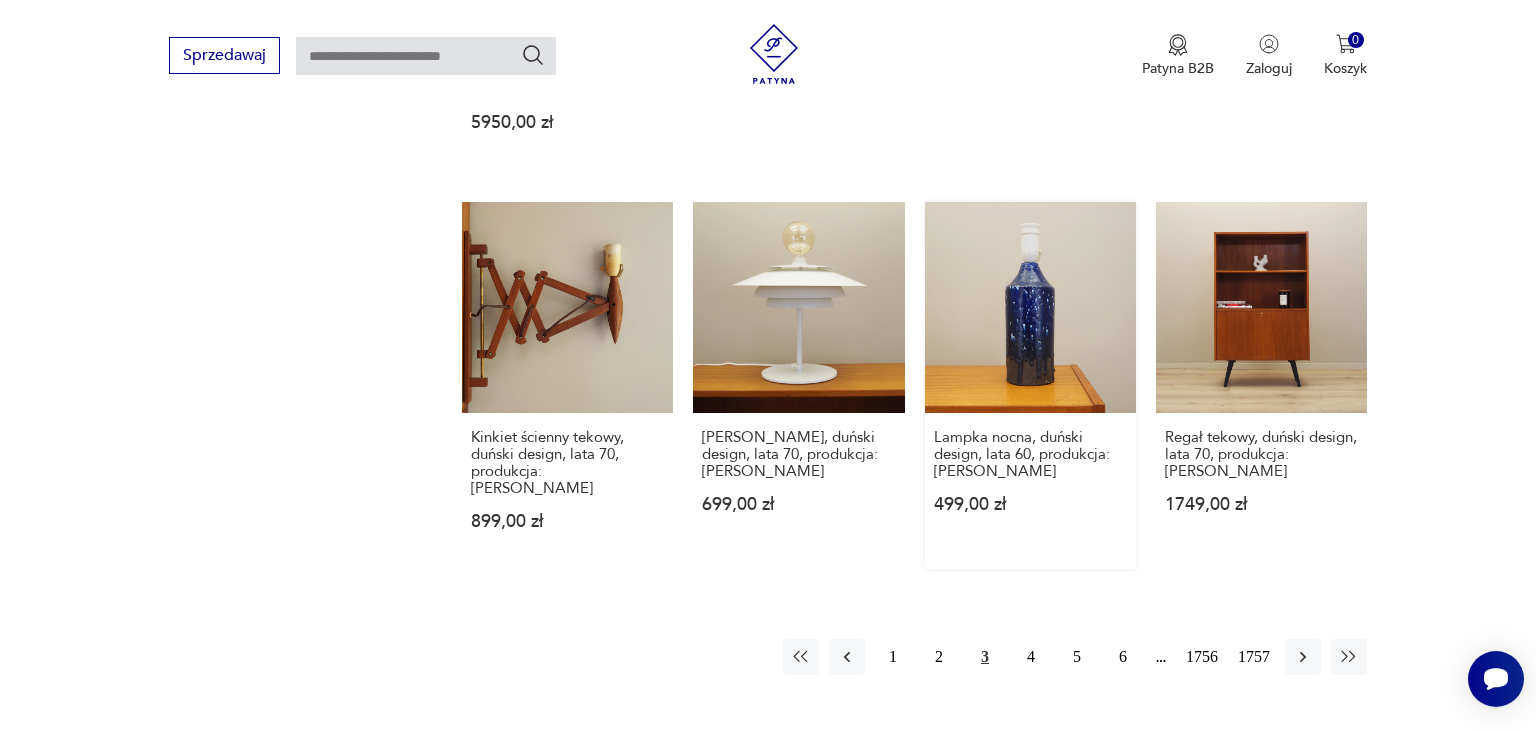 click on "Lampka nocna, duński design, lata 60, produkcja: Dania 499,00 zł" at bounding box center (1030, 385) 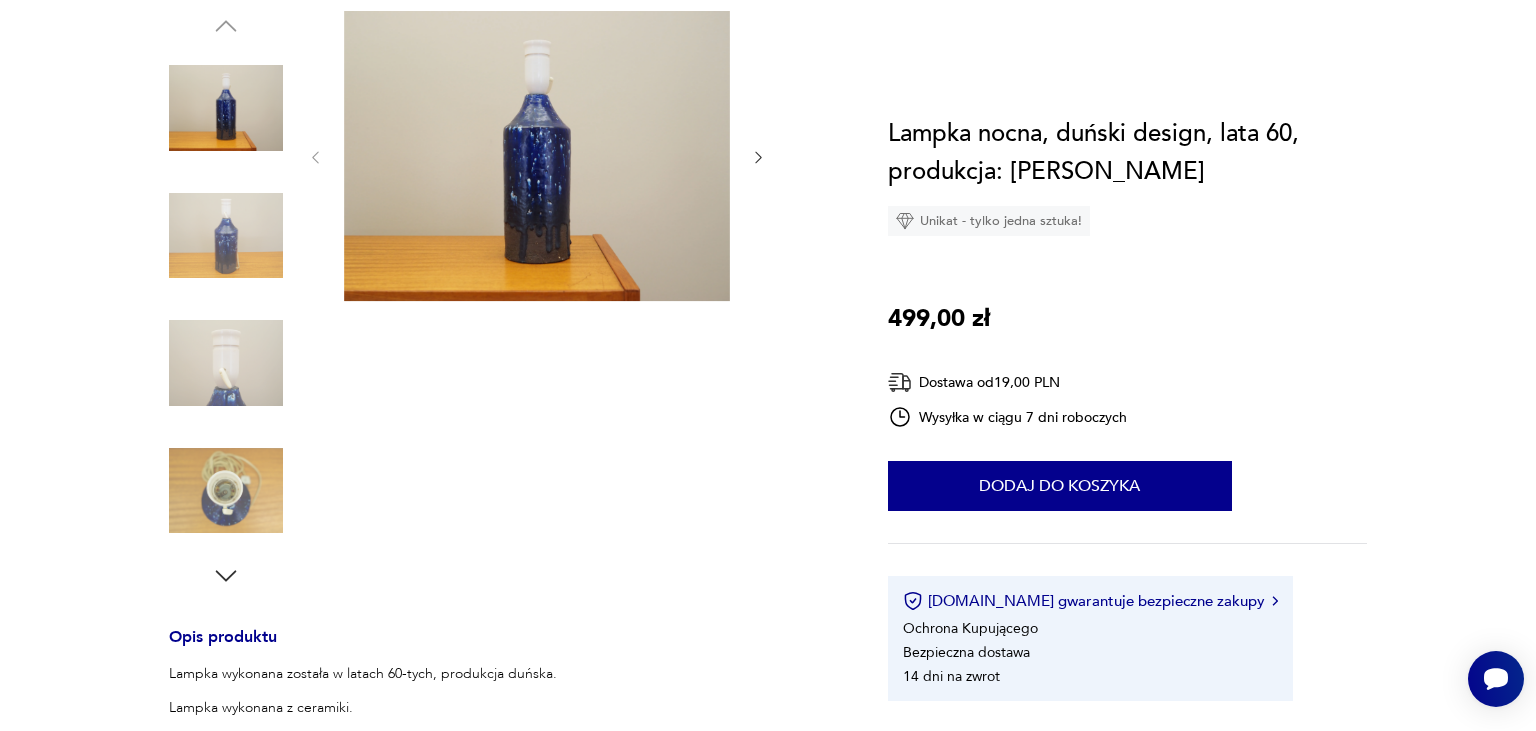 scroll, scrollTop: 0, scrollLeft: 0, axis: both 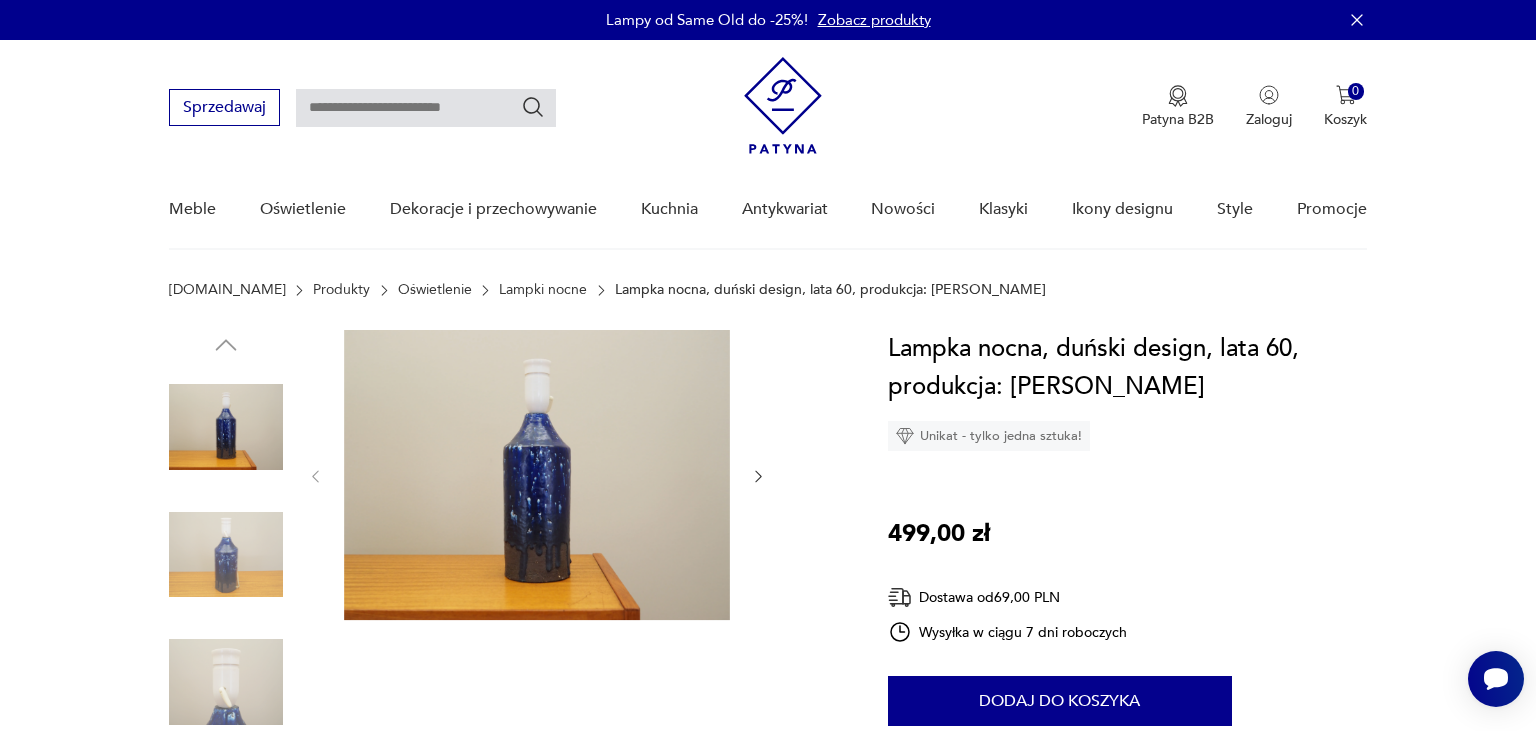 click at bounding box center [226, 682] 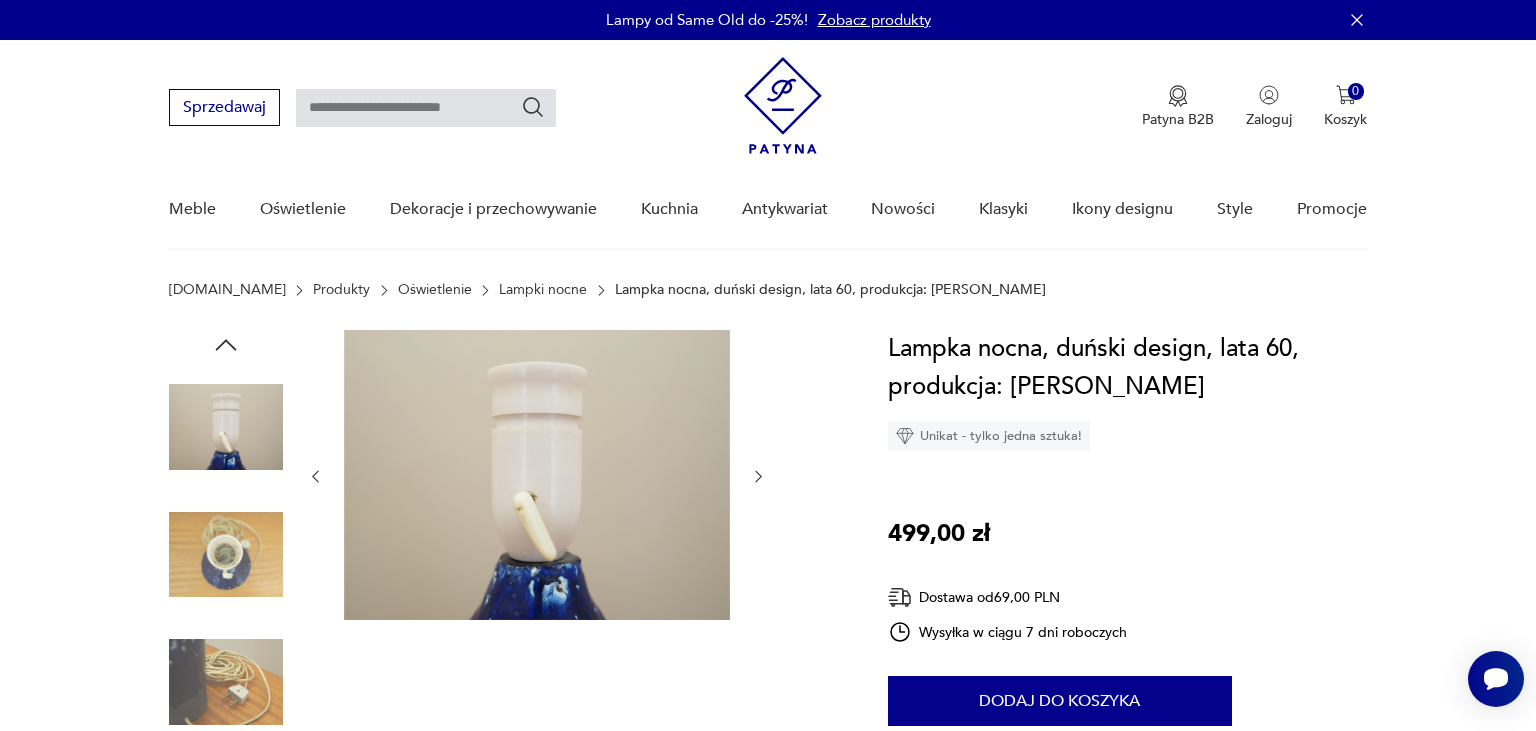 click at bounding box center [226, 365] 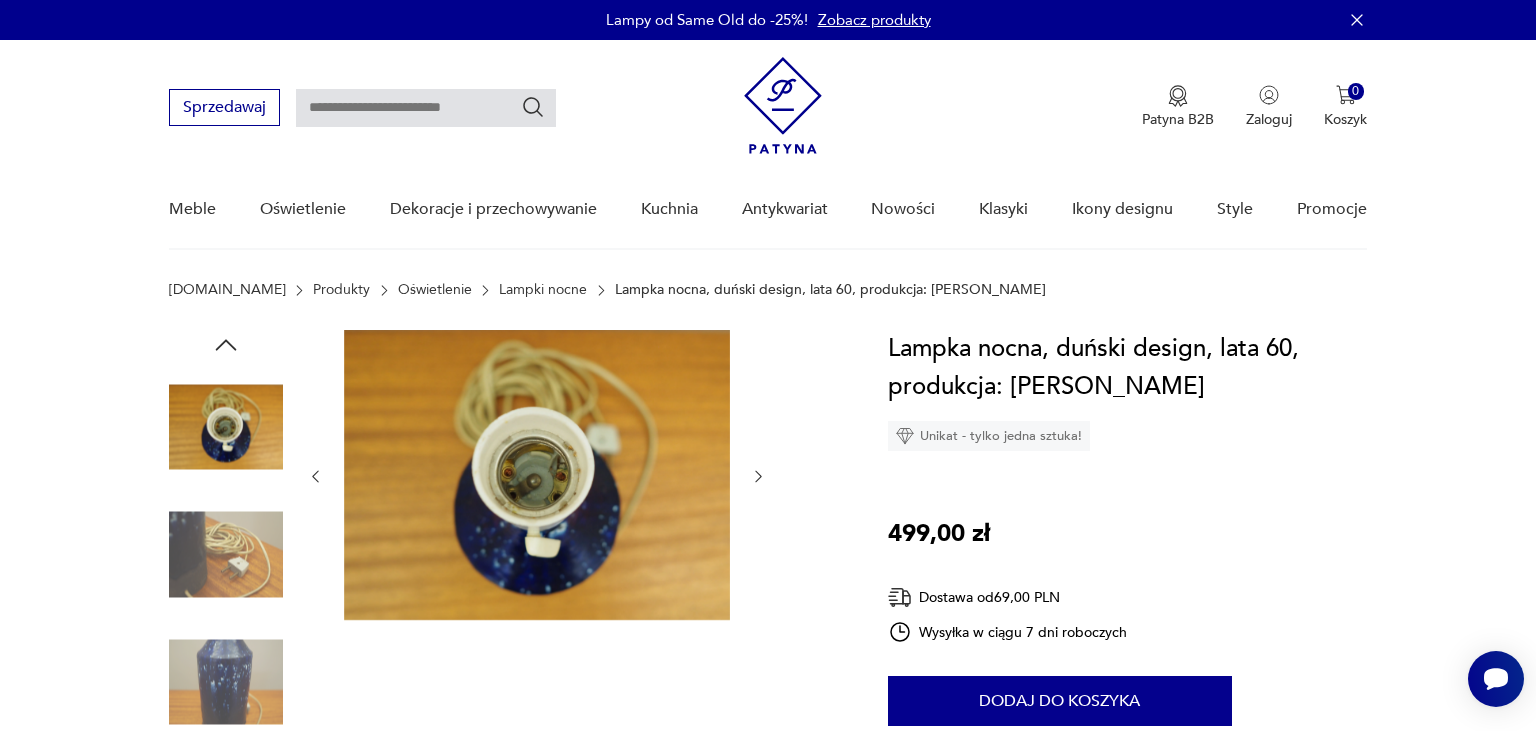 click at bounding box center (226, 682) 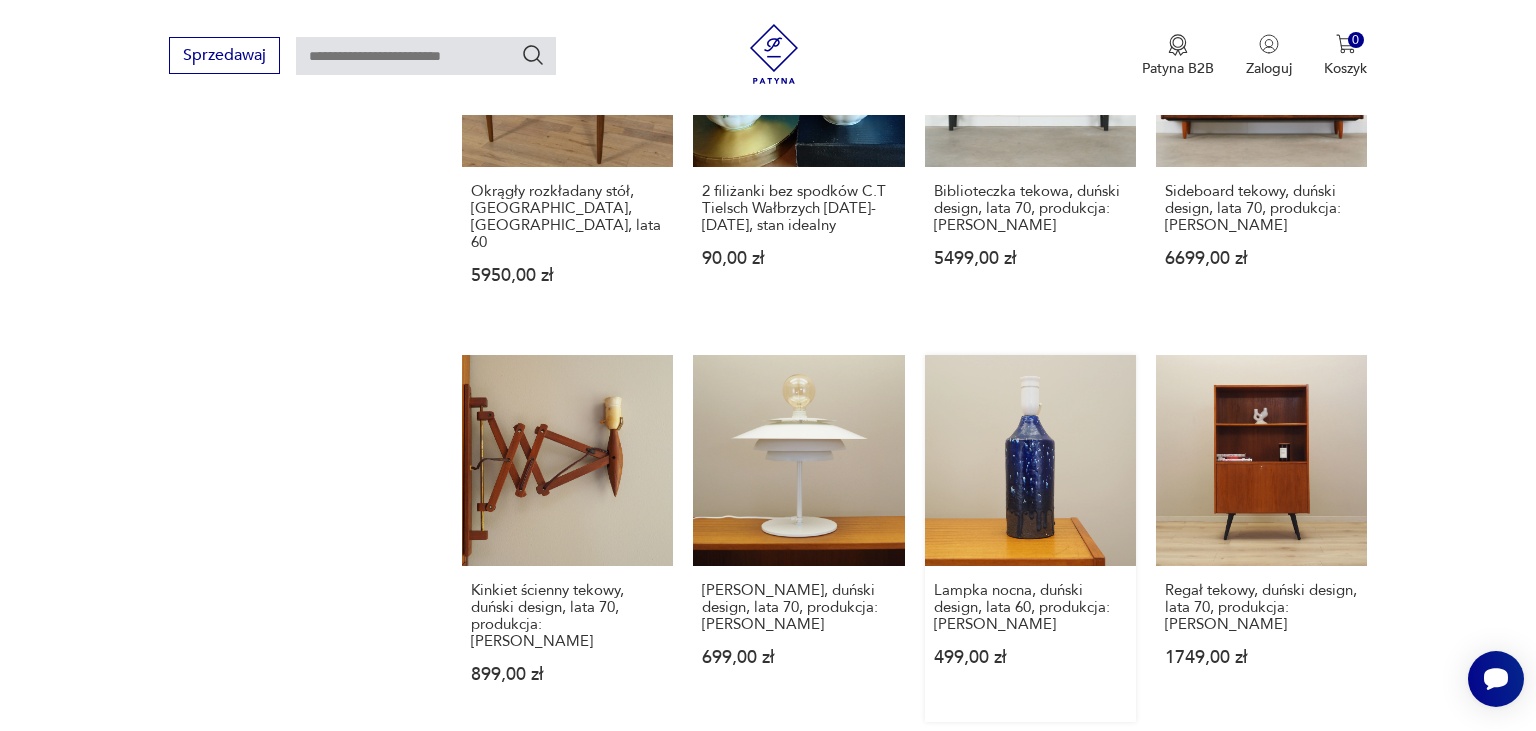 scroll, scrollTop: 1688, scrollLeft: 0, axis: vertical 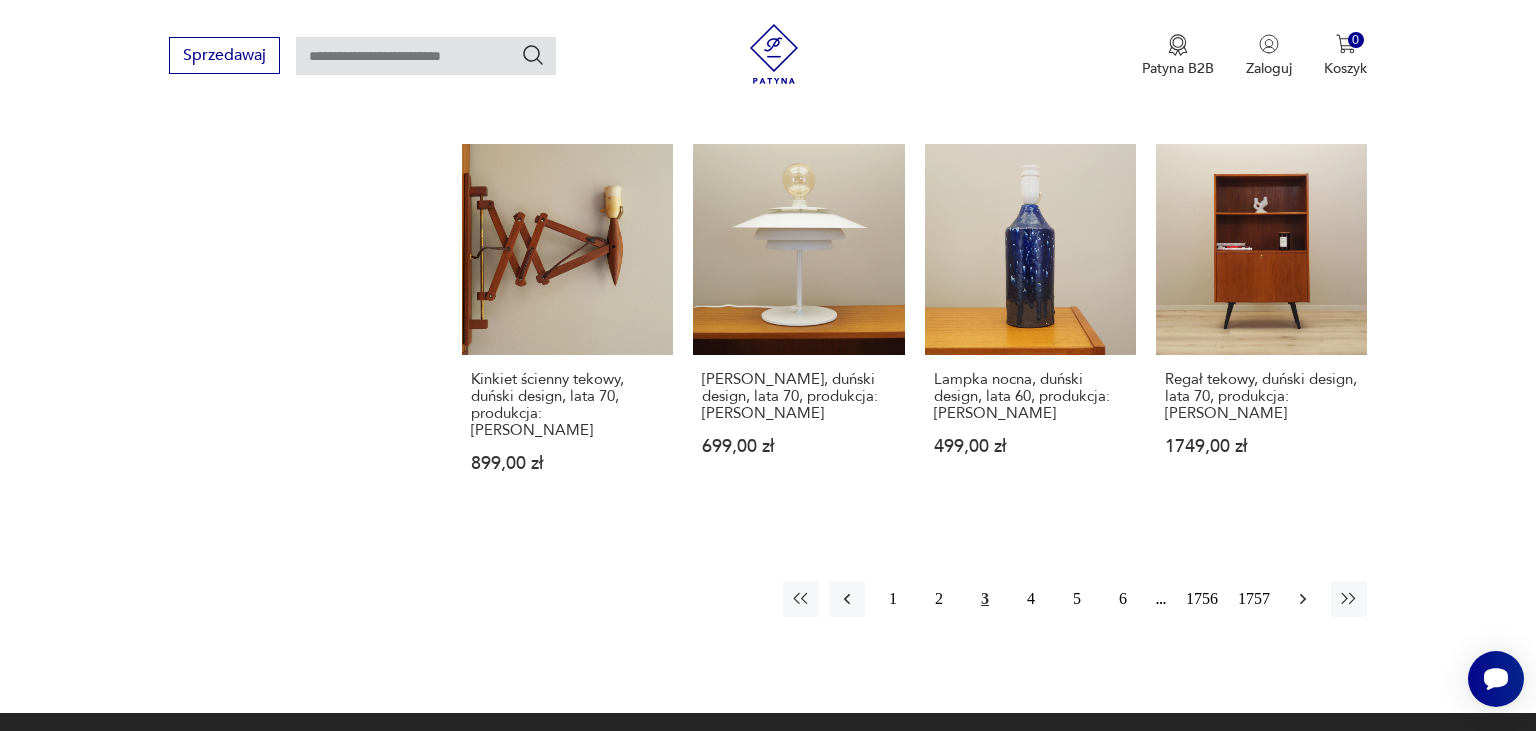 click 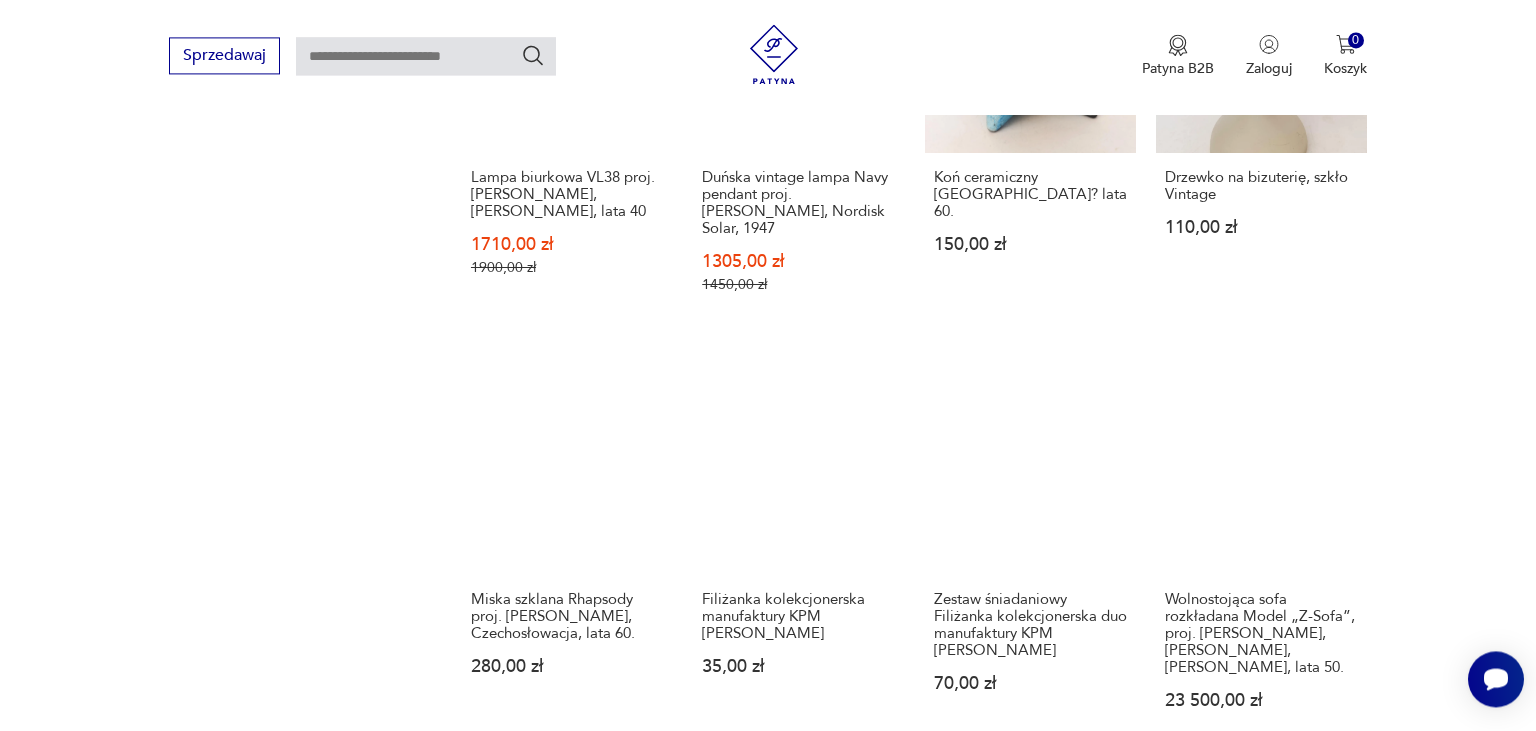 scroll, scrollTop: 1948, scrollLeft: 0, axis: vertical 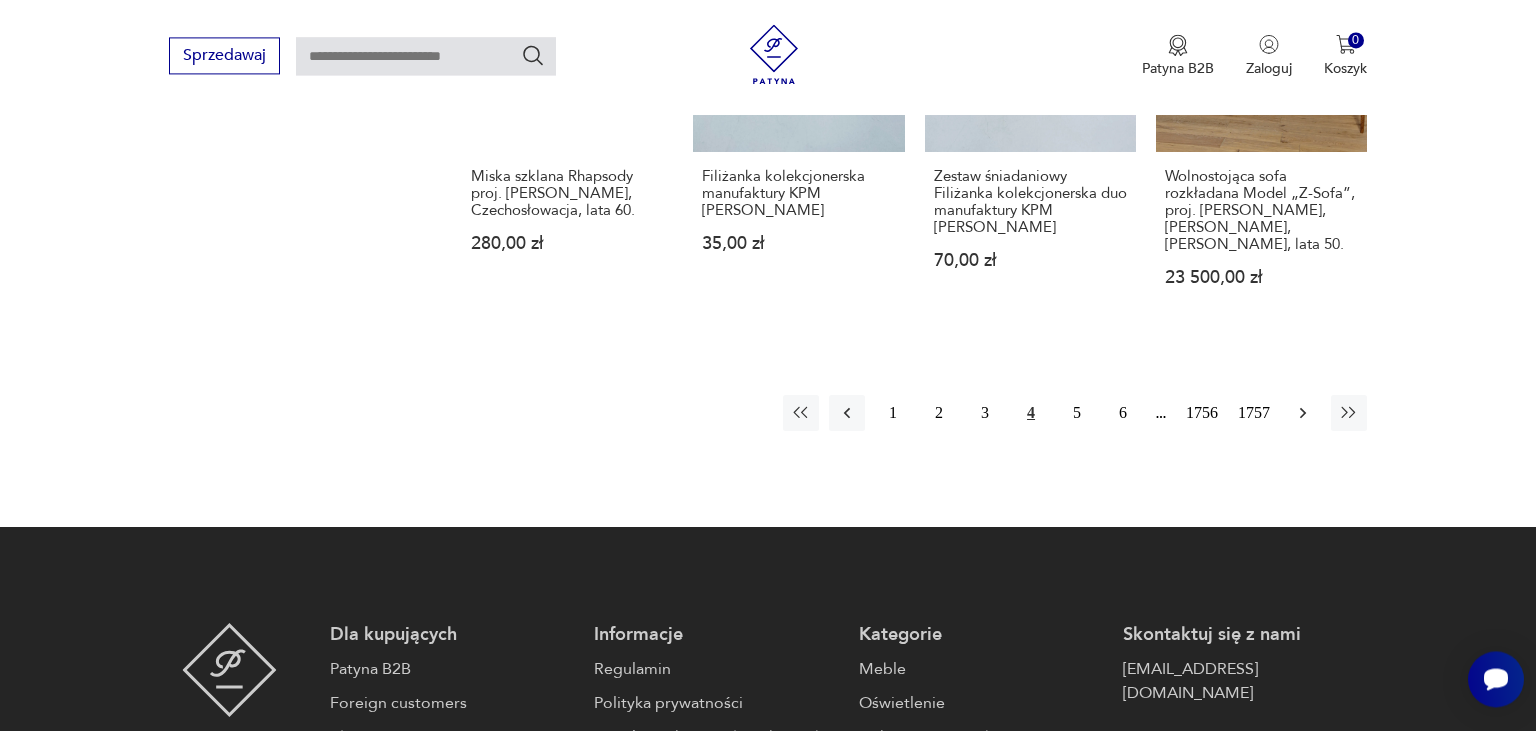 click 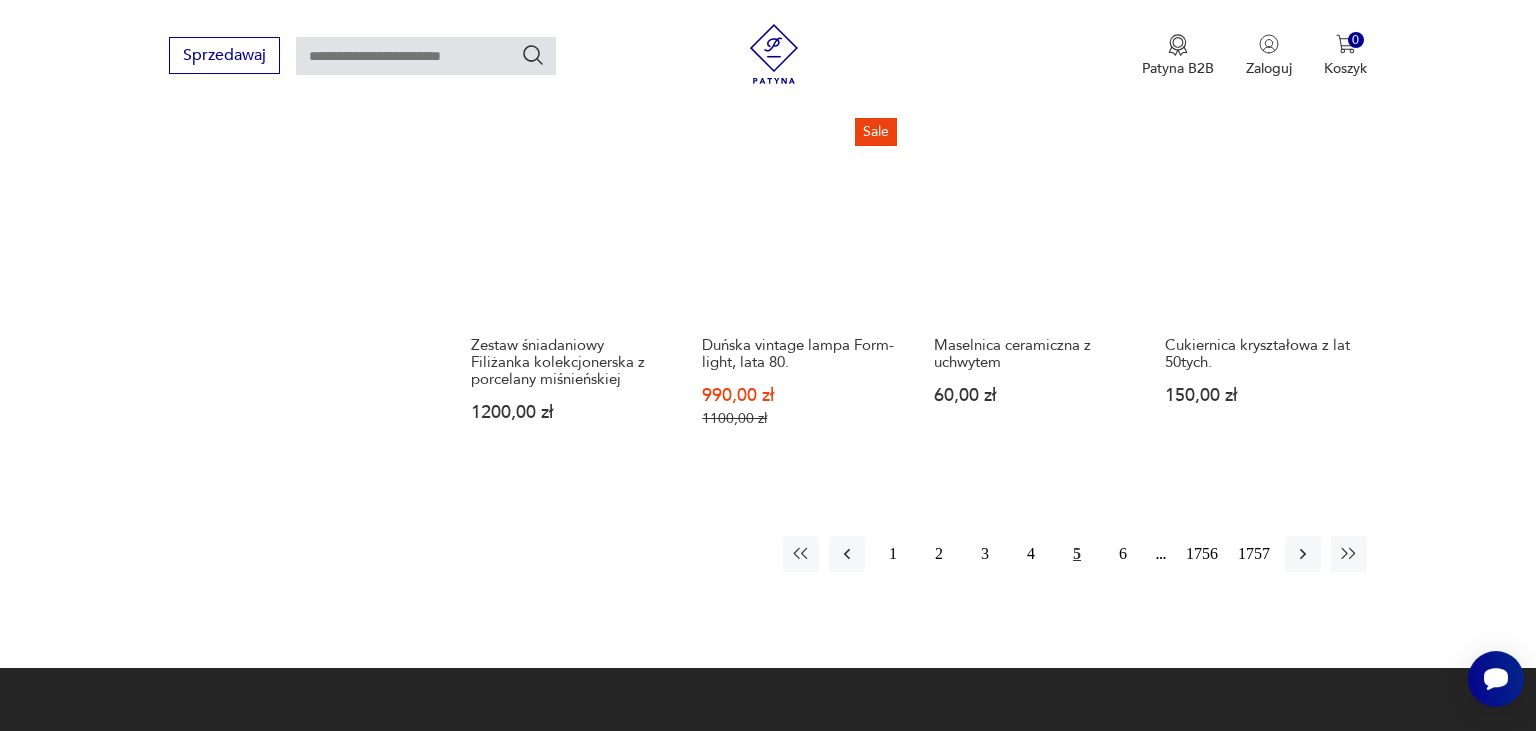 scroll, scrollTop: 1736, scrollLeft: 0, axis: vertical 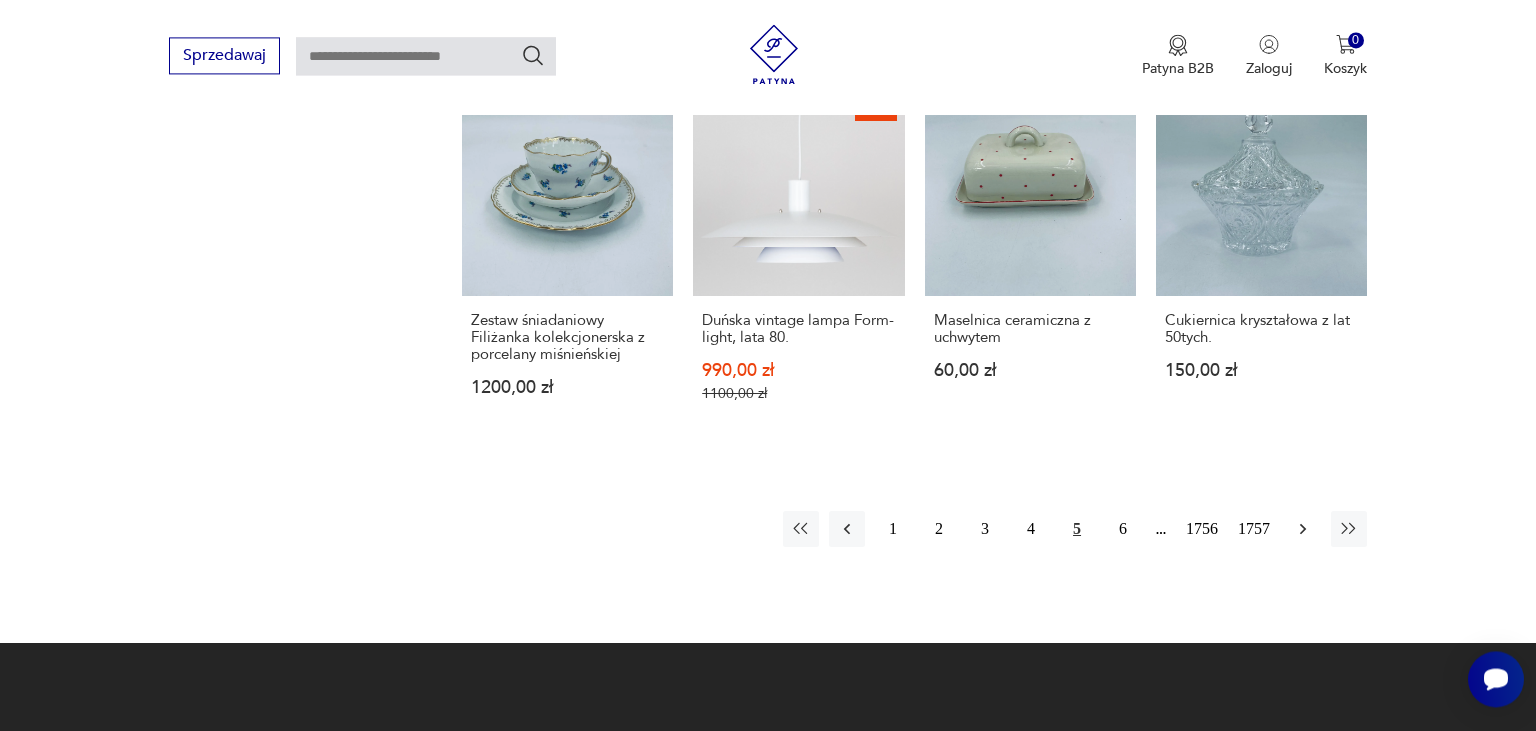click at bounding box center [1303, 529] 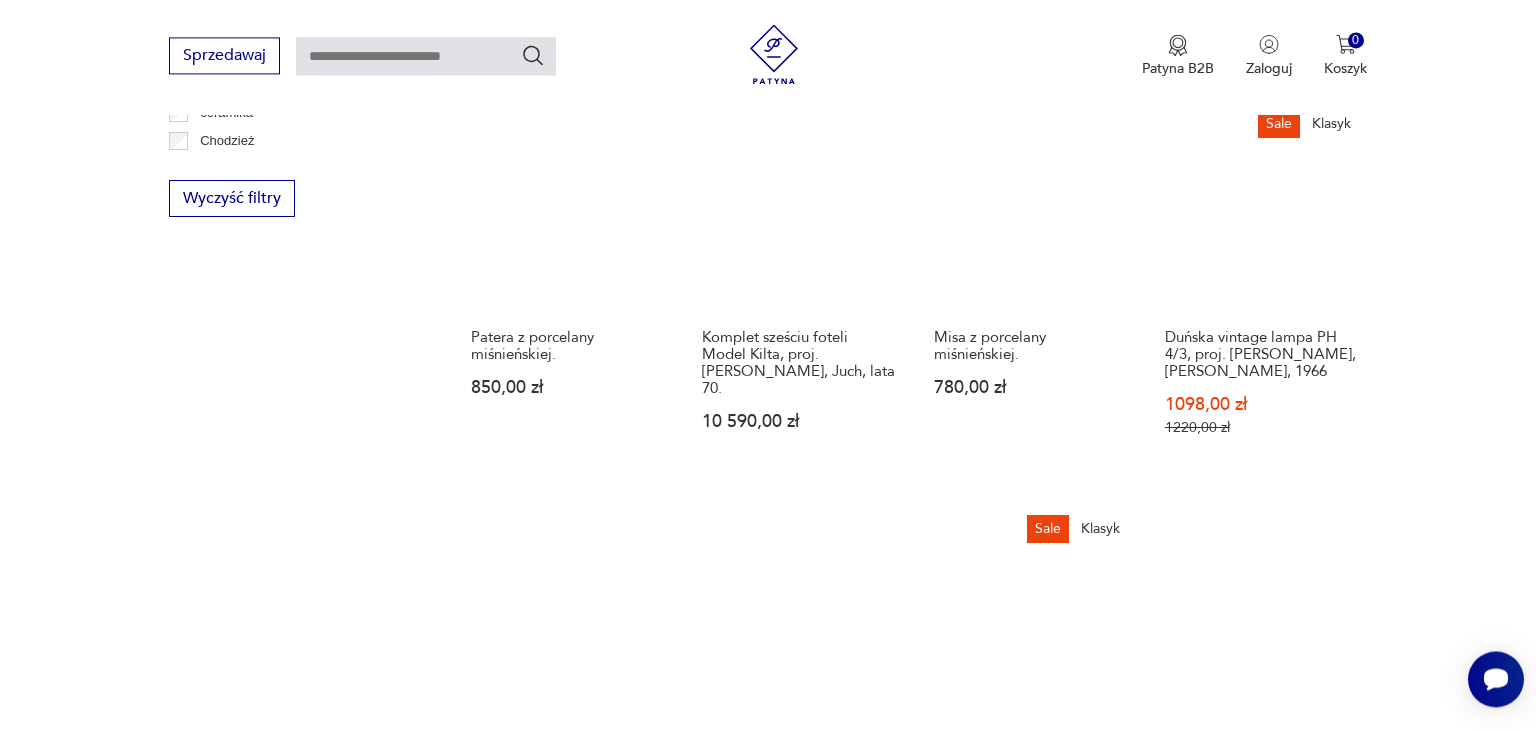 scroll, scrollTop: 1736, scrollLeft: 0, axis: vertical 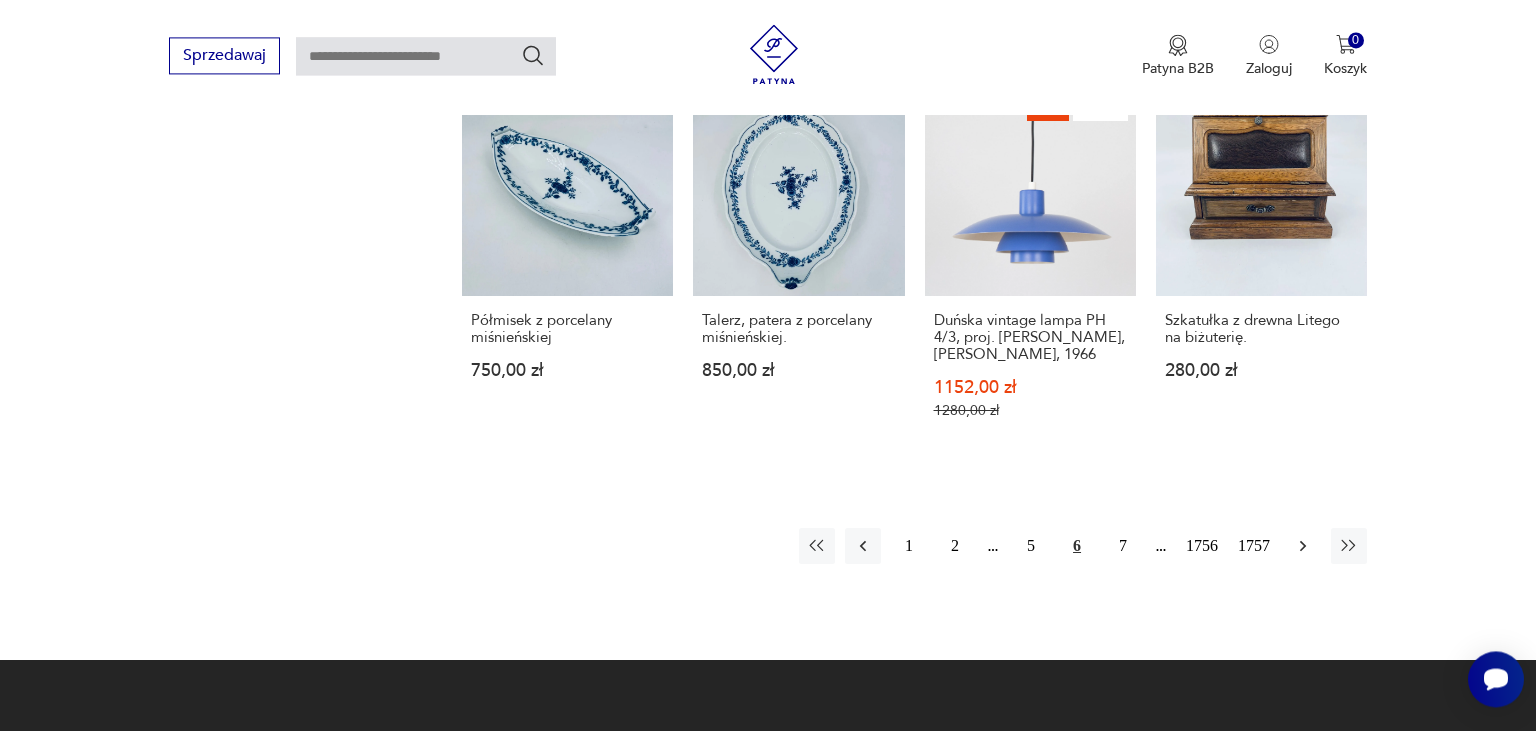 click at bounding box center (1303, 546) 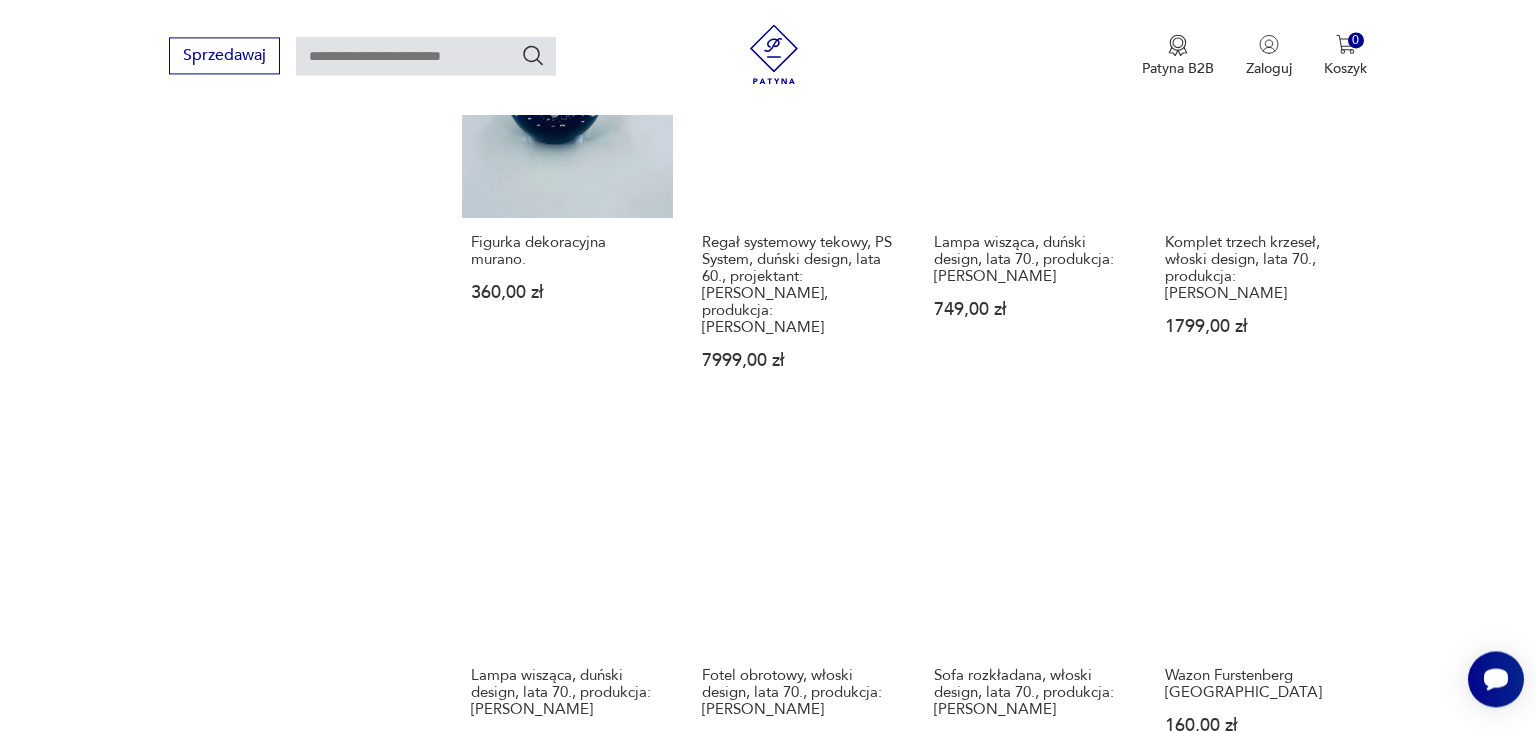 scroll, scrollTop: 1948, scrollLeft: 0, axis: vertical 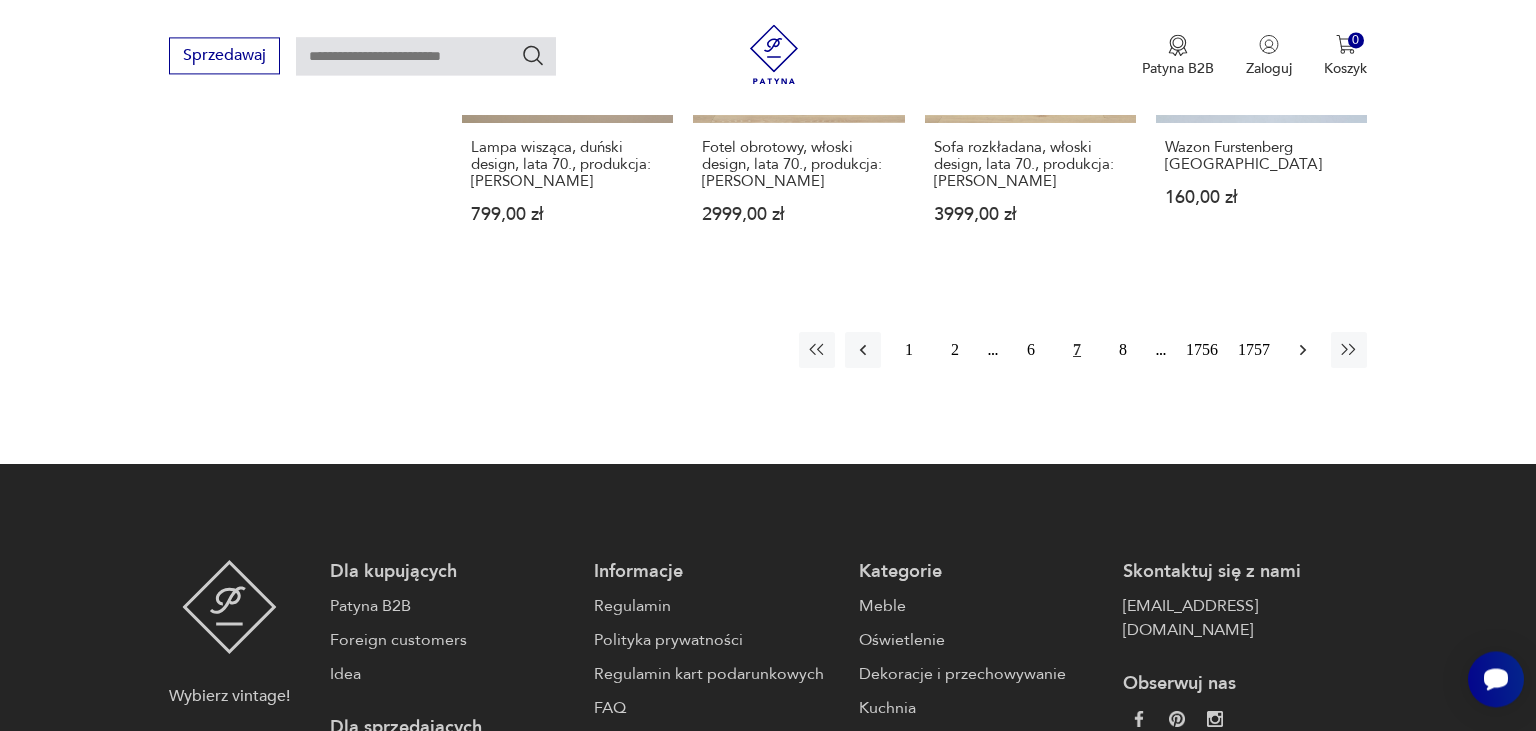 click at bounding box center (1303, 350) 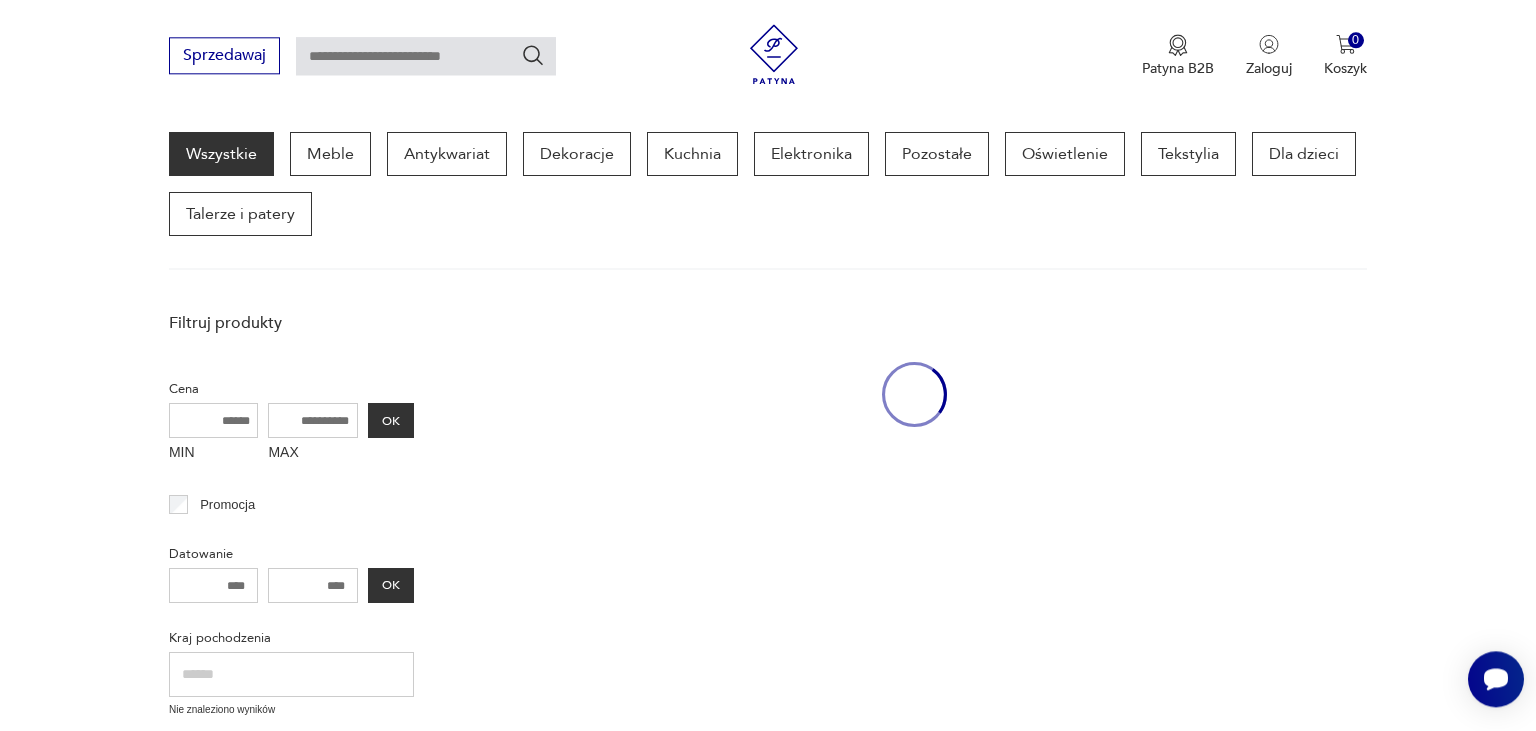 scroll, scrollTop: 257, scrollLeft: 0, axis: vertical 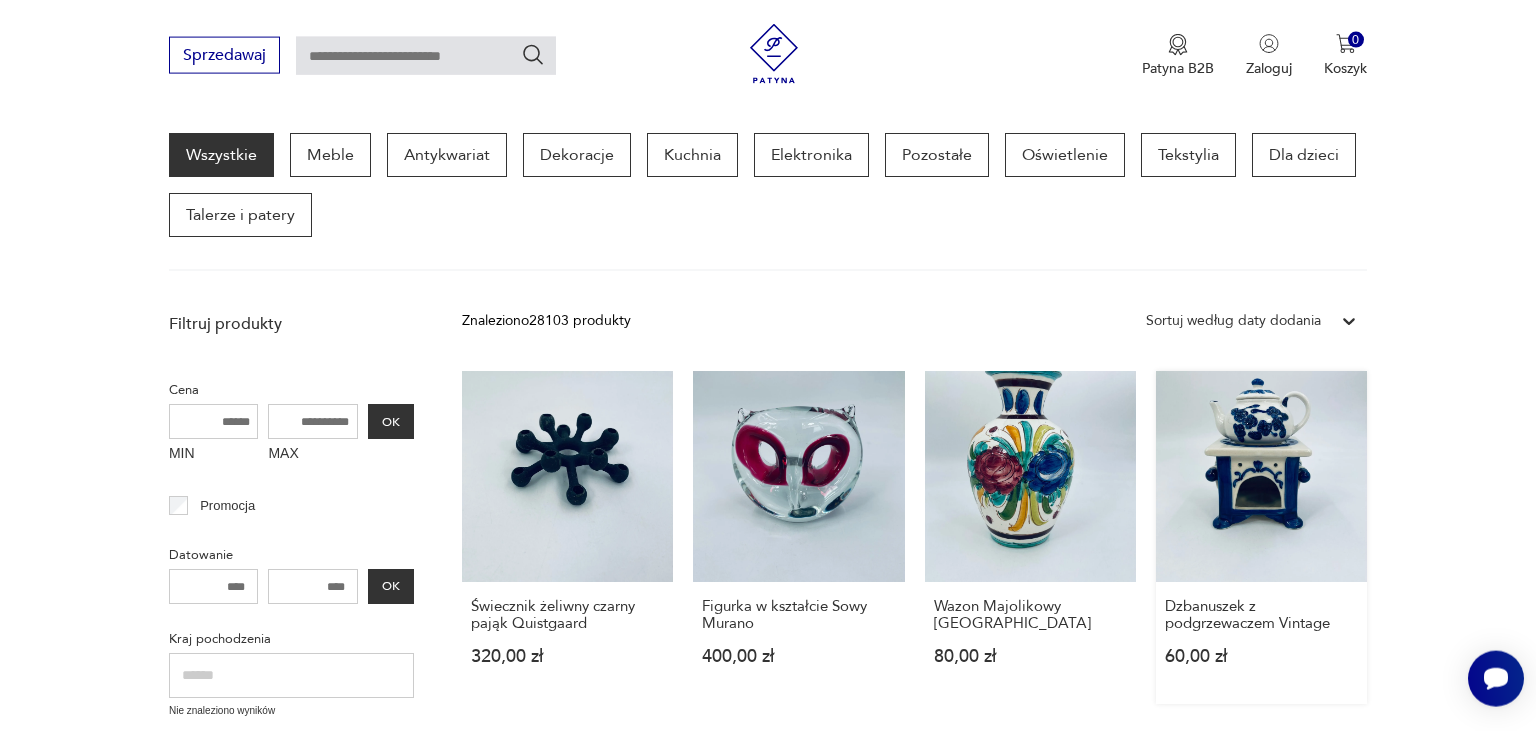 click on "Dzbanuszek z podgrzewaczem Vintage 60,00 zł" at bounding box center (1261, 537) 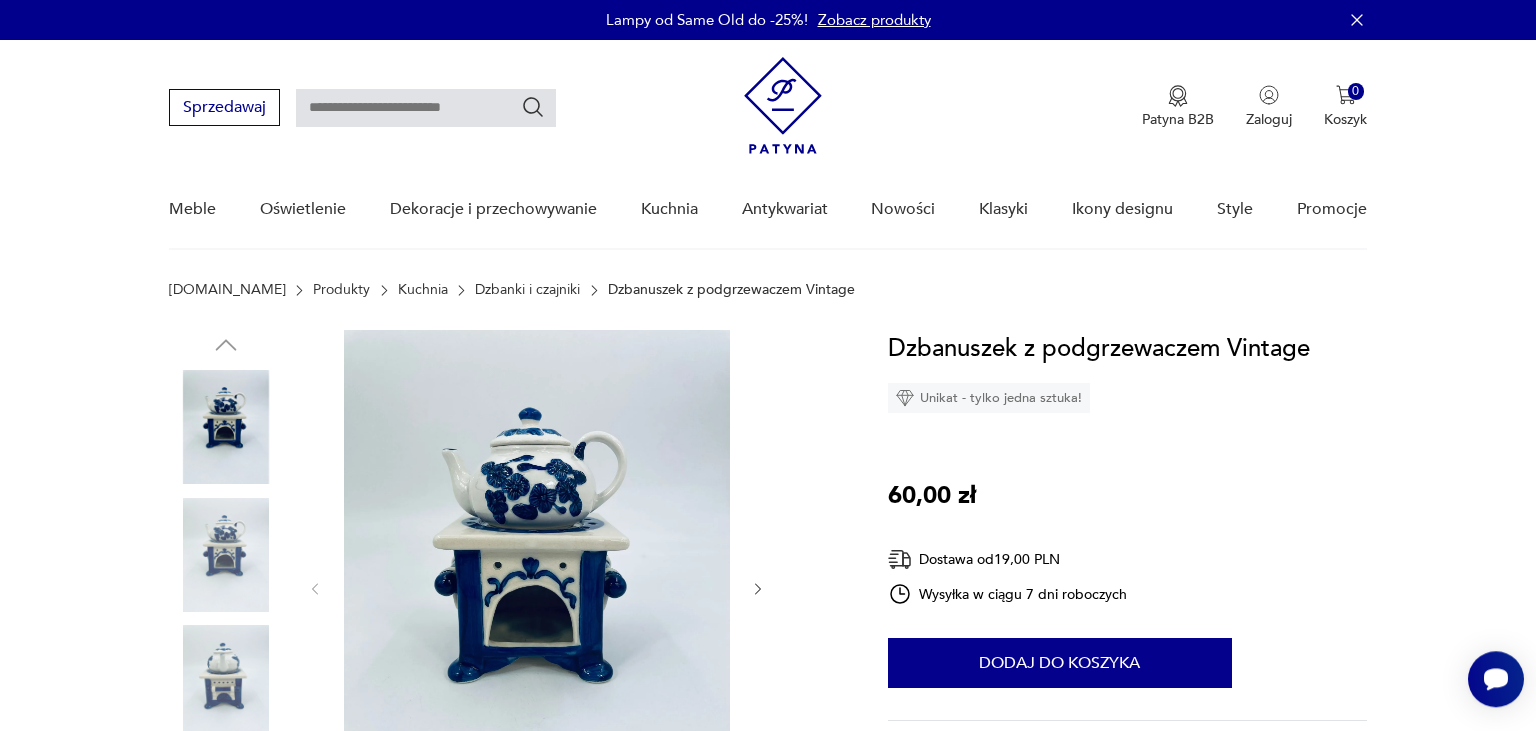 scroll, scrollTop: 0, scrollLeft: 0, axis: both 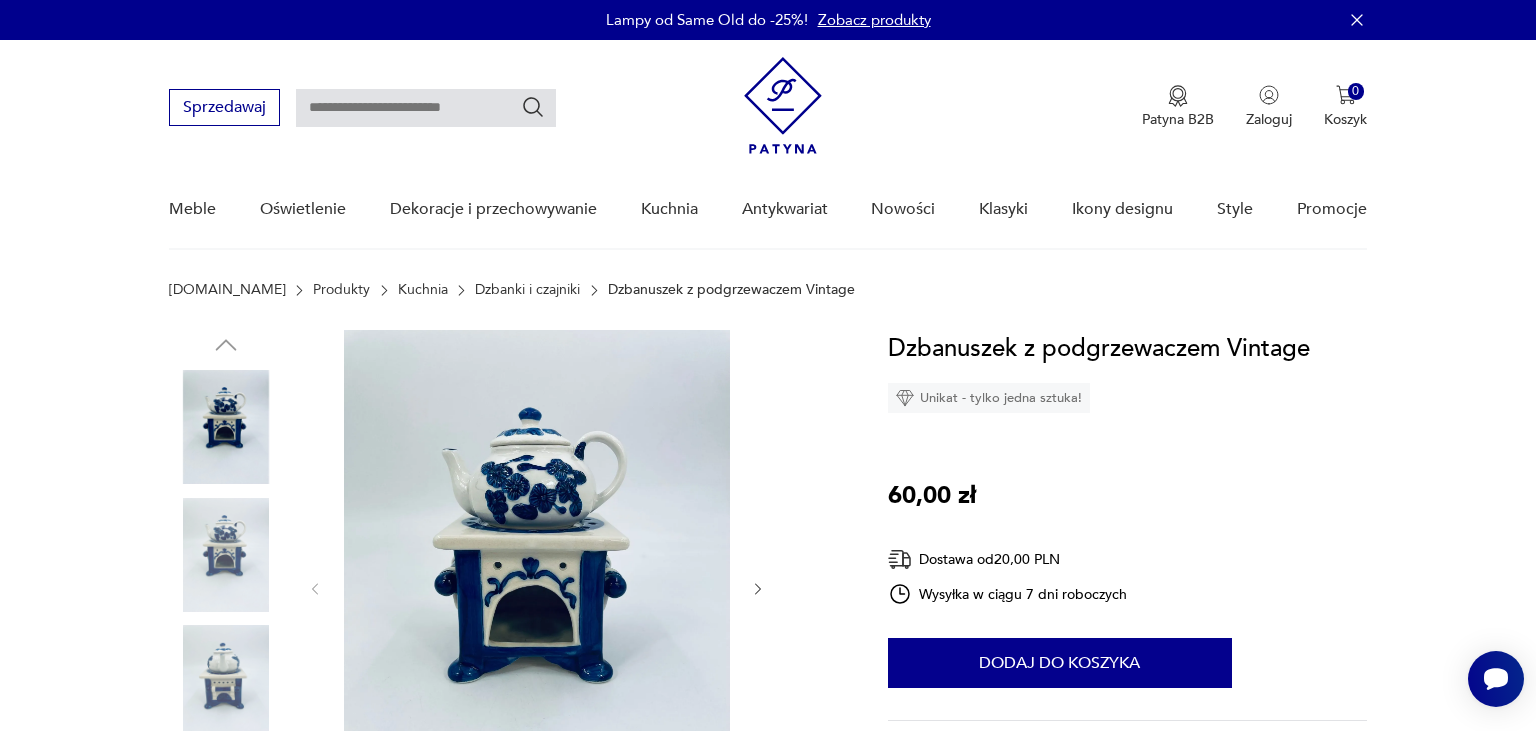 click at bounding box center [226, 682] 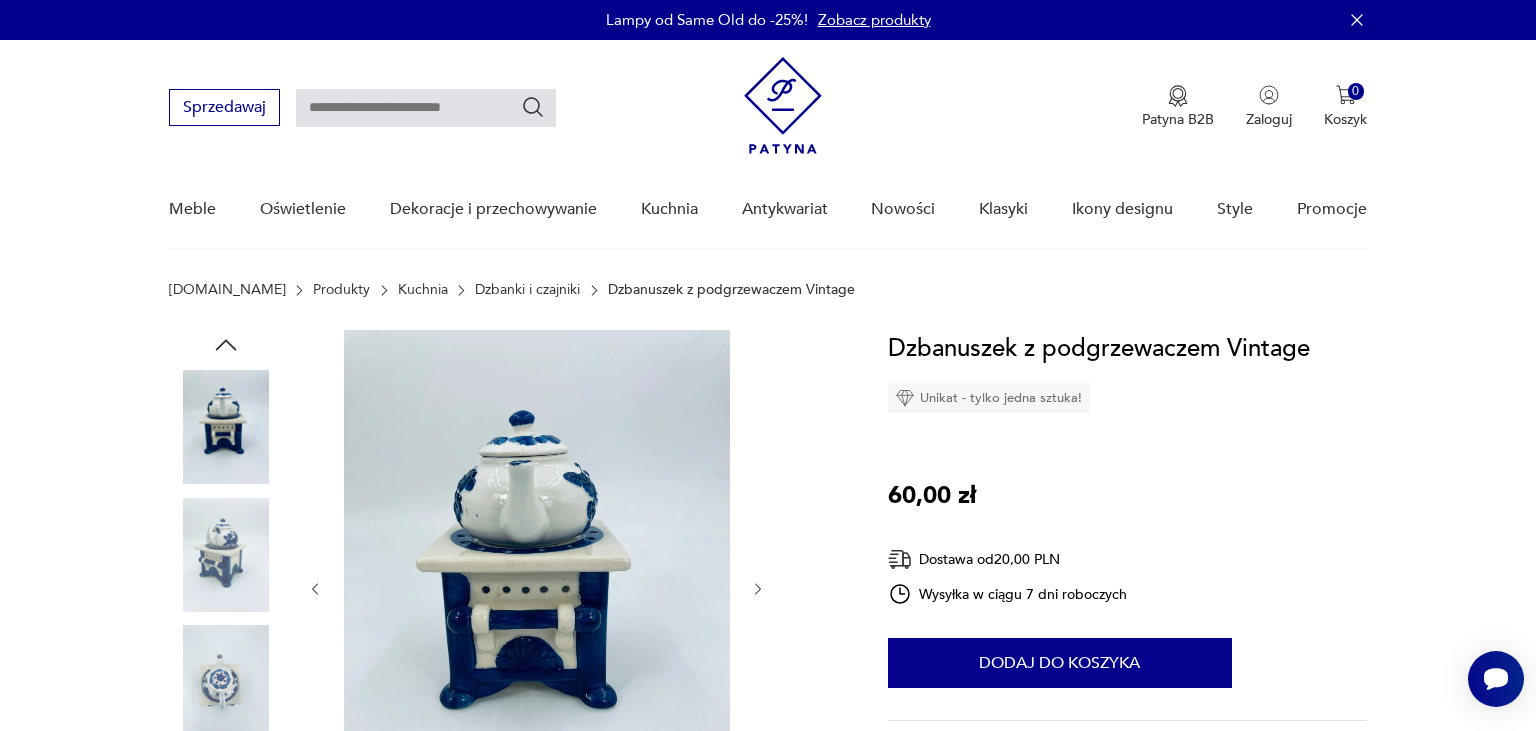 click at bounding box center (226, 555) 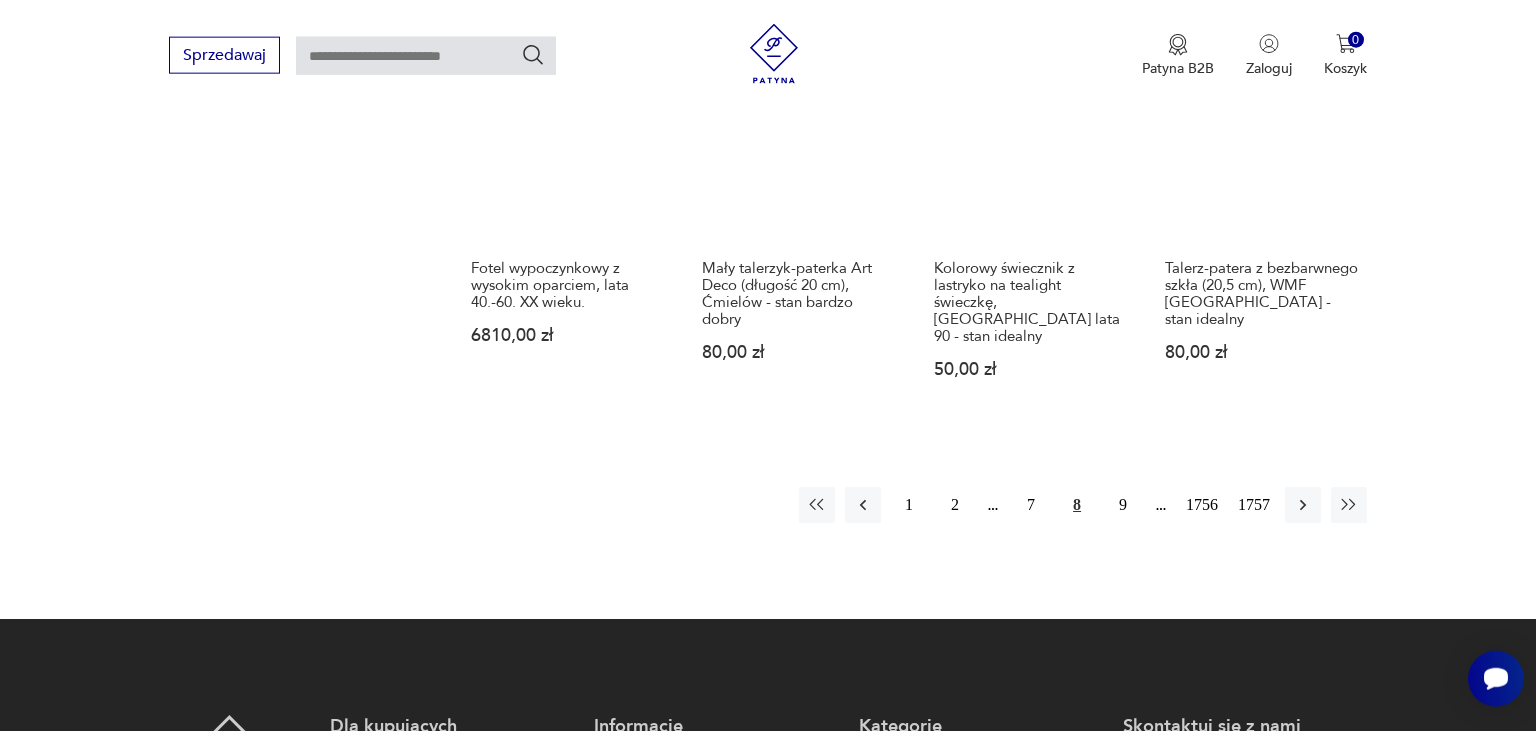 scroll, scrollTop: 1724, scrollLeft: 0, axis: vertical 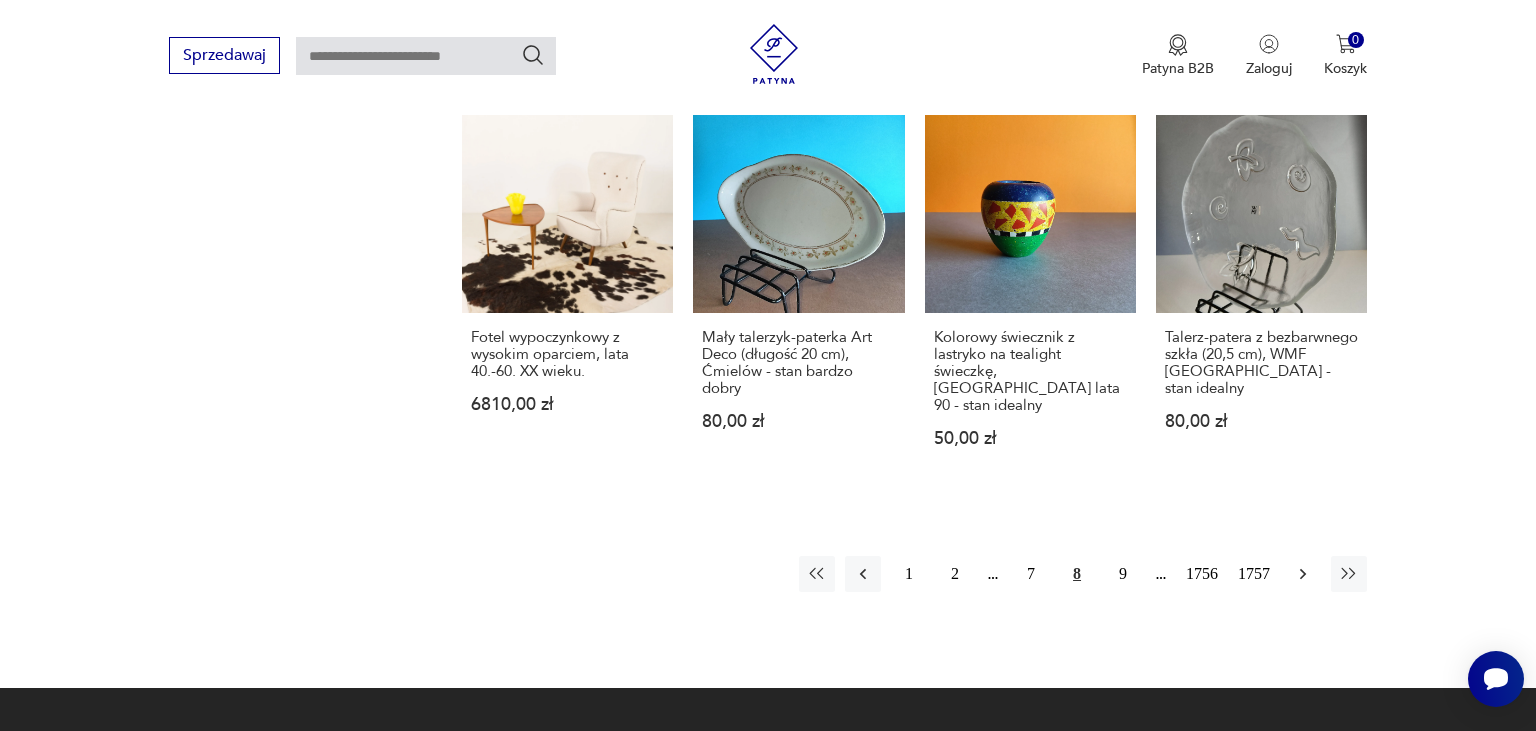 click 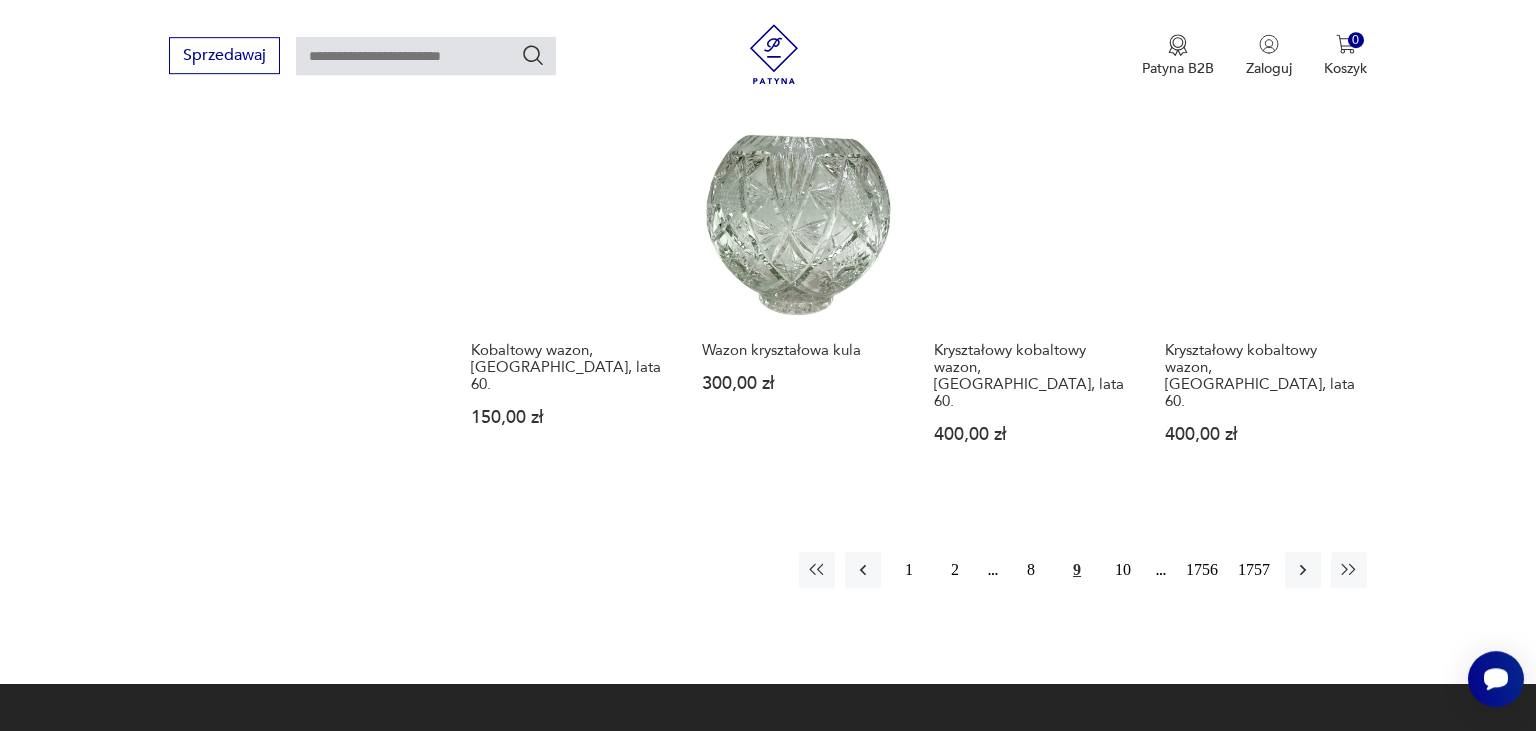 scroll, scrollTop: 1841, scrollLeft: 0, axis: vertical 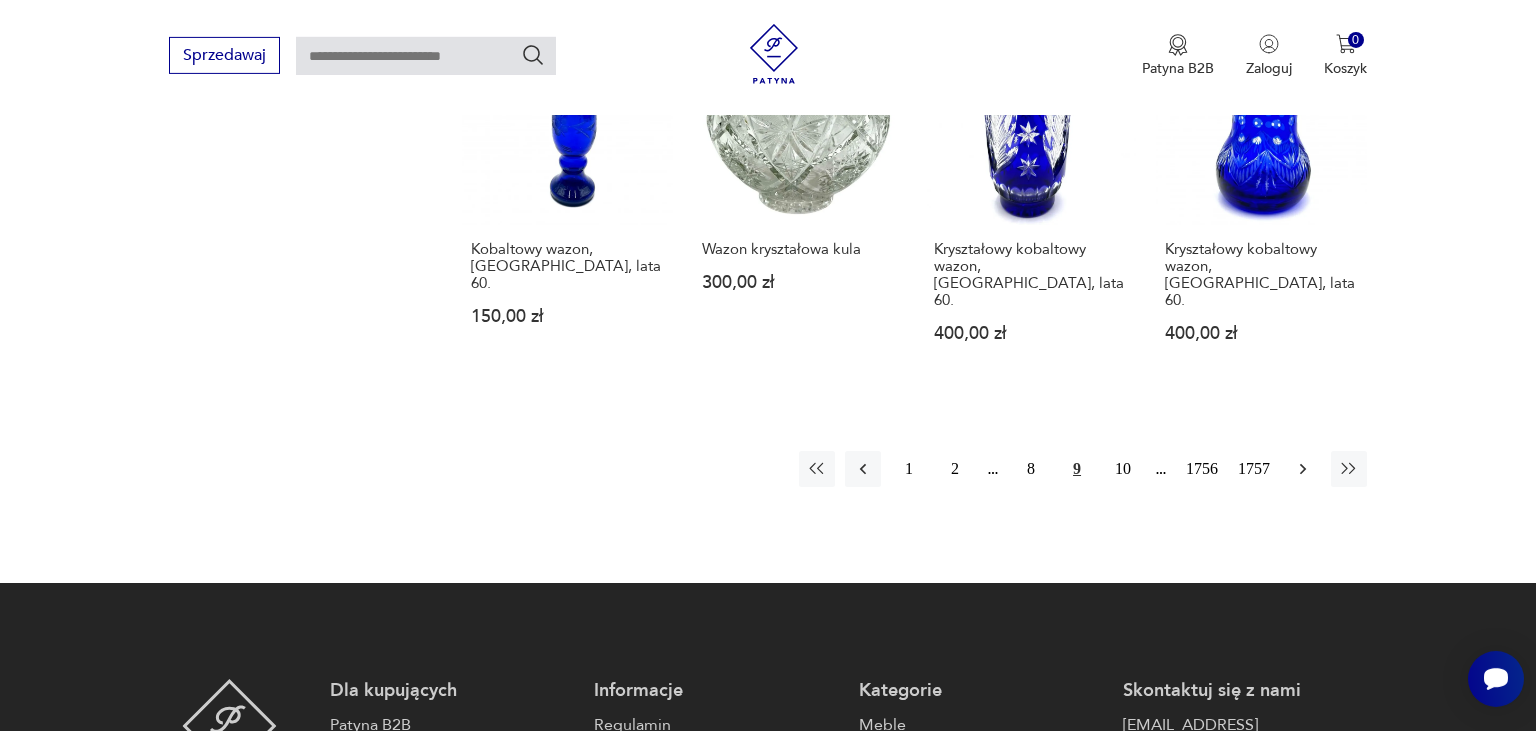 click 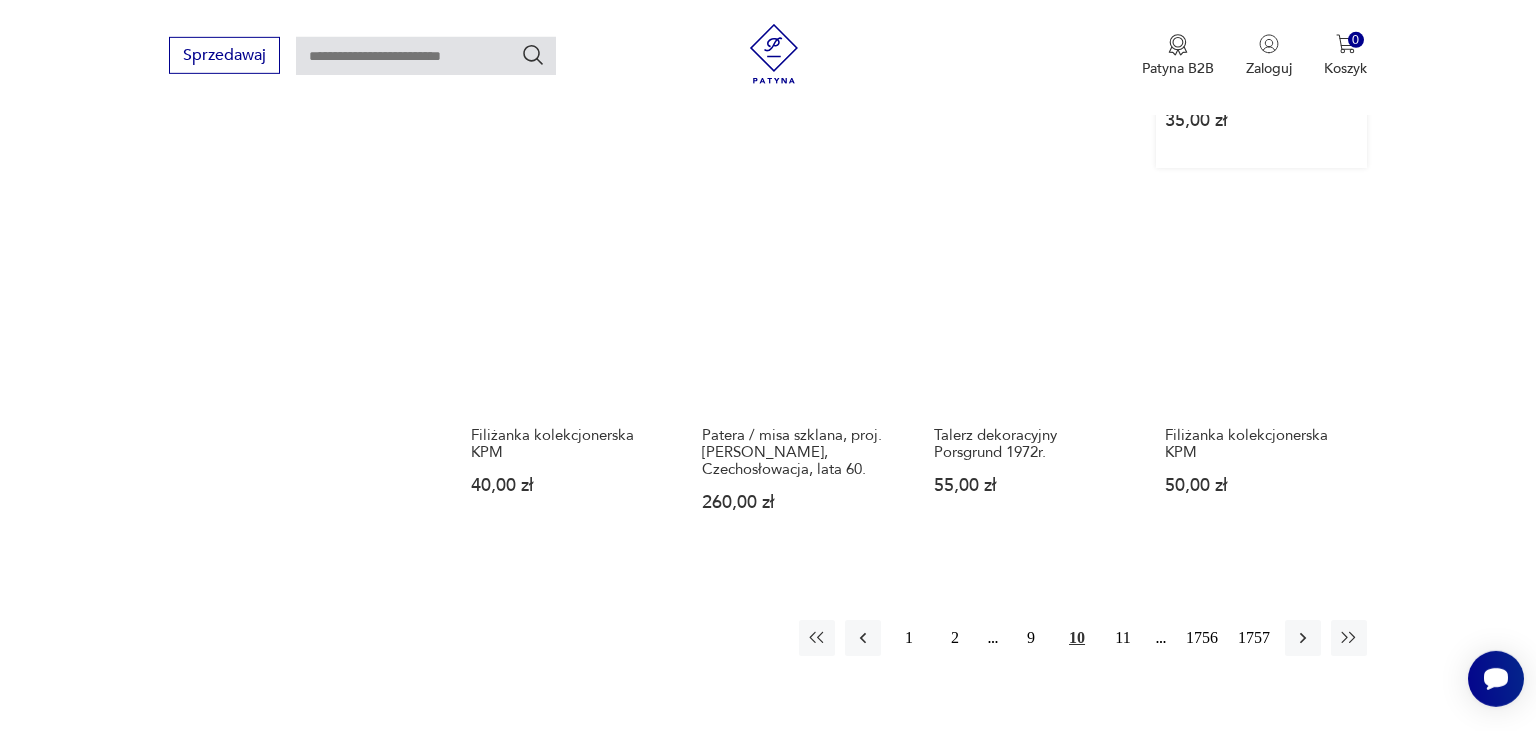 scroll, scrollTop: 1630, scrollLeft: 0, axis: vertical 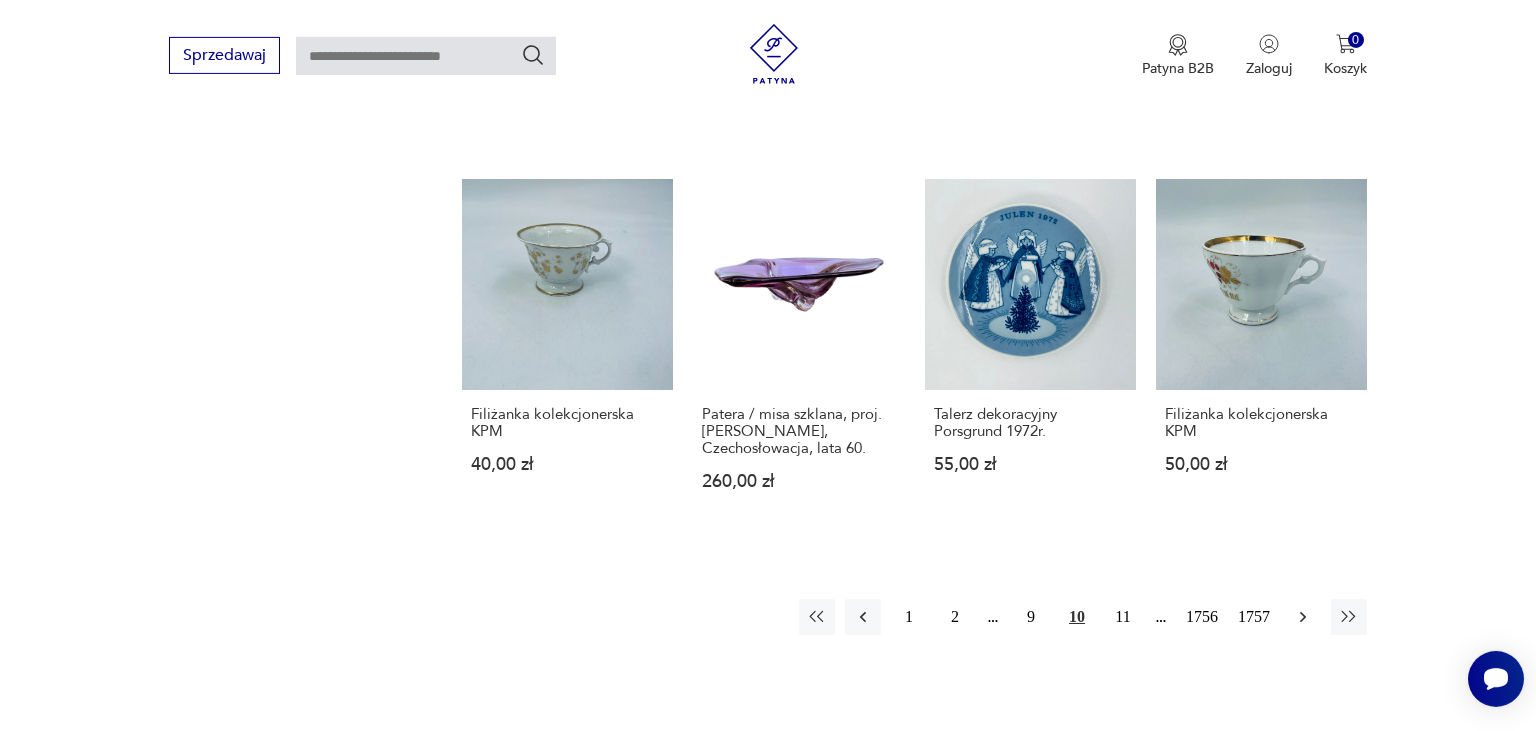 click at bounding box center (1303, 617) 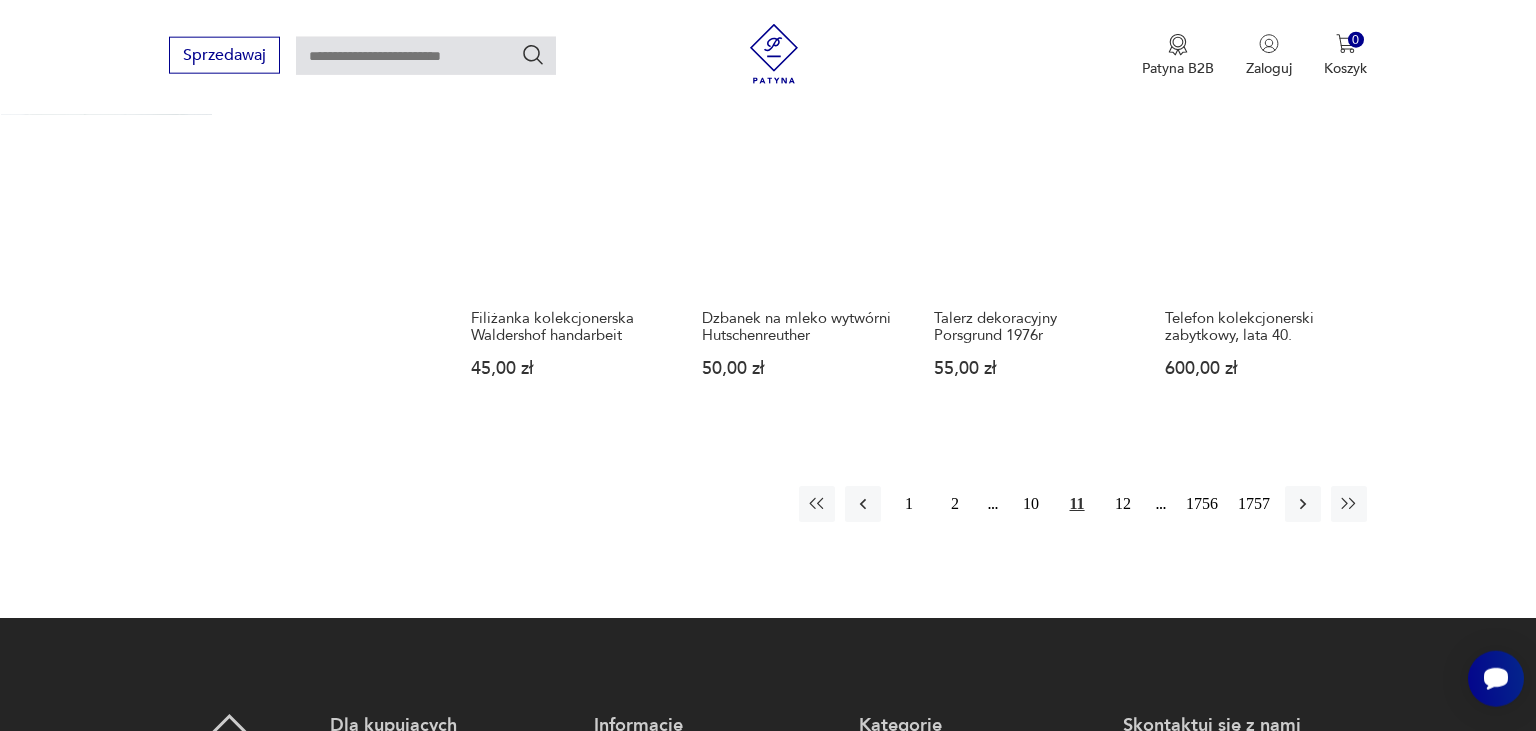 scroll, scrollTop: 1841, scrollLeft: 0, axis: vertical 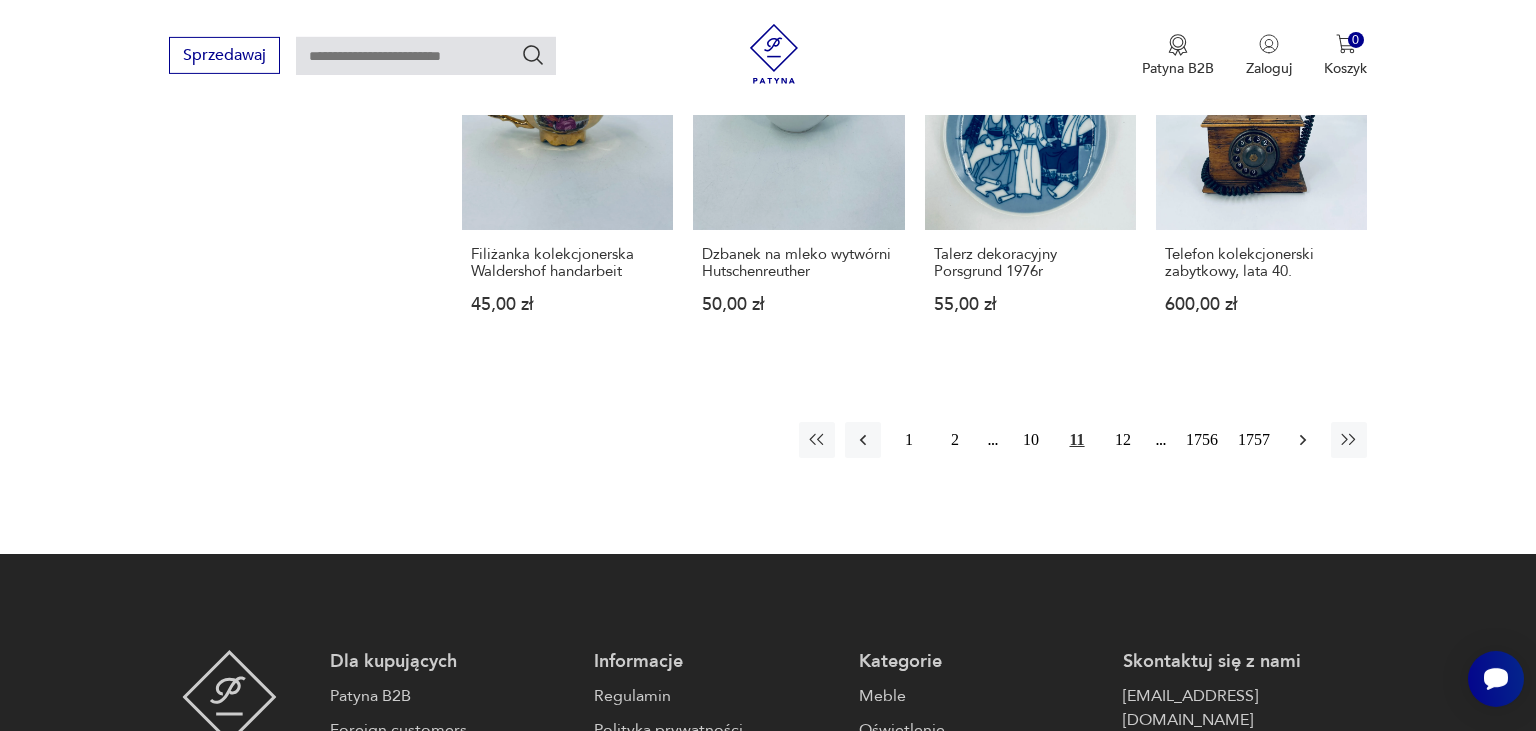 click 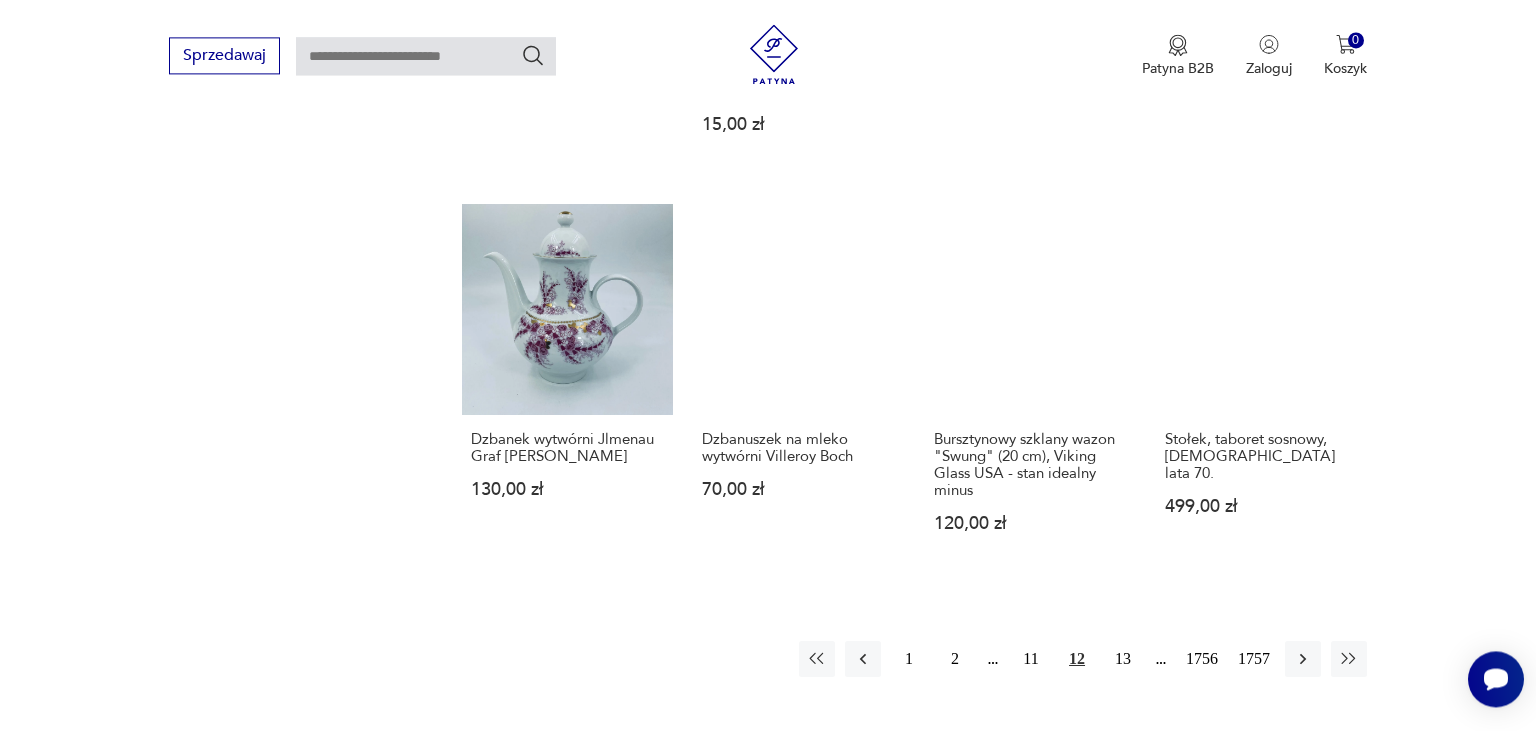 scroll, scrollTop: 1630, scrollLeft: 0, axis: vertical 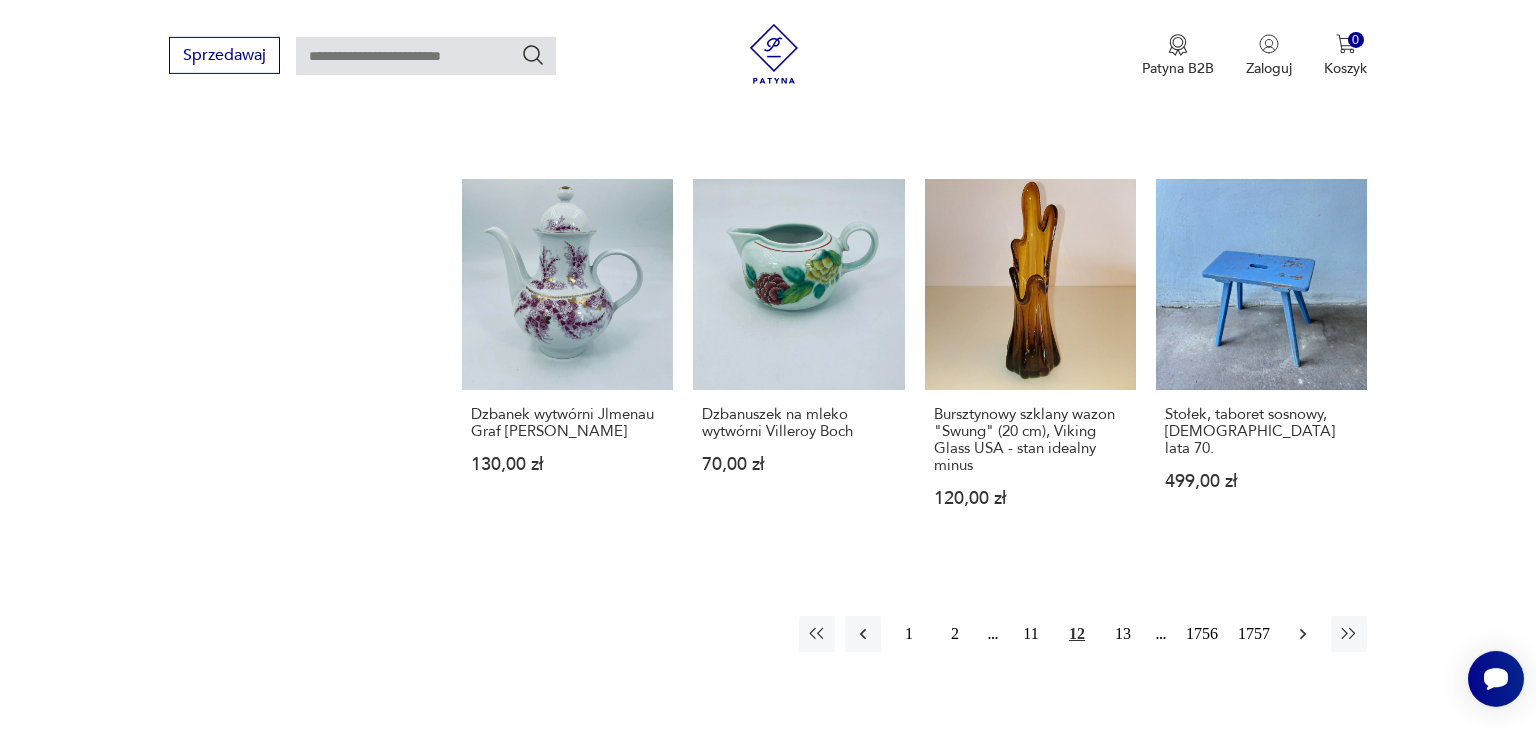 click 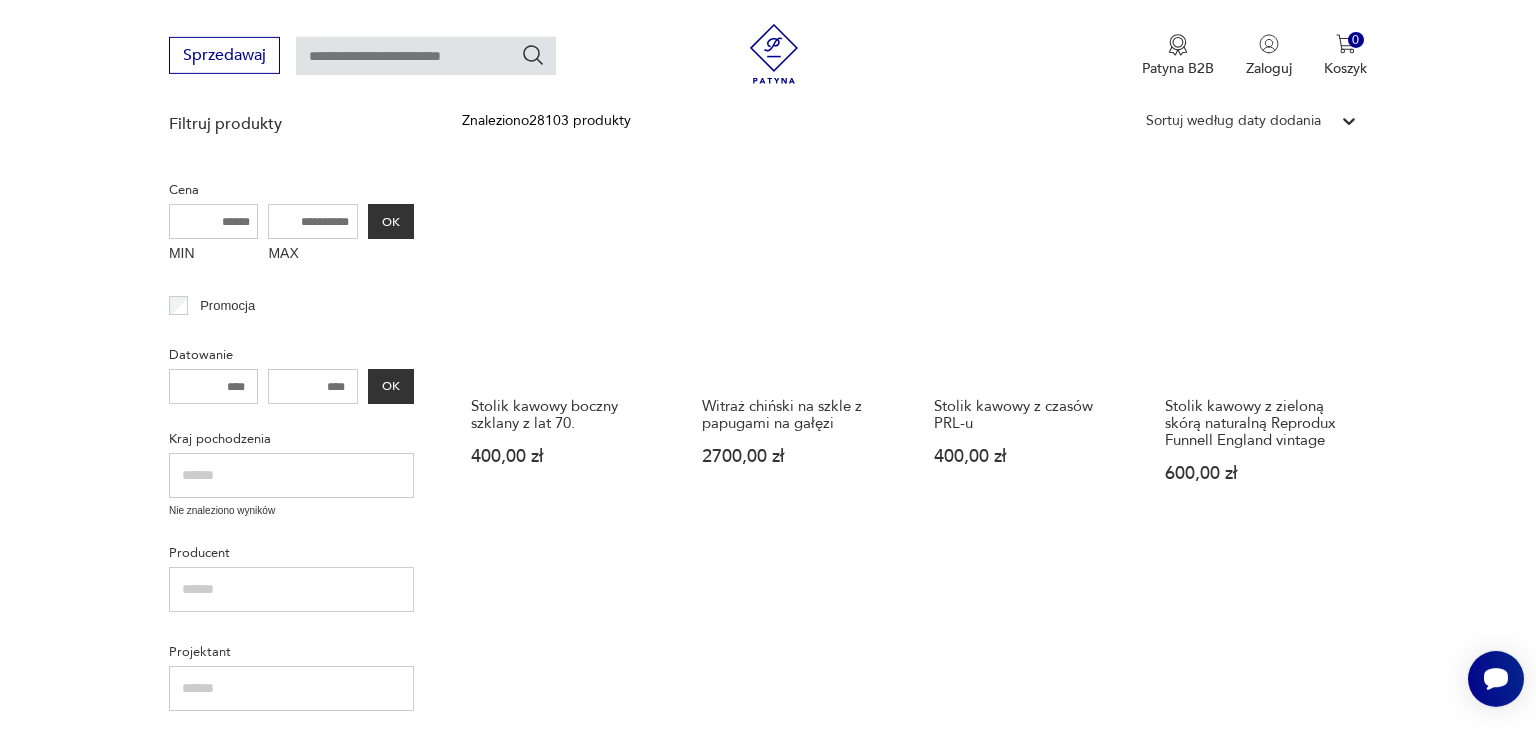 scroll, scrollTop: 469, scrollLeft: 0, axis: vertical 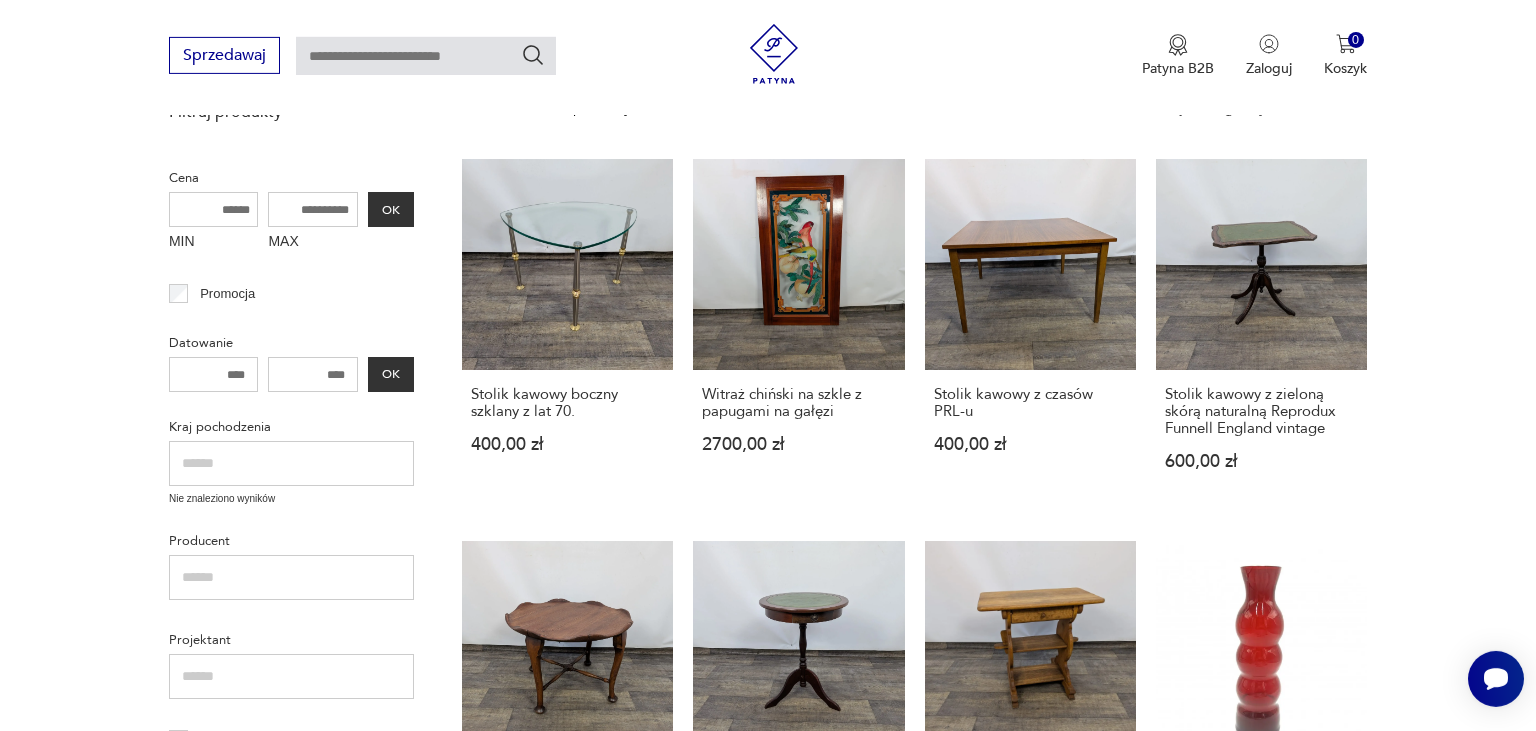 click at bounding box center (426, 56) 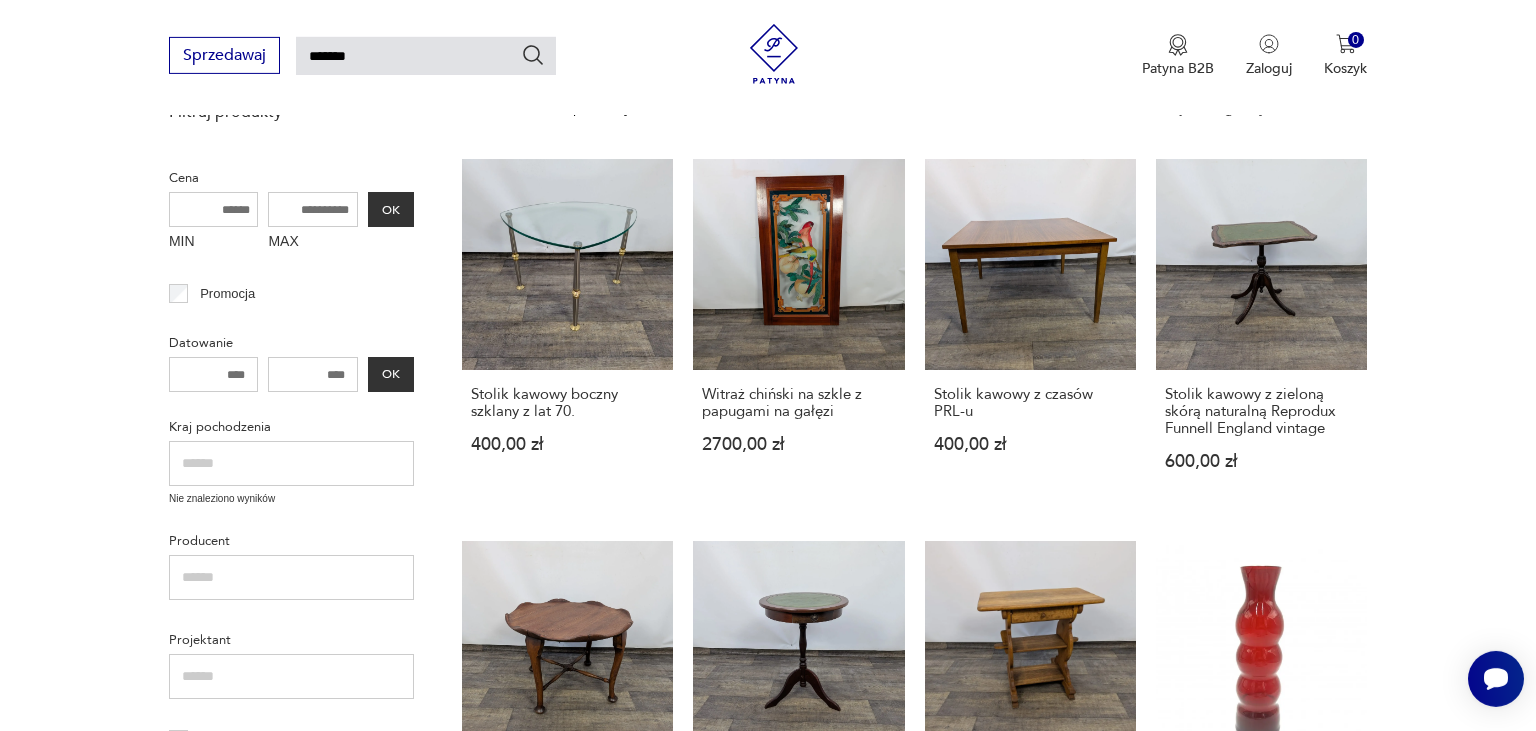 type on "*******" 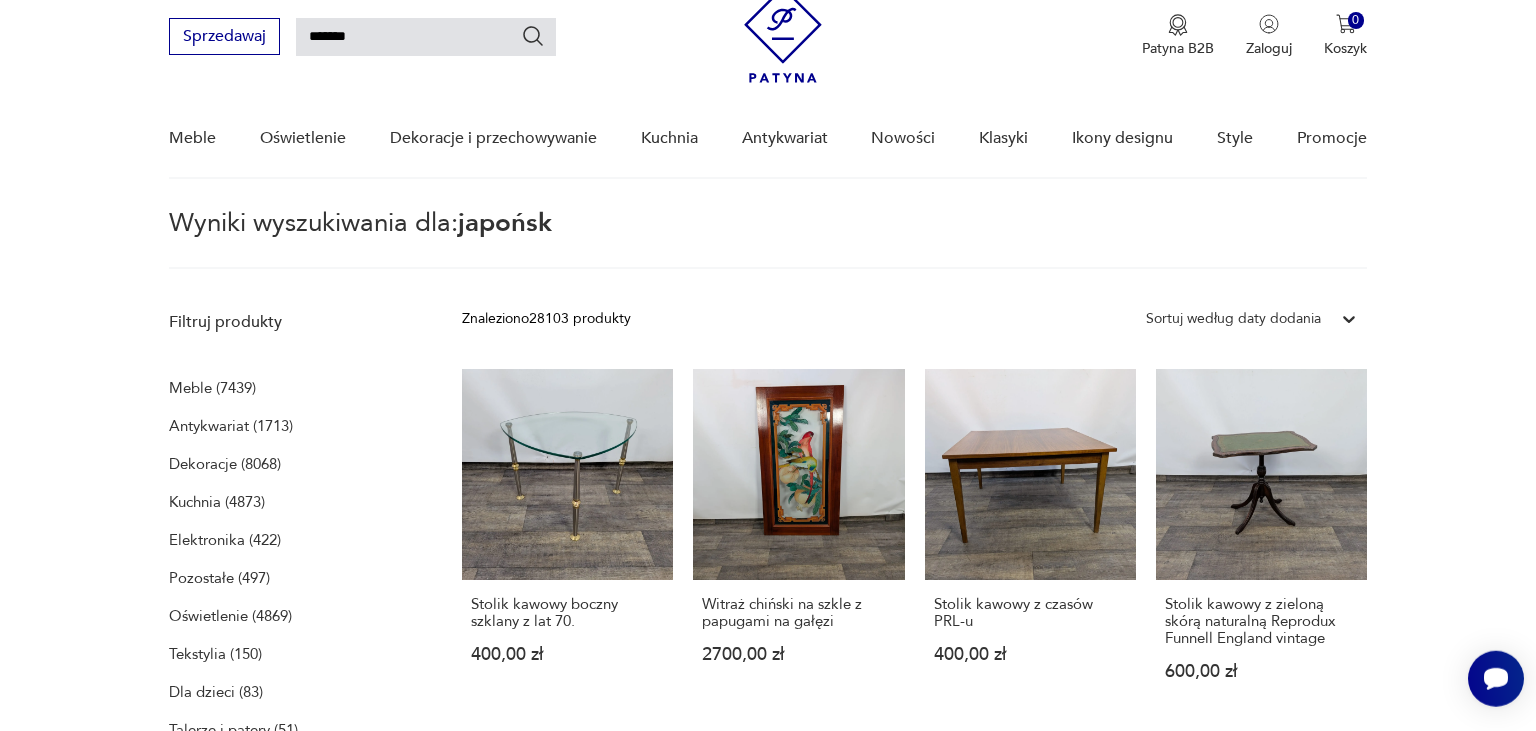 scroll, scrollTop: 69, scrollLeft: 0, axis: vertical 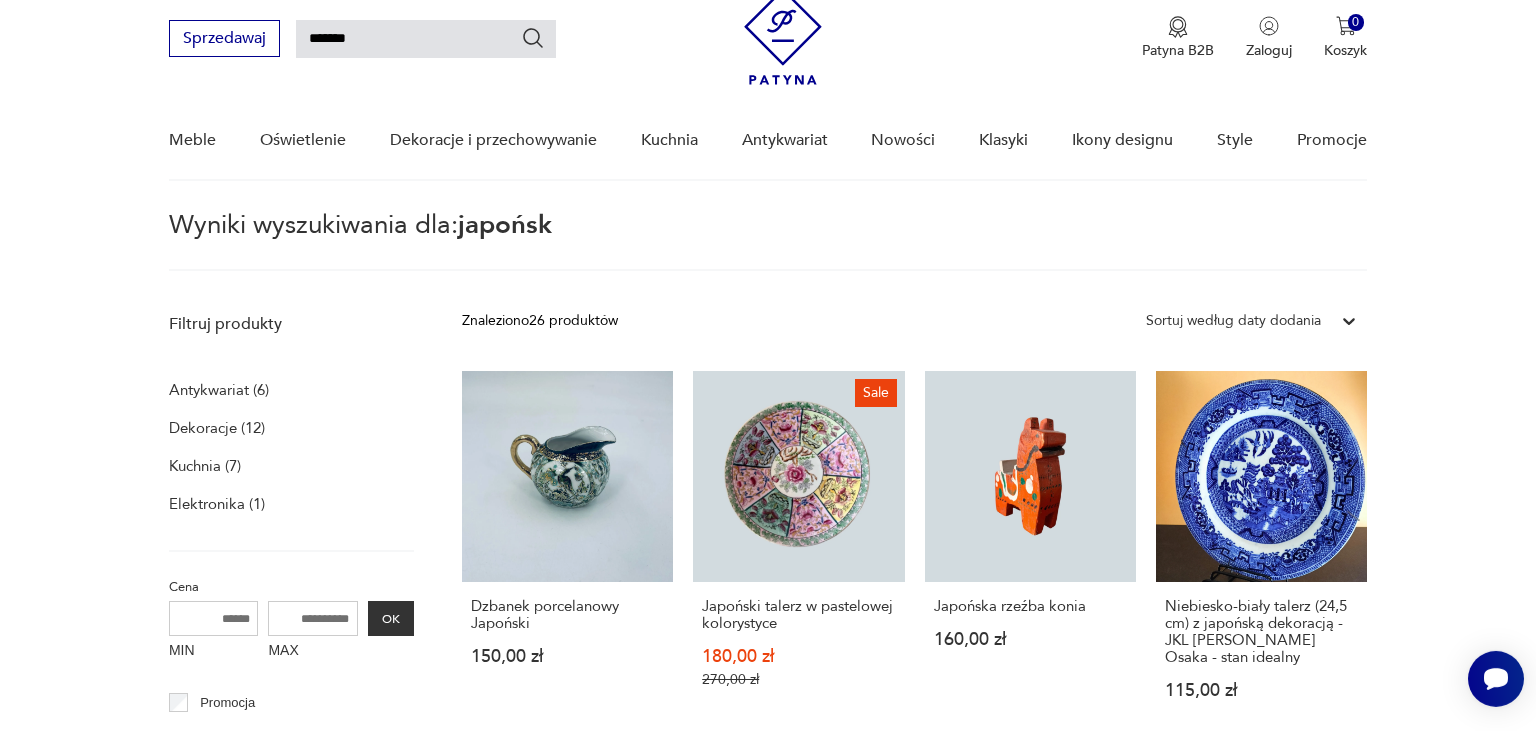 click on "Wyniki wyszukiwania dla:  japońsk" at bounding box center [768, 242] 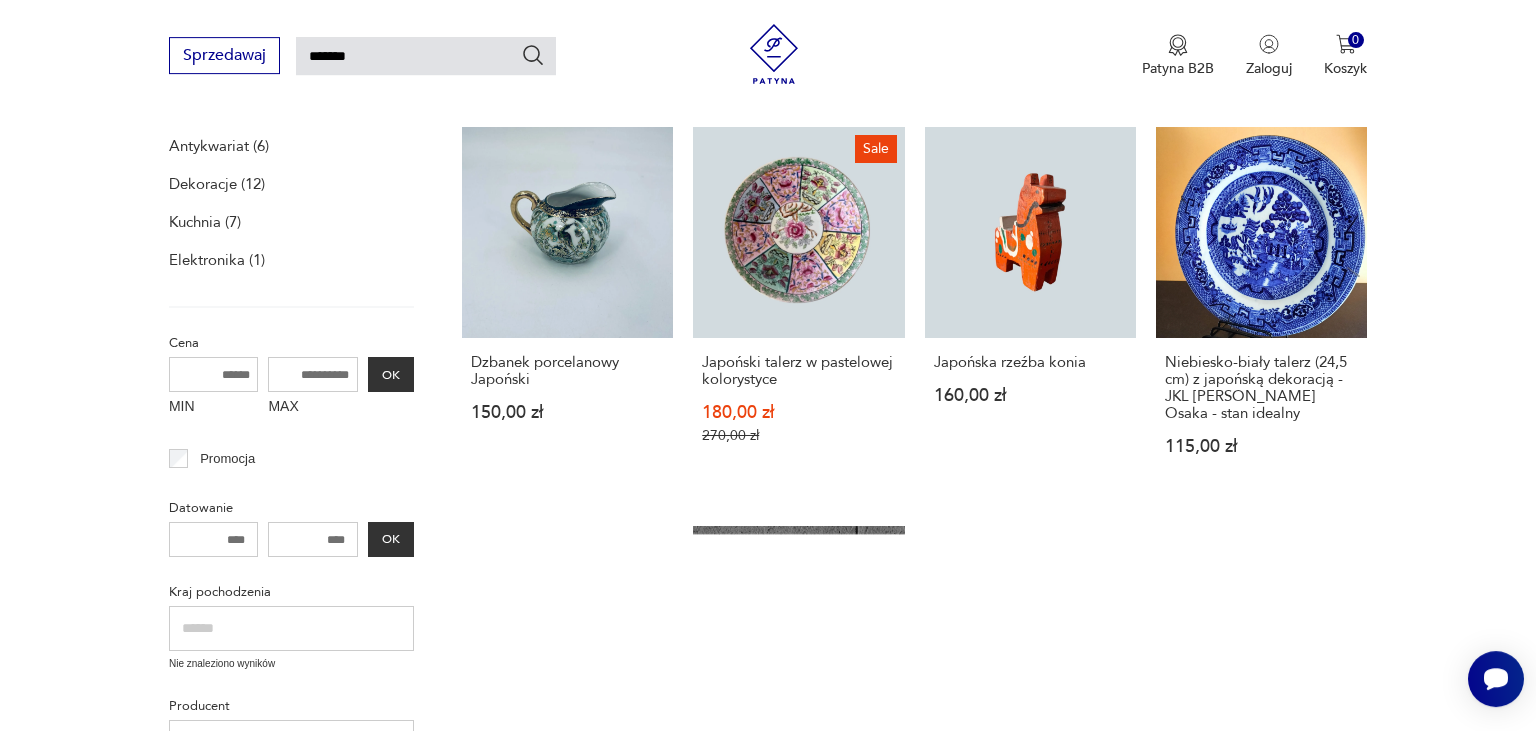 scroll, scrollTop: 281, scrollLeft: 0, axis: vertical 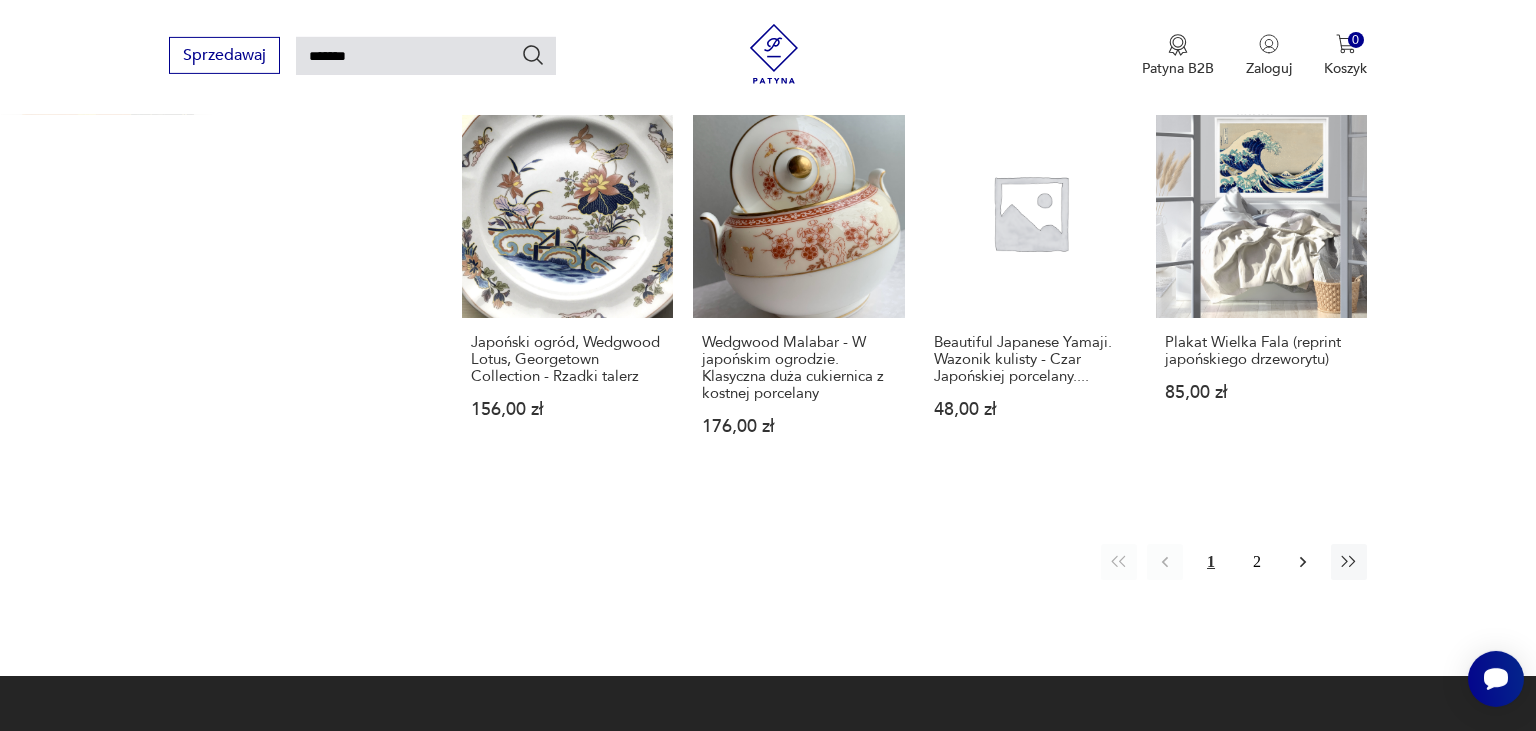 click at bounding box center [1303, 562] 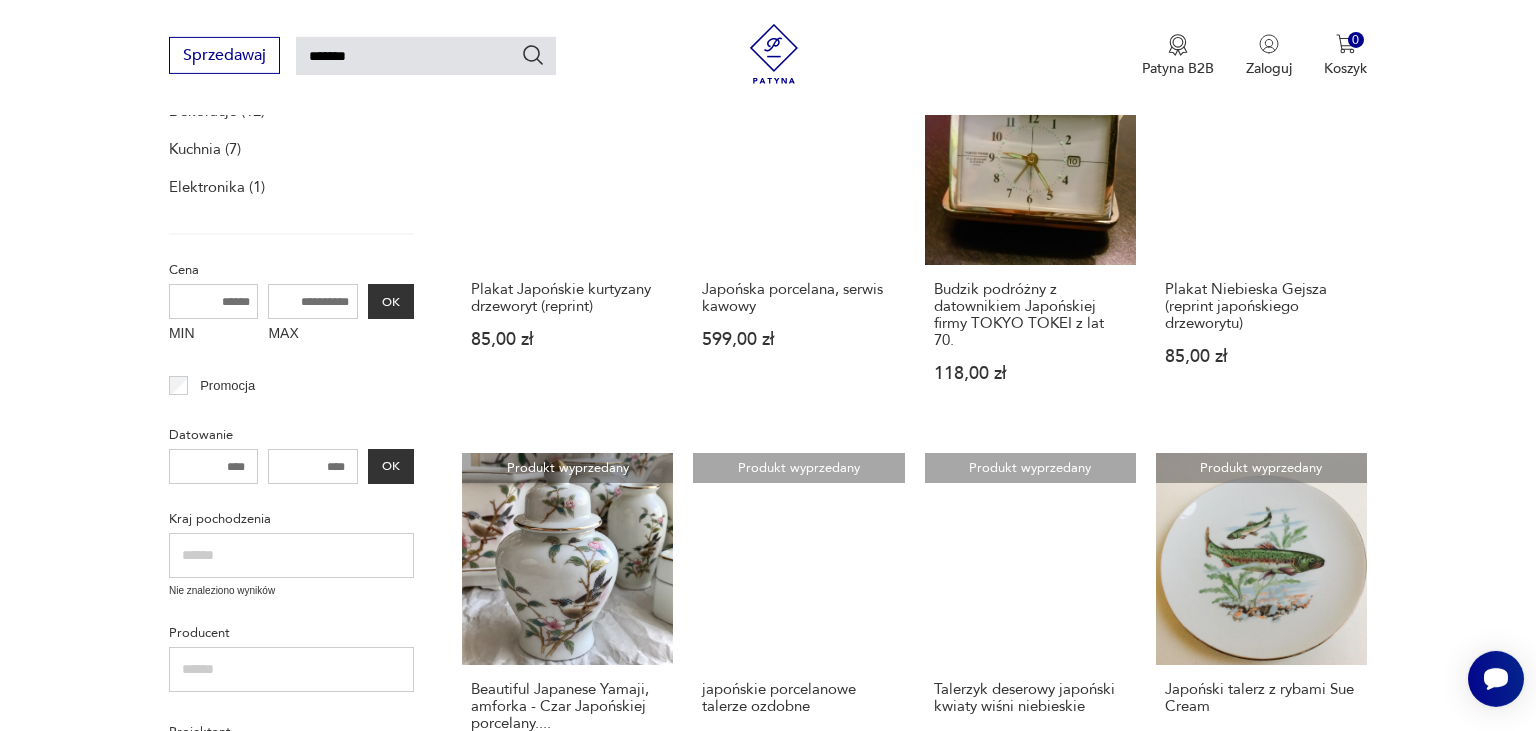 scroll, scrollTop: 703, scrollLeft: 0, axis: vertical 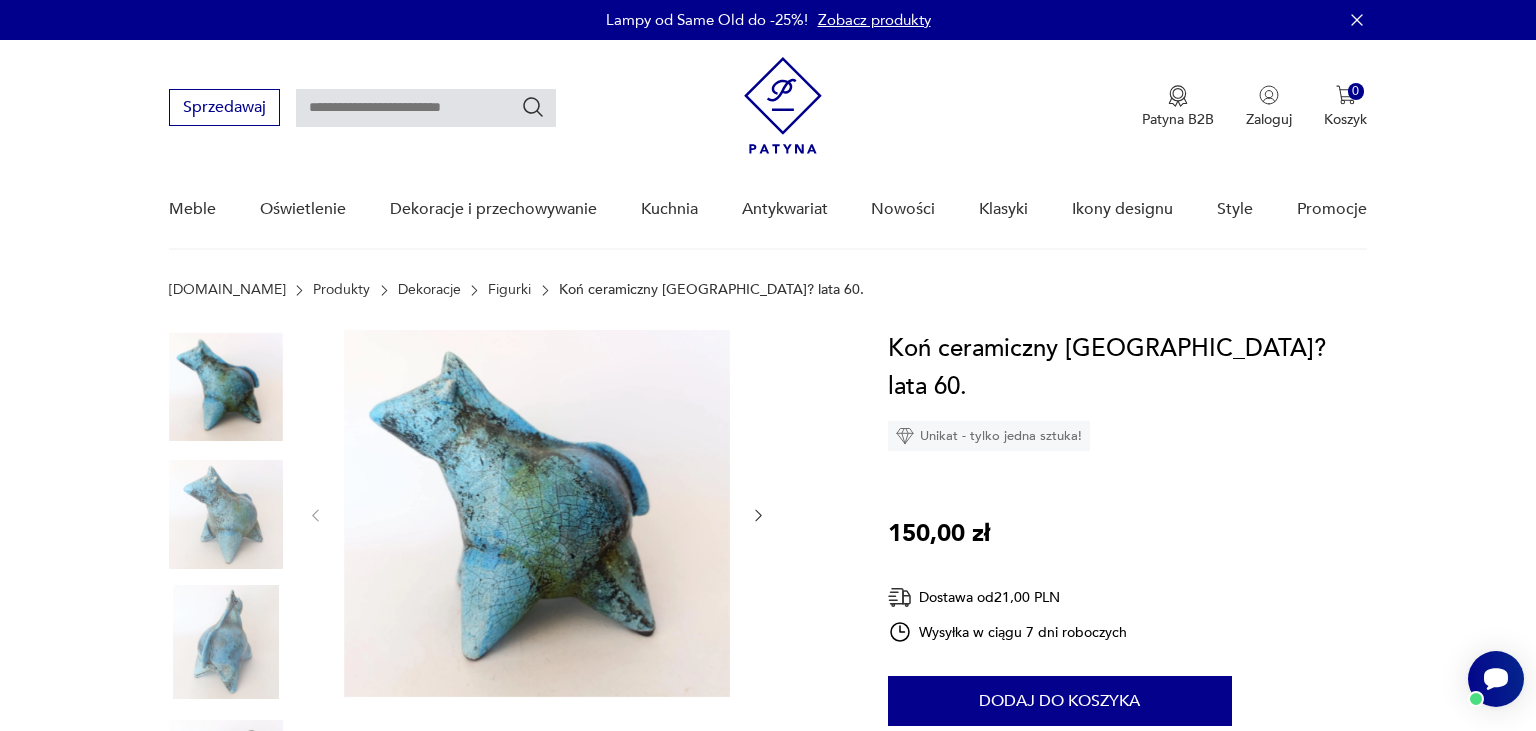 click at bounding box center (226, 642) 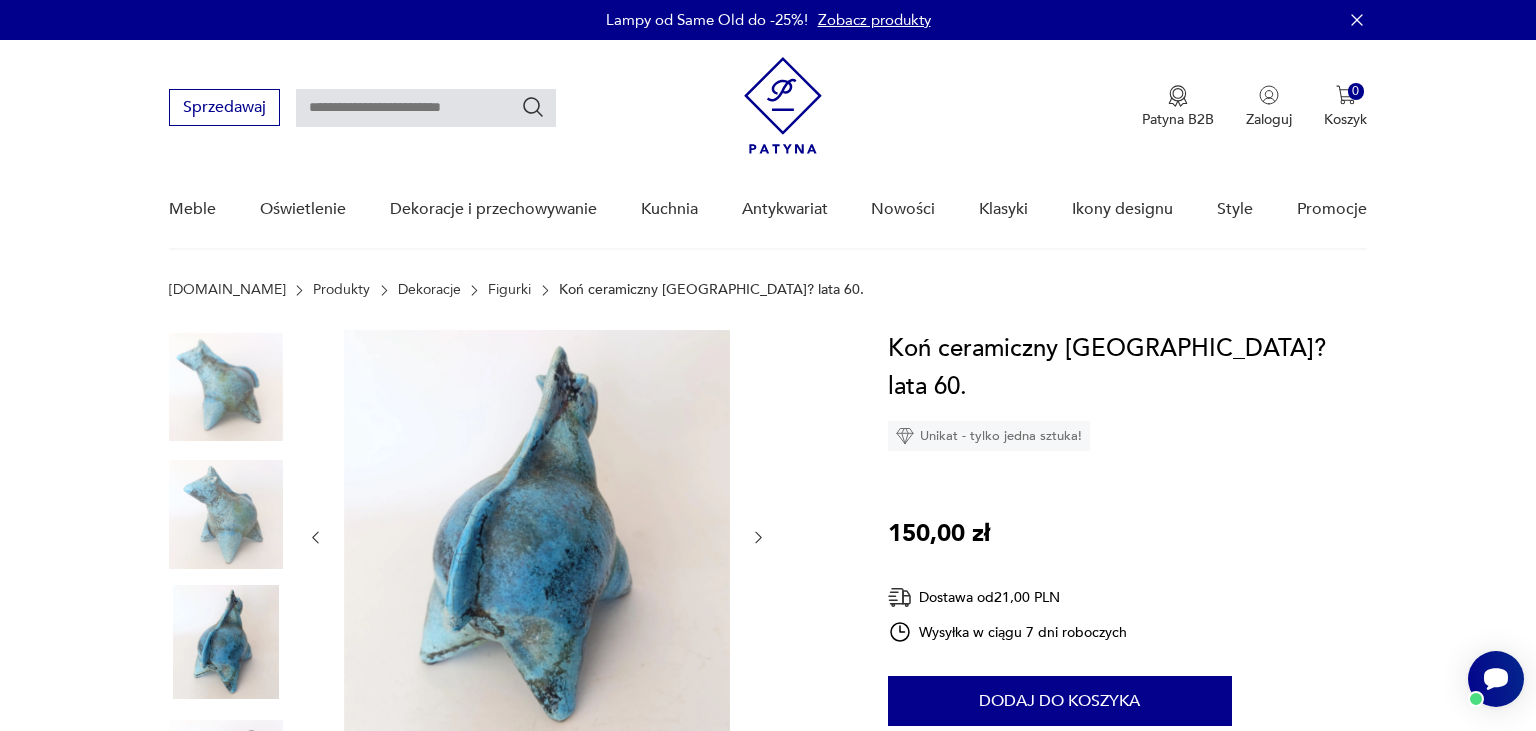 click at bounding box center [226, 515] 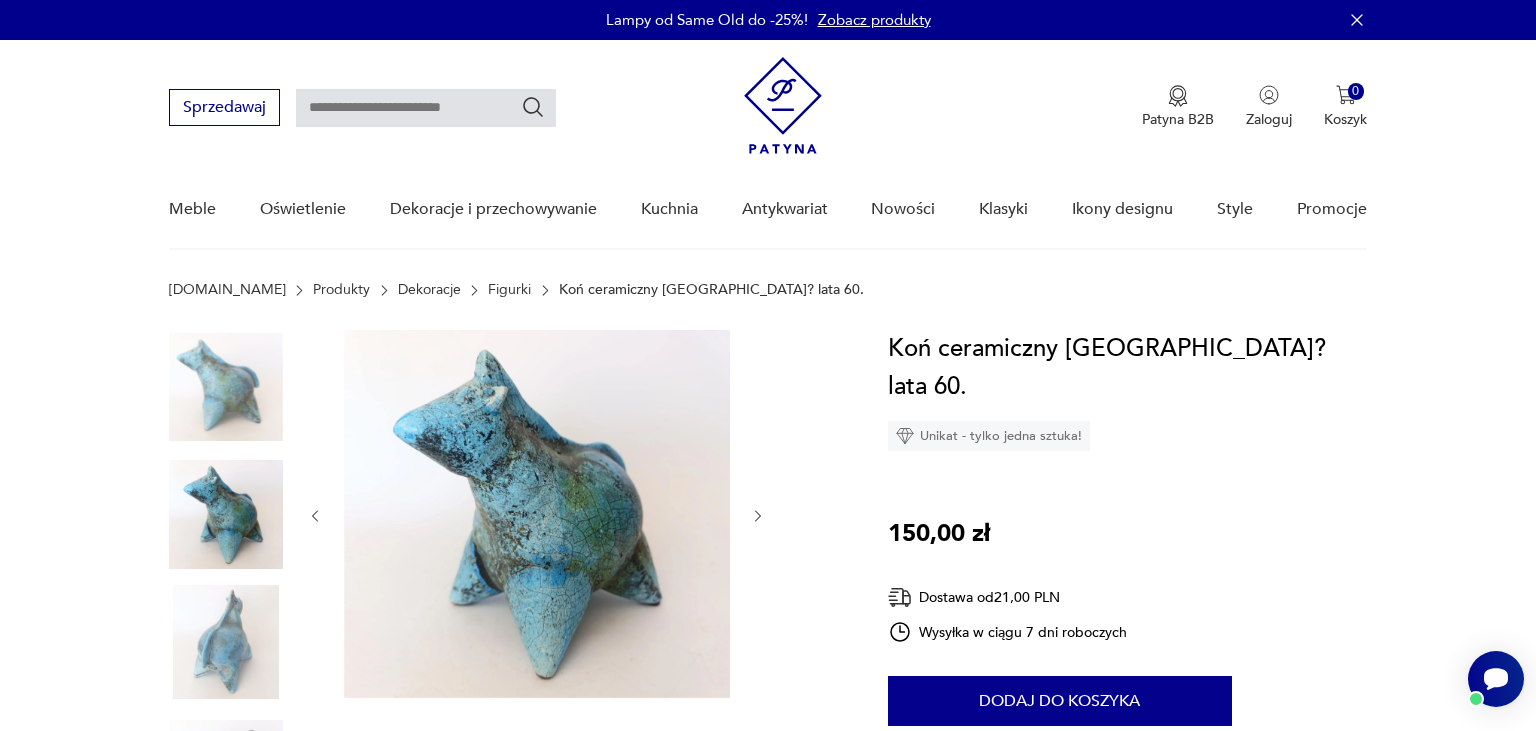 click at bounding box center [226, 387] 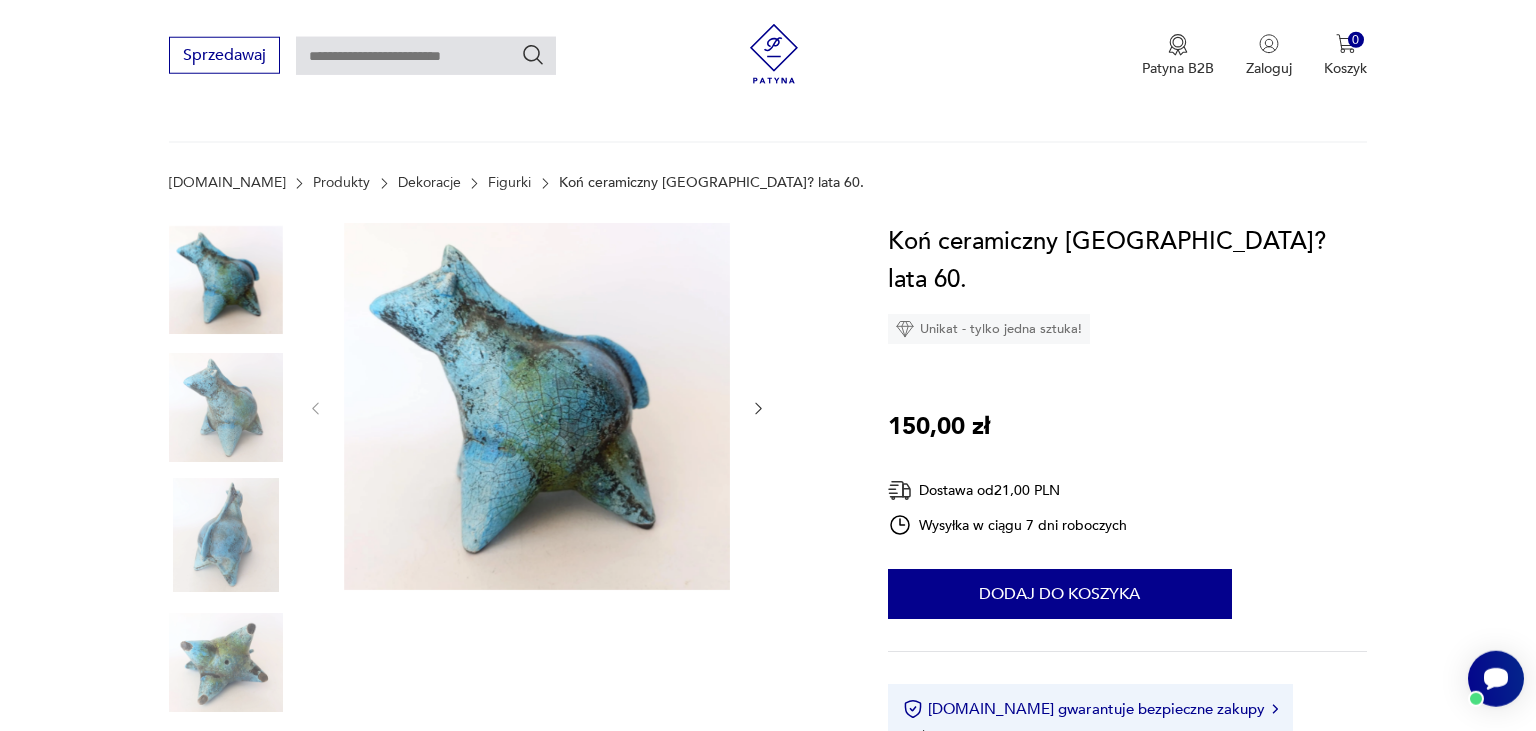 scroll, scrollTop: 105, scrollLeft: 0, axis: vertical 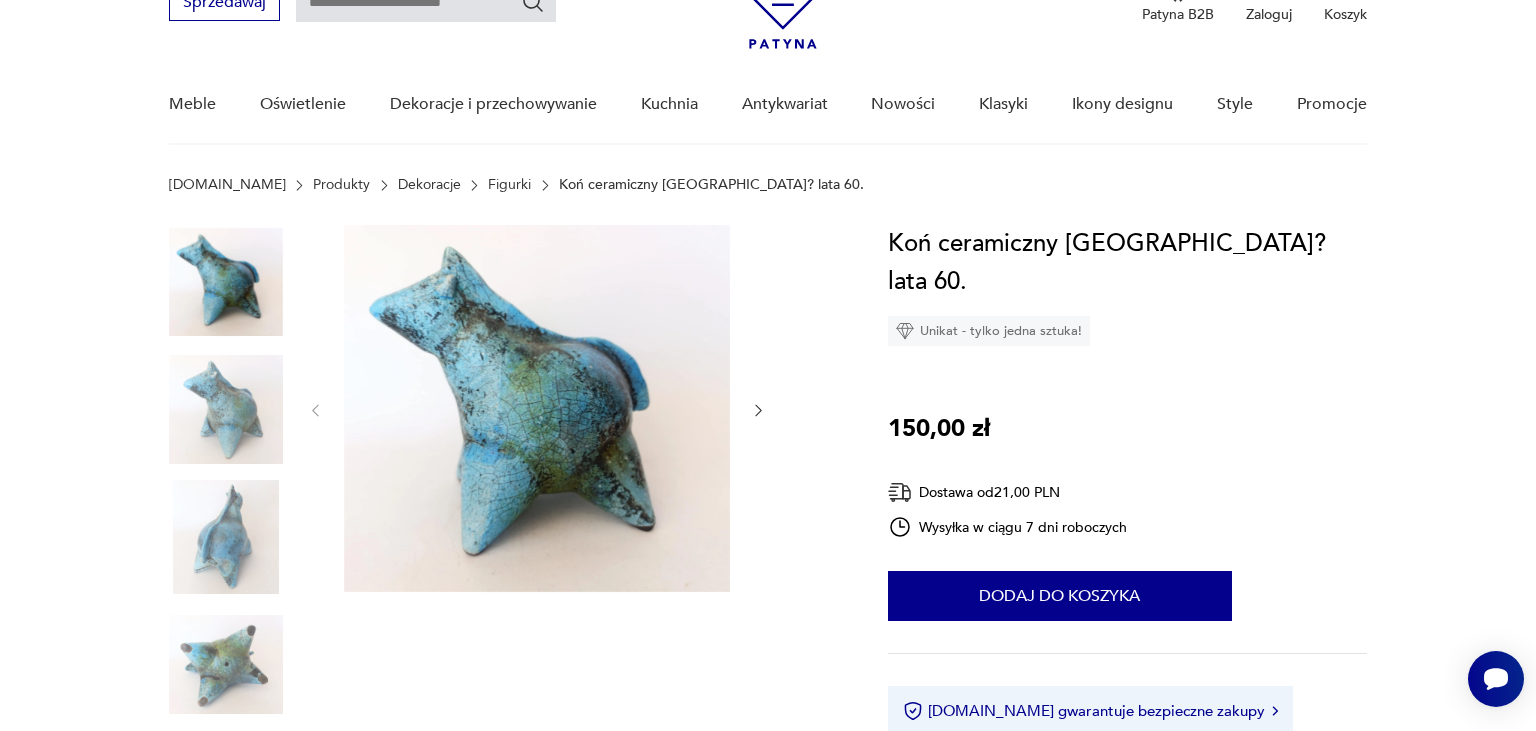 click at bounding box center (226, 537) 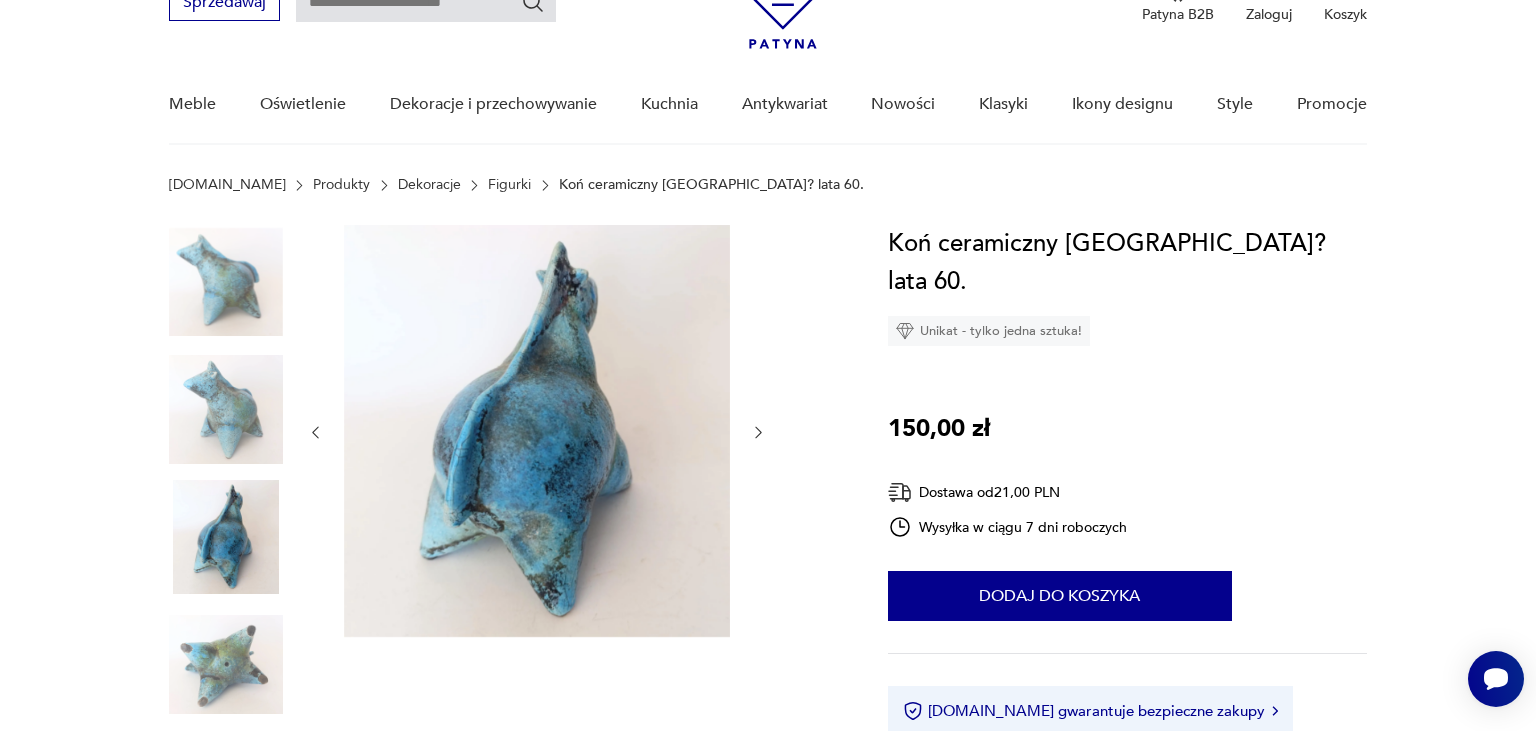 click at bounding box center (226, 410) 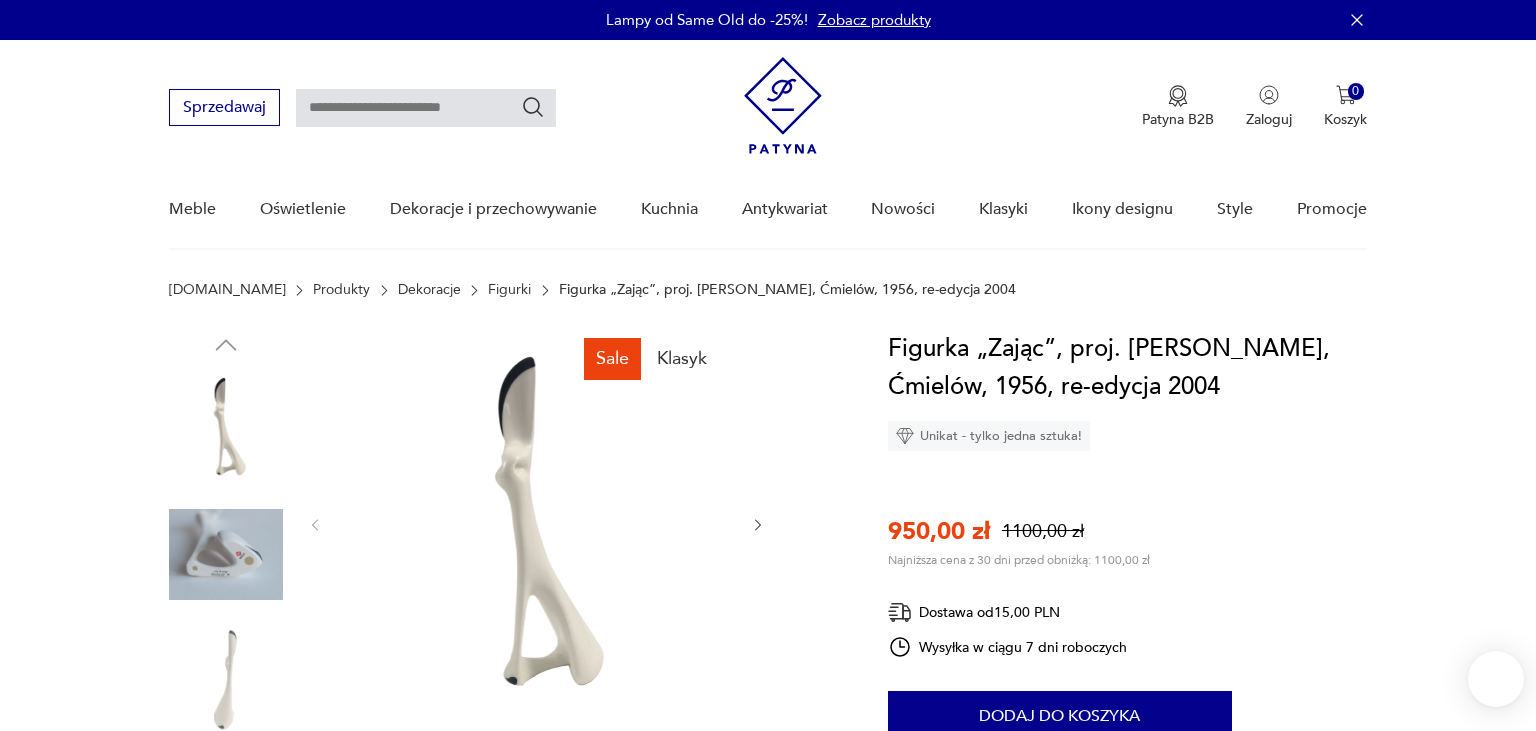 scroll, scrollTop: 0, scrollLeft: 0, axis: both 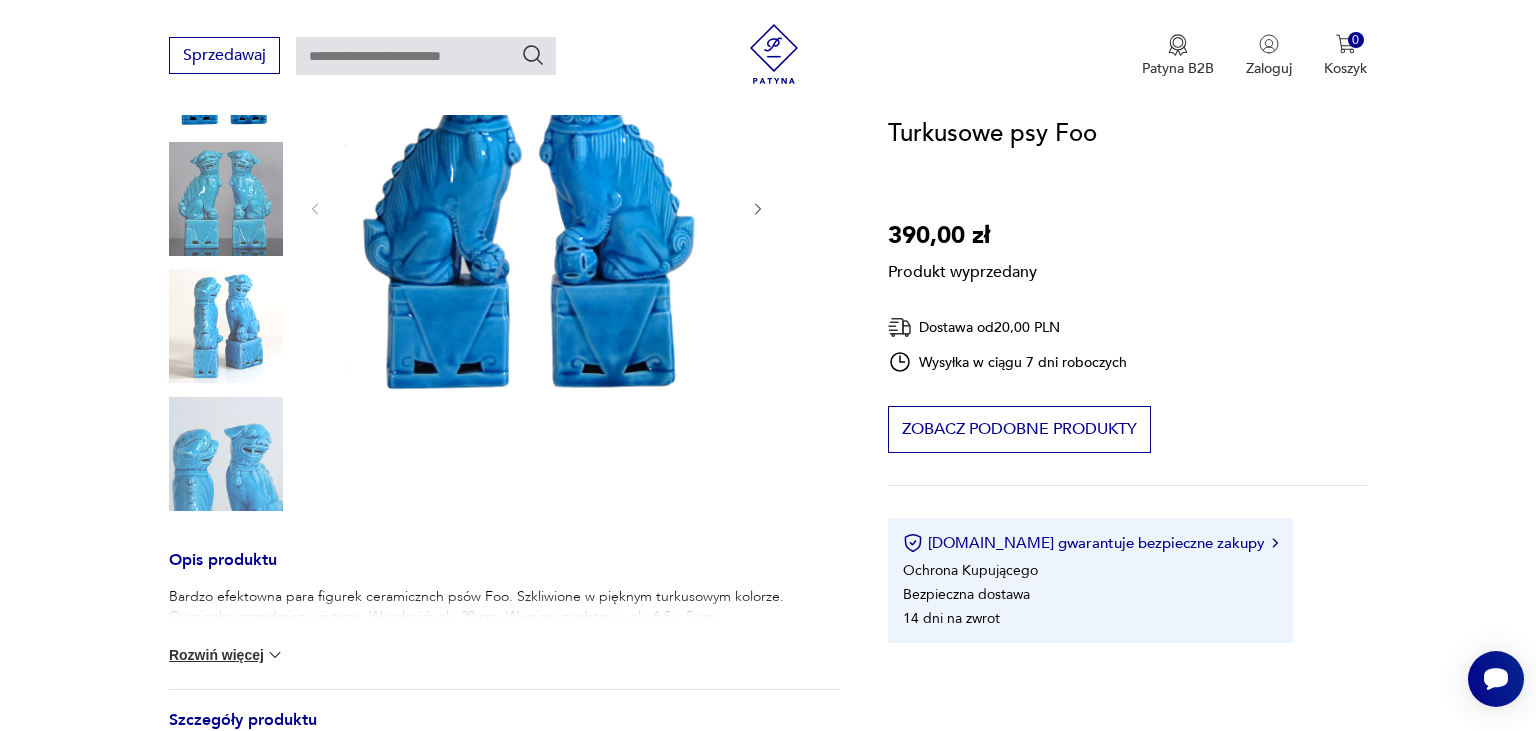 click on "Produkt wyprzedany Opis produktu Bardzo efektowna para figurek ceramicznch psów Foo. Szkliwione w pięknym turkusowym kolorze. Oryginalny przedmioty vintage. Wysokość: ok. 20 cm. Wymiary podstawy: ok. 6,5 x 5 cm. Rozwiń więcej Szczegóły produktu Stan:   dobry Miasto sprzedawcy :   Kraków Wysokość :   20 Kolor:   ciemnoniebieski Datowanie :   1980 - 1980 Kolory :   dark_blue Kraj pochodzenia :   Chiny Tworzywo :   kamionka Zdobienia :   szkliwienie, malatura, inne Co prezentuje :   zwierzę Miasto Sprzedawcy :   Kraków Tagi:   vintage ,  ceramika ,  prezent ,  szkliwo Rozwiń więcej O sprzedawcy Lubierzeczy Zweryfikowany sprzedawca Kraków Od 8 lat z Patyną Dostawa i zwroty Dostępne formy dostawy: Kurier   20,00 PLN Odbior osobisty   0,00 PLN Zwroty: Jeśli z jakiegokolwiek powodu chcesz zwrócić zamówiony przedmiot, masz na to   14 dni od momentu otrzymania przesyłki." at bounding box center (504, 559) 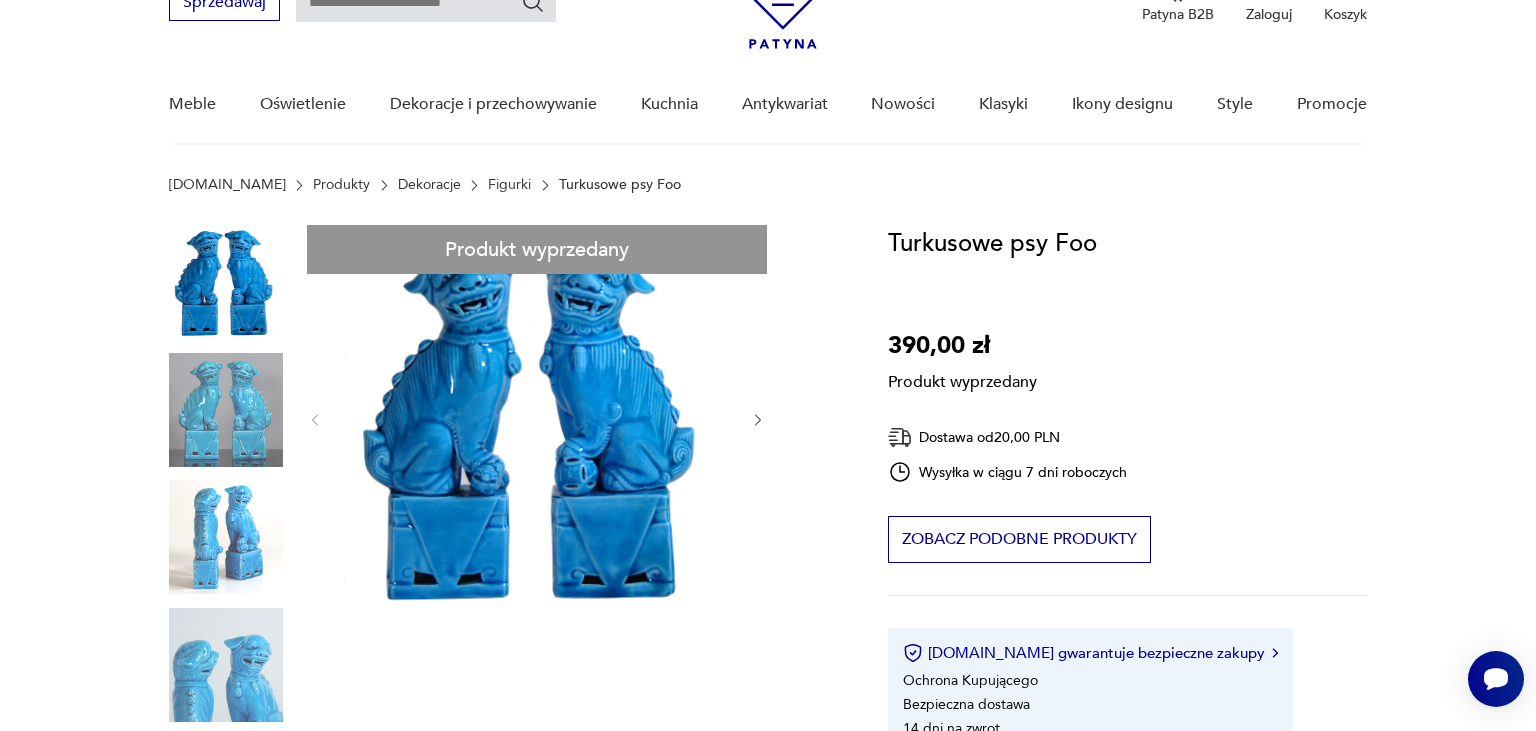 click on "Produkt wyprzedany Opis produktu Bardzo efektowna para figurek ceramicznch psów Foo. Szkliwione w pięknym turkusowym kolorze. Oryginalny przedmioty vintage. Wysokość: ok. 20 cm. Wymiary podstawy: ok. 6,5 x 5 cm. Rozwiń więcej Szczegóły produktu Stan:   dobry Miasto sprzedawcy :   Kraków Wysokość :   20 Kolor:   ciemnoniebieski Datowanie :   1980 - 1980 Kolory :   dark_blue Kraj pochodzenia :   Chiny Tworzywo :   kamionka Zdobienia :   szkliwienie, malatura, inne Co prezentuje :   zwierzę Miasto Sprzedawcy :   Kraków Tagi:   vintage ,  ceramika ,  prezent ,  szkliwo Rozwiń więcej O sprzedawcy Lubierzeczy Zweryfikowany sprzedawca Kraków Od 8 lat z Patyną Dostawa i zwroty Dostępne formy dostawy: Kurier   20,00 PLN Odbior osobisty   0,00 PLN Zwroty: Jeśli z jakiegokolwiek powodu chcesz zwrócić zamówiony przedmiot, masz na to   14 dni od momentu otrzymania przesyłki." at bounding box center [504, 770] 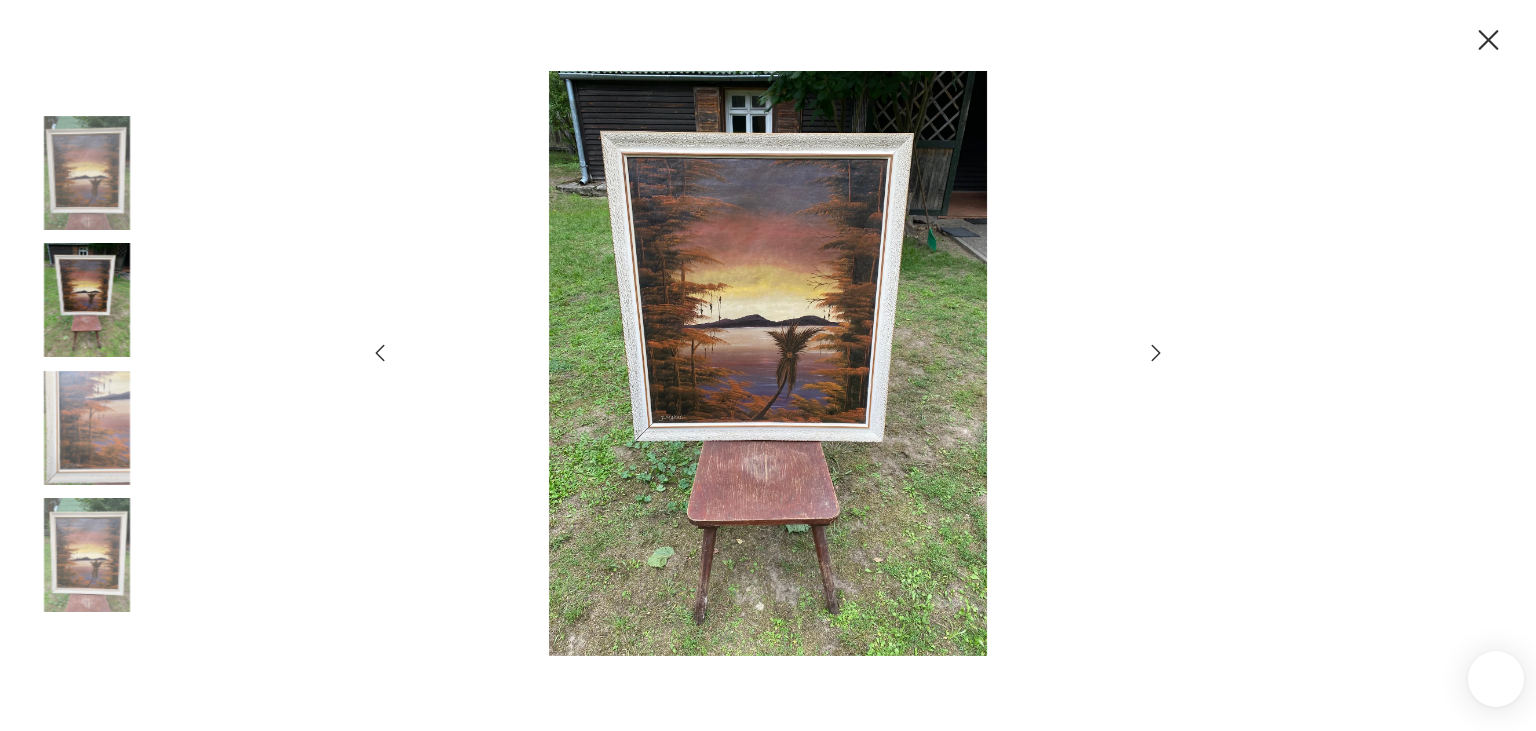 scroll, scrollTop: 317, scrollLeft: 0, axis: vertical 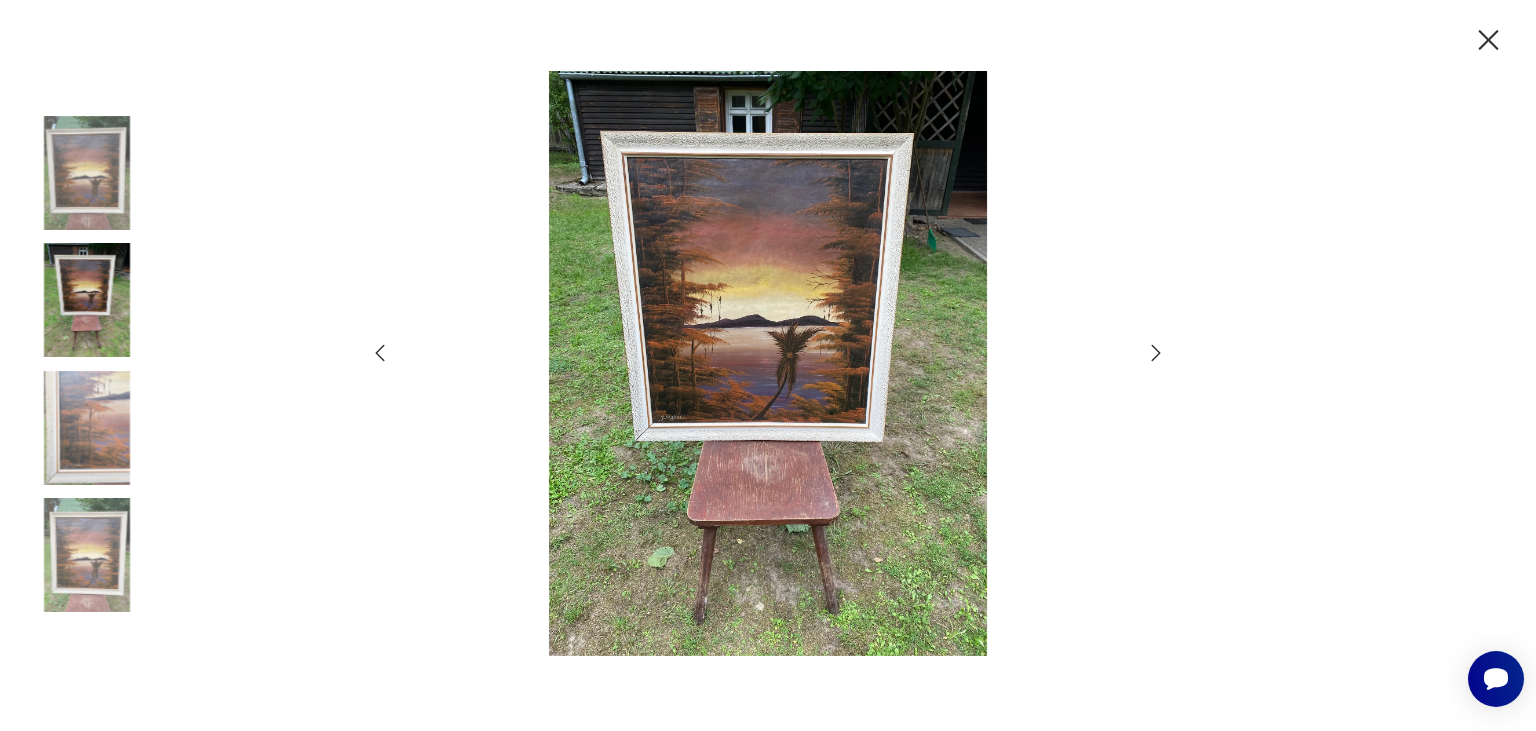 click at bounding box center (768, 365) 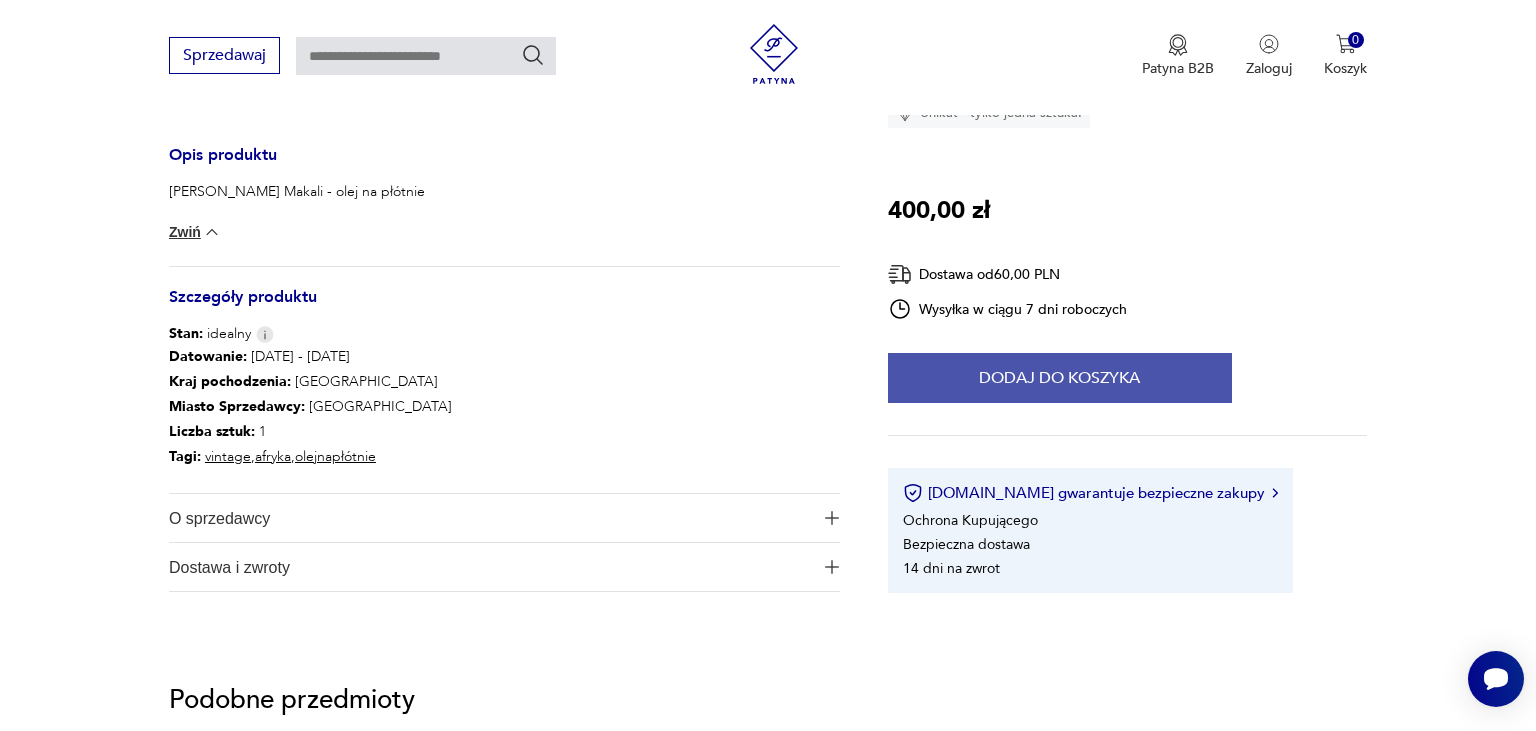scroll, scrollTop: 1056, scrollLeft: 0, axis: vertical 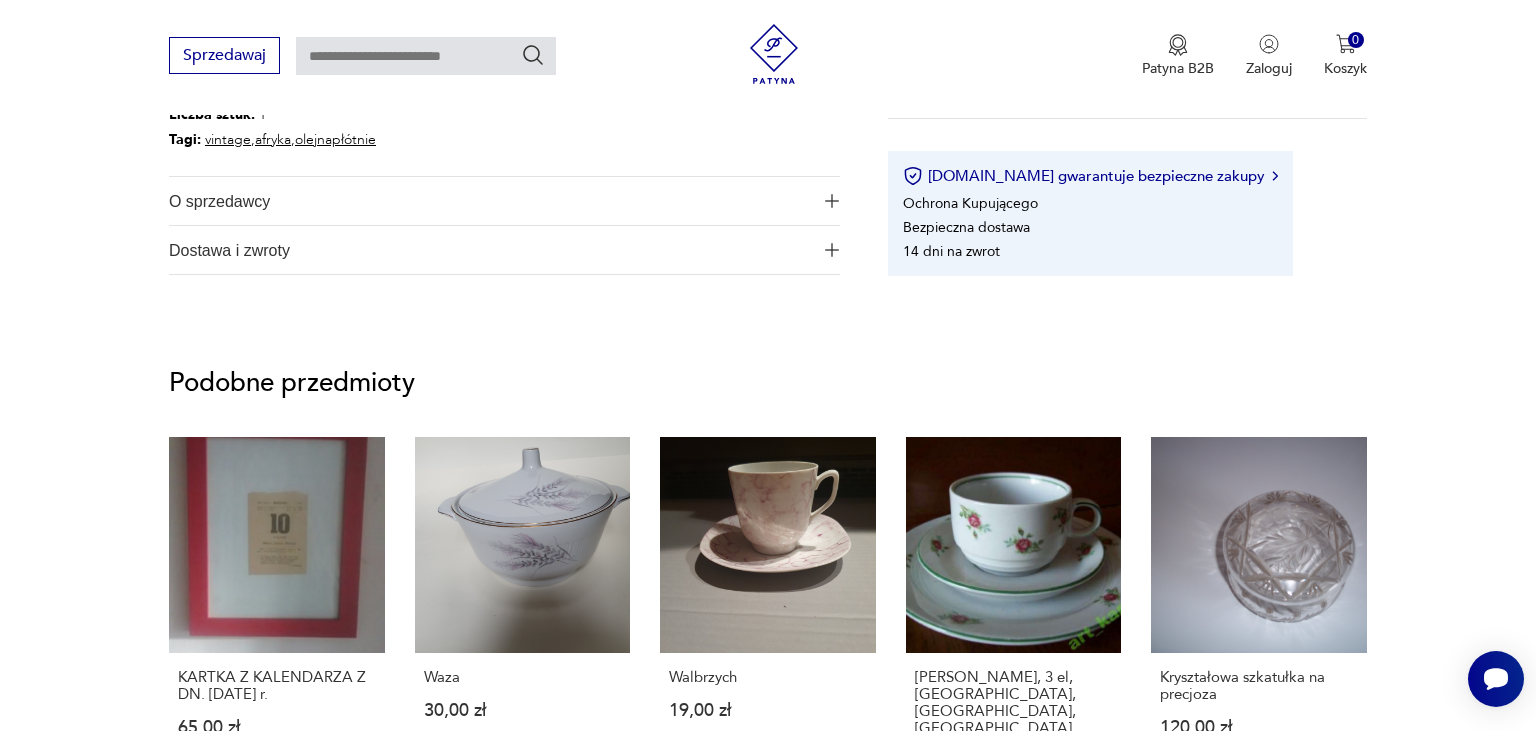 click on "O sprzedawcy" at bounding box center (504, 201) 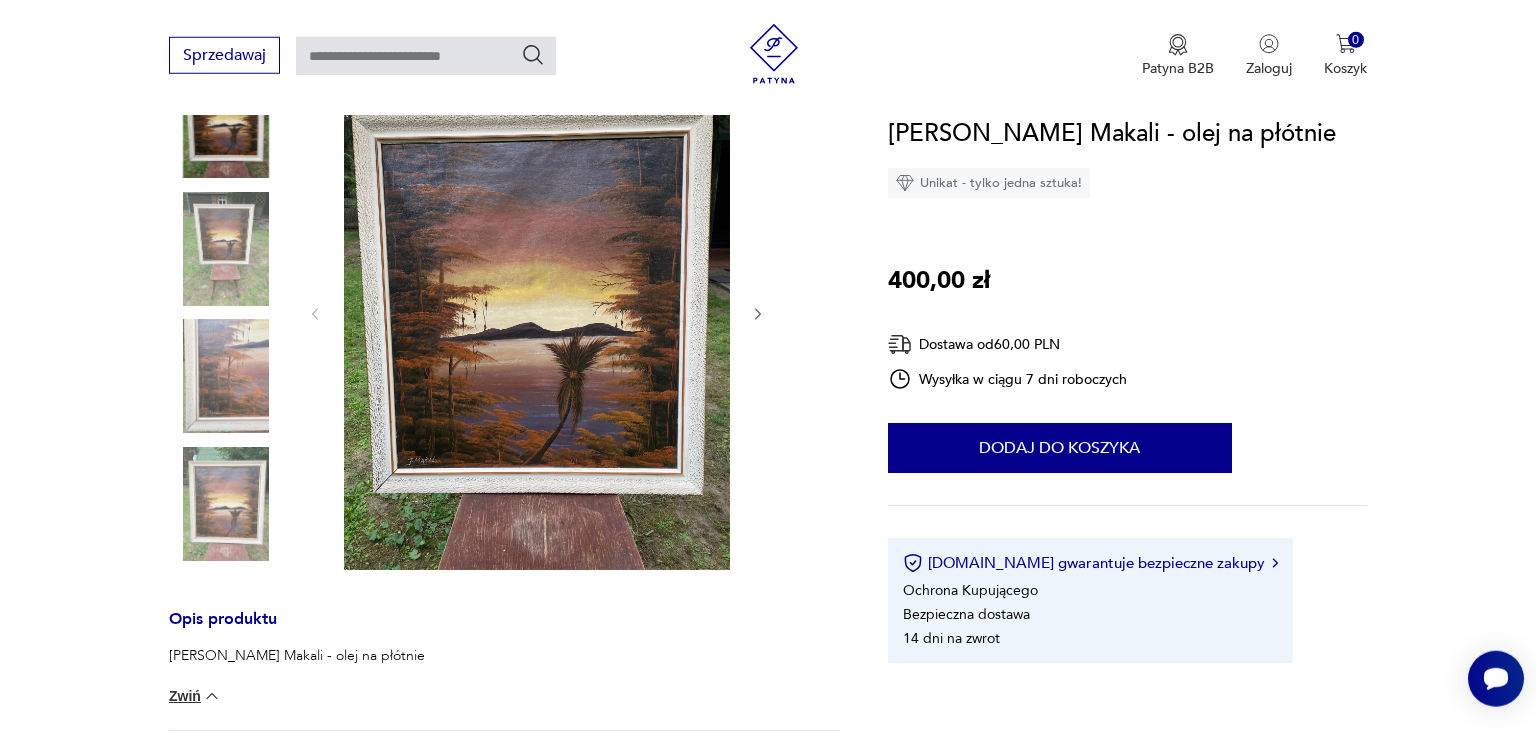 scroll, scrollTop: 211, scrollLeft: 0, axis: vertical 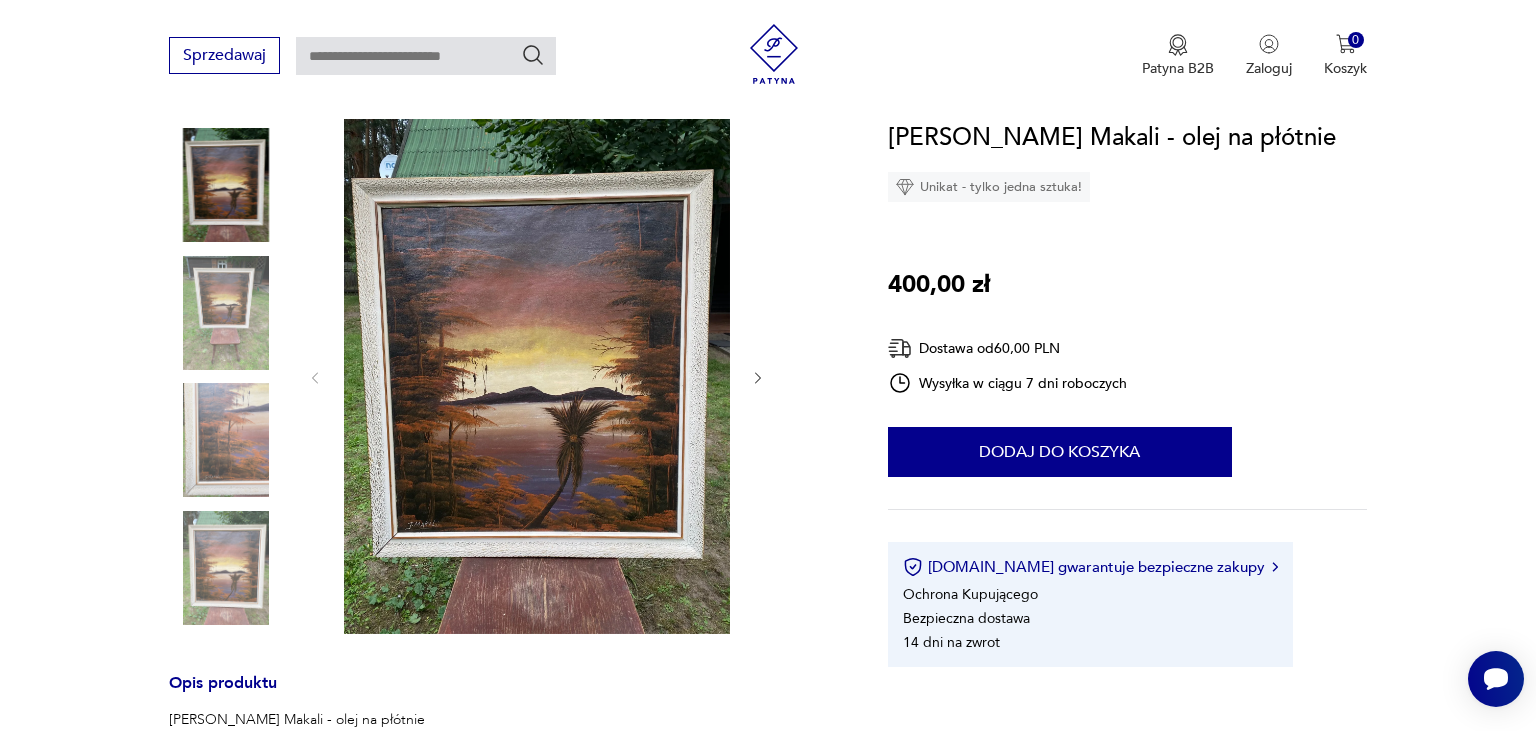 click at bounding box center (537, 376) 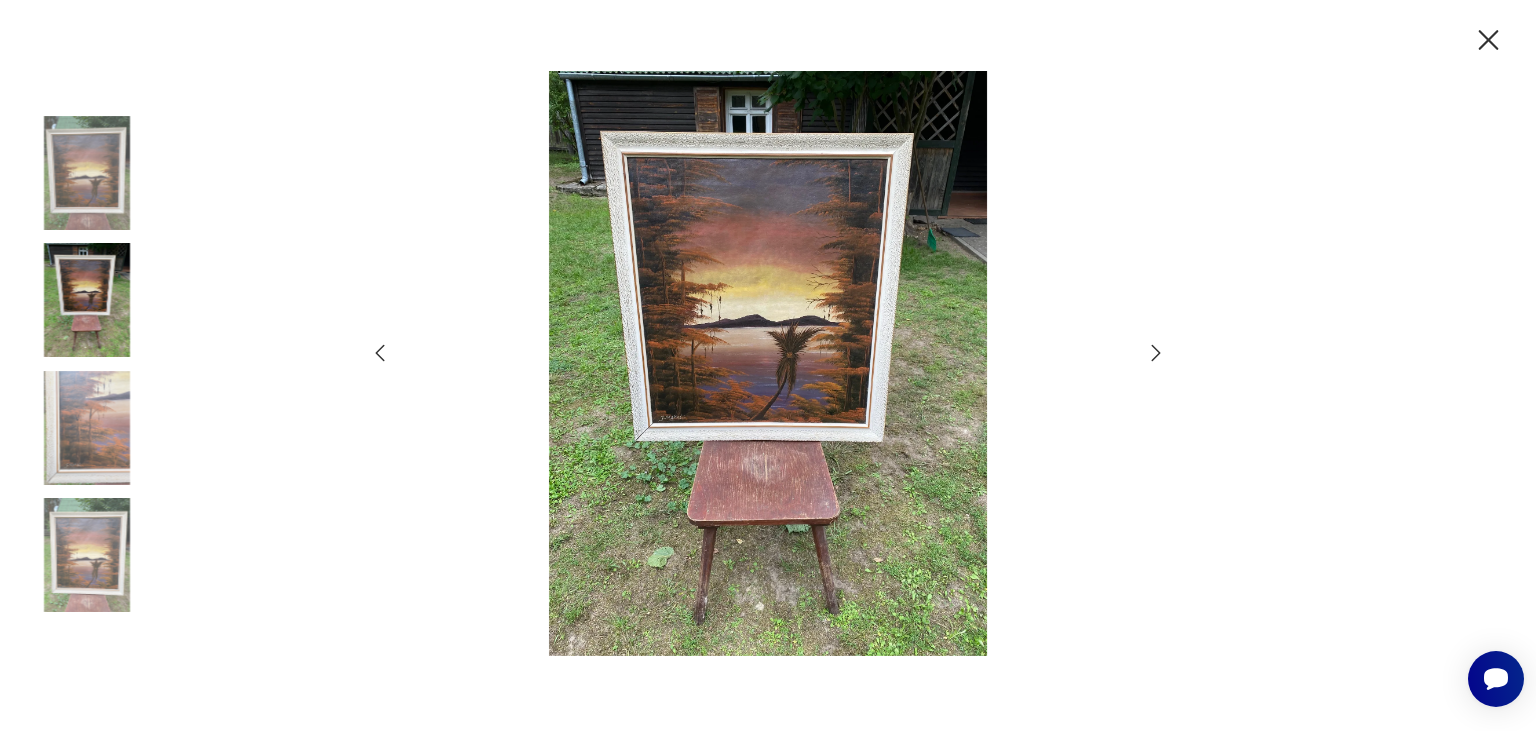 click 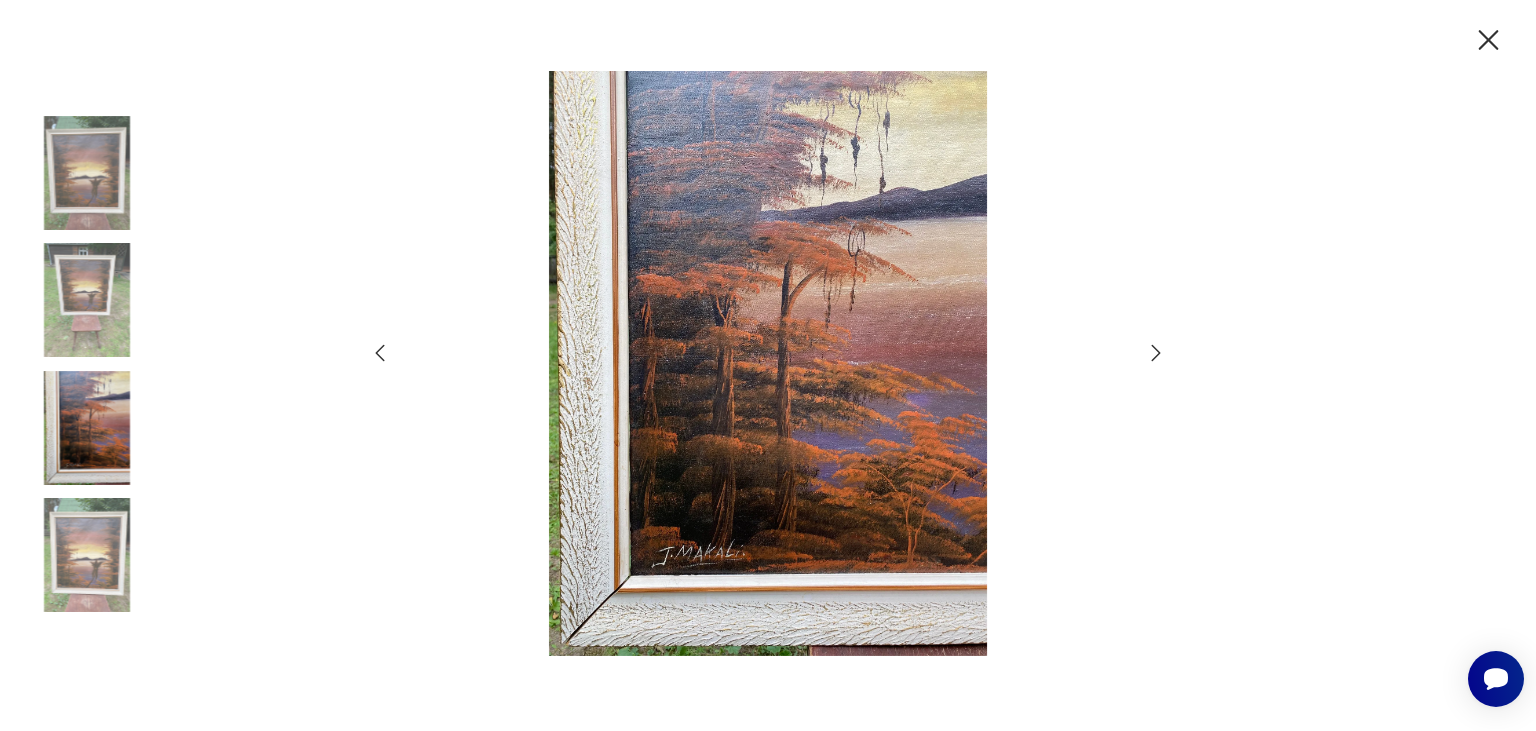 click 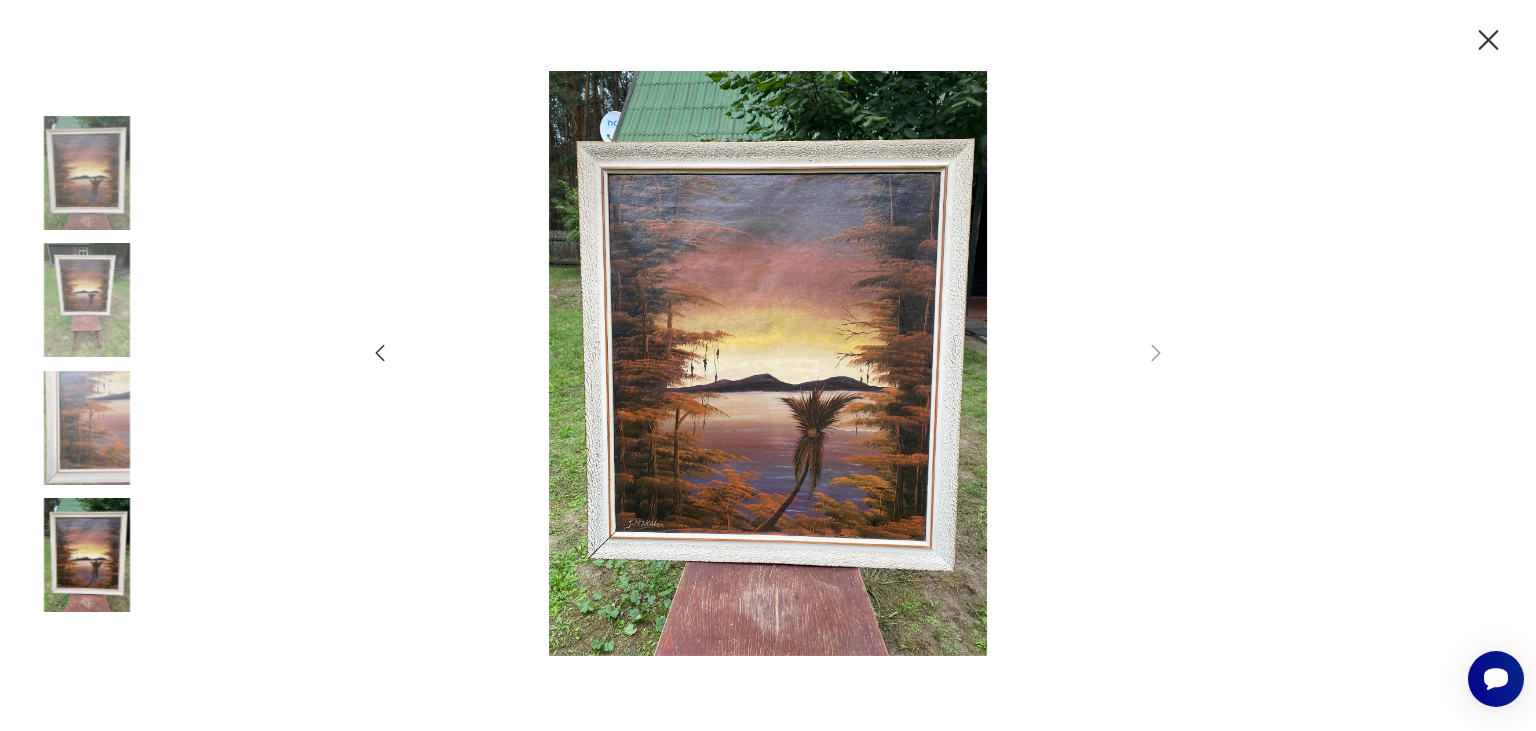 click at bounding box center [768, 363] 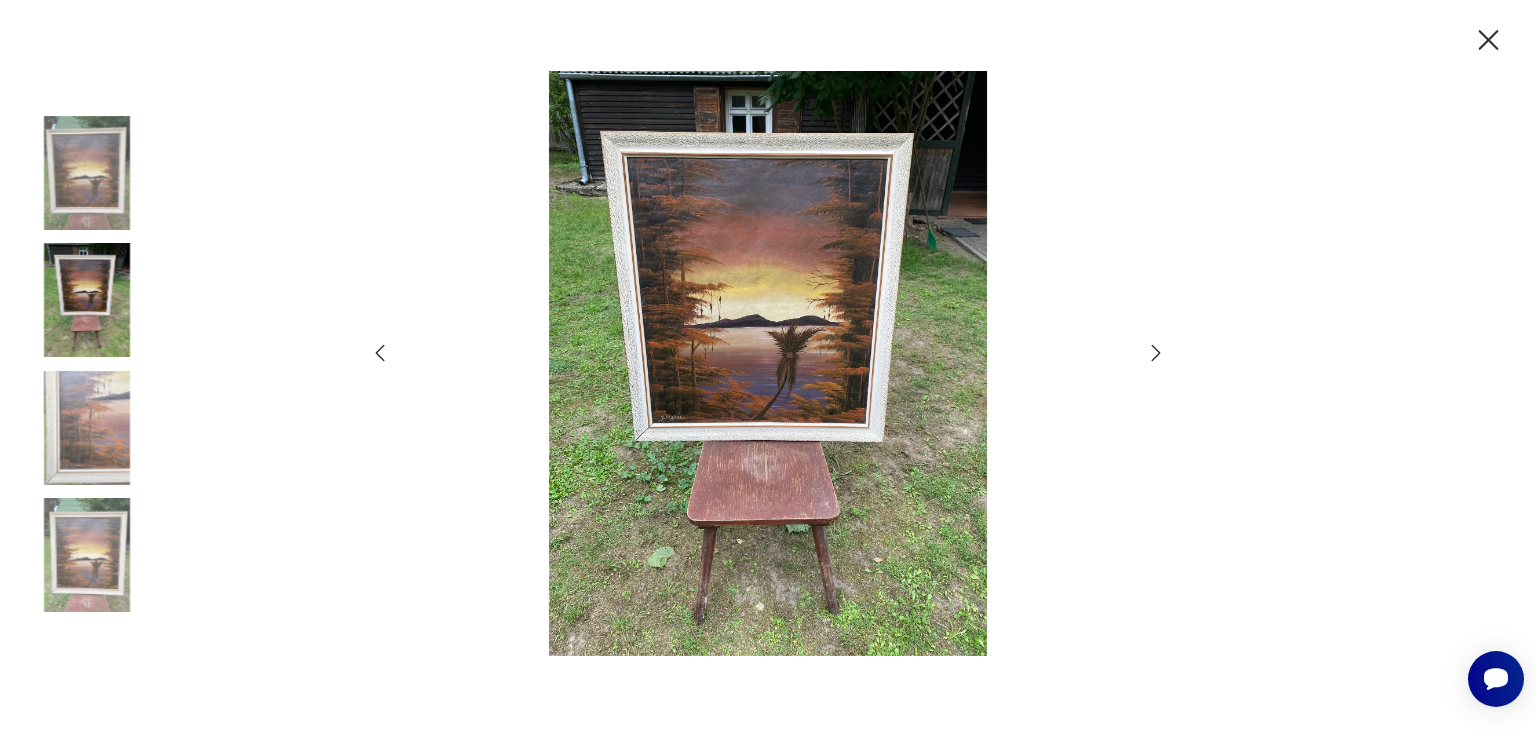click at bounding box center [768, 363] 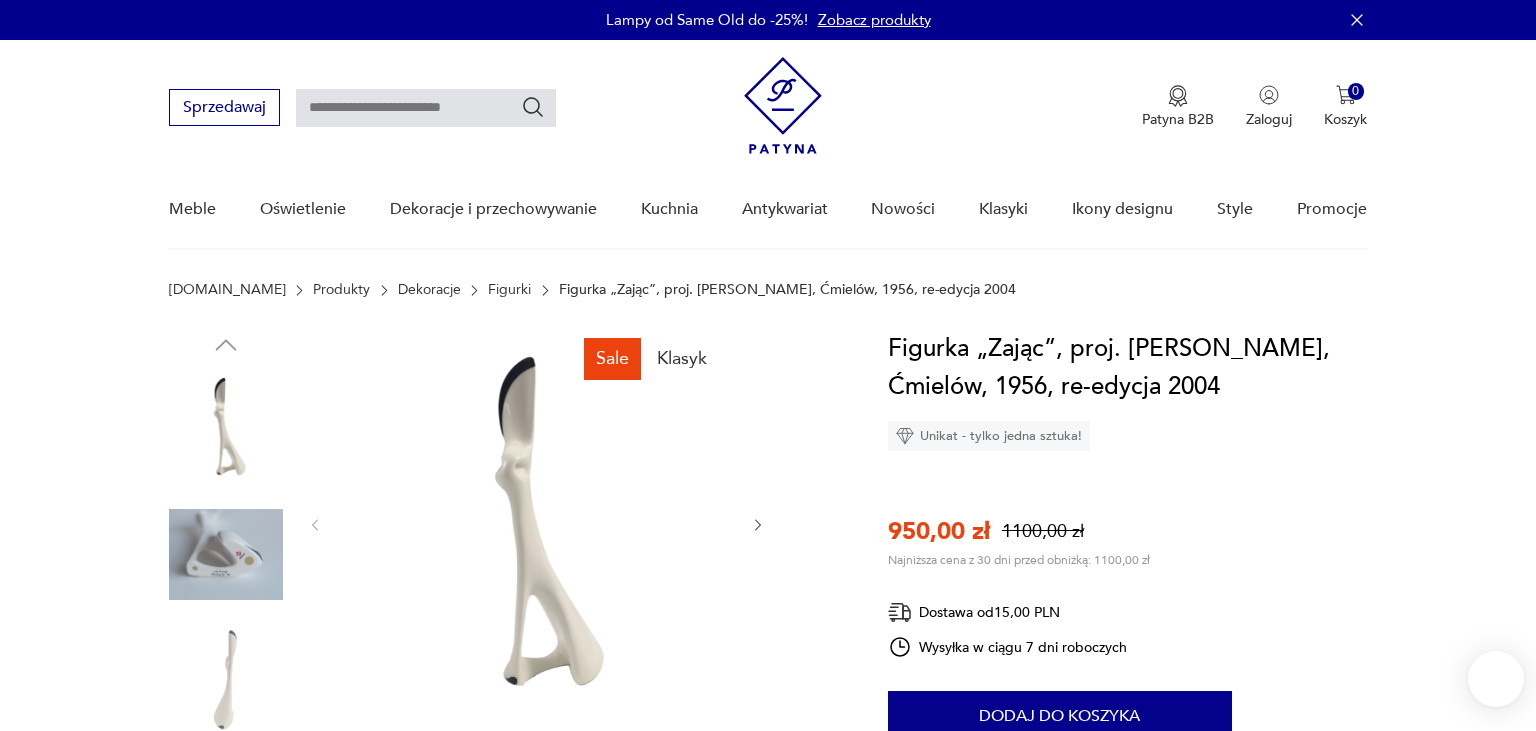 scroll, scrollTop: 0, scrollLeft: 0, axis: both 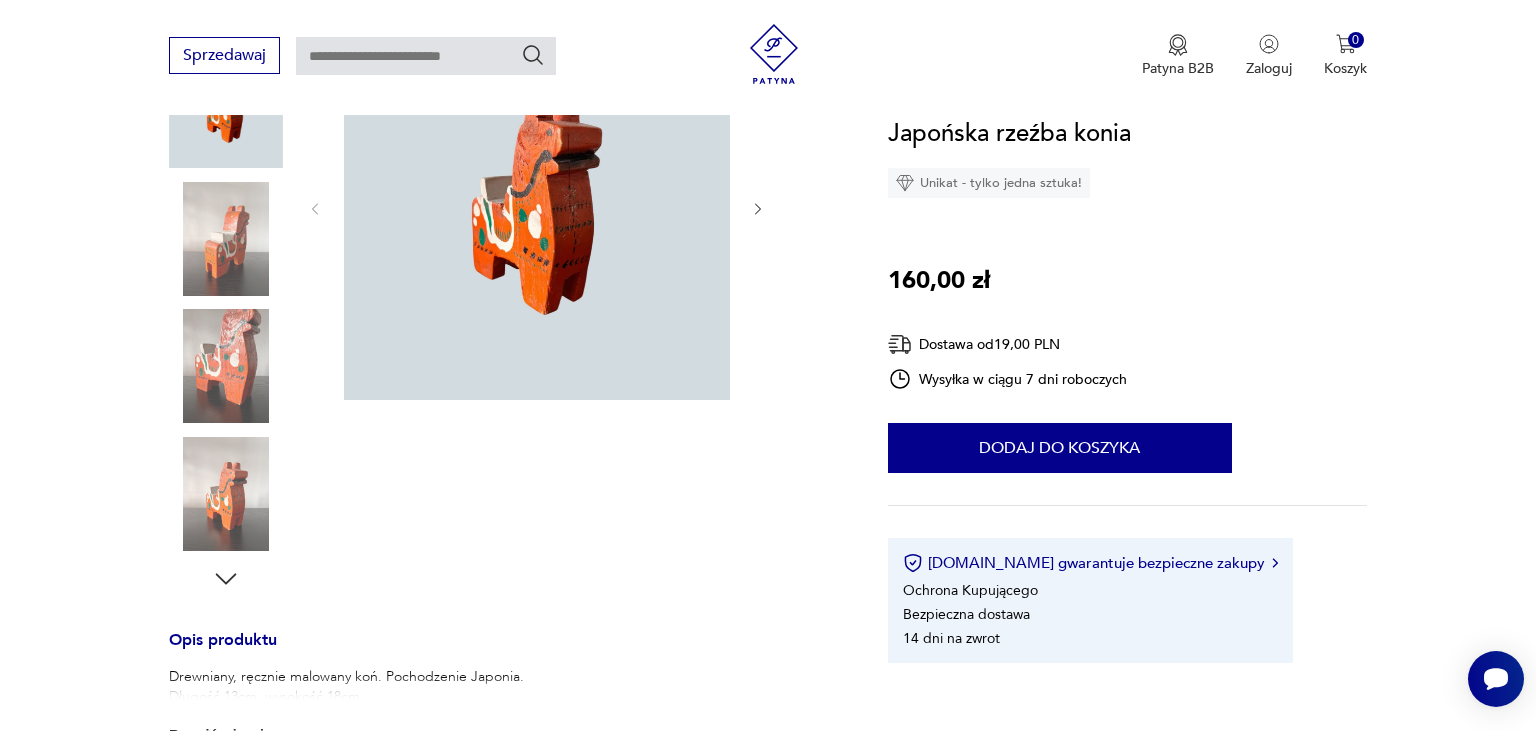 click at bounding box center (226, 494) 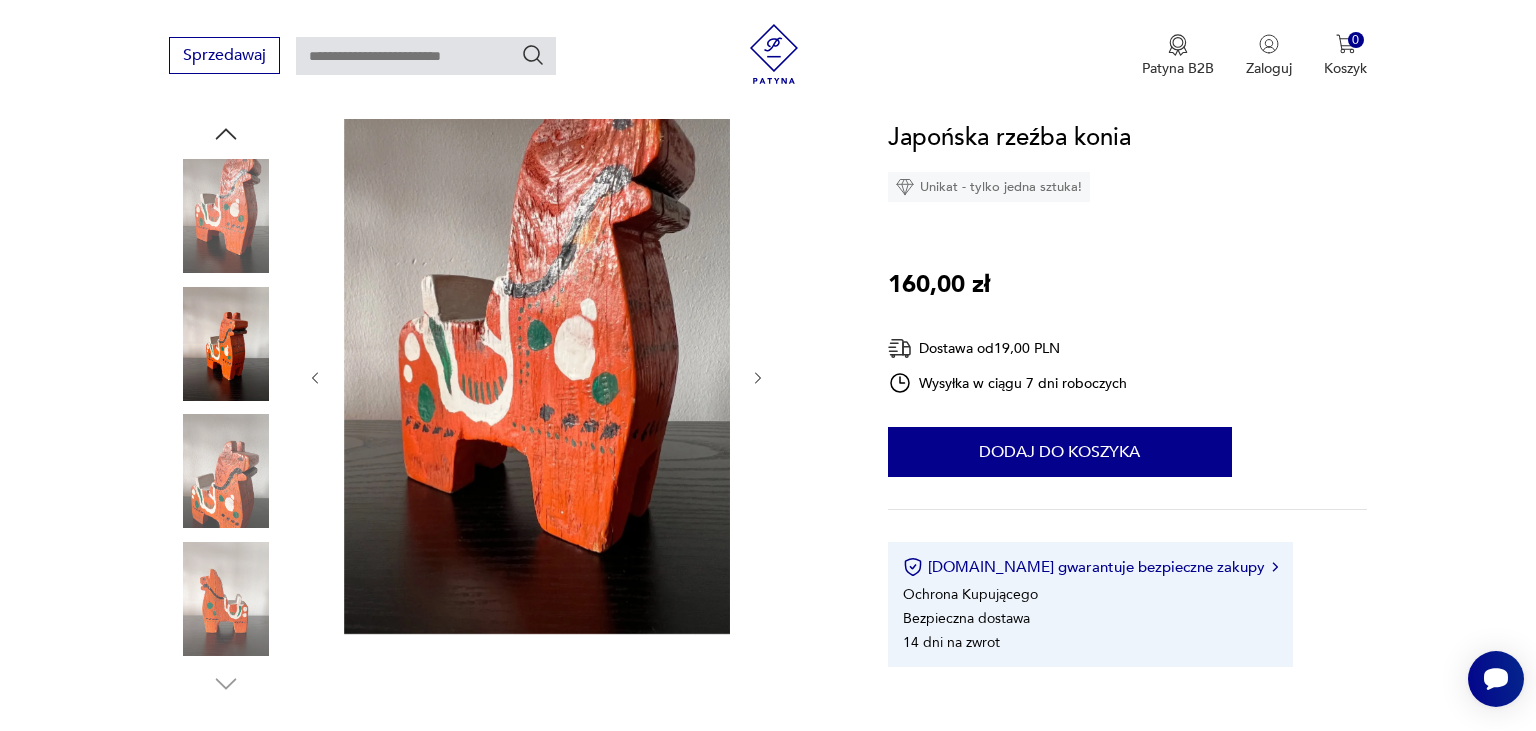 scroll, scrollTop: 633, scrollLeft: 0, axis: vertical 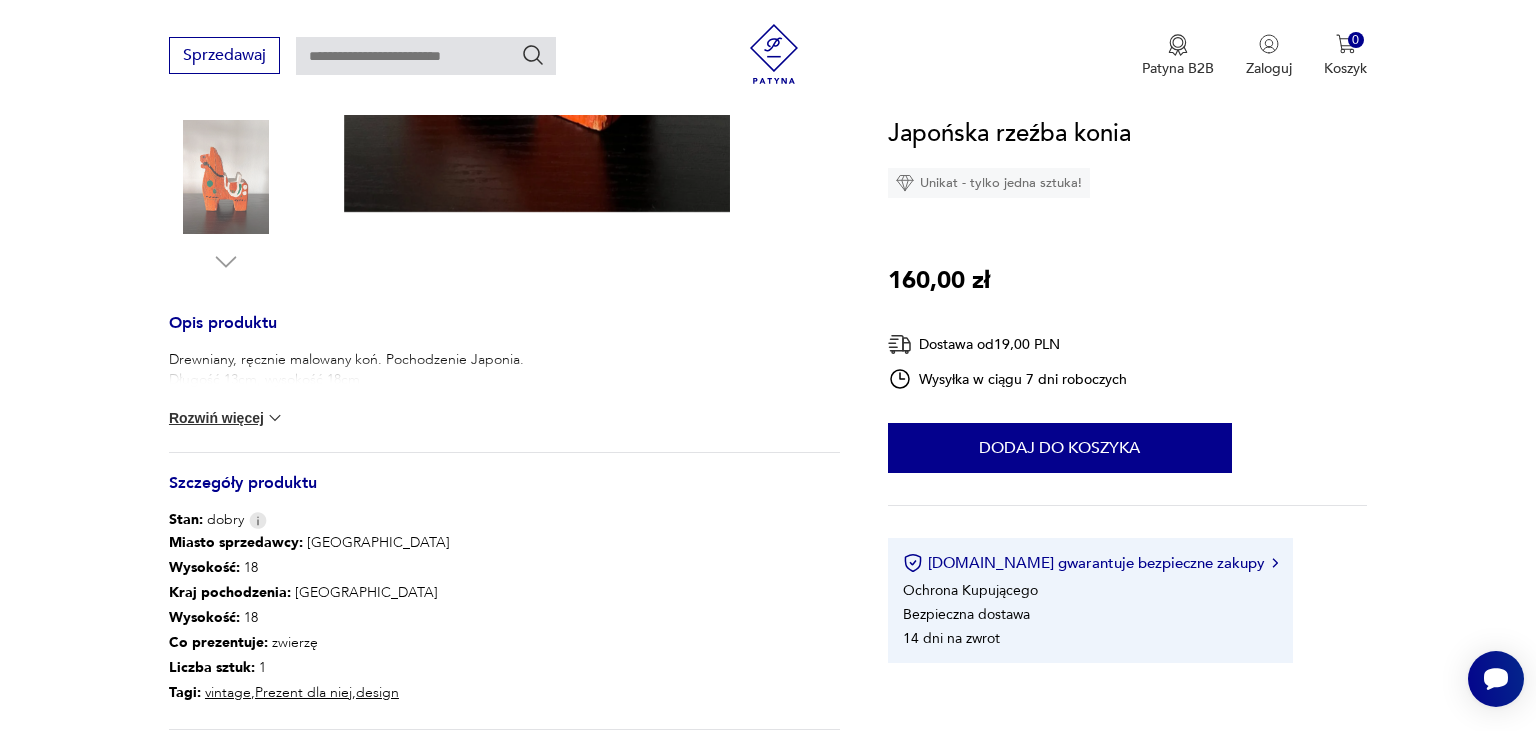 click on "Rozwiń więcej" at bounding box center [227, 418] 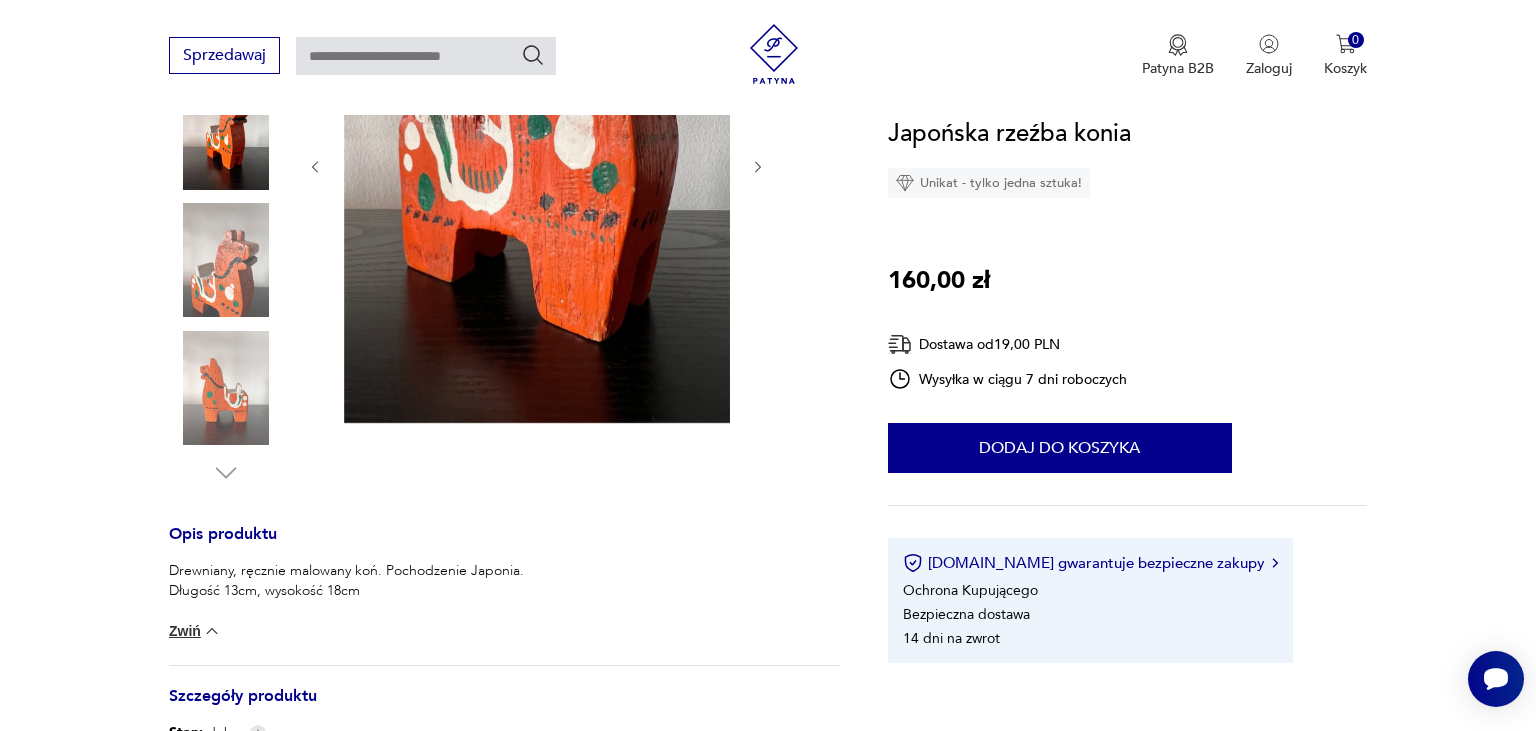 scroll, scrollTop: 316, scrollLeft: 0, axis: vertical 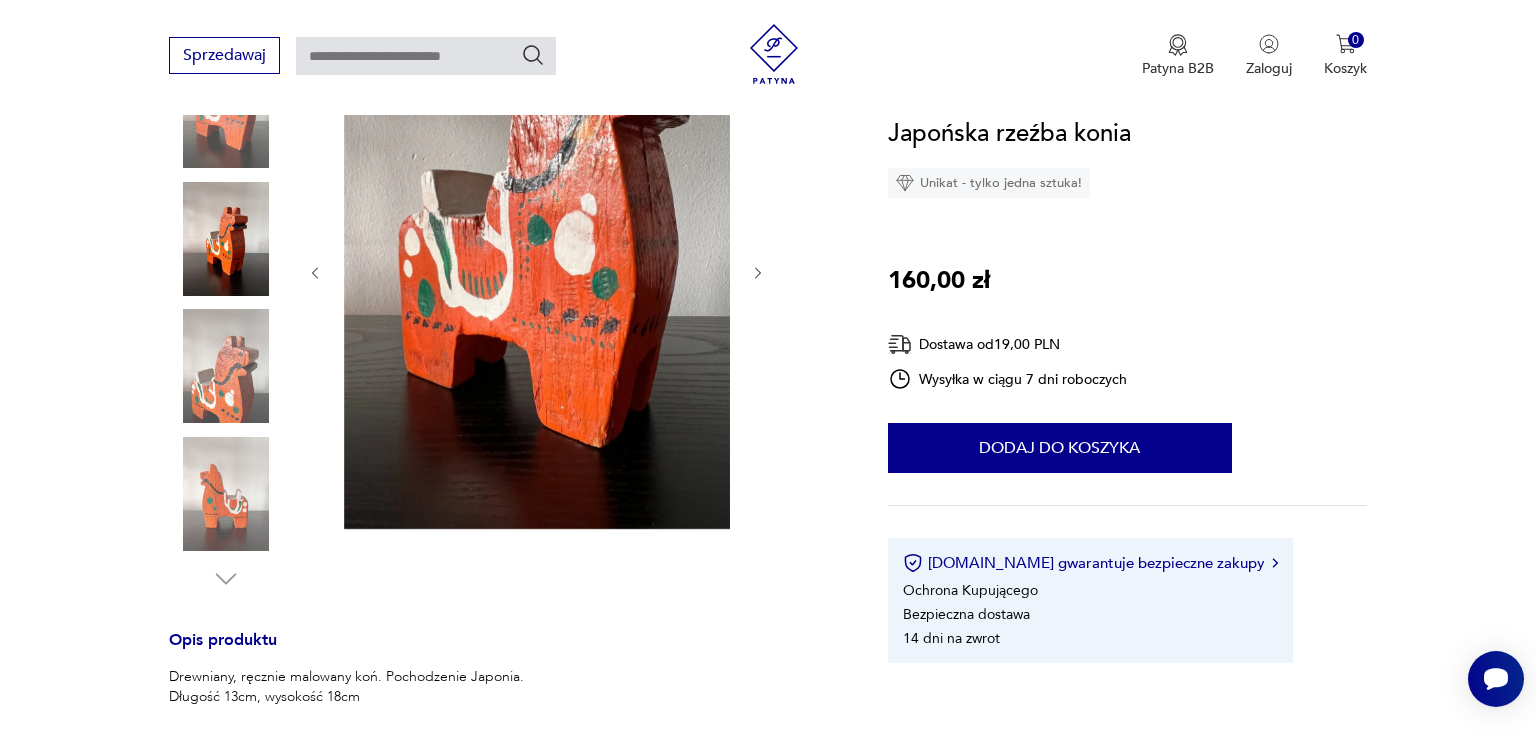 click at bounding box center [226, 239] 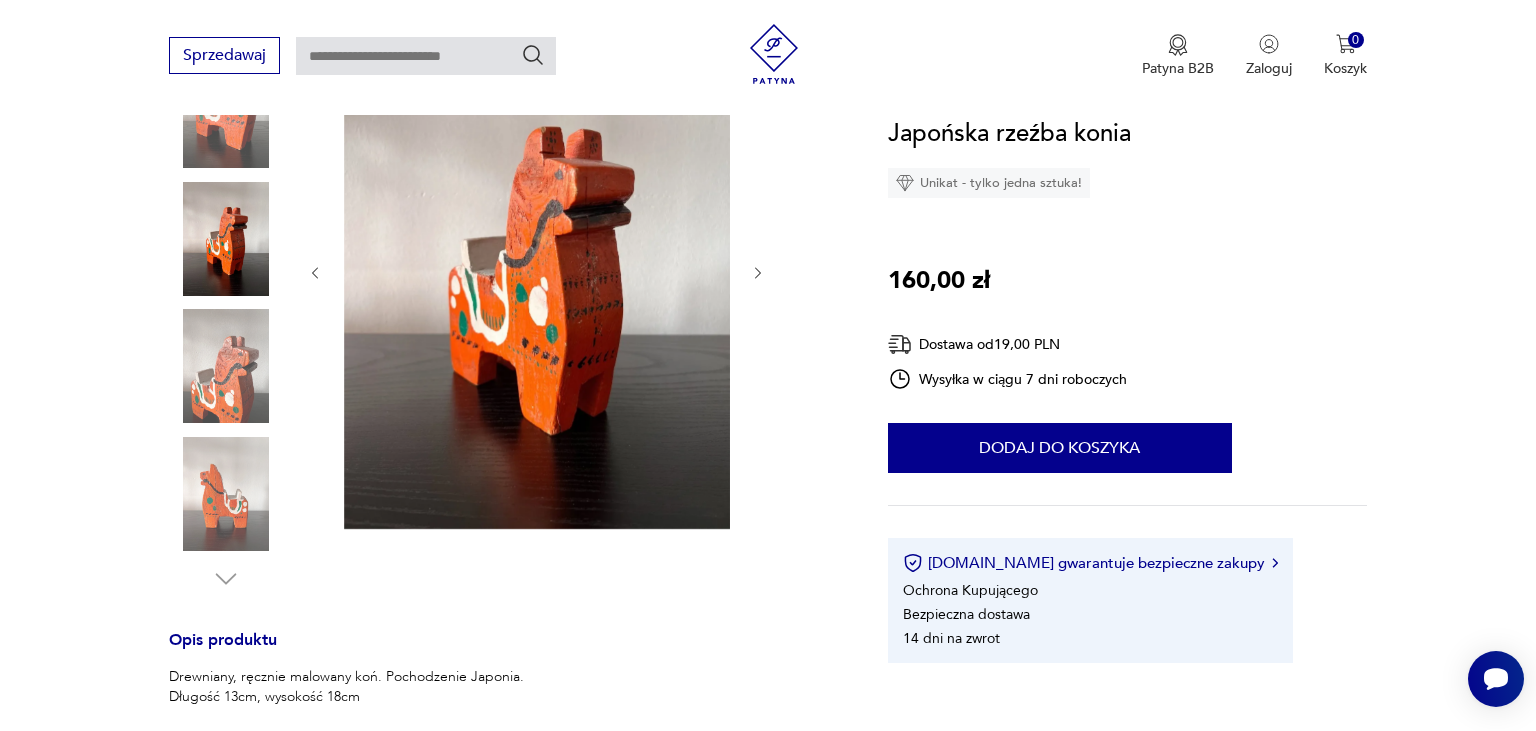 click at bounding box center (226, 366) 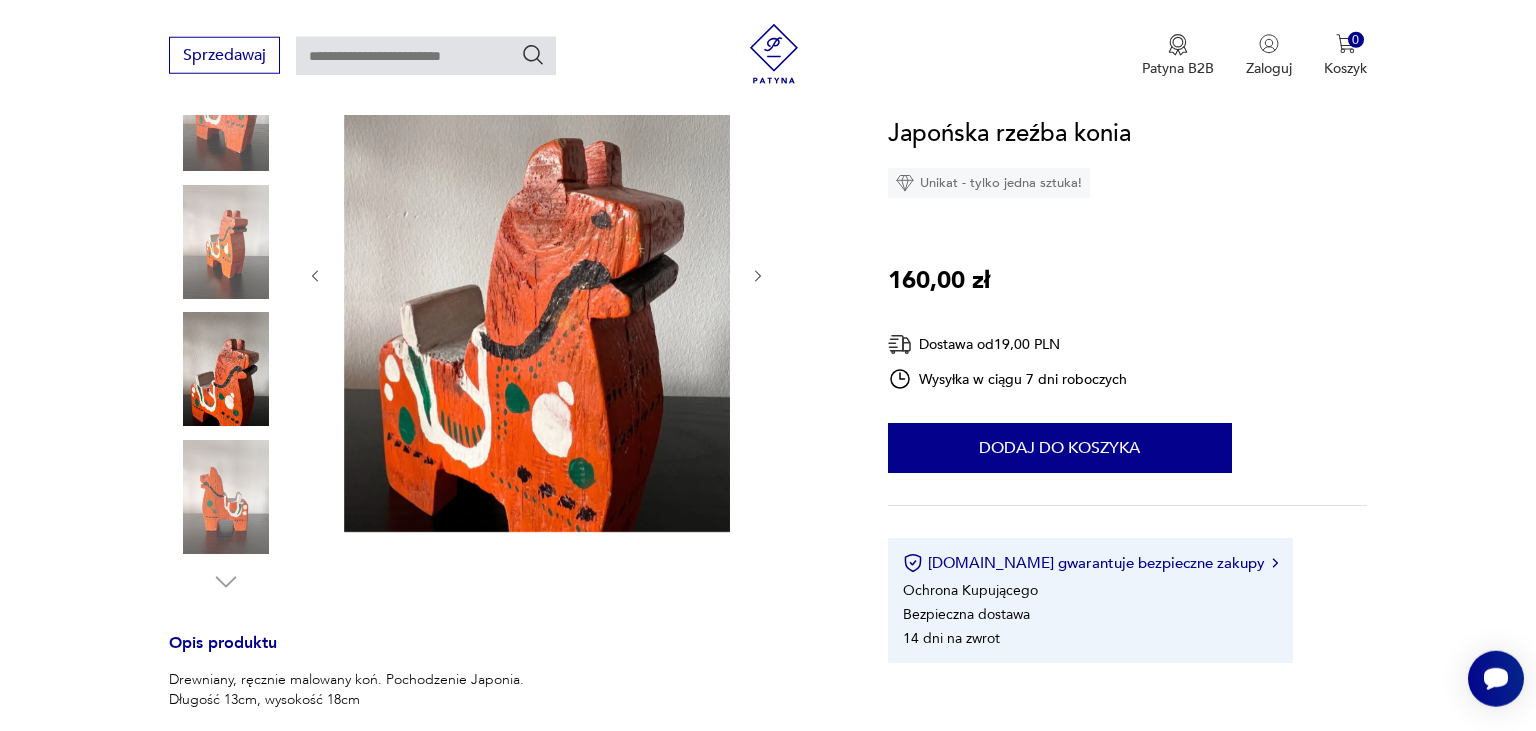 scroll, scrollTop: 0, scrollLeft: 0, axis: both 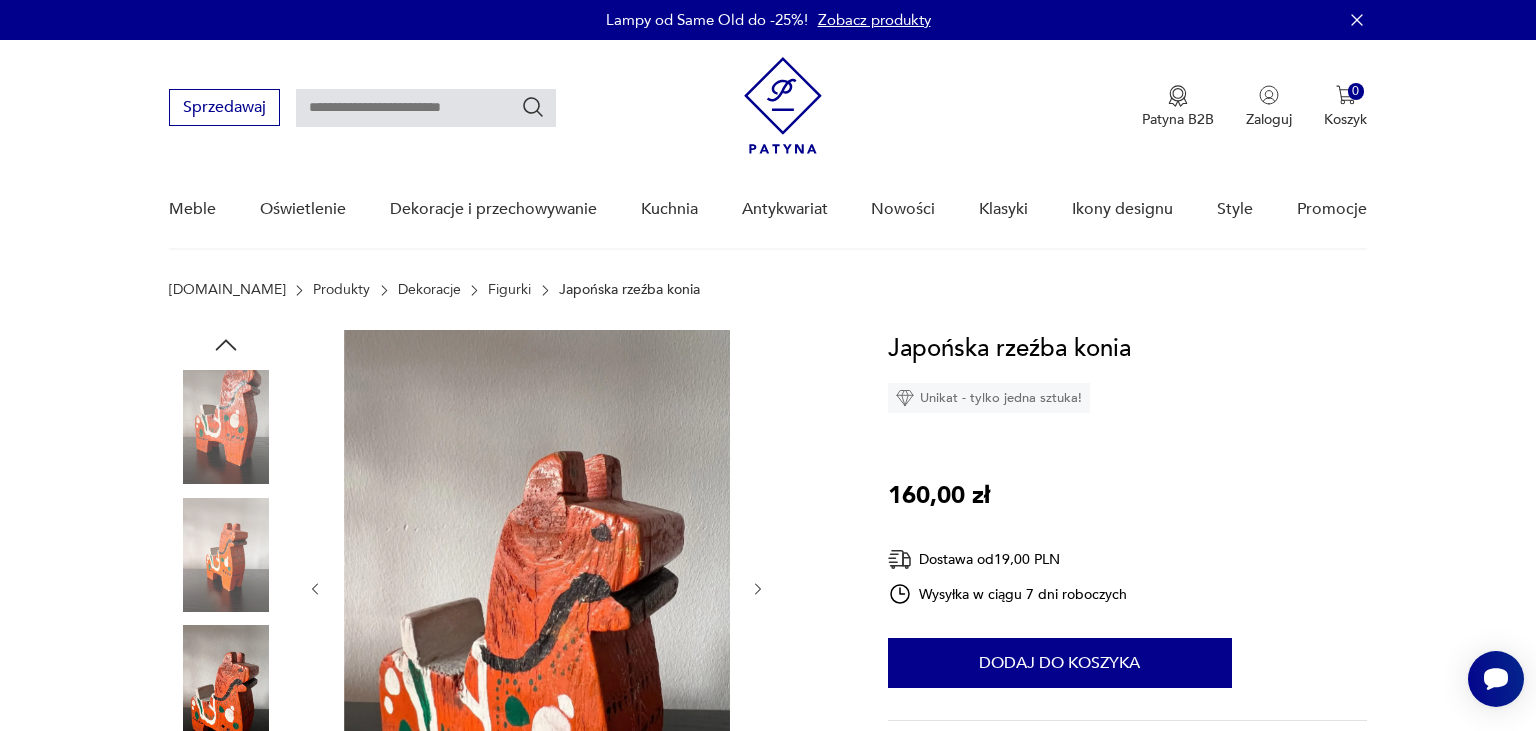 click at bounding box center [426, 108] 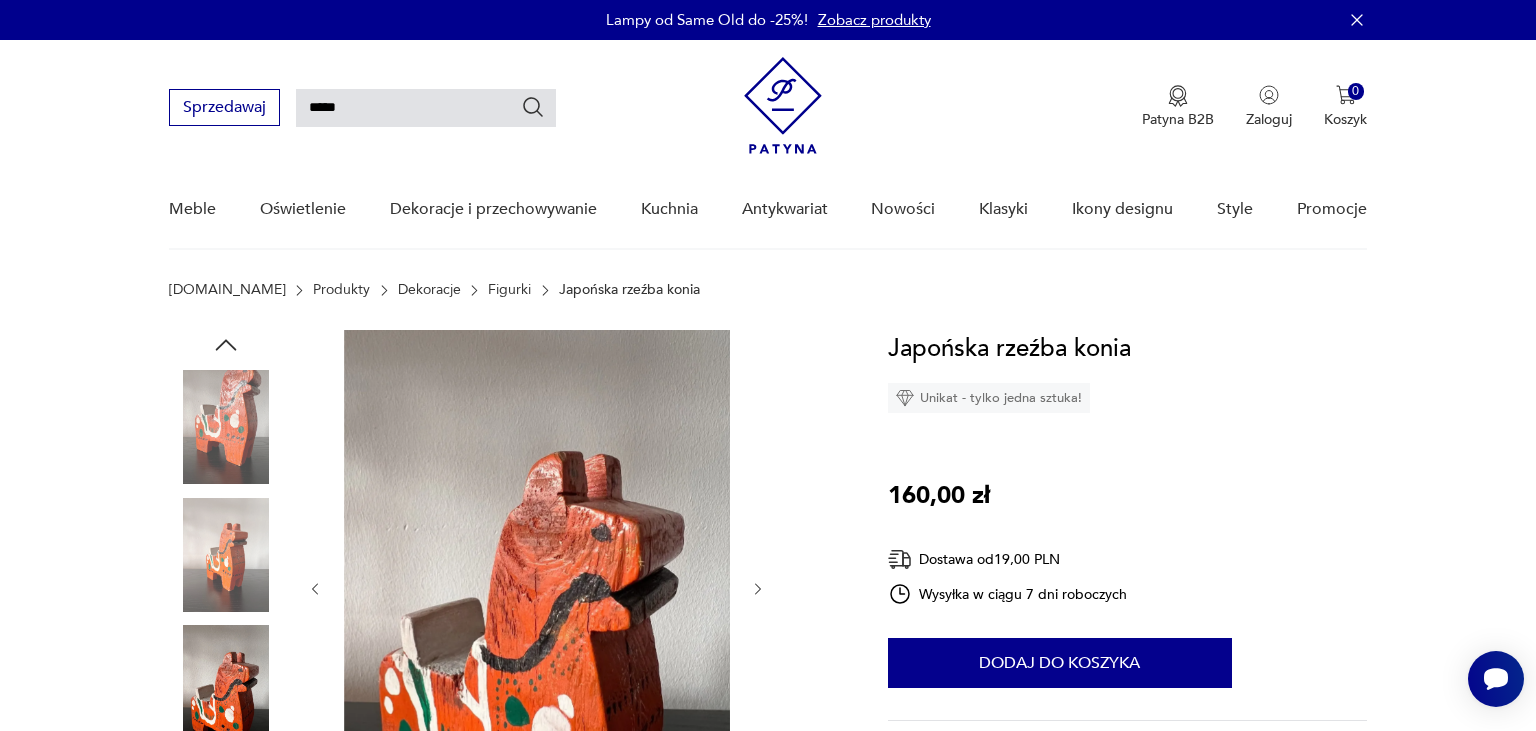 type on "******" 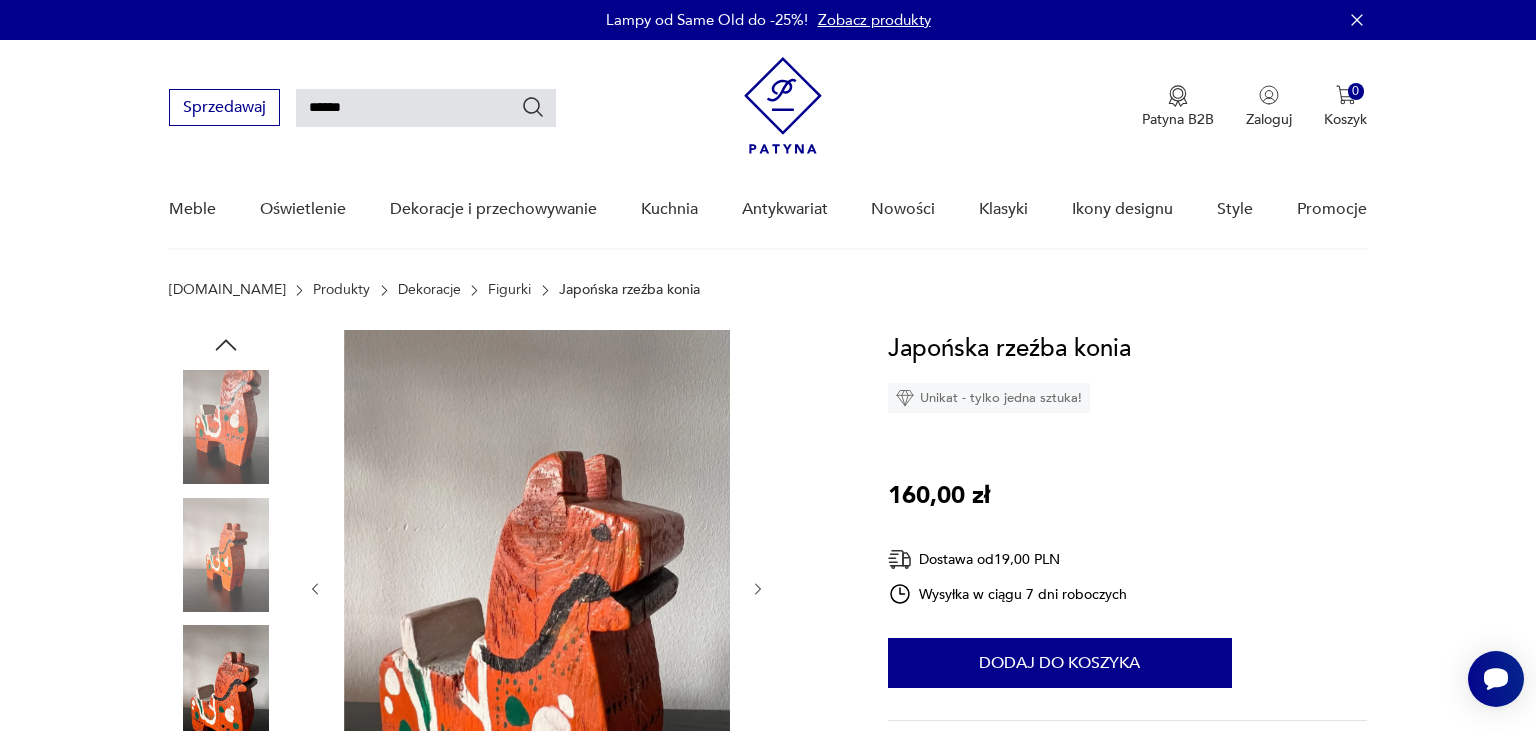 type on "******" 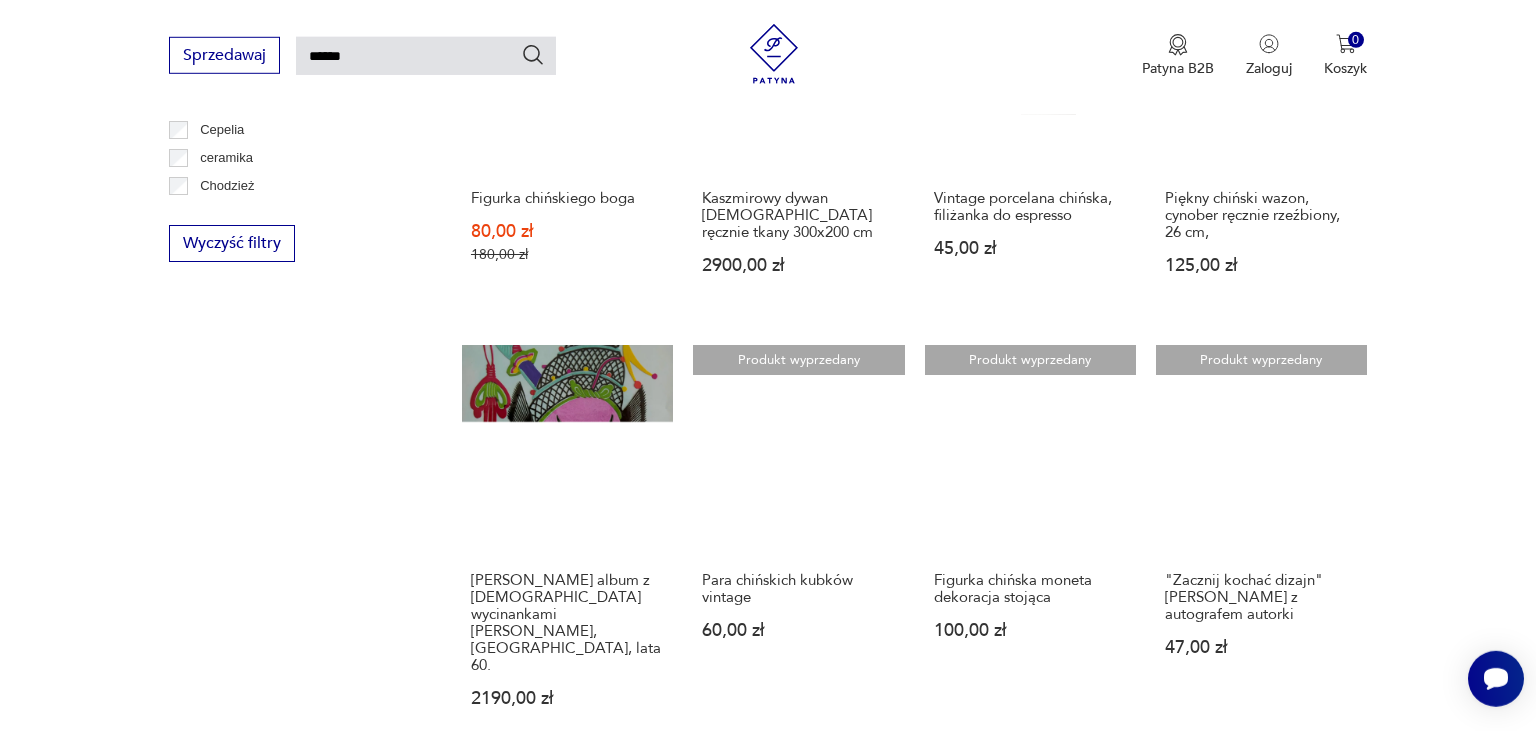 scroll, scrollTop: 1328, scrollLeft: 0, axis: vertical 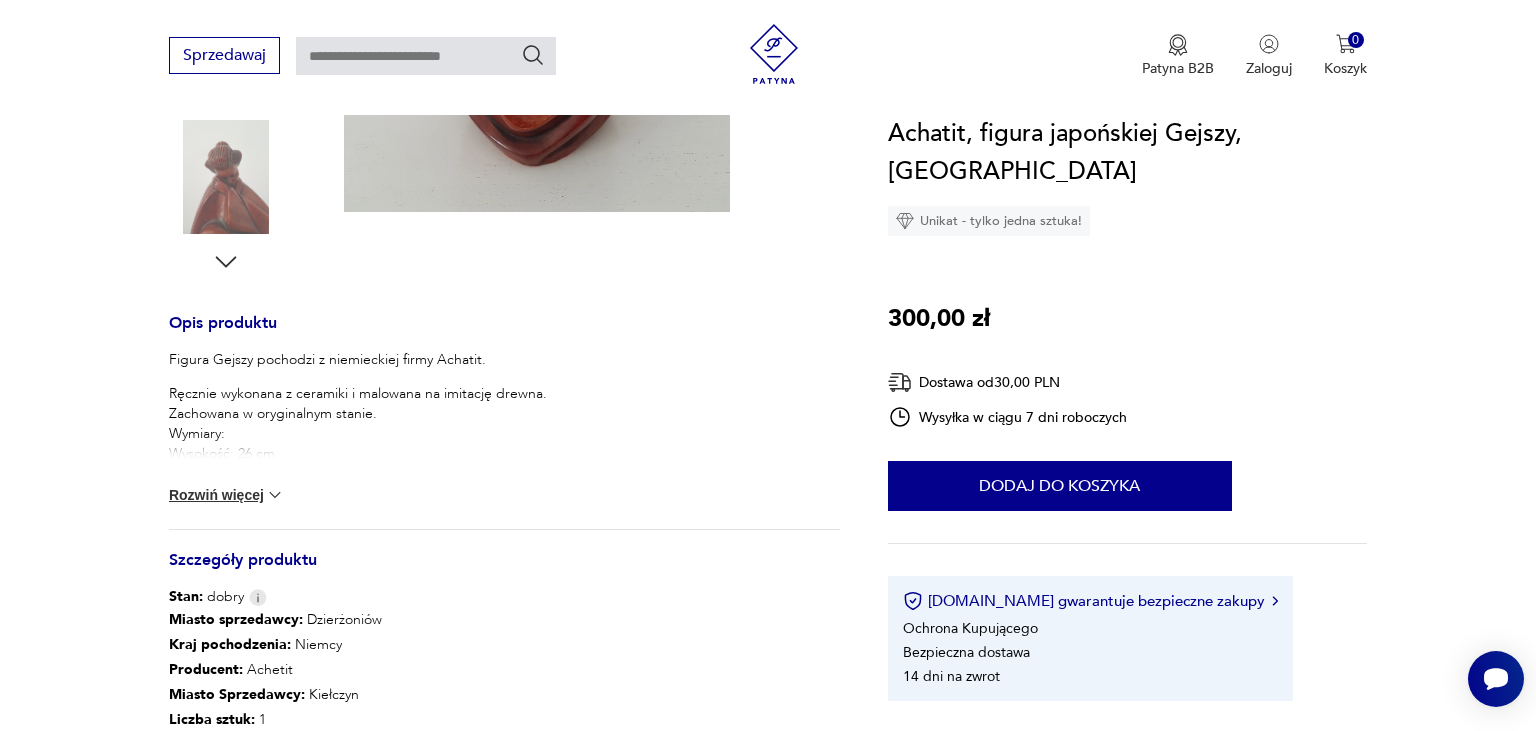 click on "Rozwiń więcej" at bounding box center [227, 495] 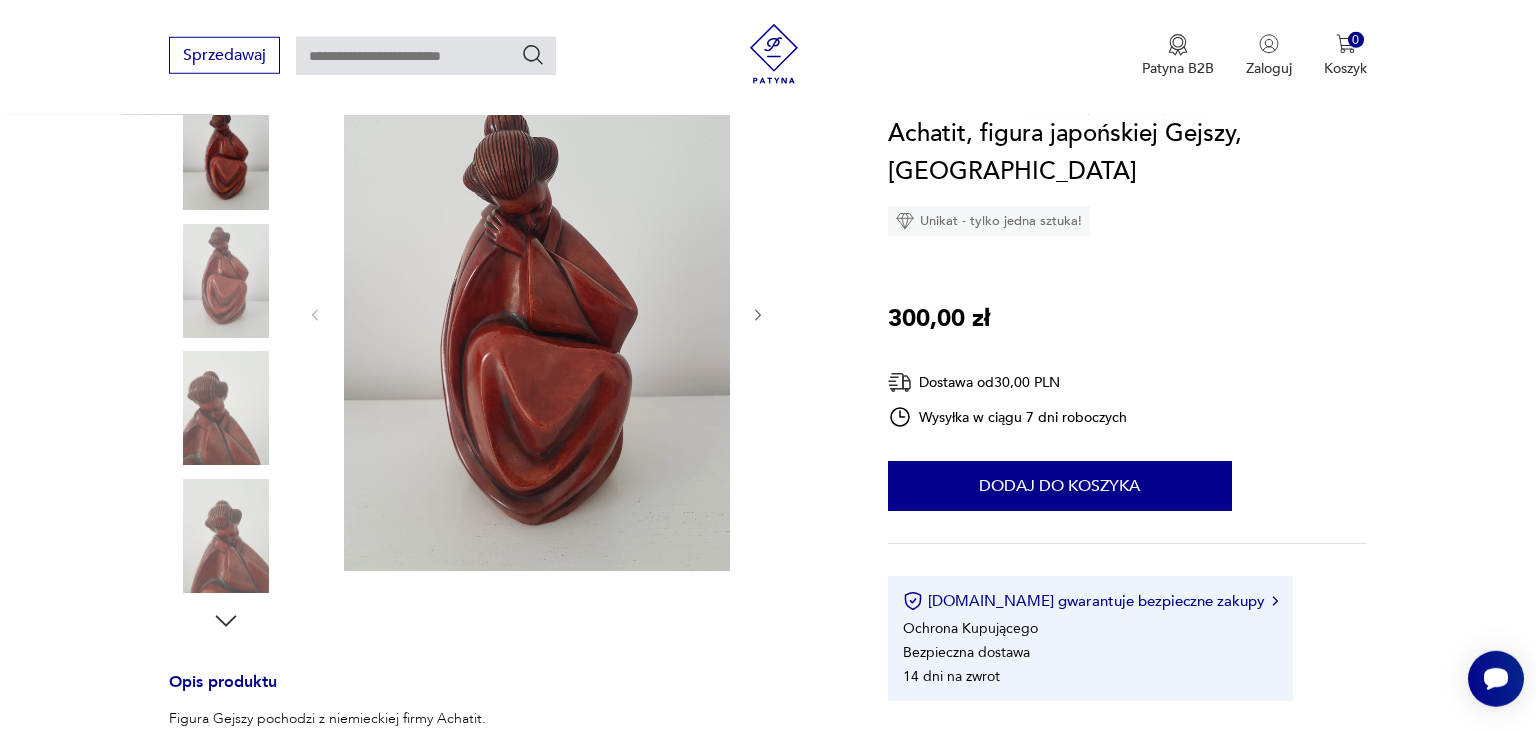 scroll, scrollTop: 211, scrollLeft: 0, axis: vertical 